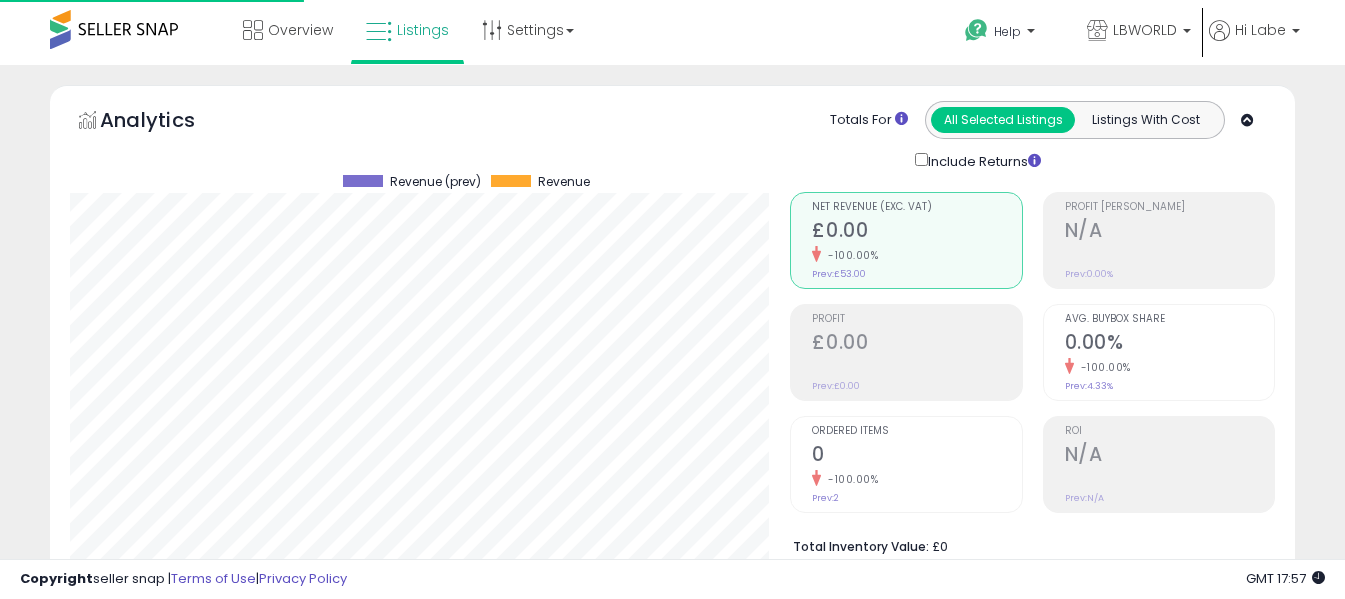 select on "**" 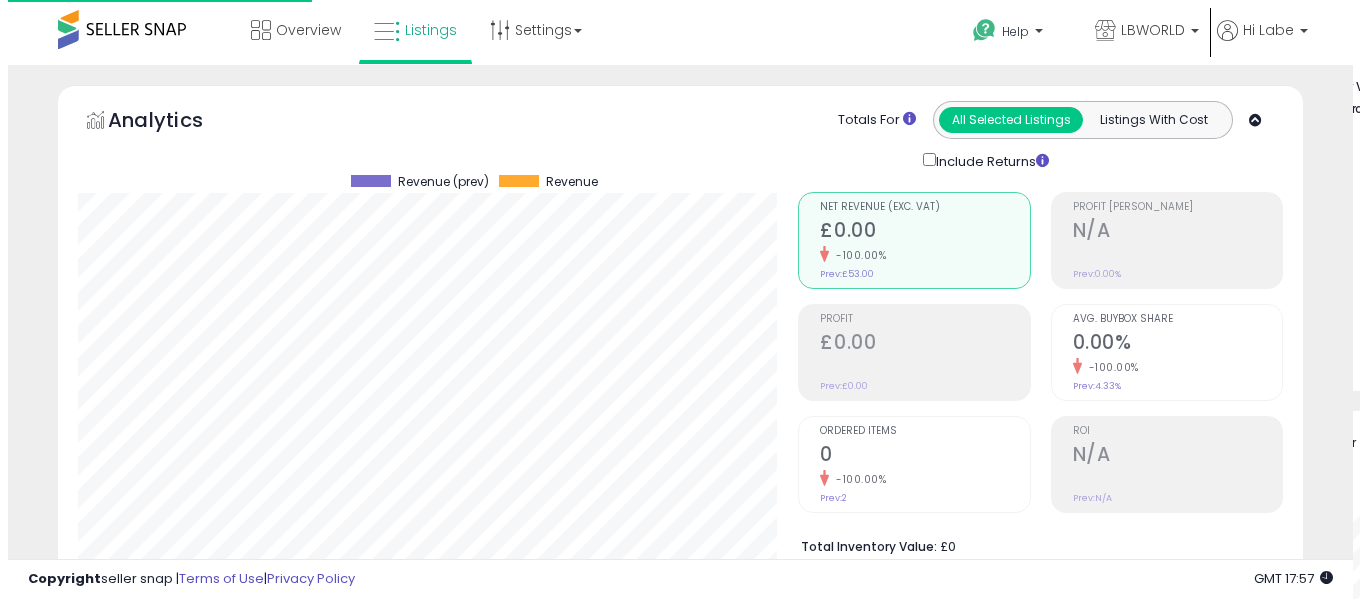 scroll, scrollTop: 671, scrollLeft: 0, axis: vertical 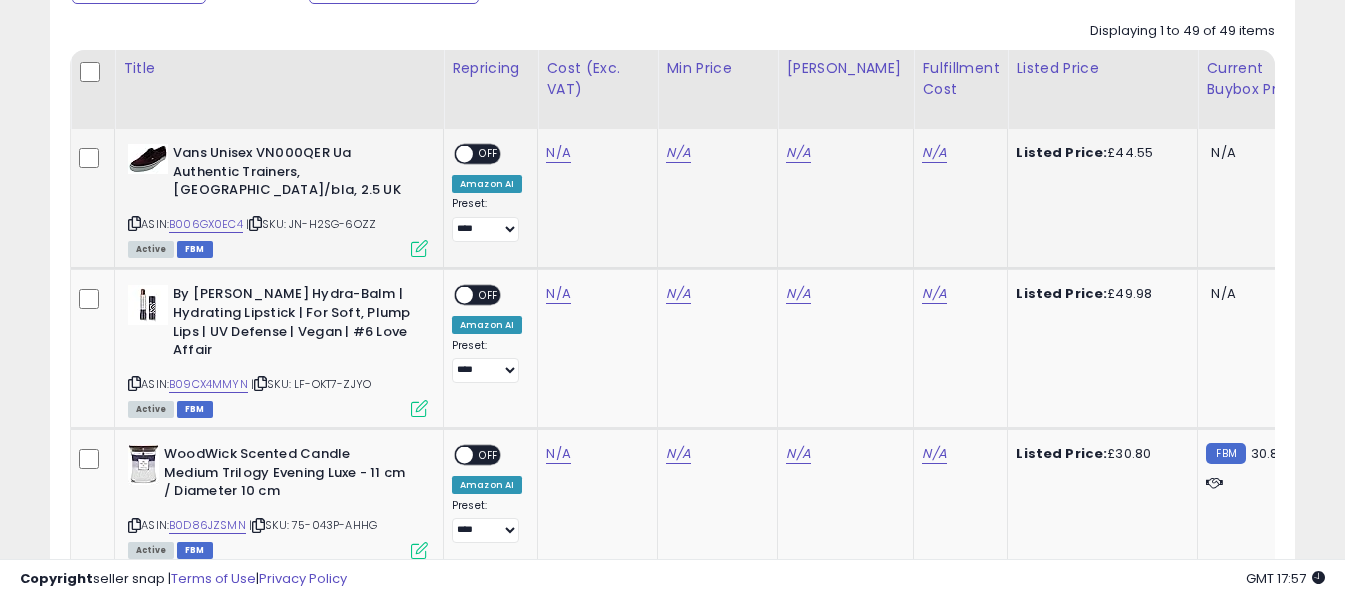 click at bounding box center [134, 223] 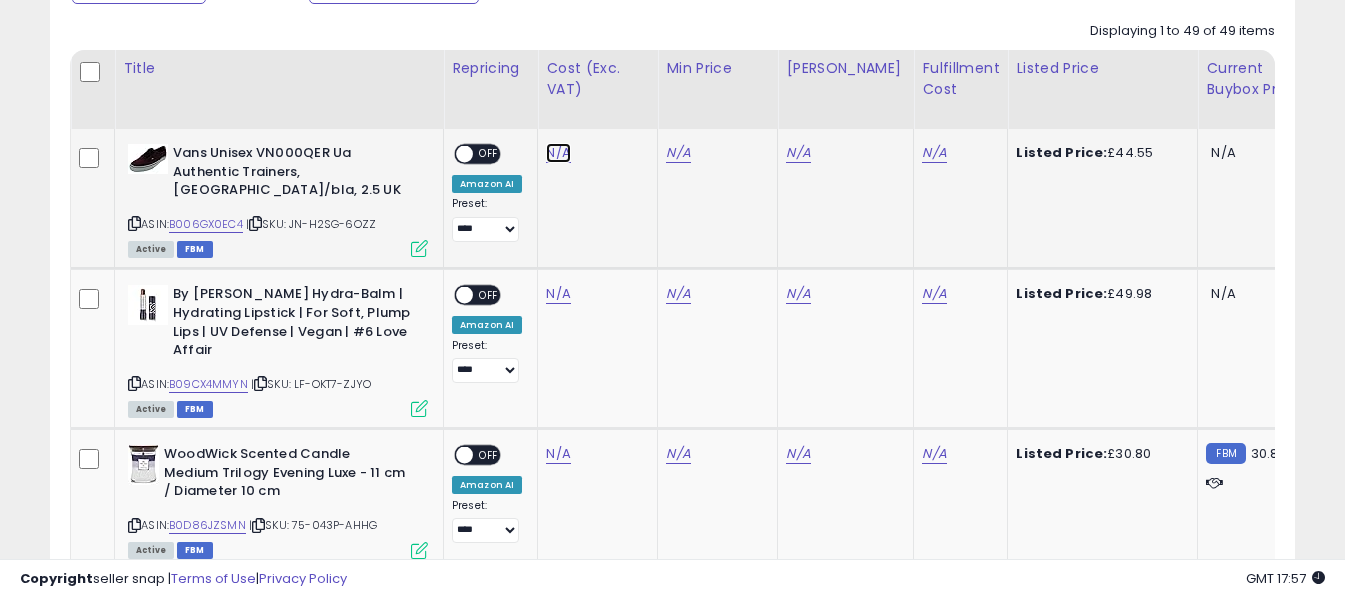 click on "N/A" at bounding box center (558, 153) 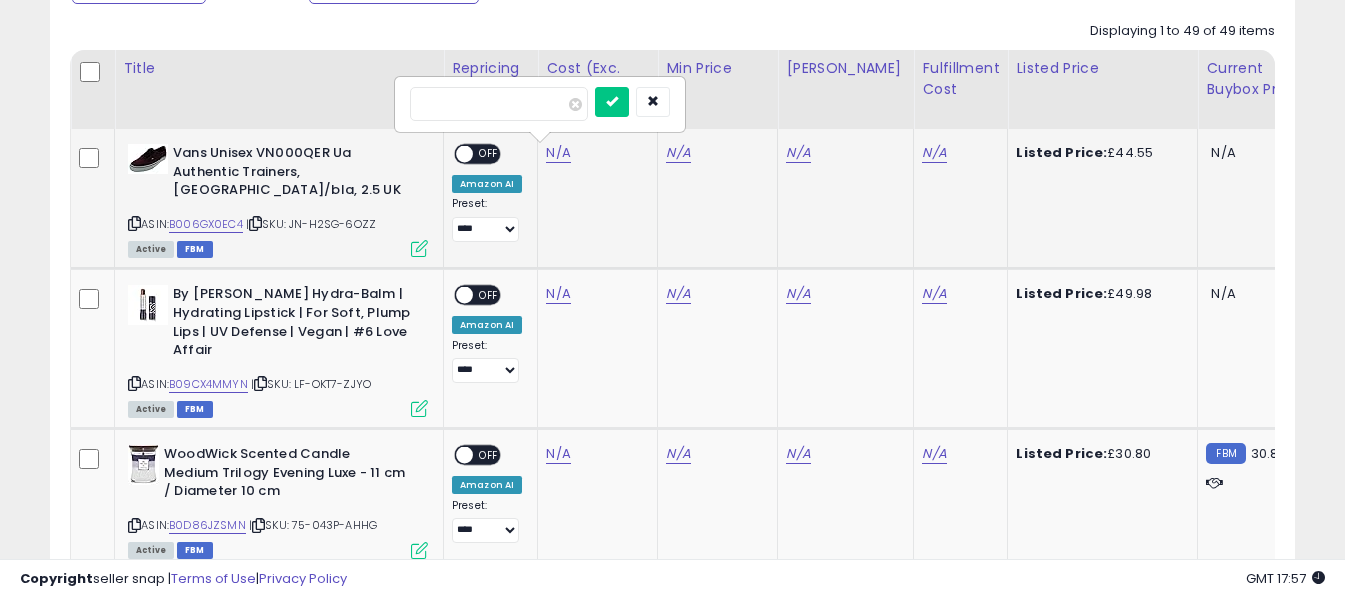 click at bounding box center [499, 104] 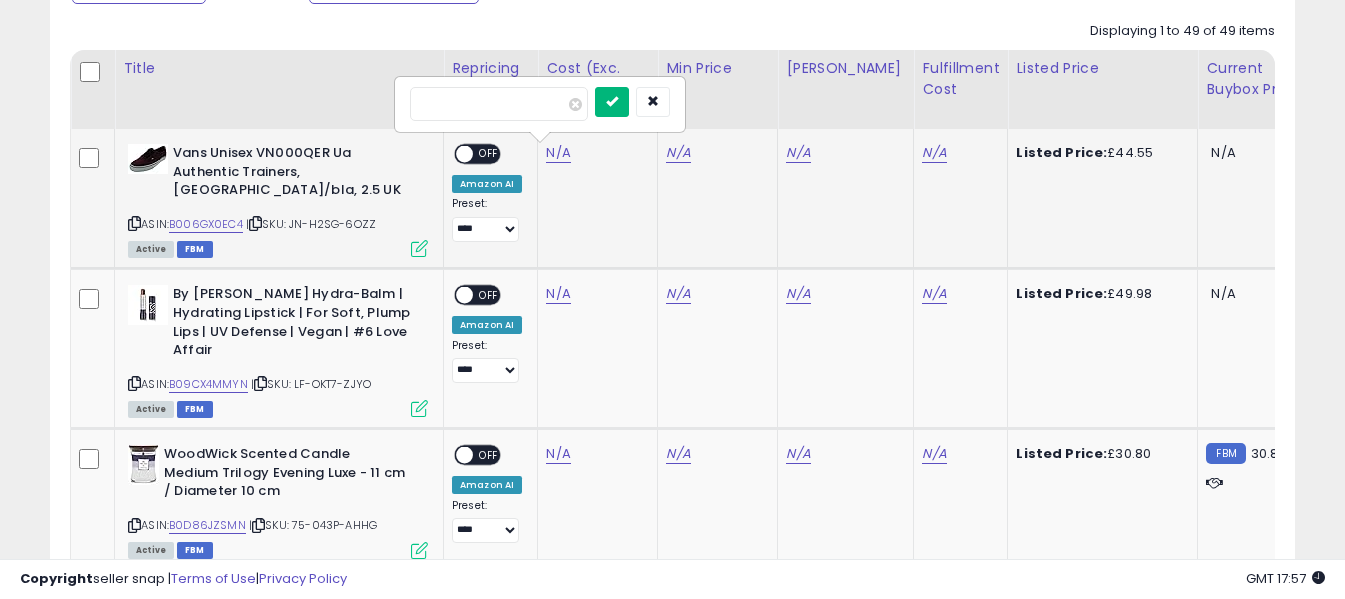 click at bounding box center [612, 101] 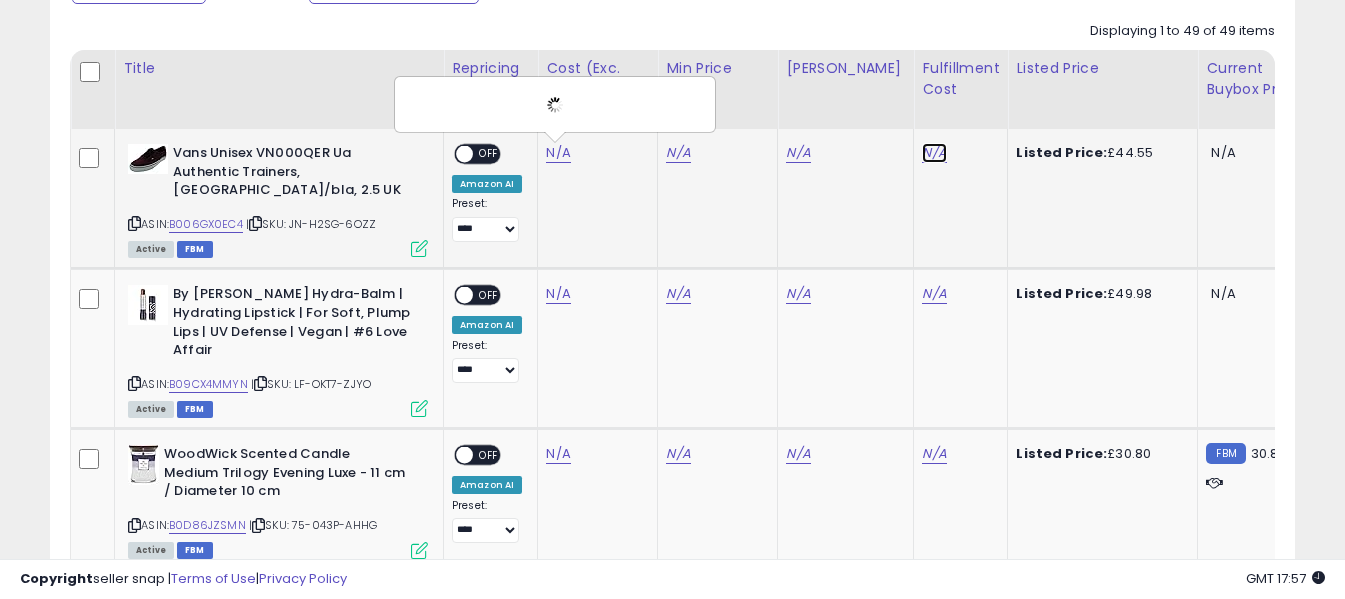 click on "N/A" at bounding box center (934, 153) 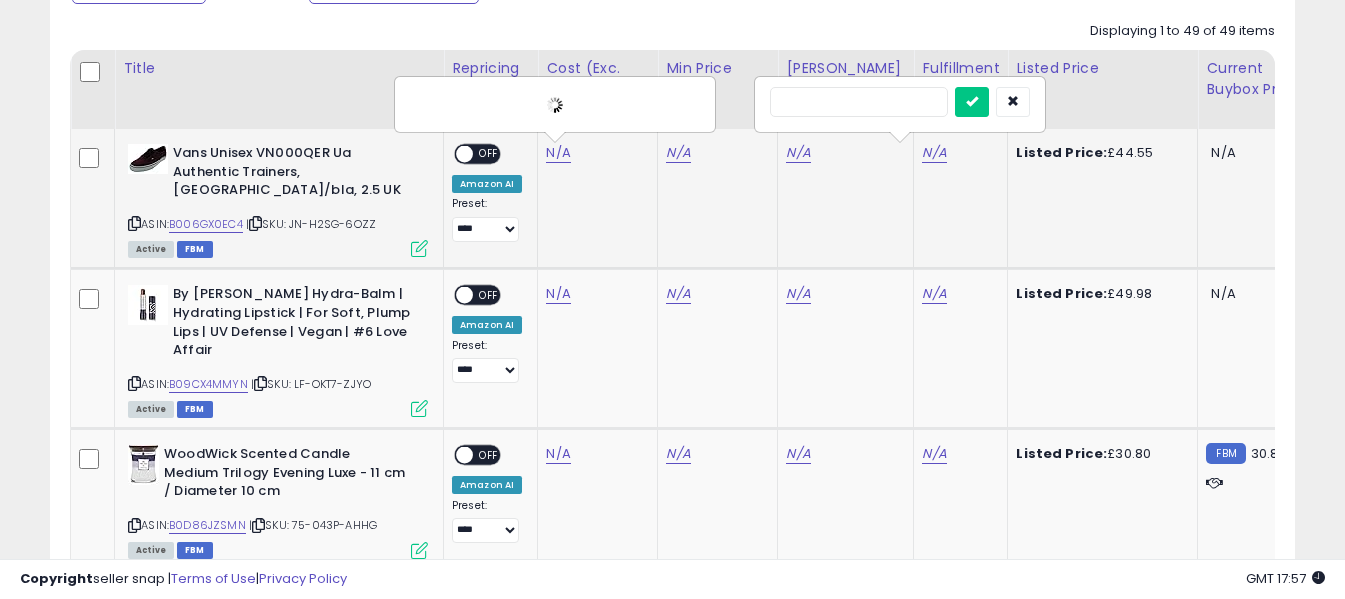click at bounding box center (859, 102) 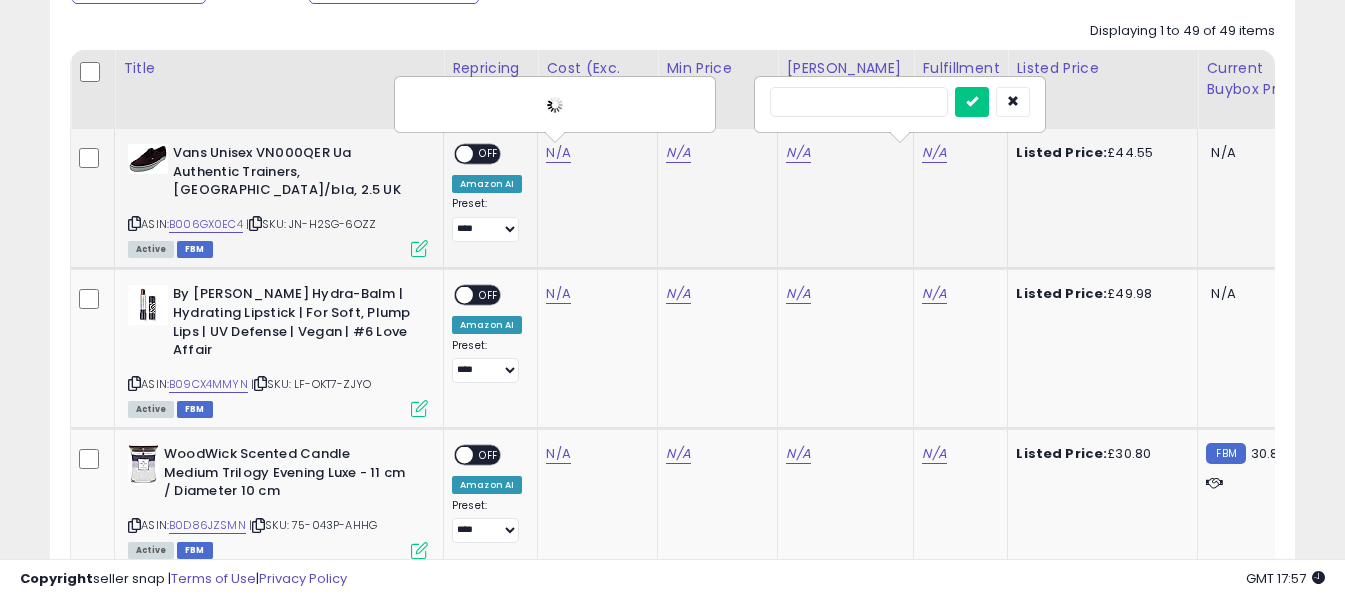 type on "*" 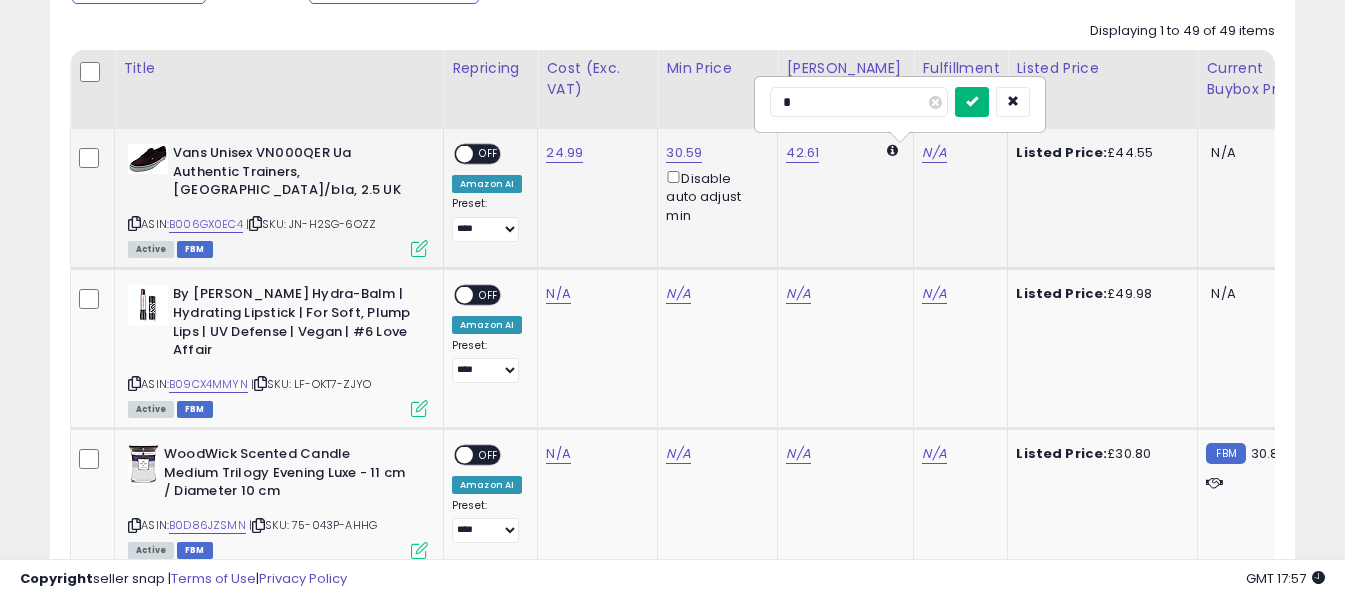 click at bounding box center [972, 101] 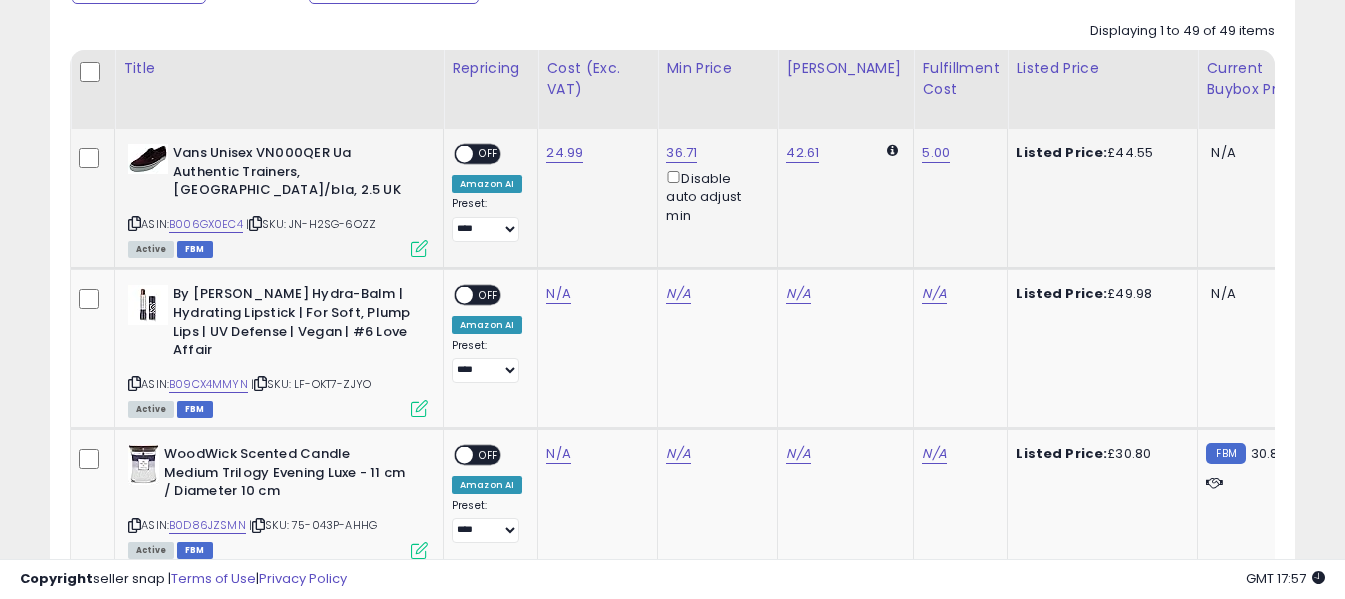click on "OFF" at bounding box center [489, 154] 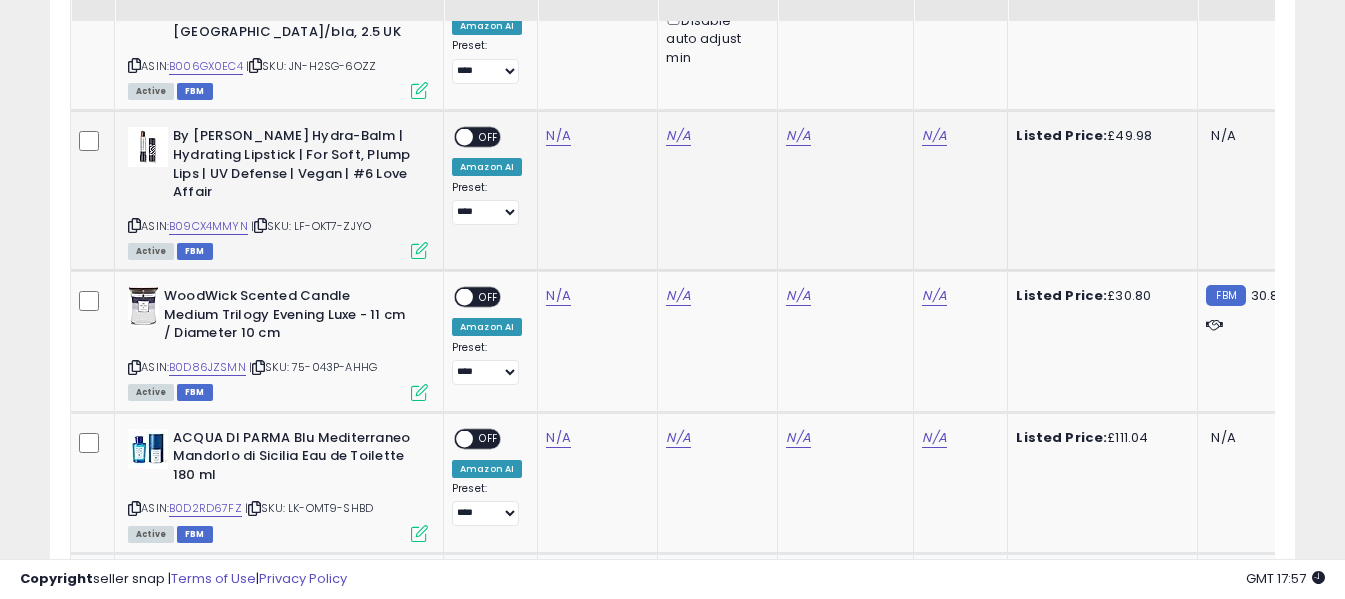 scroll, scrollTop: 1171, scrollLeft: 0, axis: vertical 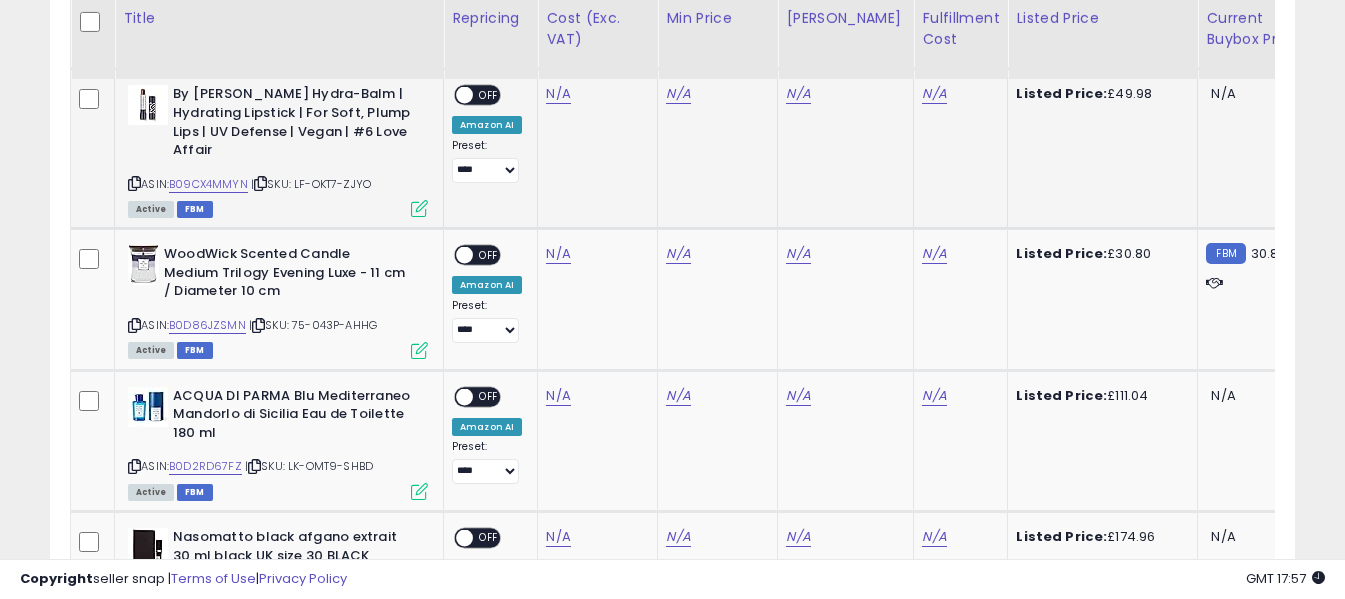 click at bounding box center [134, 183] 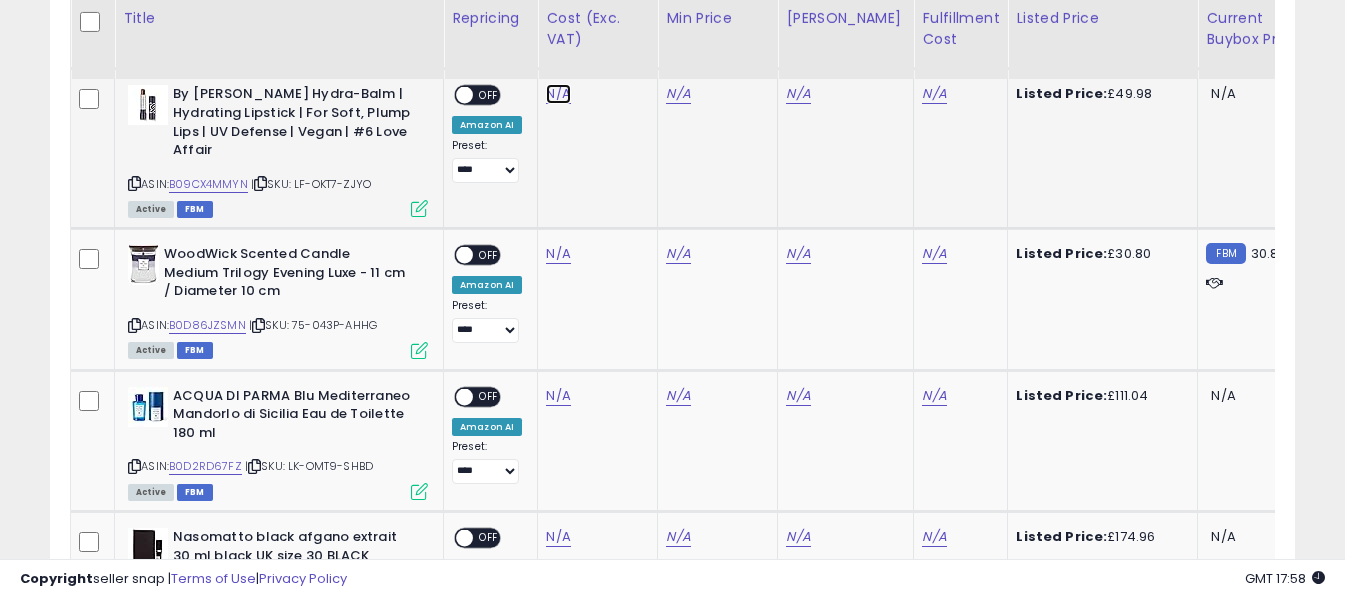 click on "N/A" at bounding box center (558, 94) 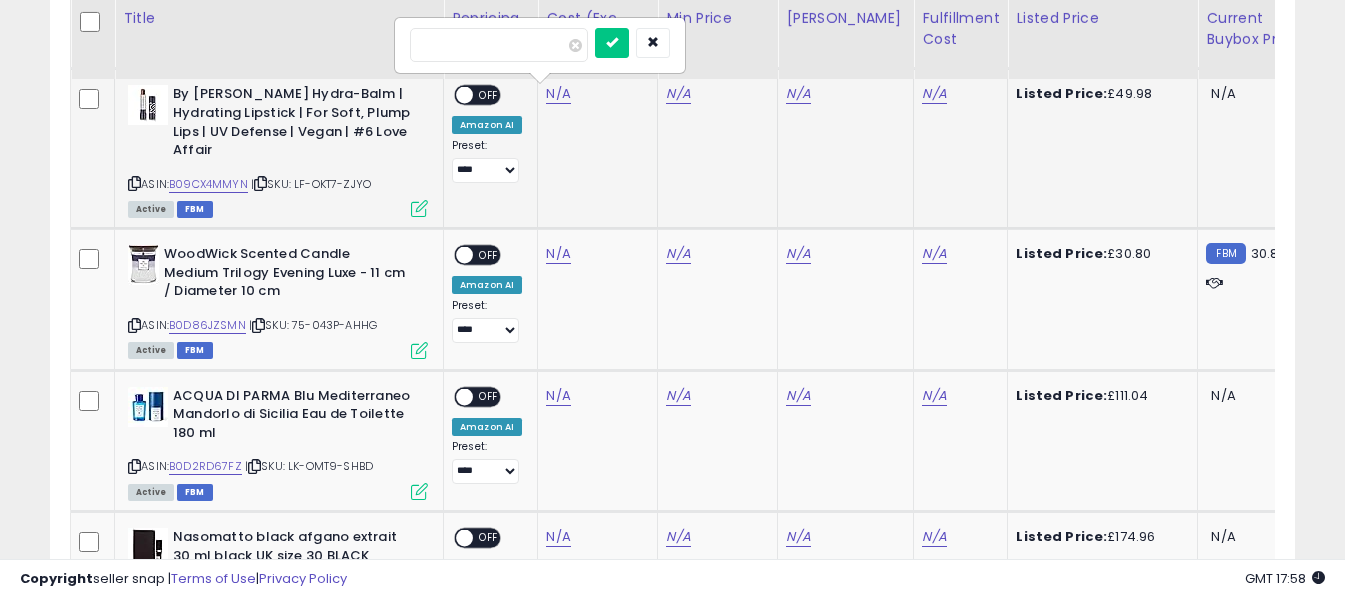 click at bounding box center [499, 45] 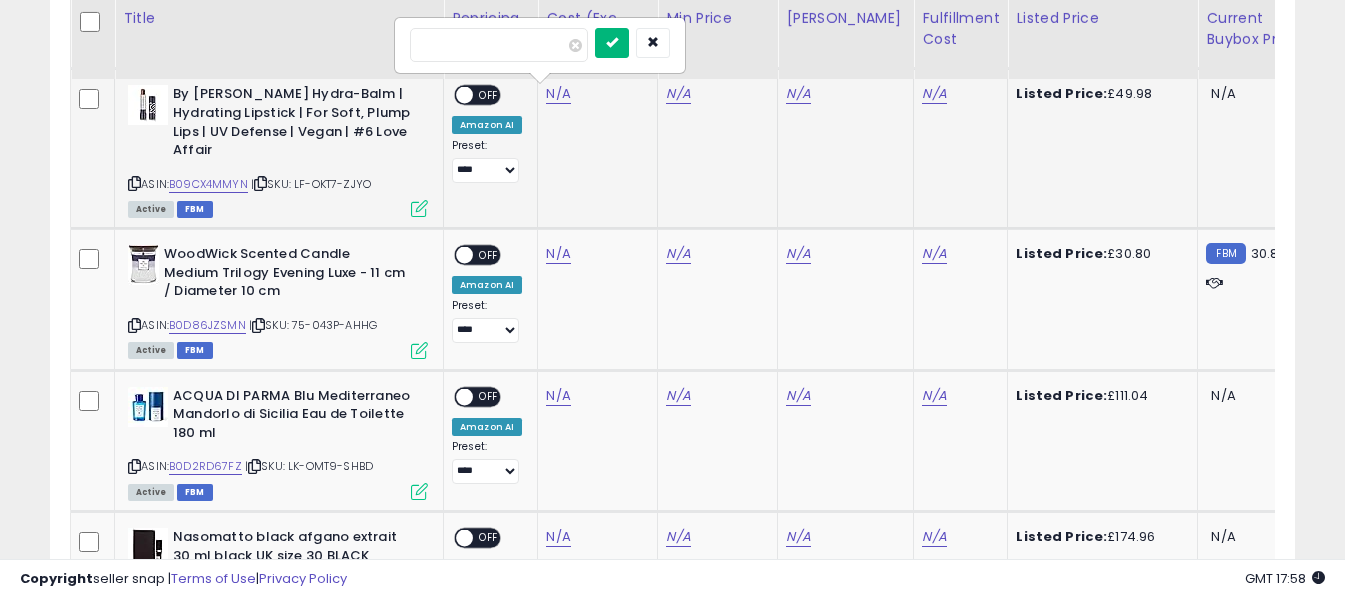 click at bounding box center [612, 42] 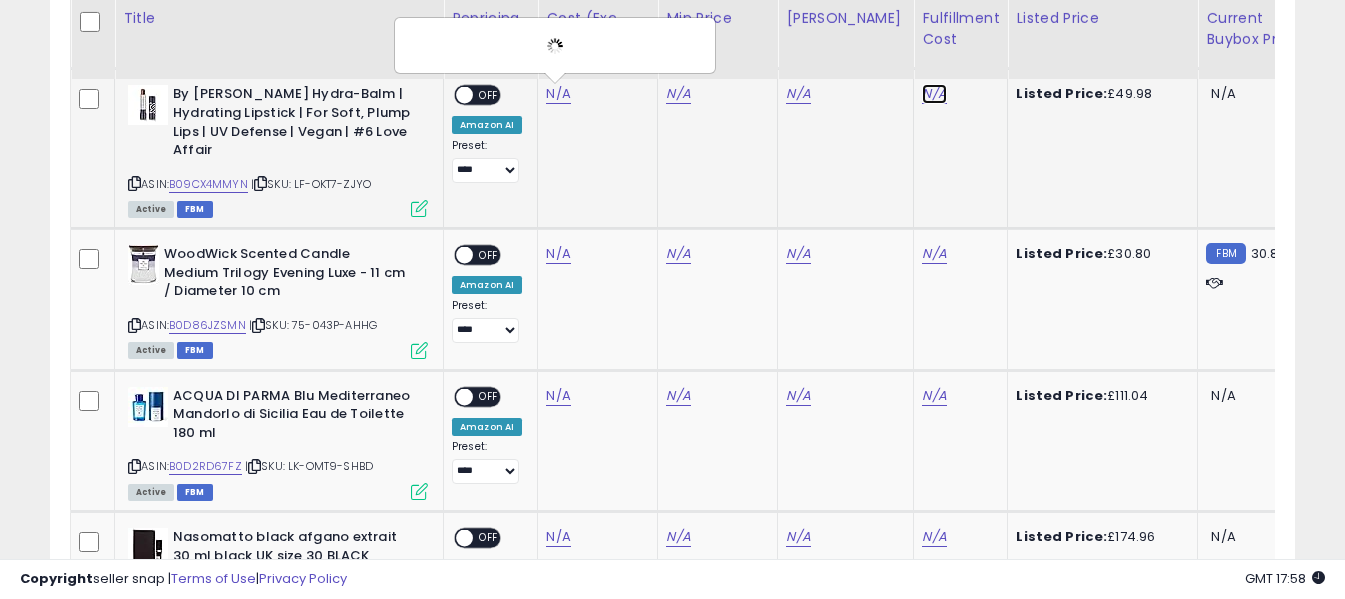 click on "N/A" at bounding box center (934, 94) 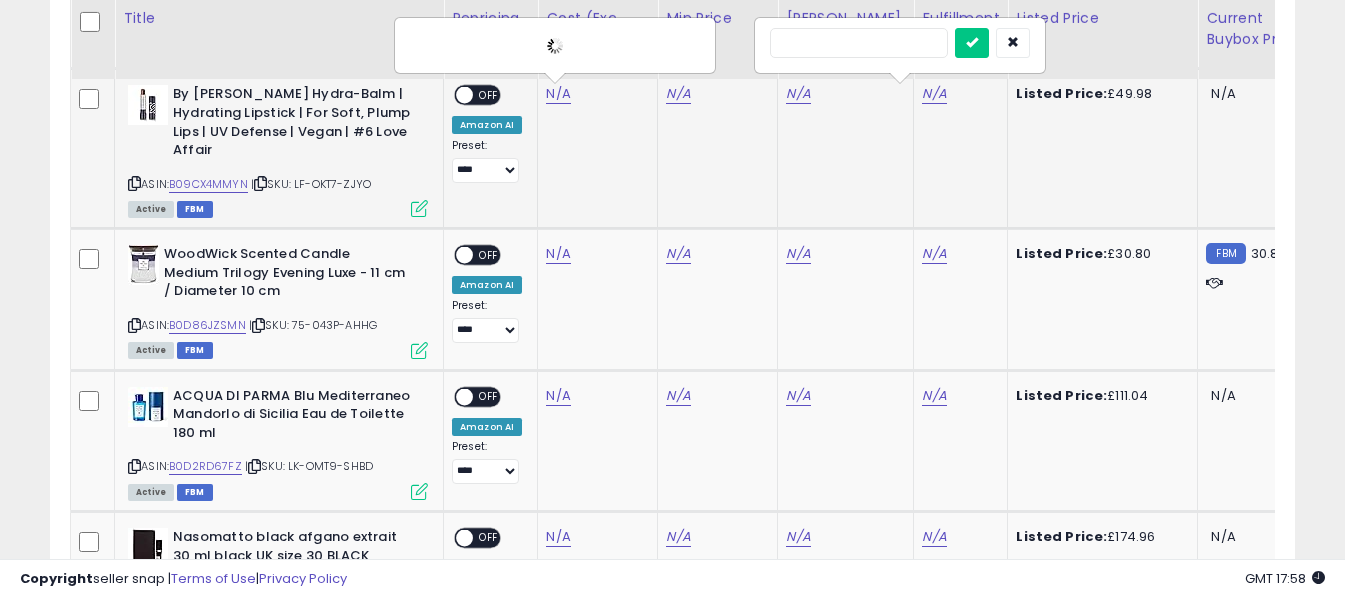 click at bounding box center [859, 43] 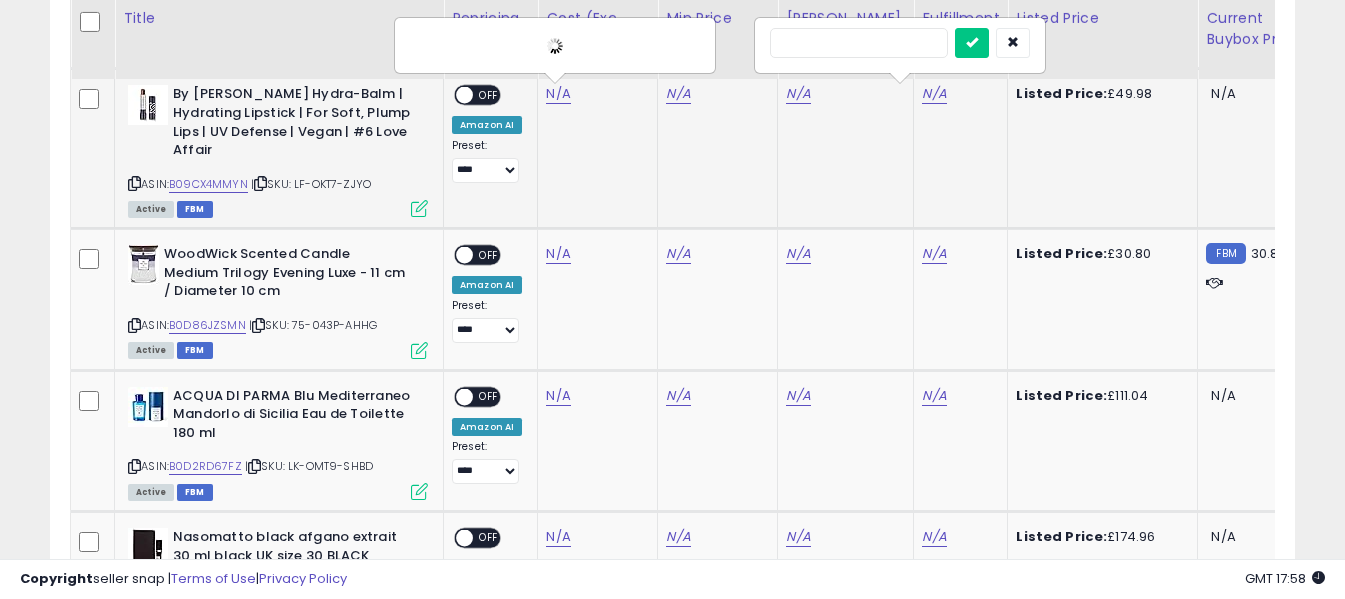 type on "*" 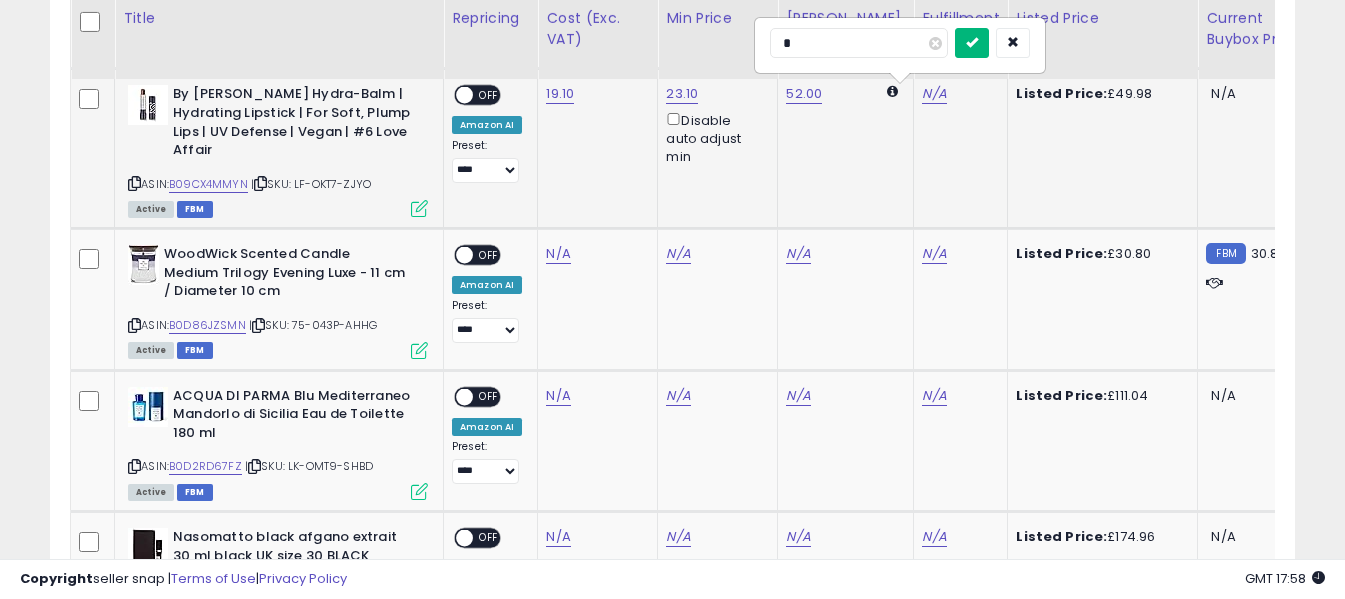 click at bounding box center [972, 42] 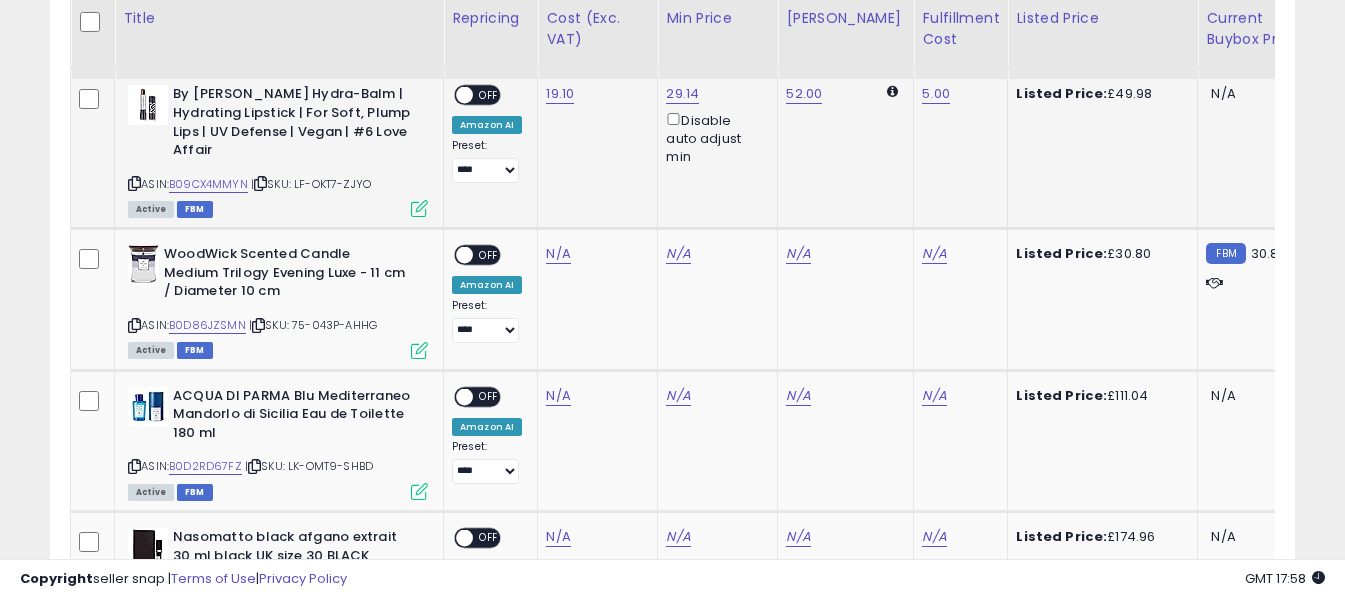 click on "OFF" at bounding box center (489, 95) 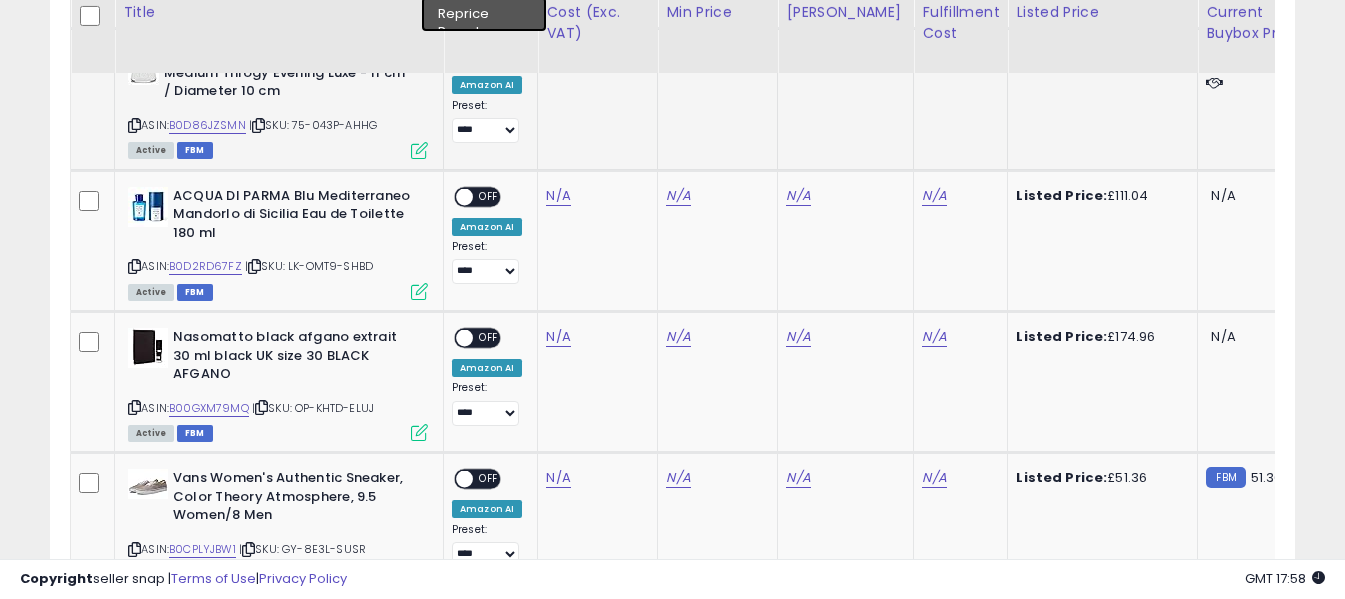 scroll, scrollTop: 1271, scrollLeft: 0, axis: vertical 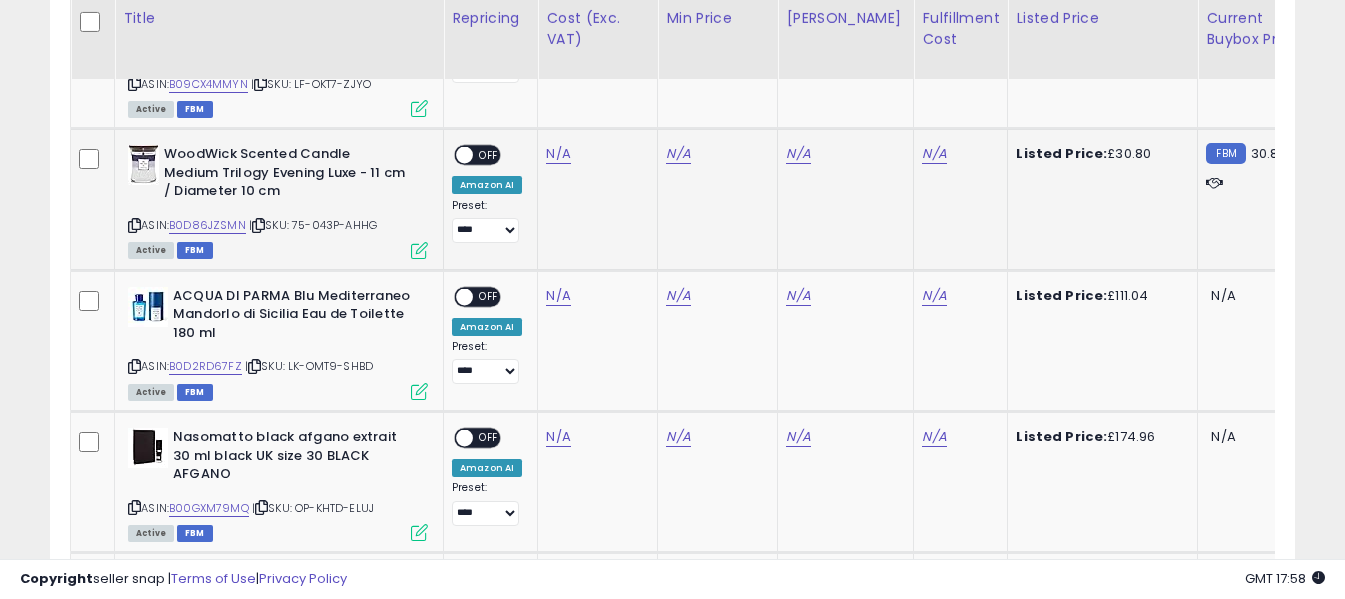 click at bounding box center (134, 225) 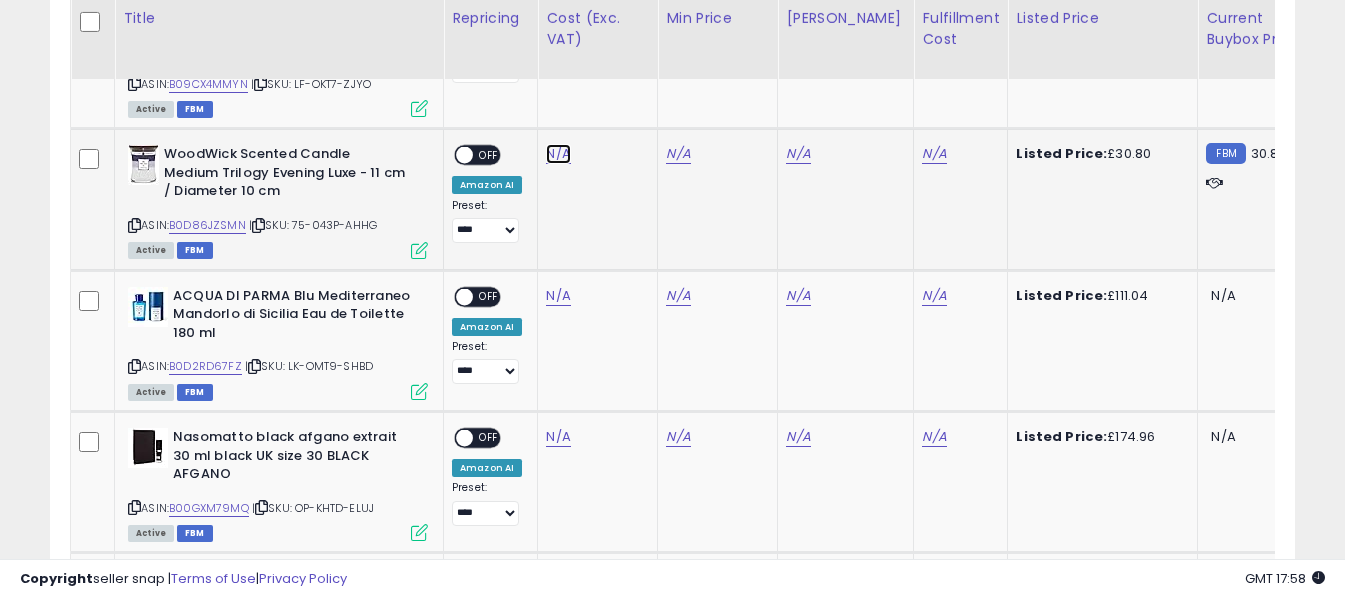 click on "N/A" at bounding box center [558, 154] 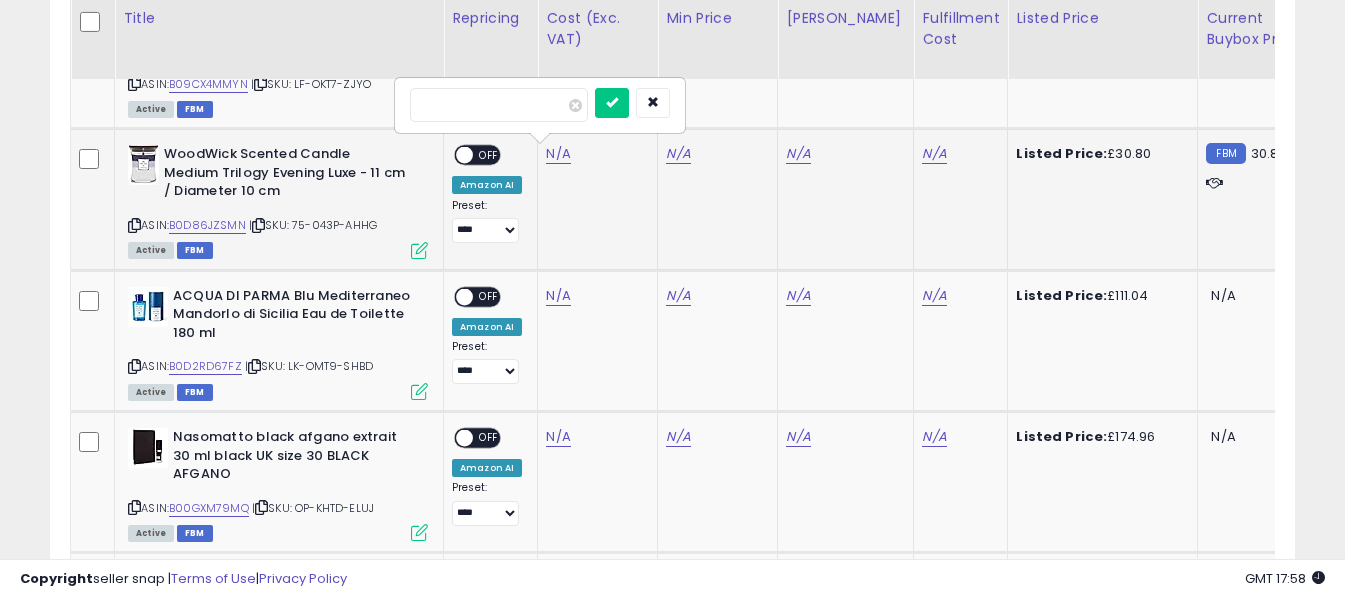 click at bounding box center (499, 105) 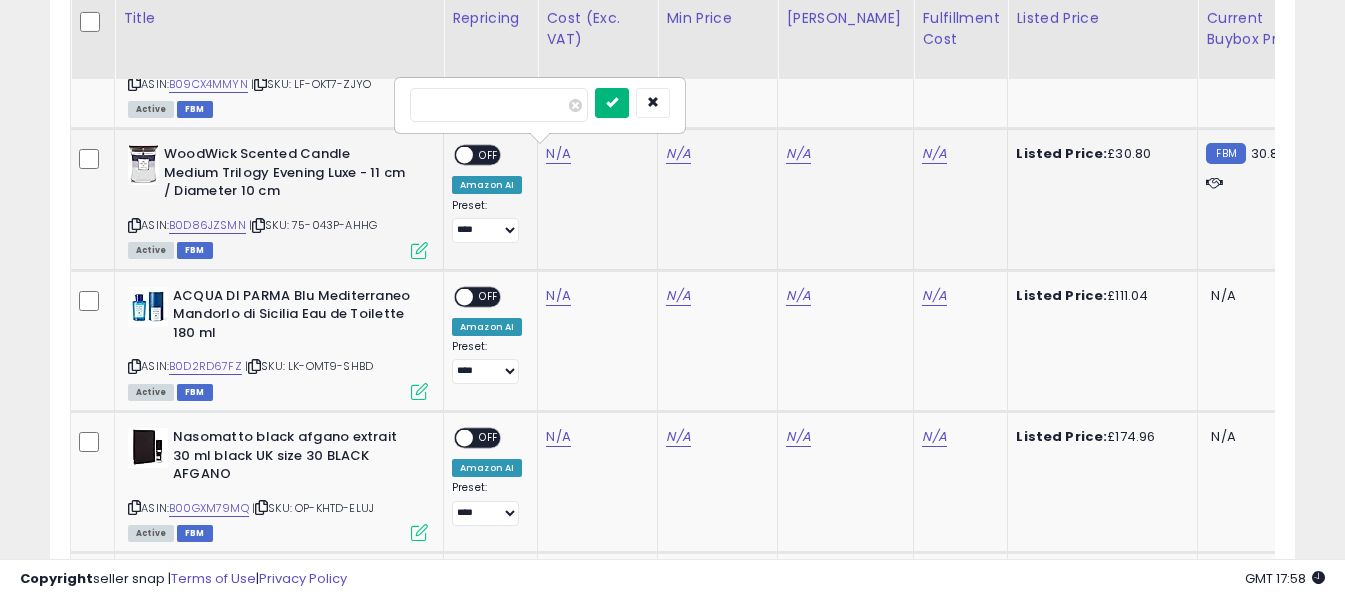 click at bounding box center (612, 102) 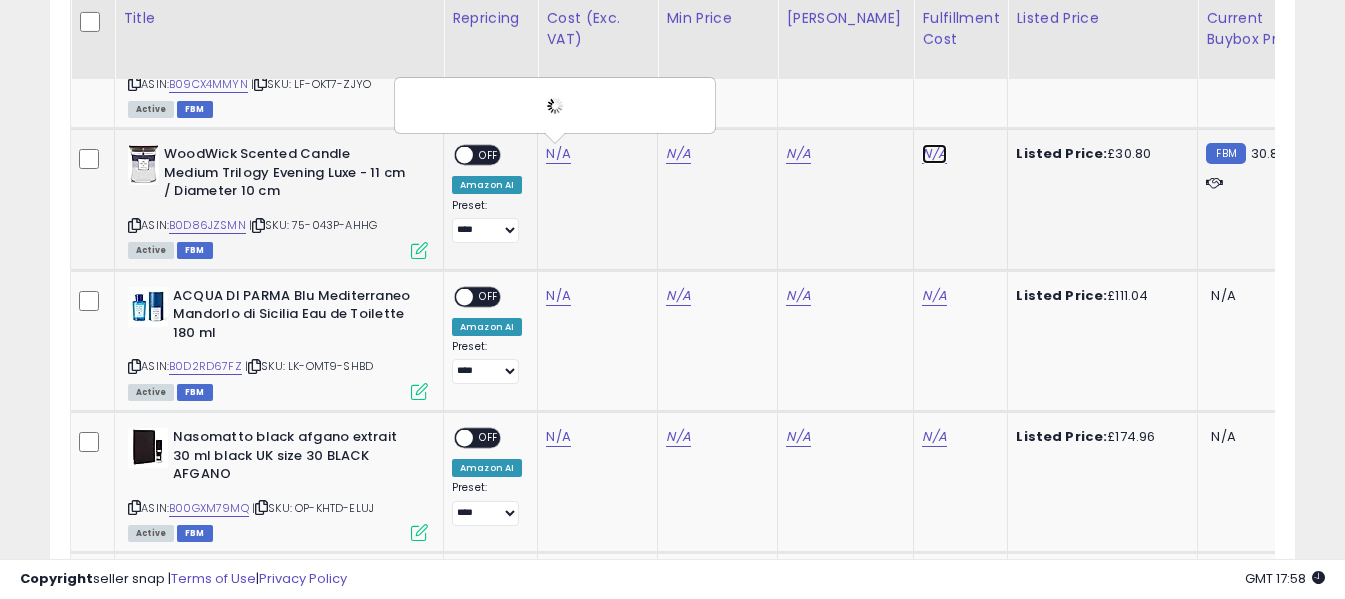 click on "N/A" at bounding box center (934, 154) 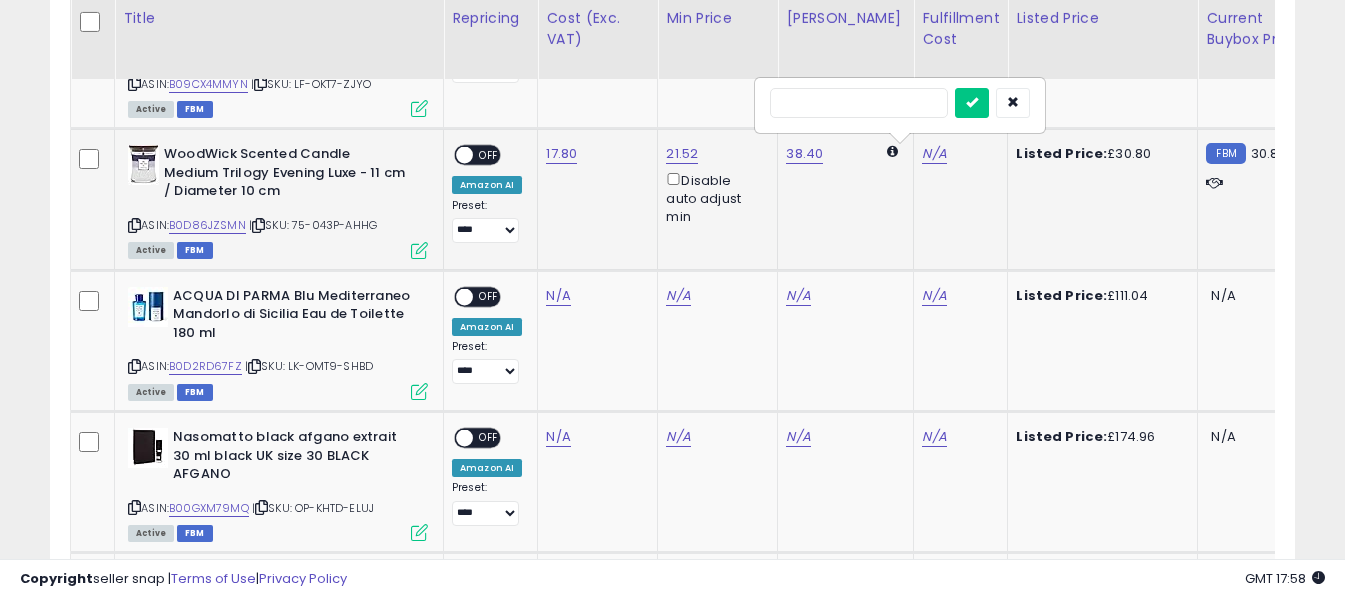 click at bounding box center (859, 103) 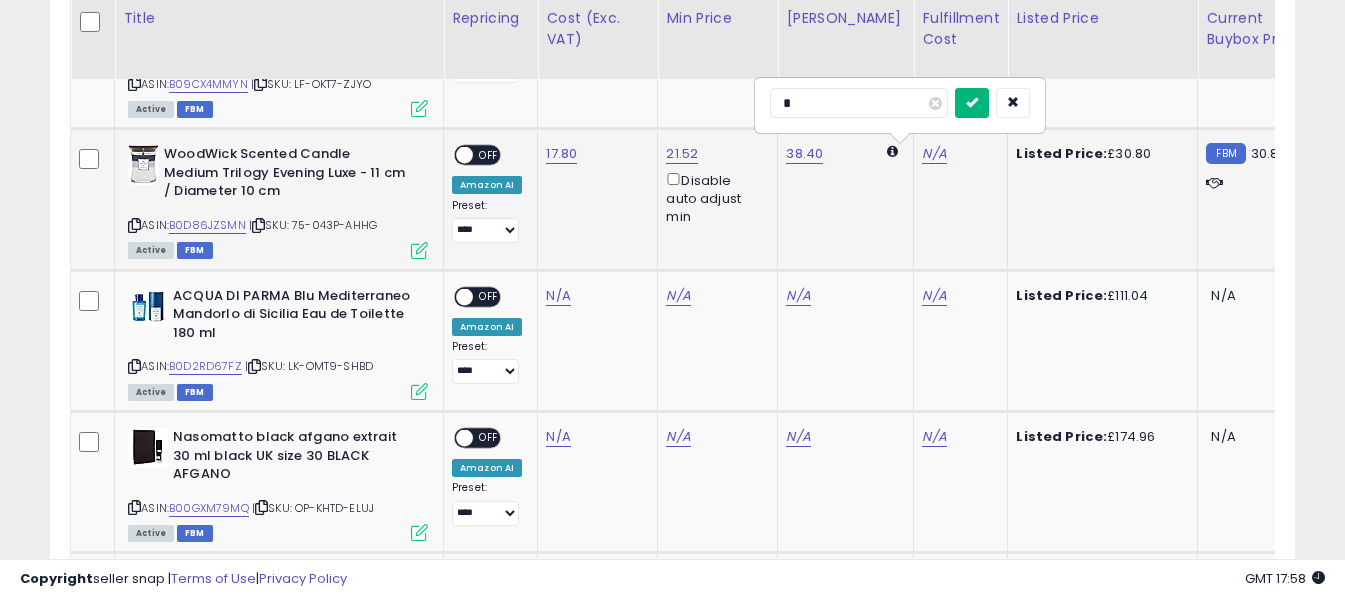 click at bounding box center [972, 102] 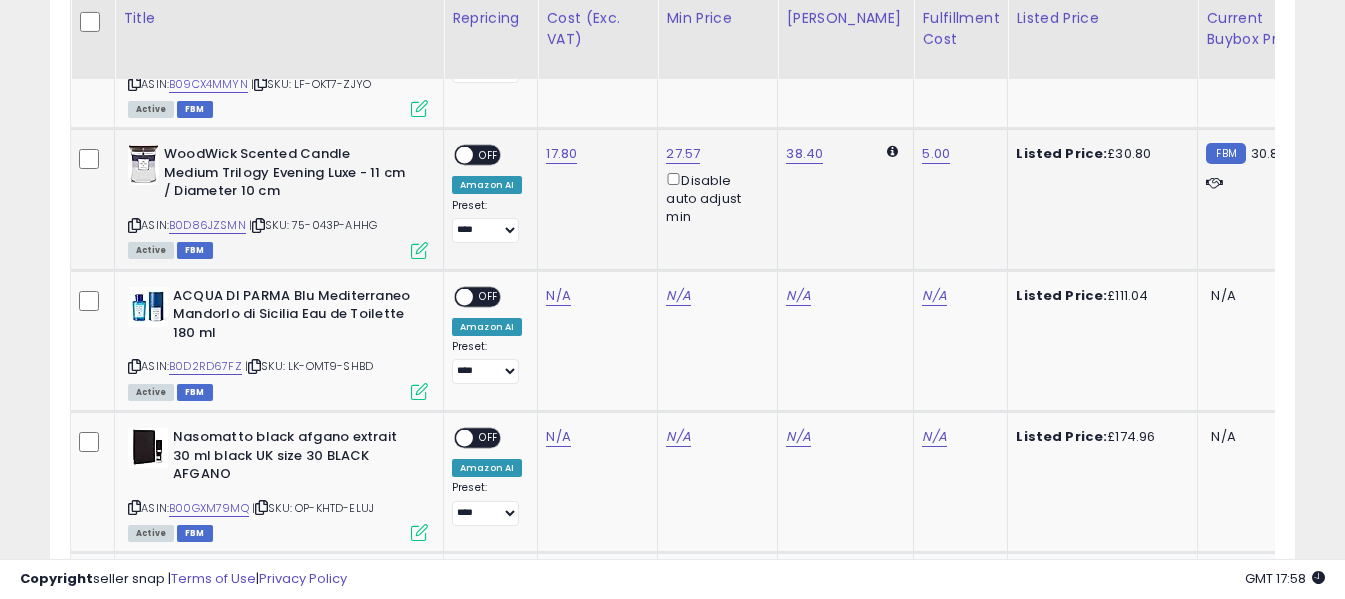 click on "OFF" at bounding box center (489, 155) 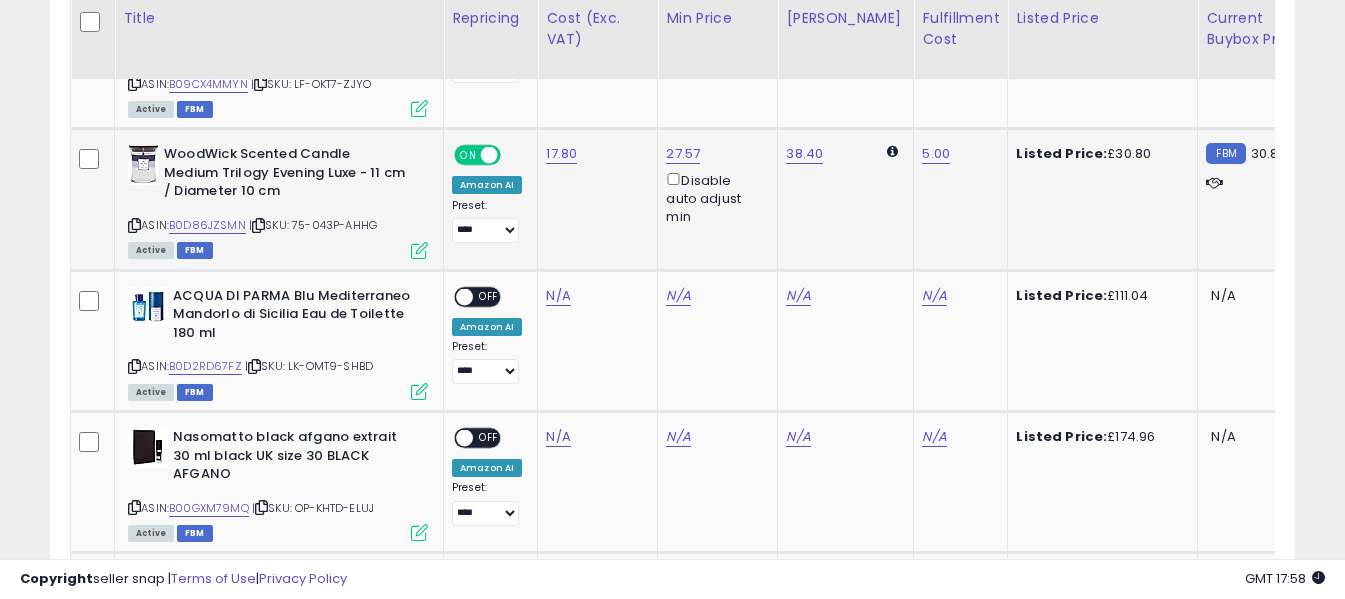scroll, scrollTop: 1371, scrollLeft: 0, axis: vertical 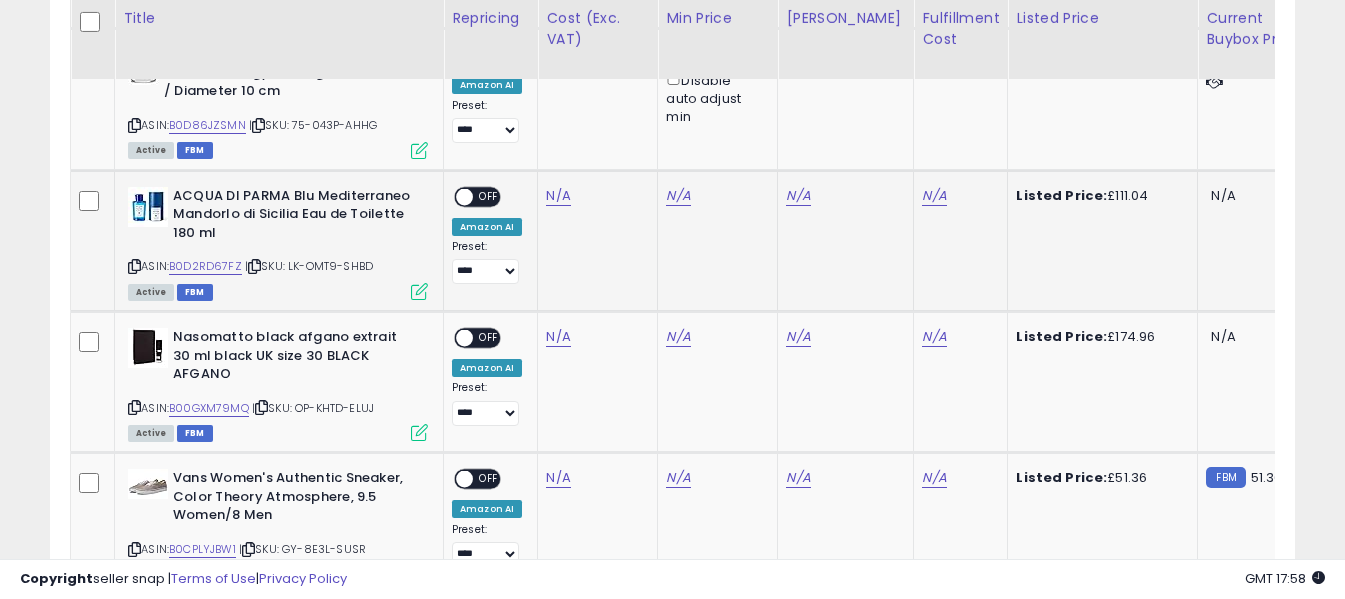click at bounding box center [134, 266] 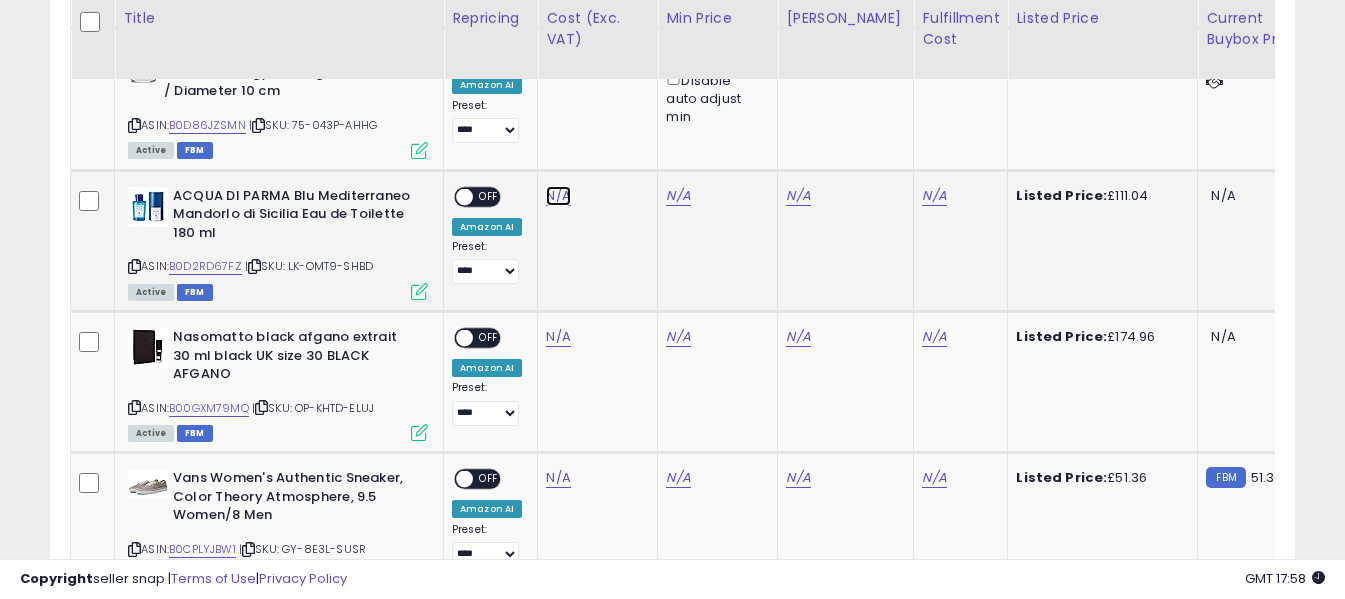 click on "N/A" at bounding box center (558, 196) 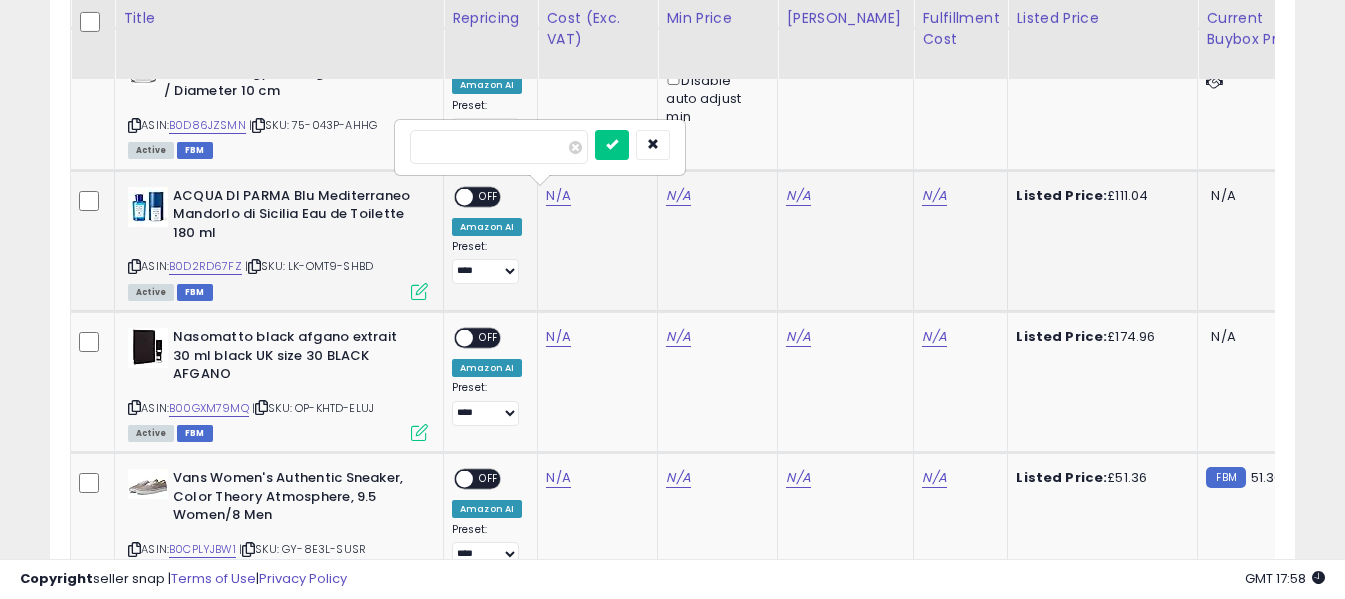 click at bounding box center [499, 147] 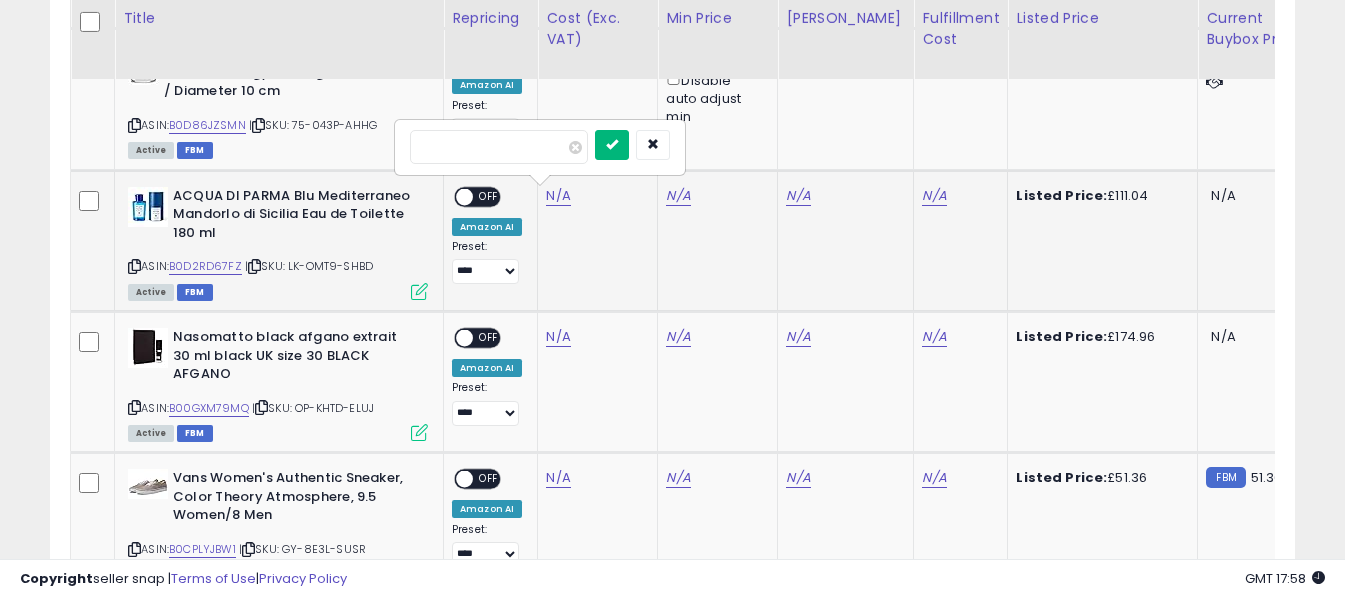 type on "*****" 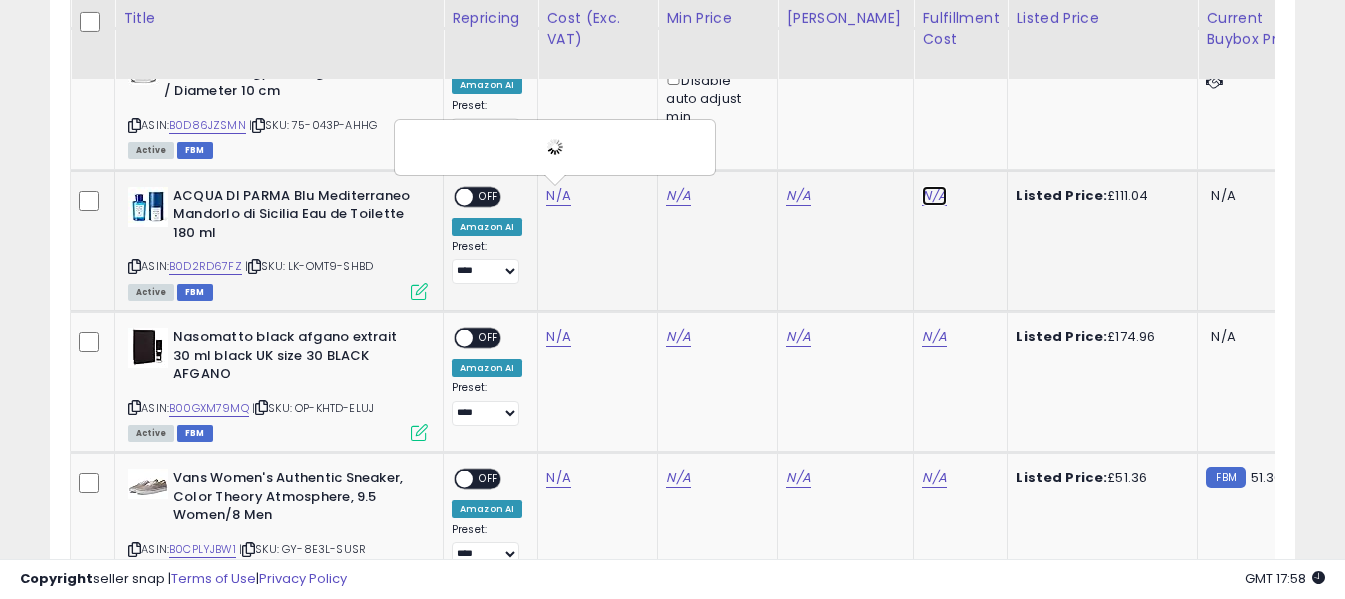 click on "N/A" at bounding box center (934, 196) 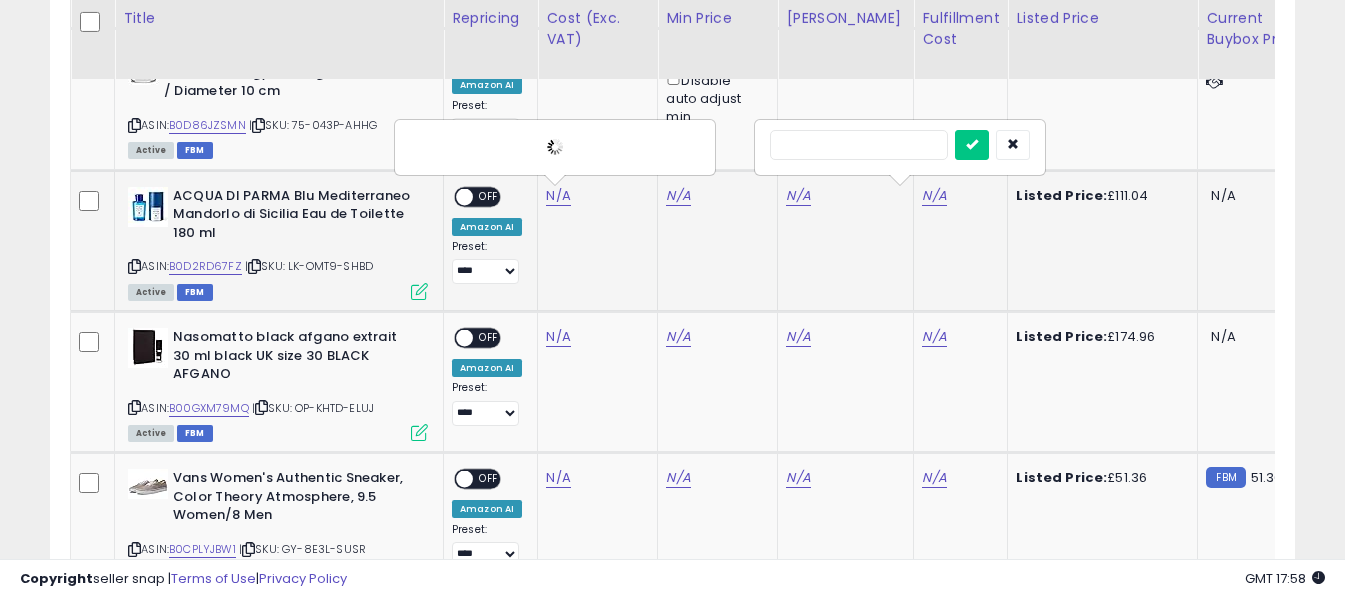 click at bounding box center [859, 145] 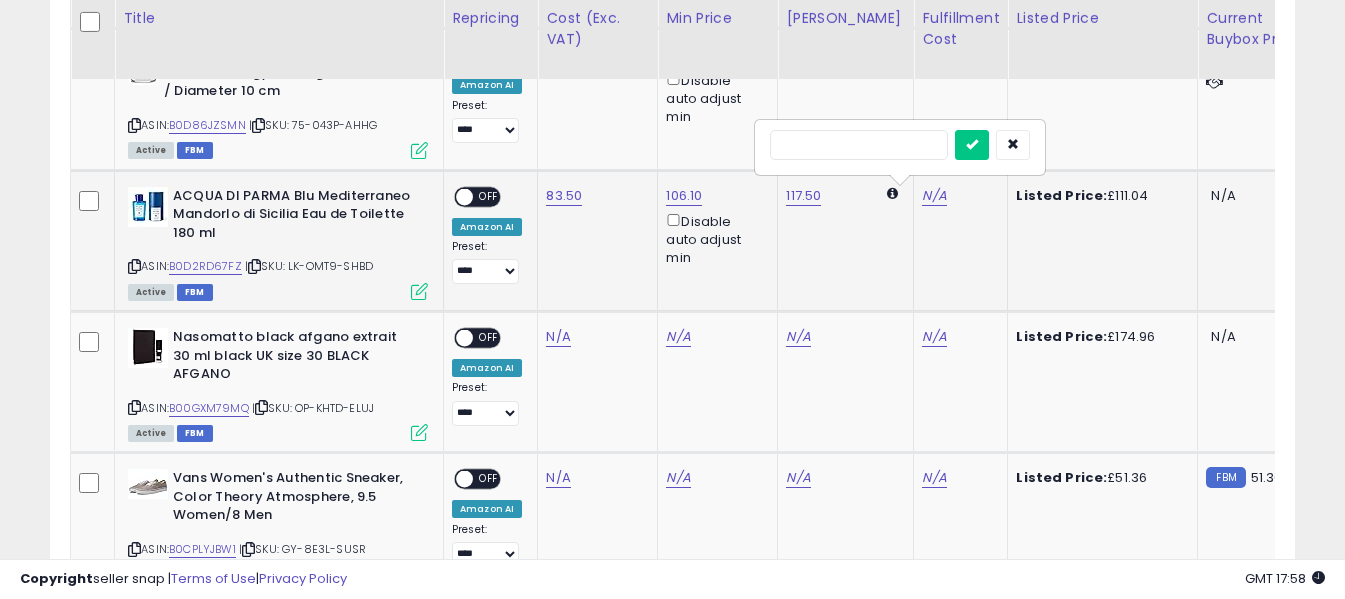 type on "*" 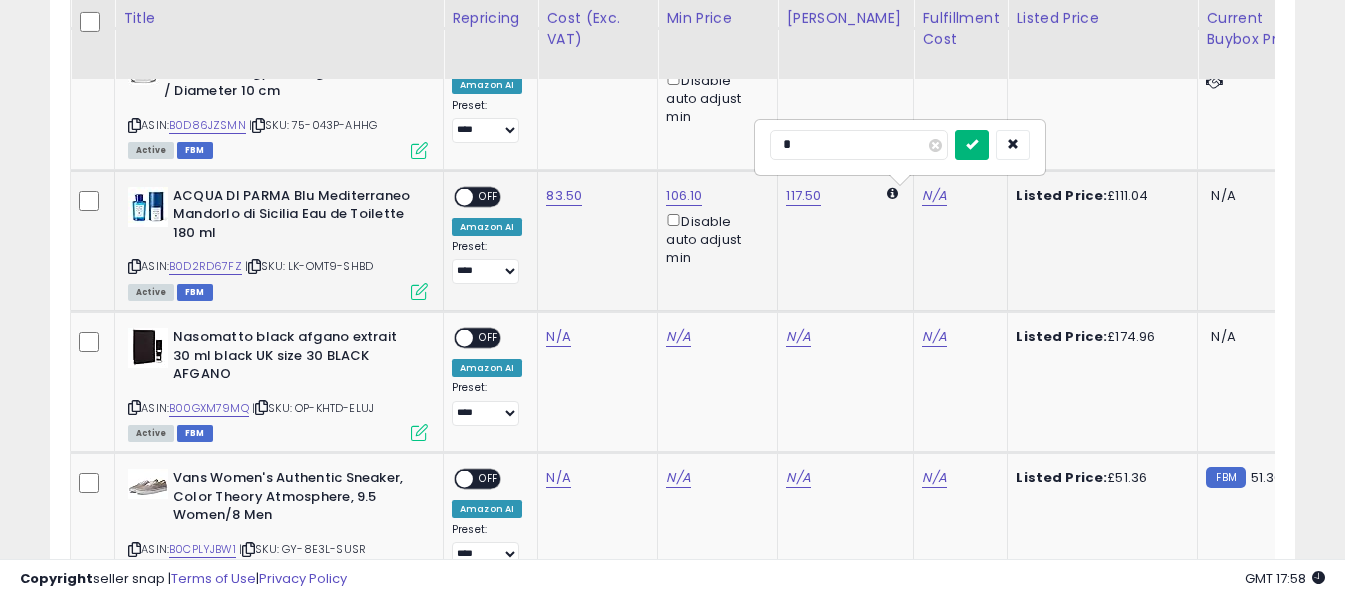 click at bounding box center (972, 145) 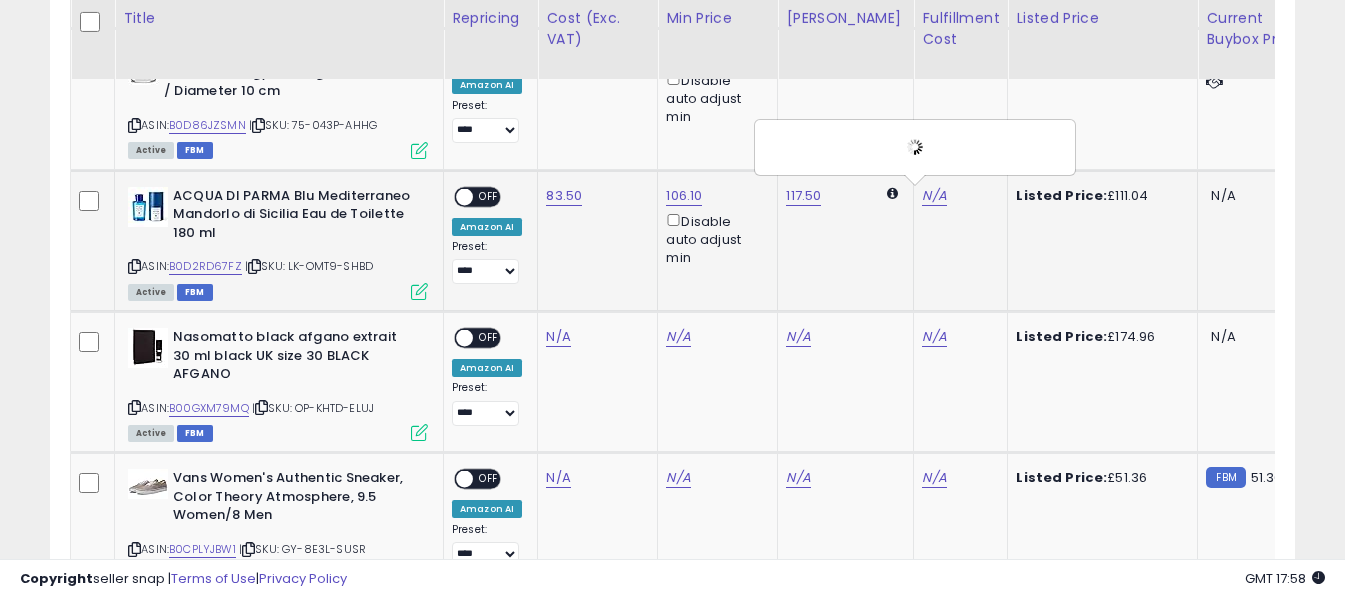 click on "OFF" at bounding box center [489, 196] 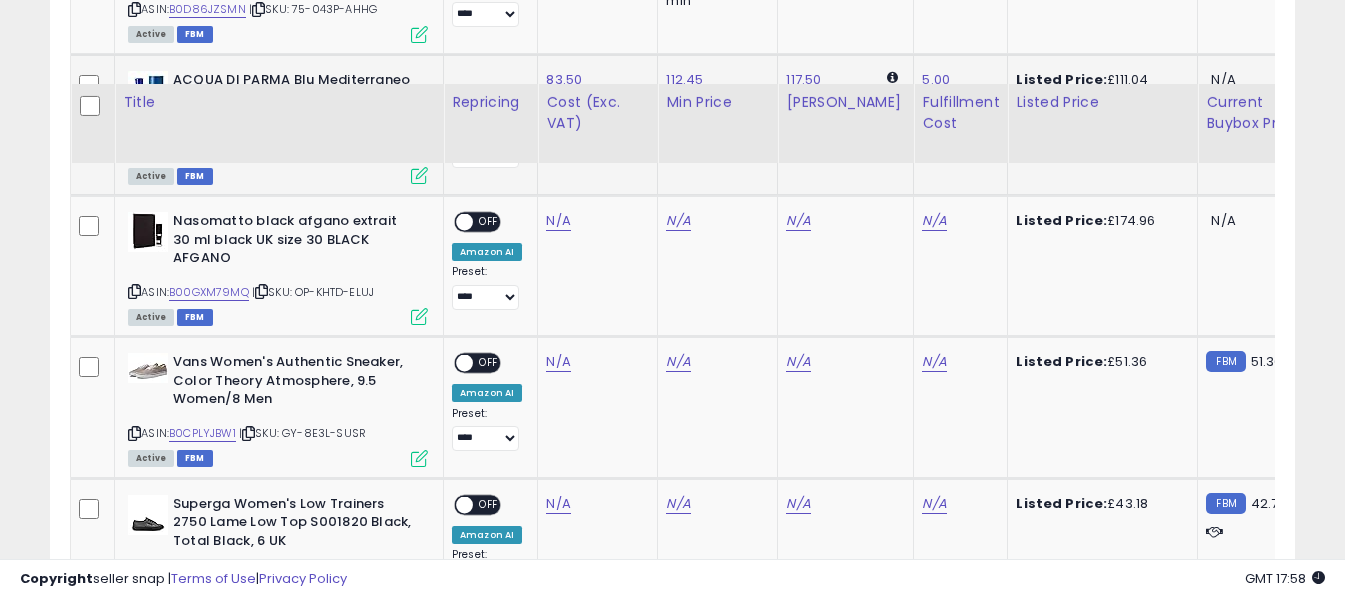 scroll, scrollTop: 1571, scrollLeft: 0, axis: vertical 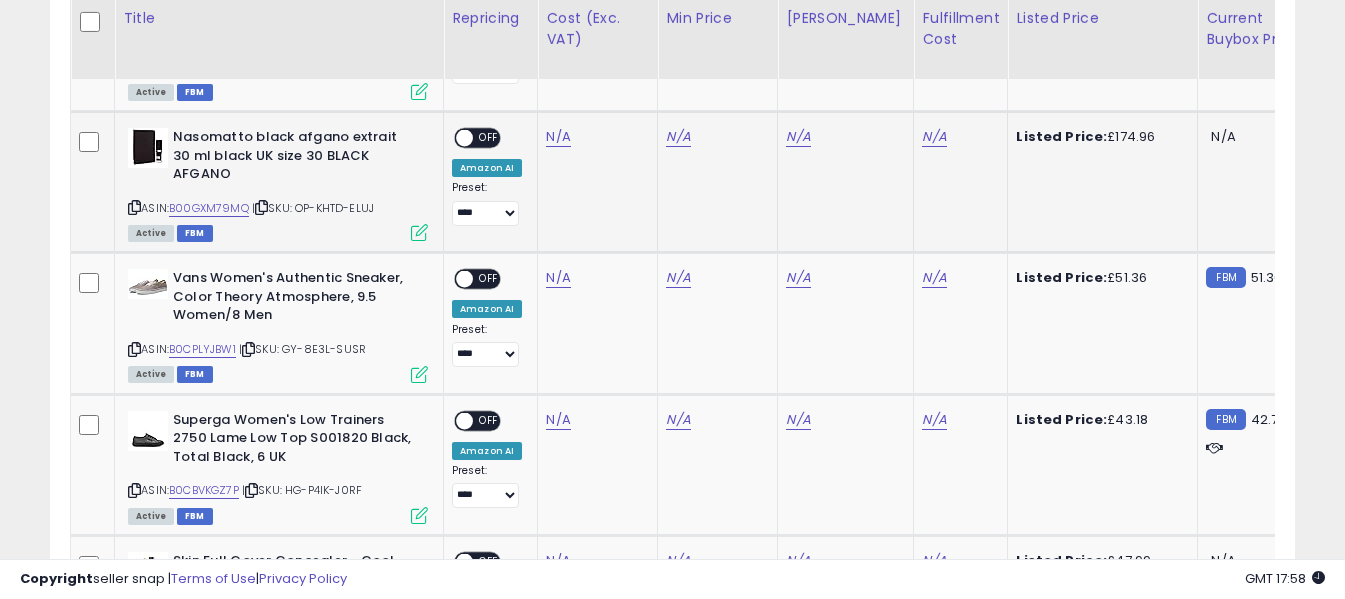 click at bounding box center [134, 207] 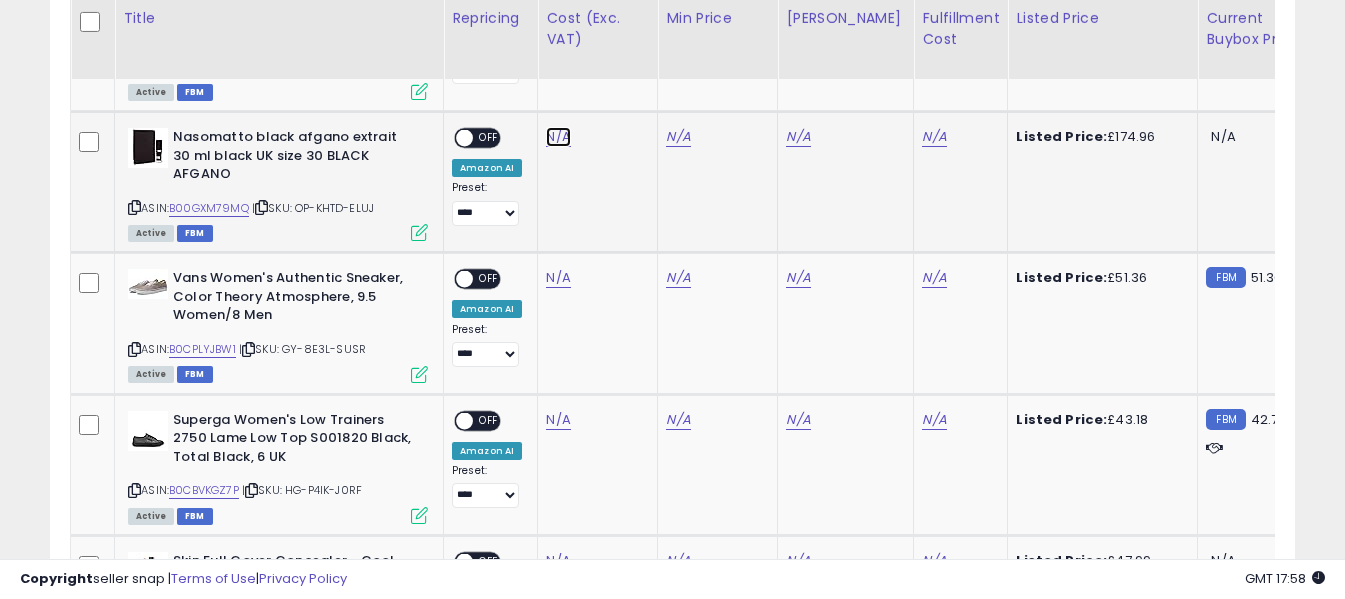 click on "N/A" at bounding box center (558, 137) 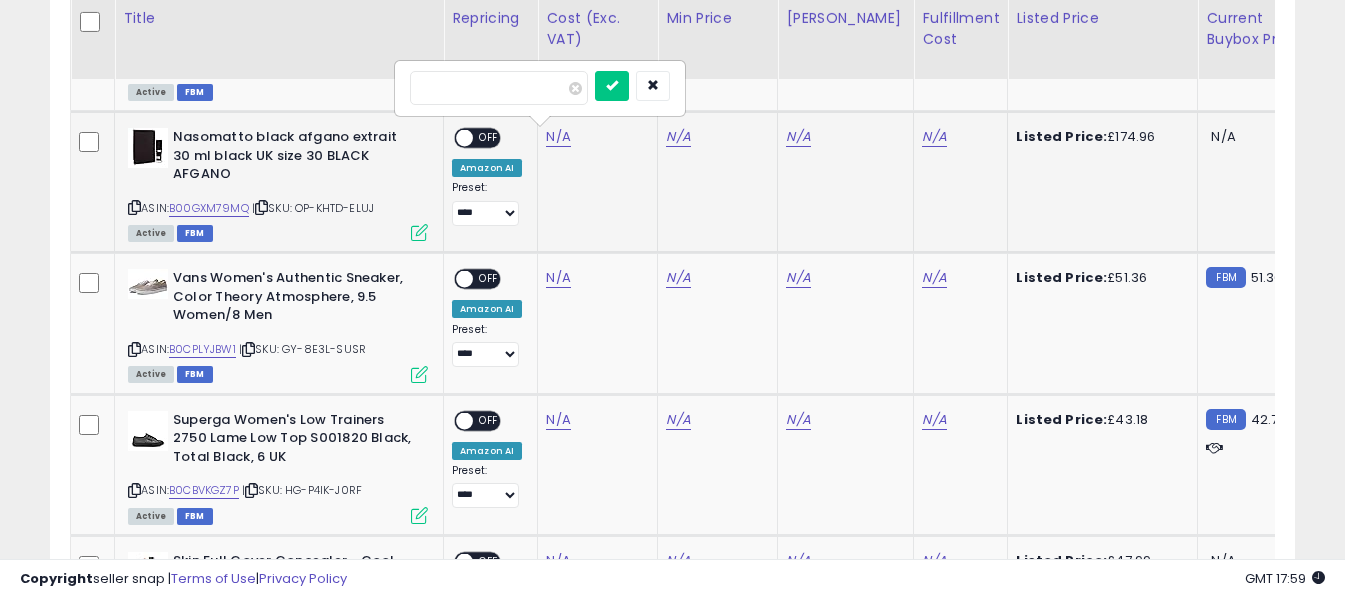 click at bounding box center [499, 88] 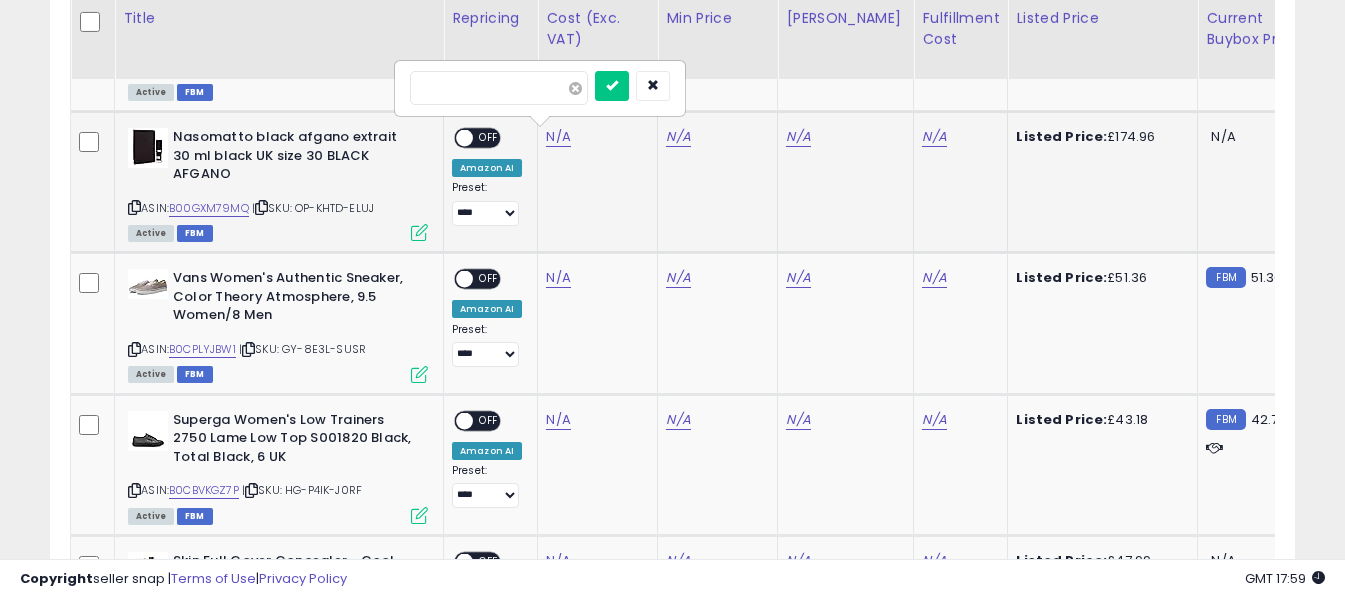 type on "******" 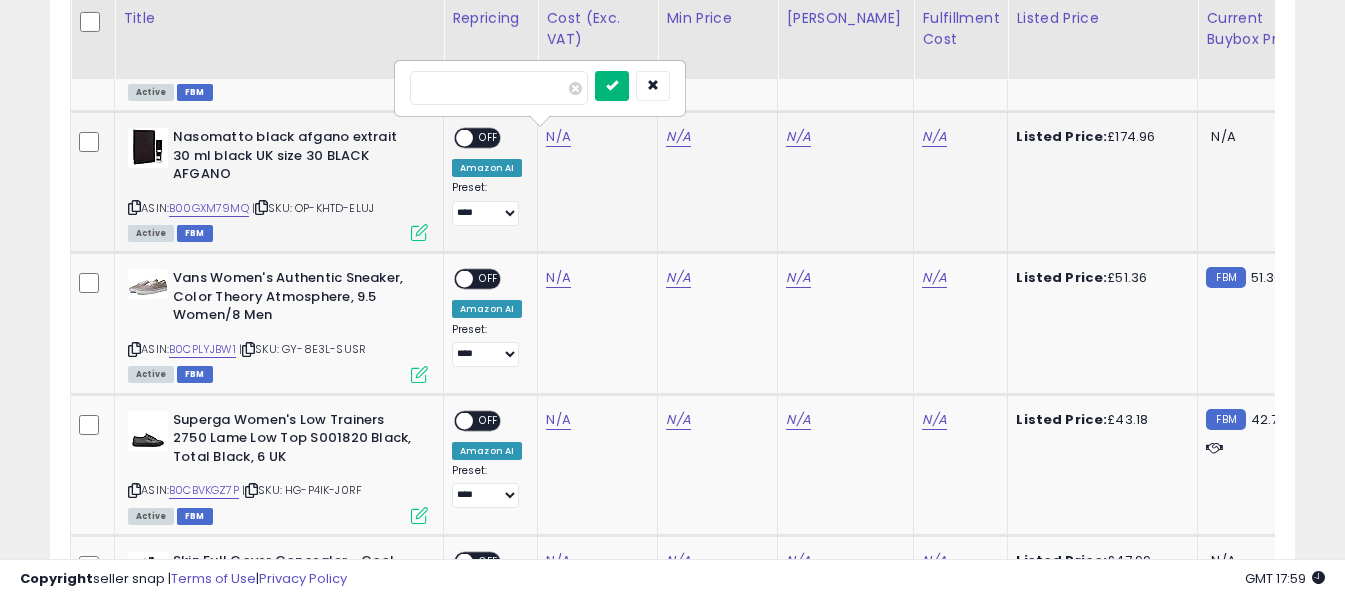 click at bounding box center [612, 85] 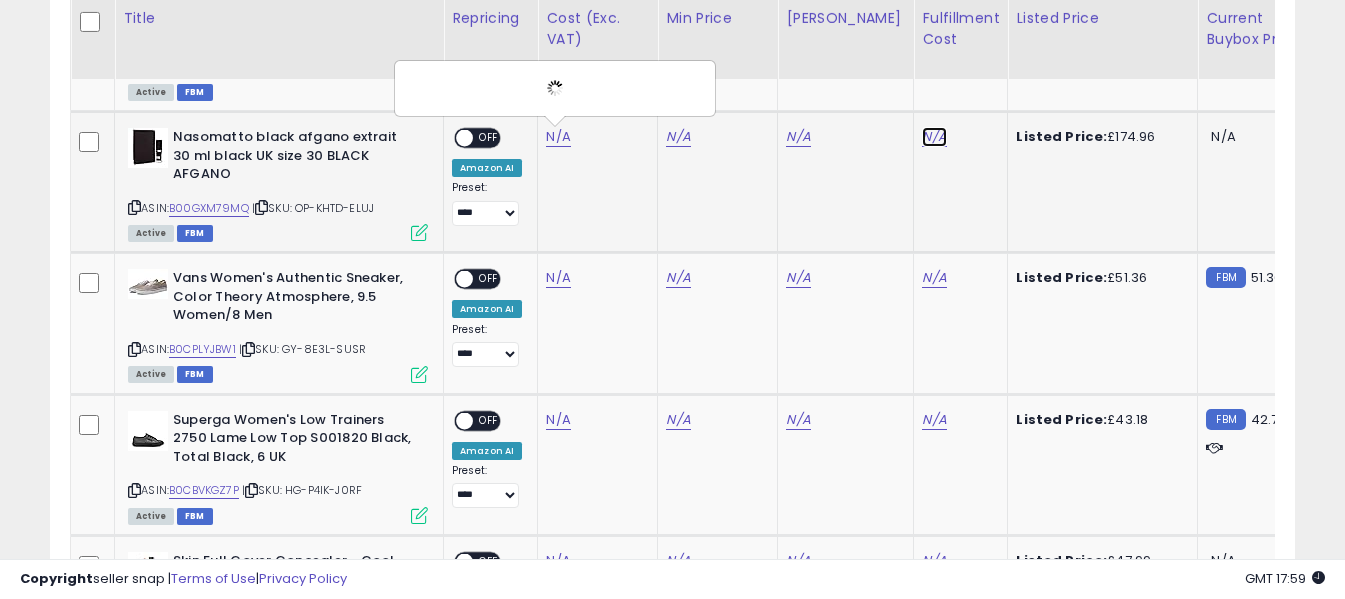 click on "N/A" at bounding box center [934, 137] 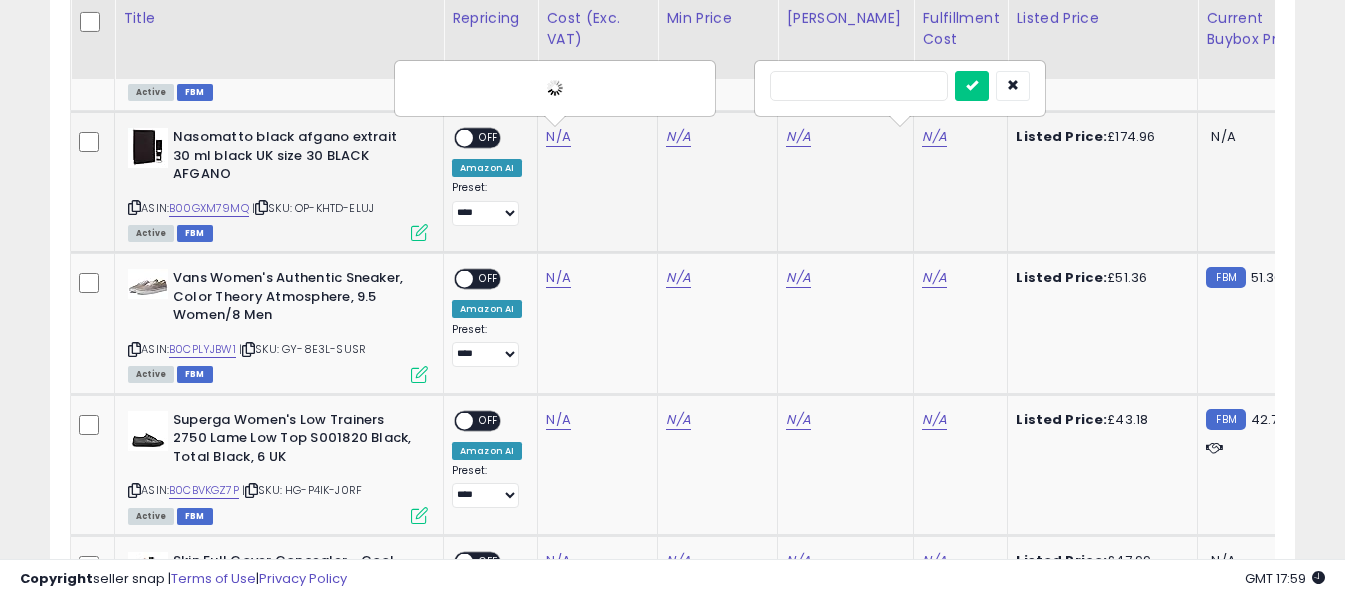 click at bounding box center (859, 86) 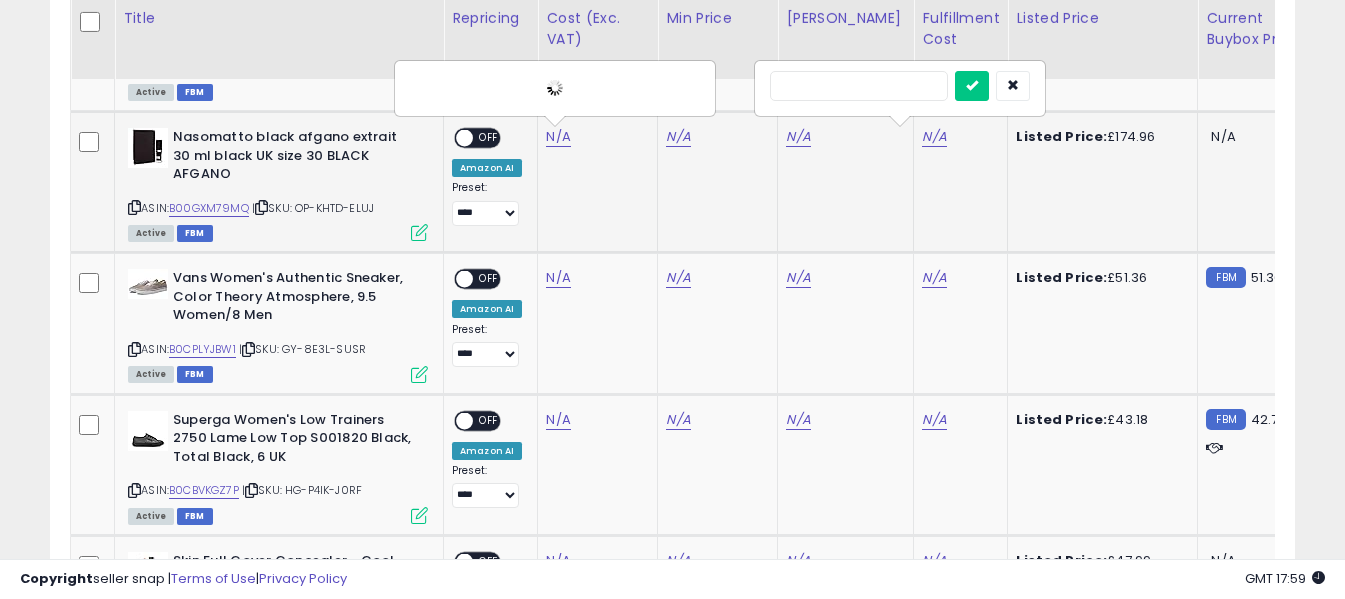 type on "*" 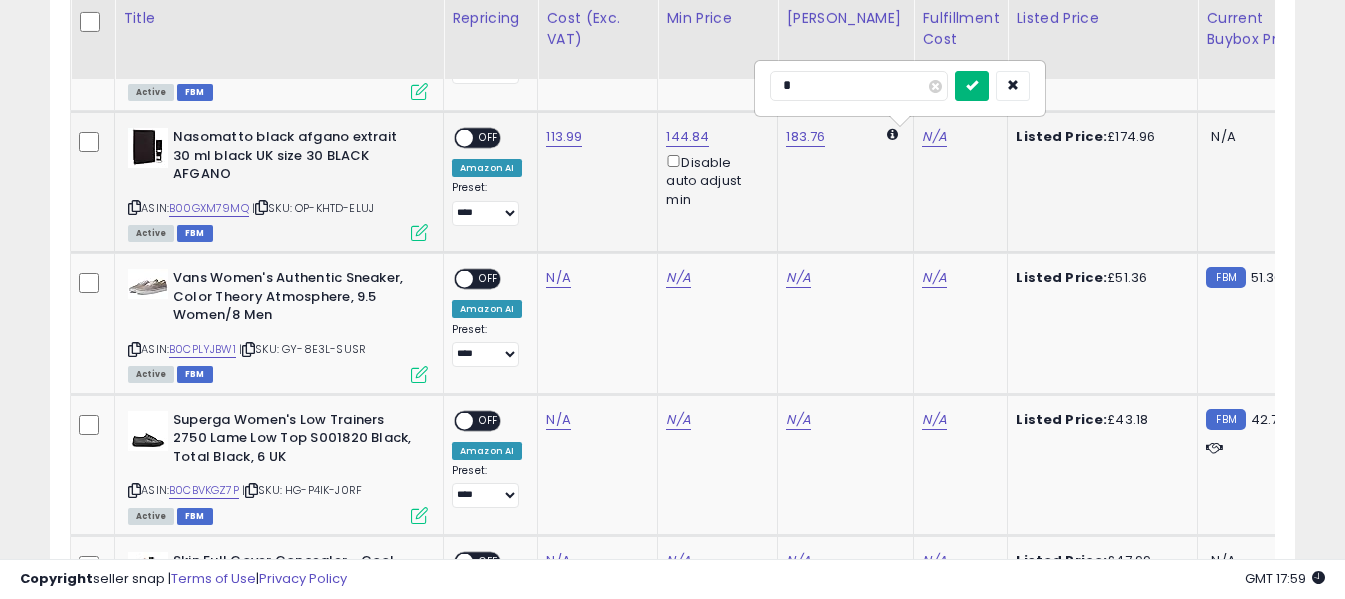 click at bounding box center [972, 85] 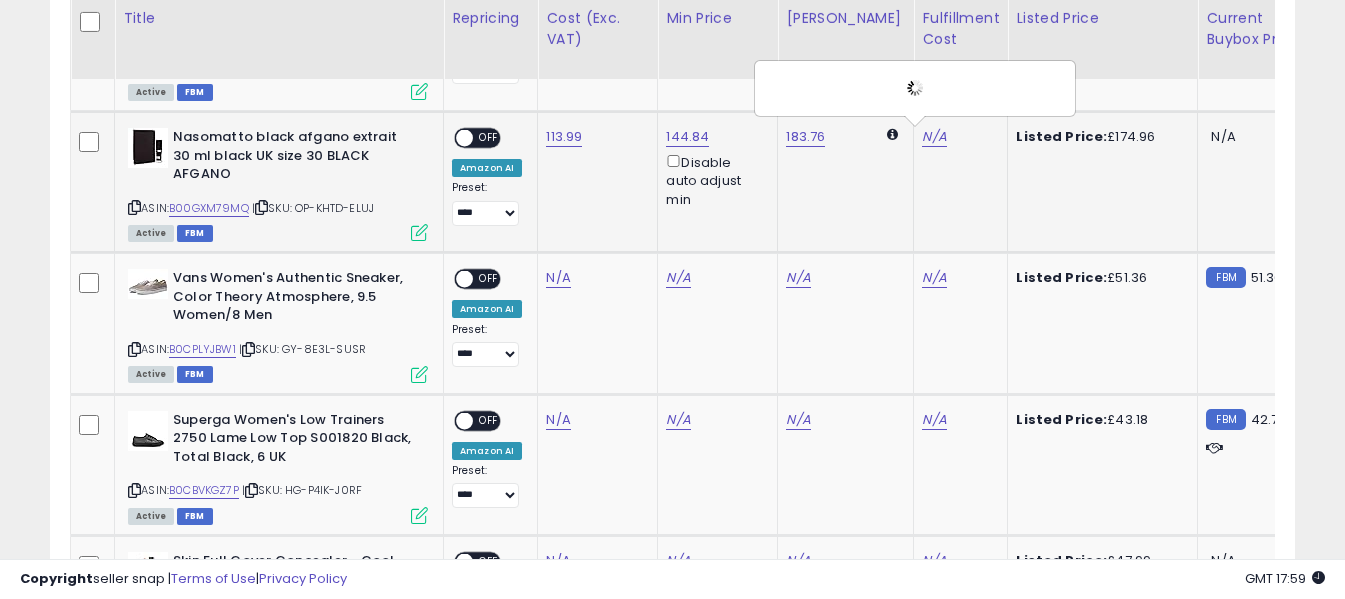 click on "OFF" at bounding box center (489, 138) 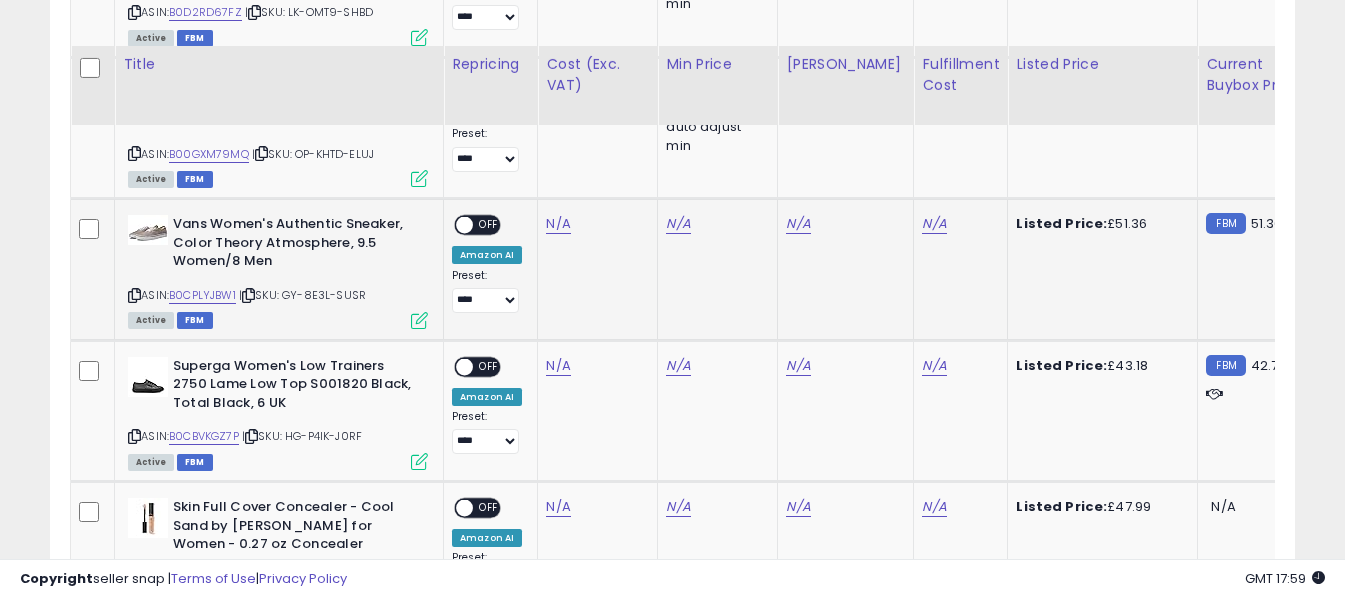 scroll, scrollTop: 1671, scrollLeft: 0, axis: vertical 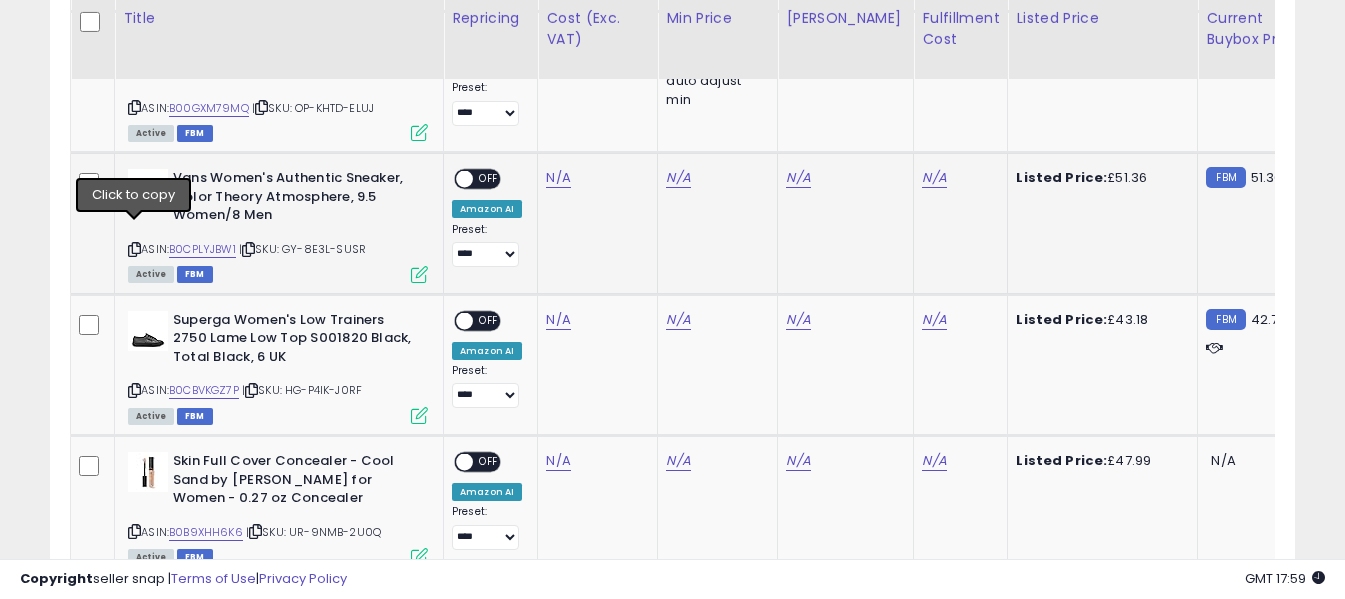 click at bounding box center (134, 249) 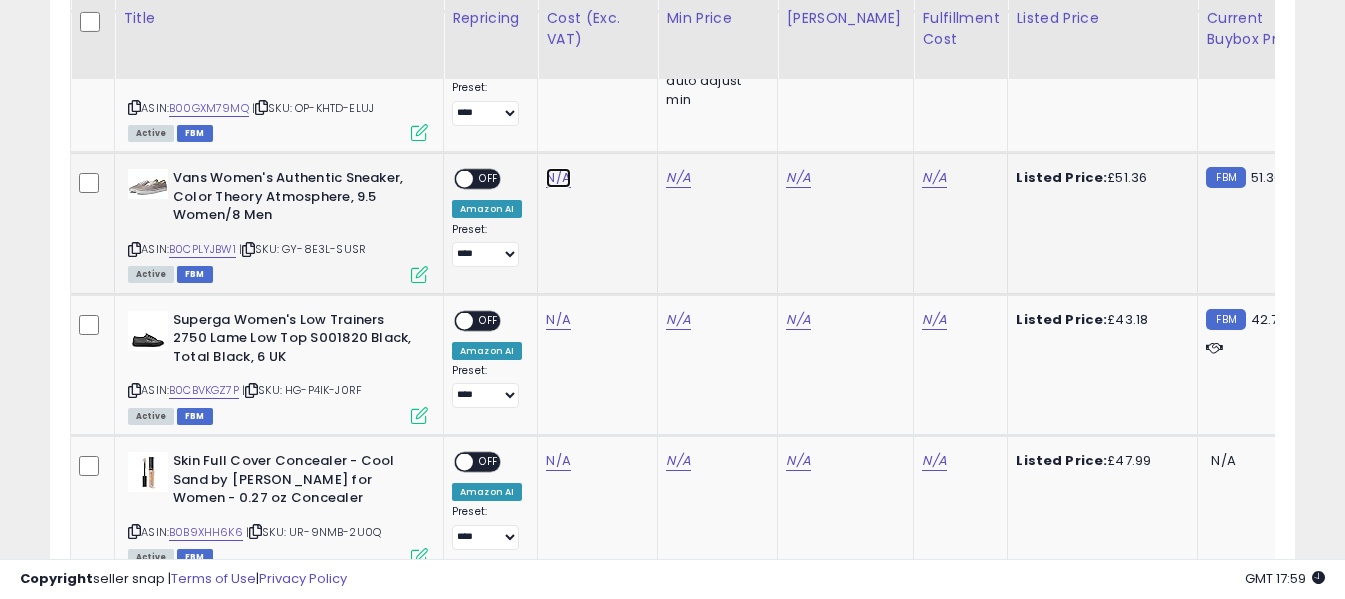 click on "N/A" at bounding box center (558, 178) 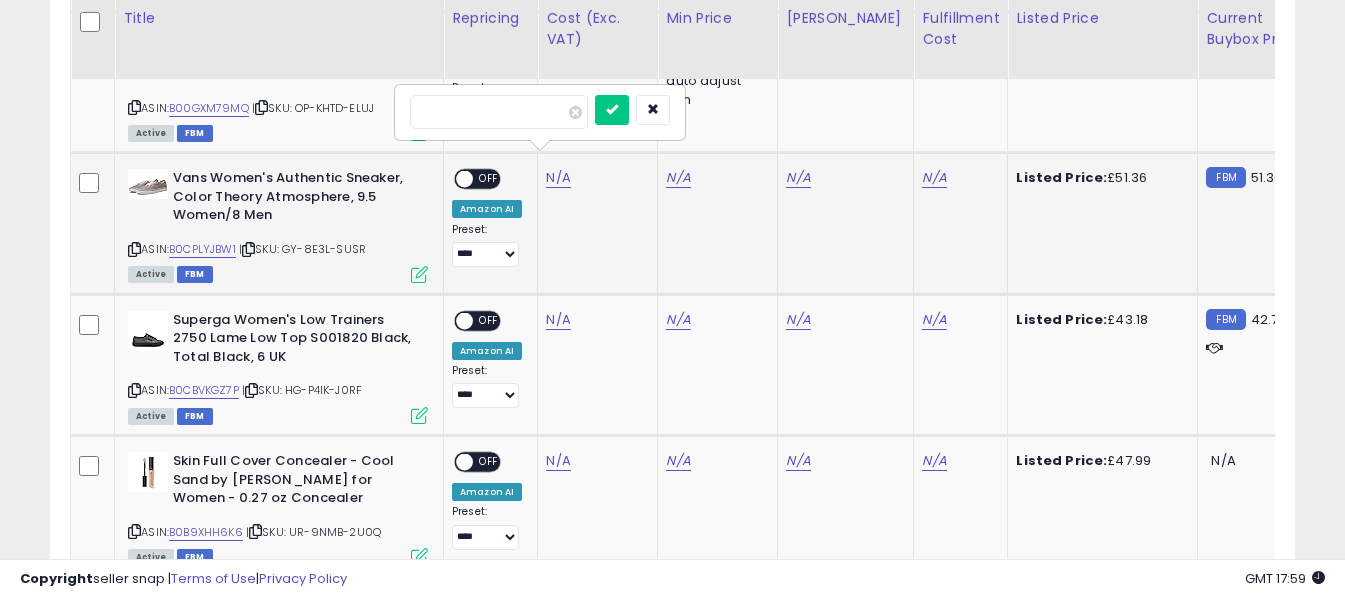 click at bounding box center (499, 112) 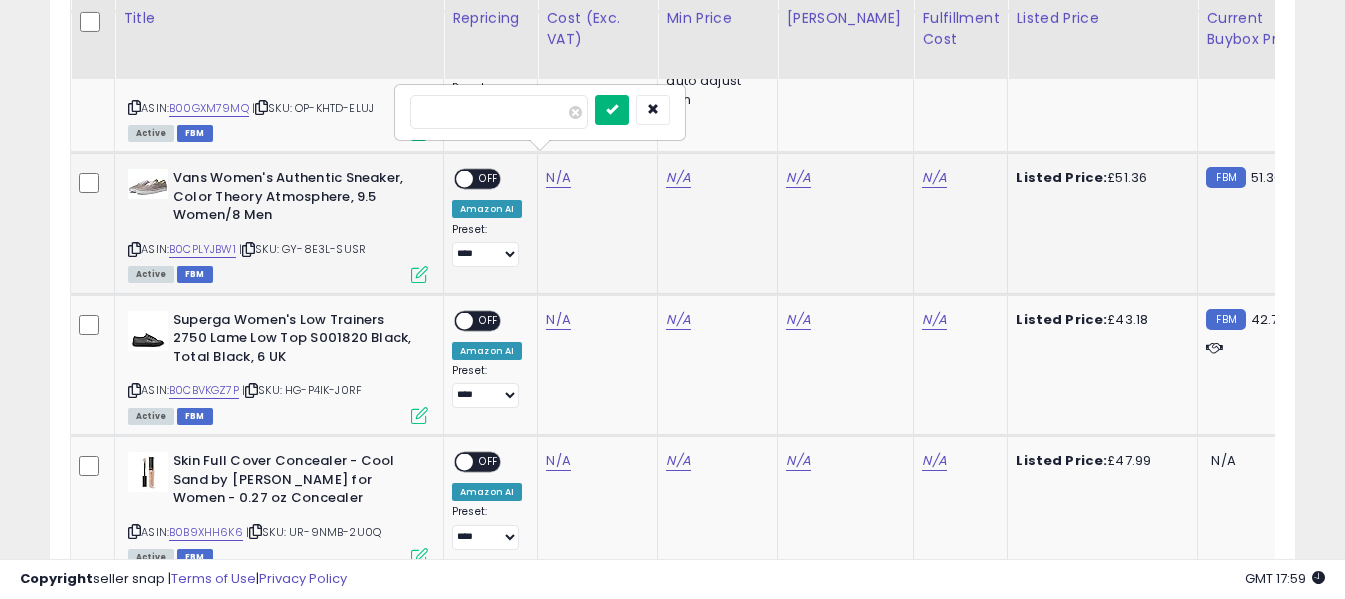 type on "*****" 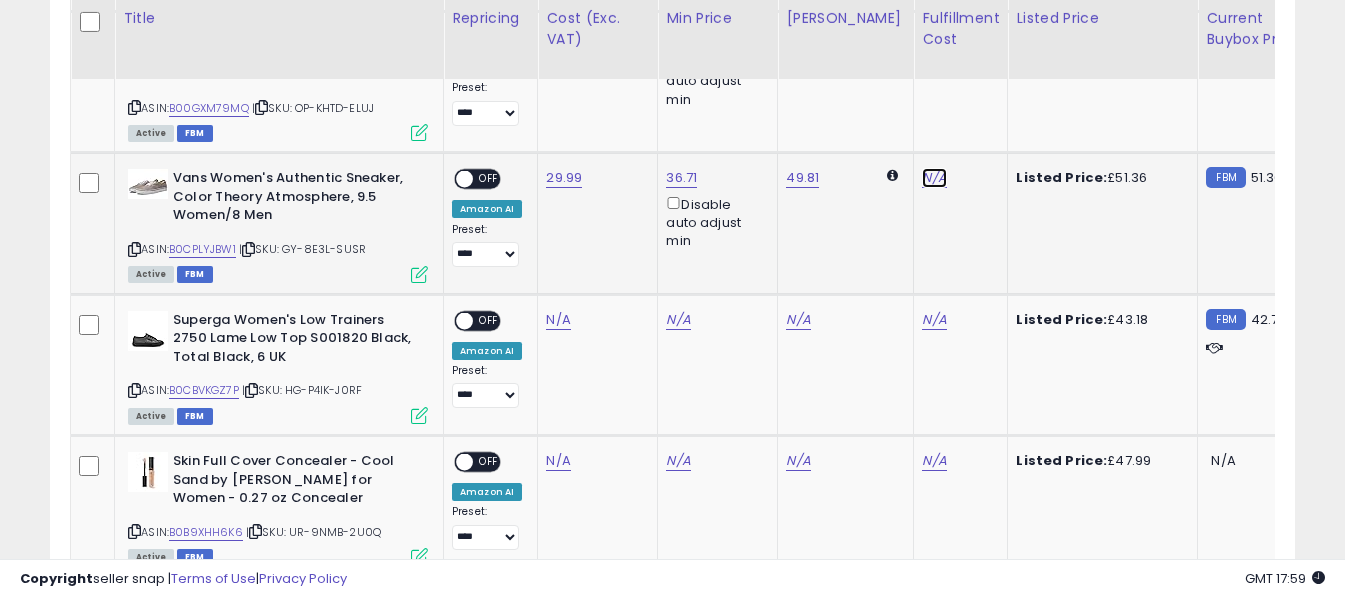 click on "N/A" at bounding box center (934, 178) 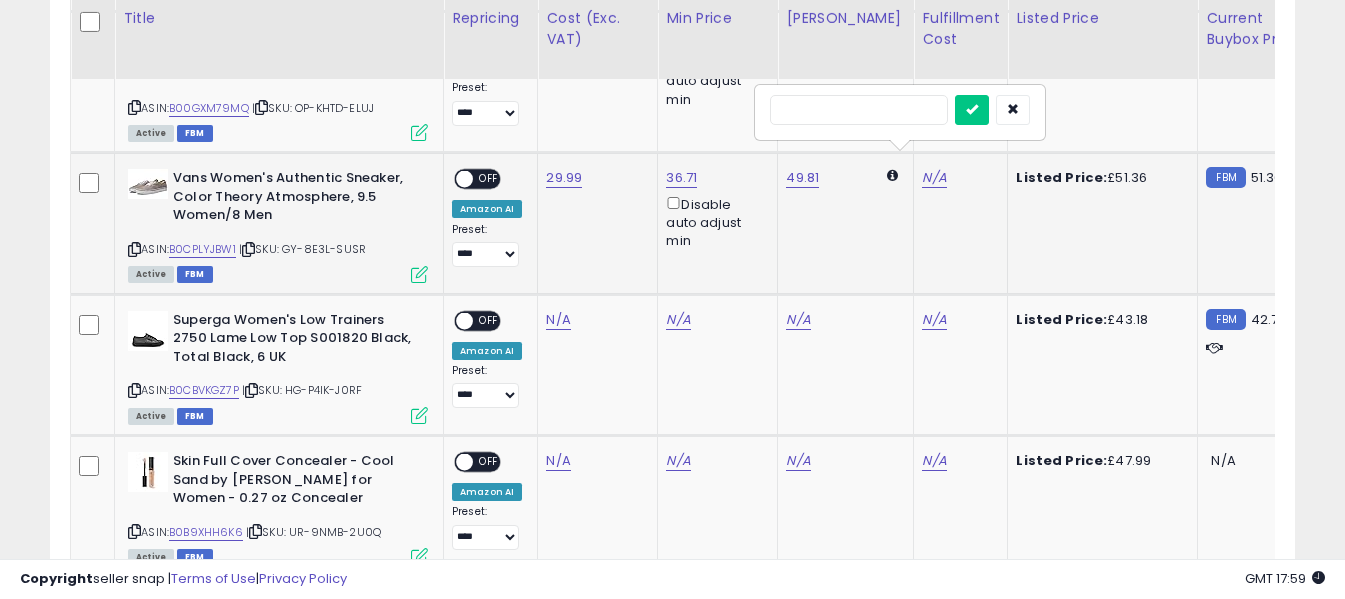 click at bounding box center (859, 110) 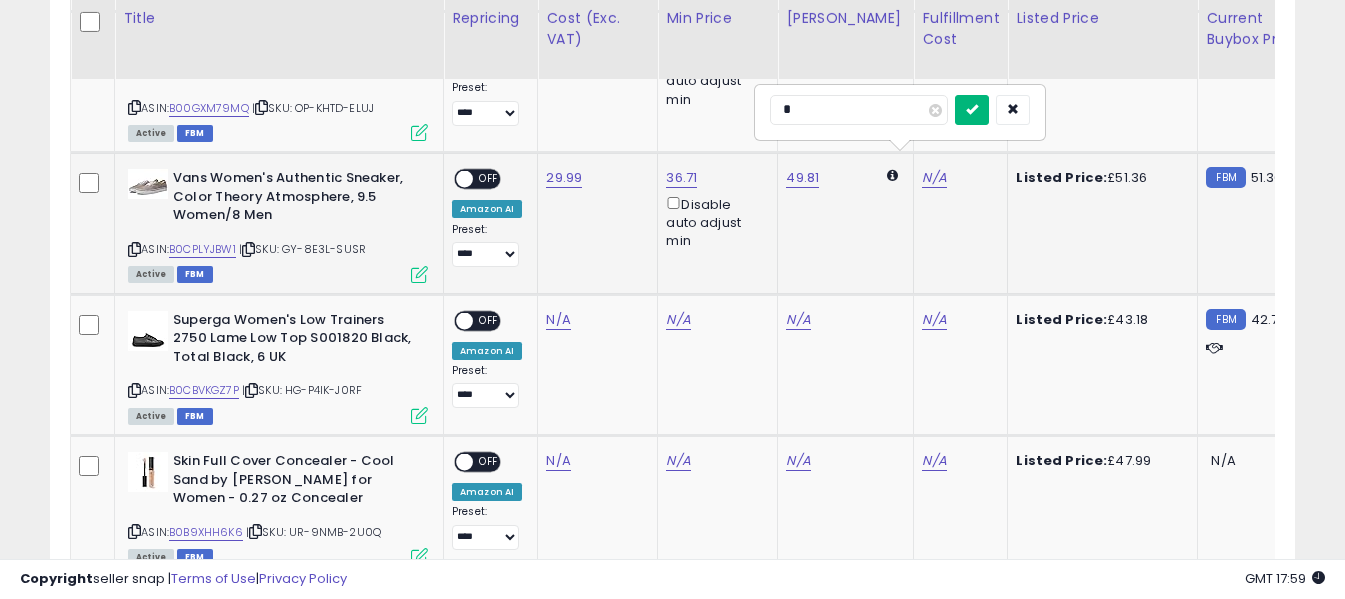 type on "*" 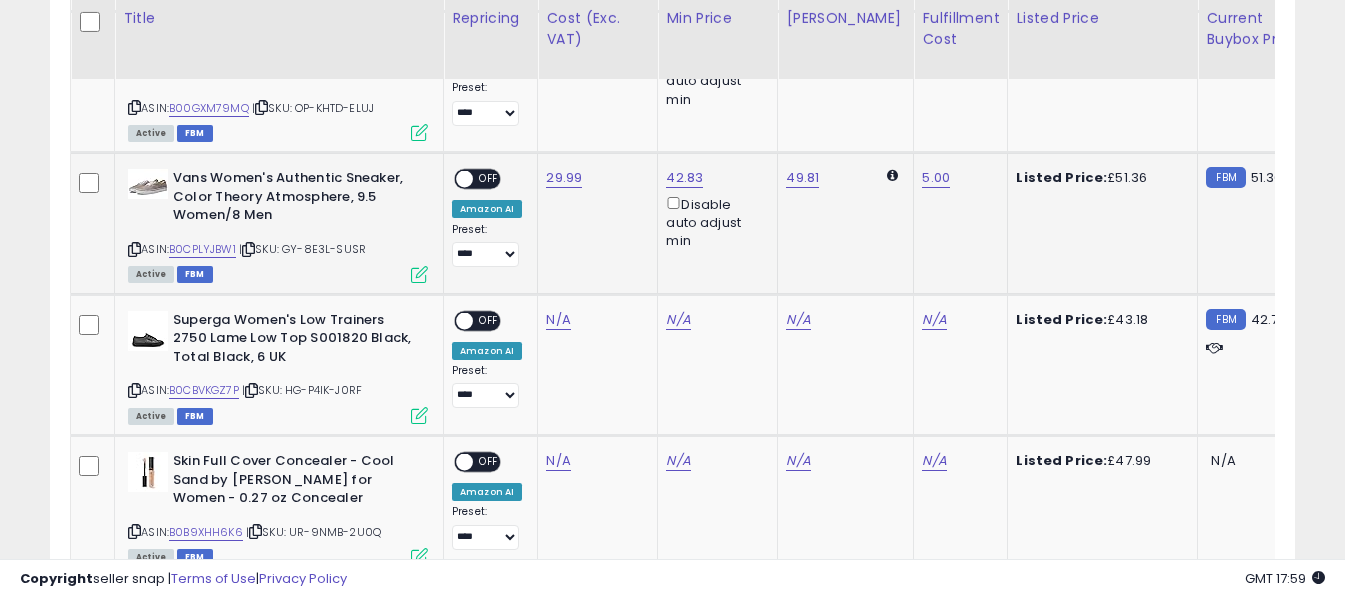 click on "OFF" at bounding box center (489, 179) 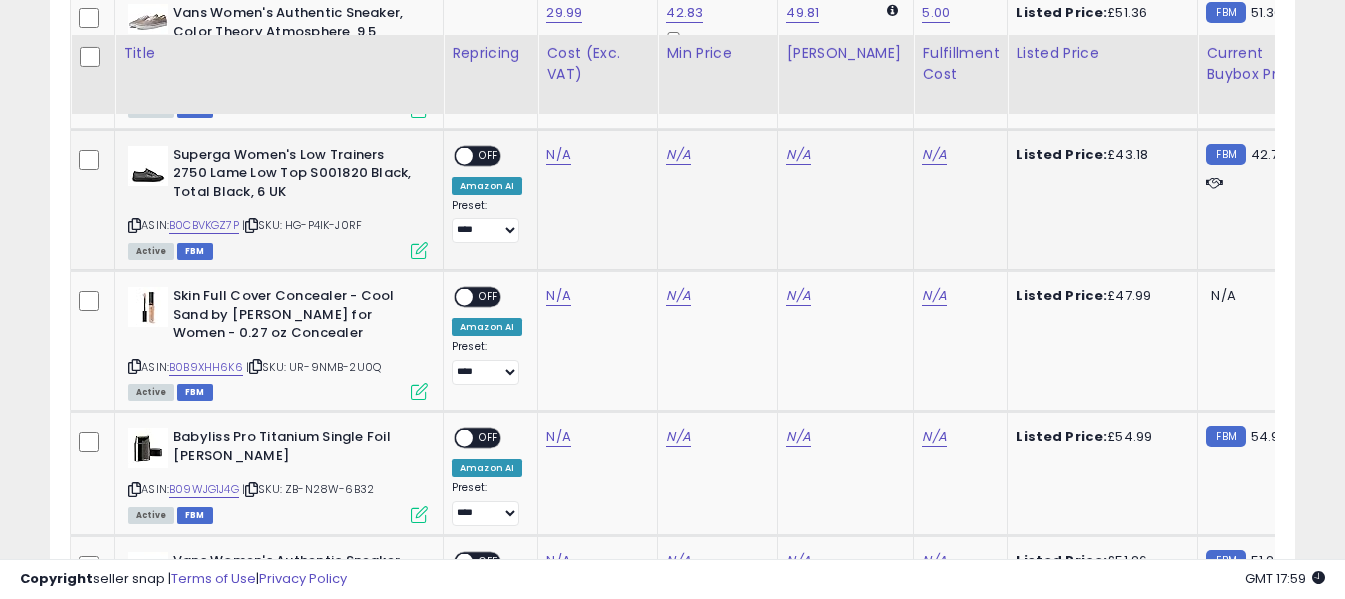 scroll, scrollTop: 1871, scrollLeft: 0, axis: vertical 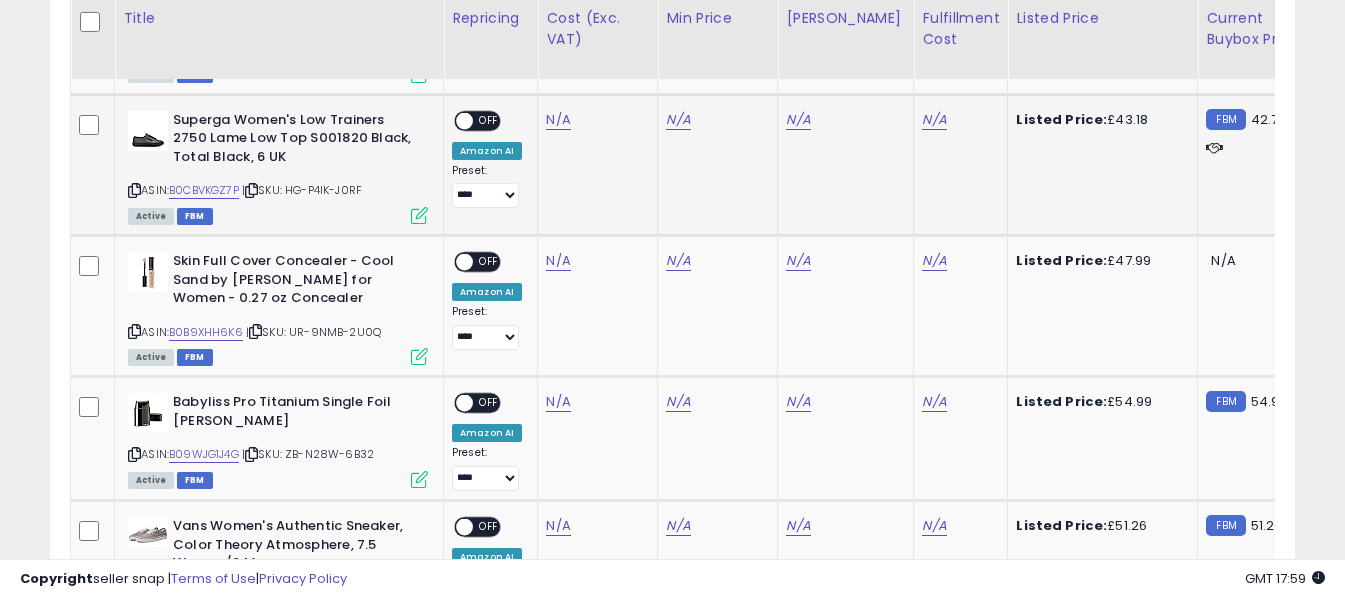 click at bounding box center (134, 190) 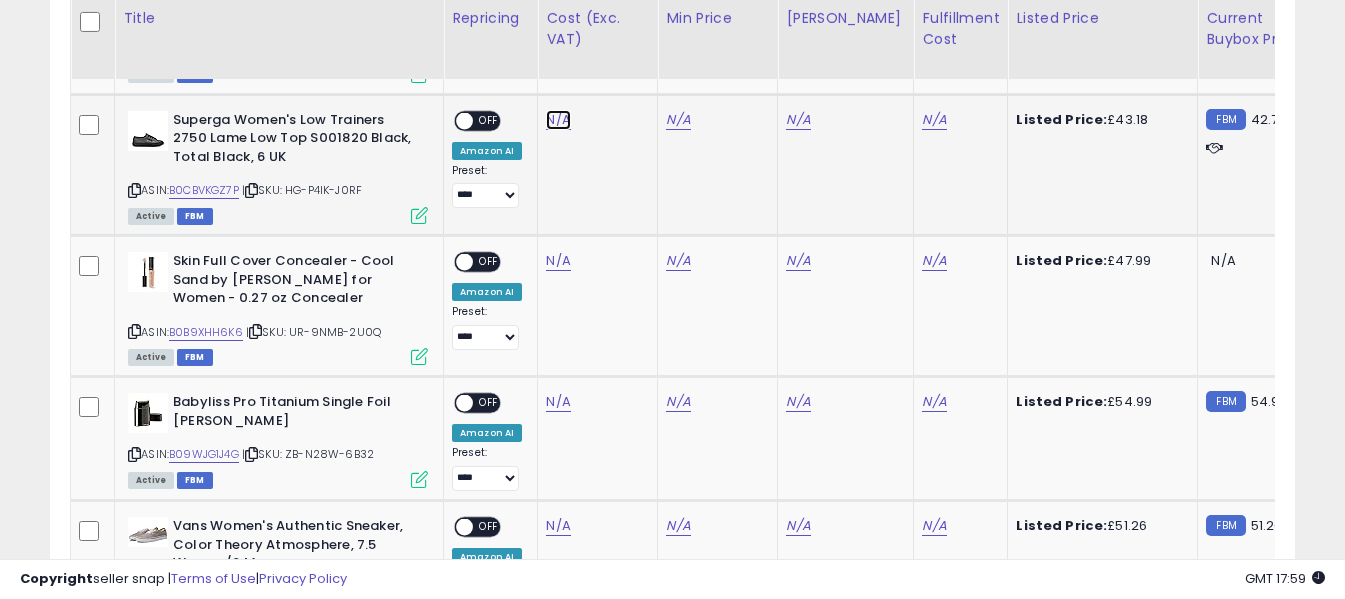 click on "N/A" at bounding box center (558, 120) 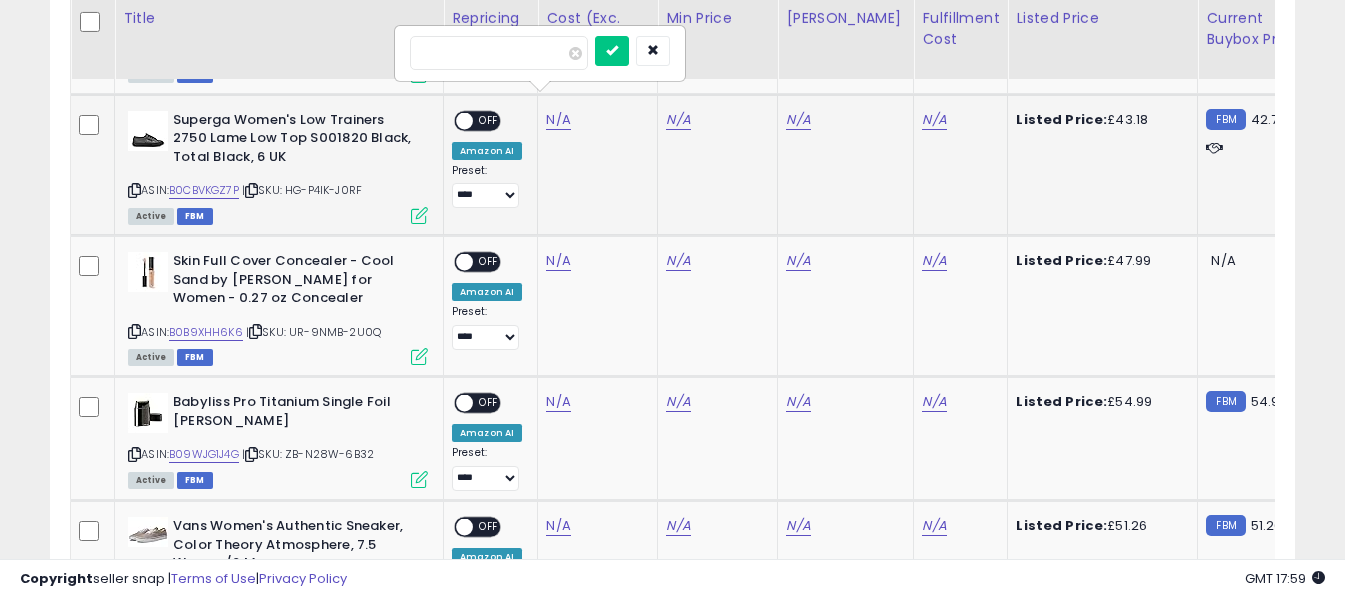 click at bounding box center (499, 53) 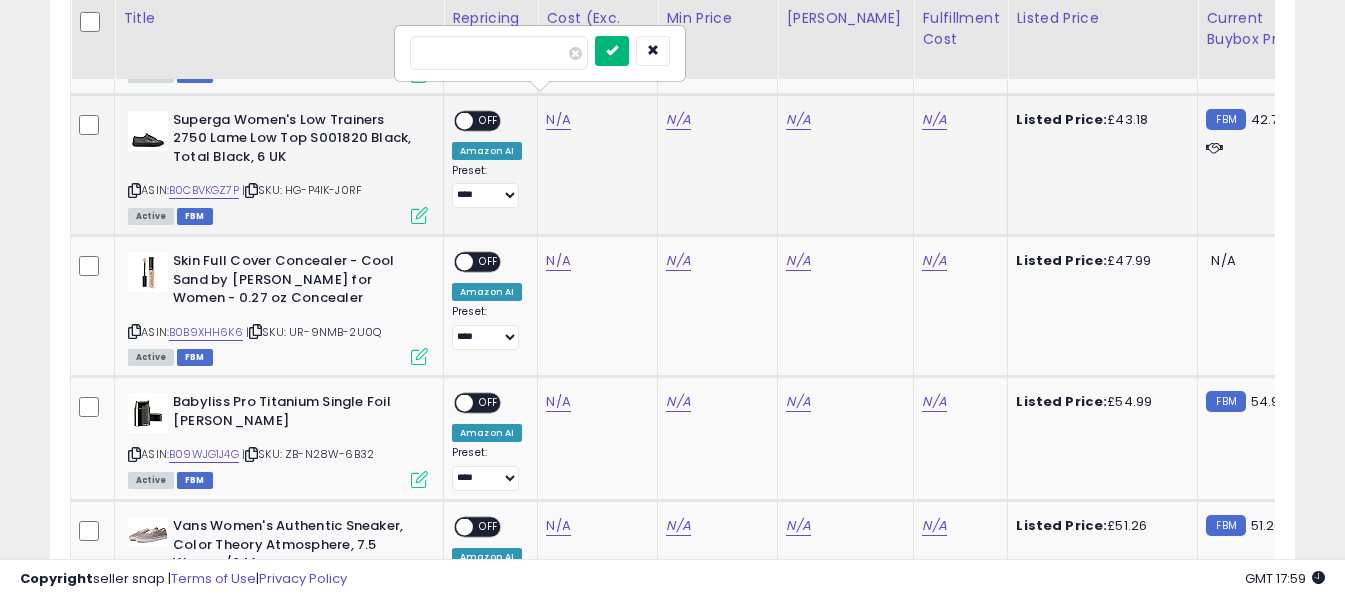 type on "*****" 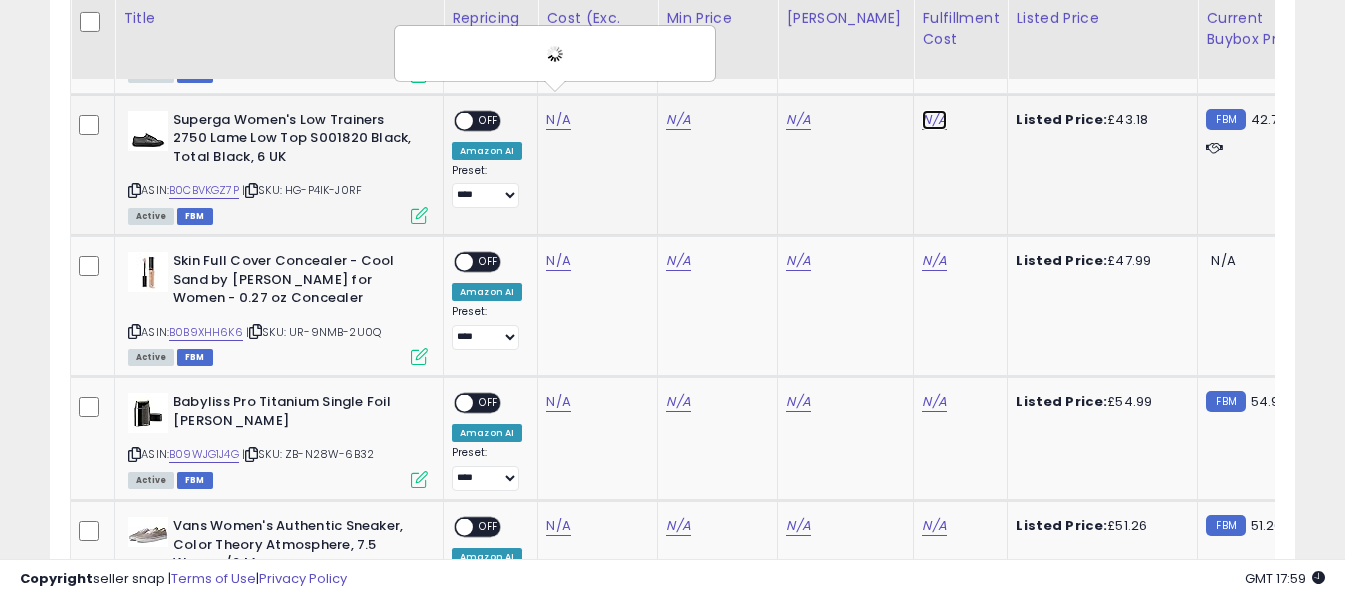 click on "N/A" at bounding box center [934, 120] 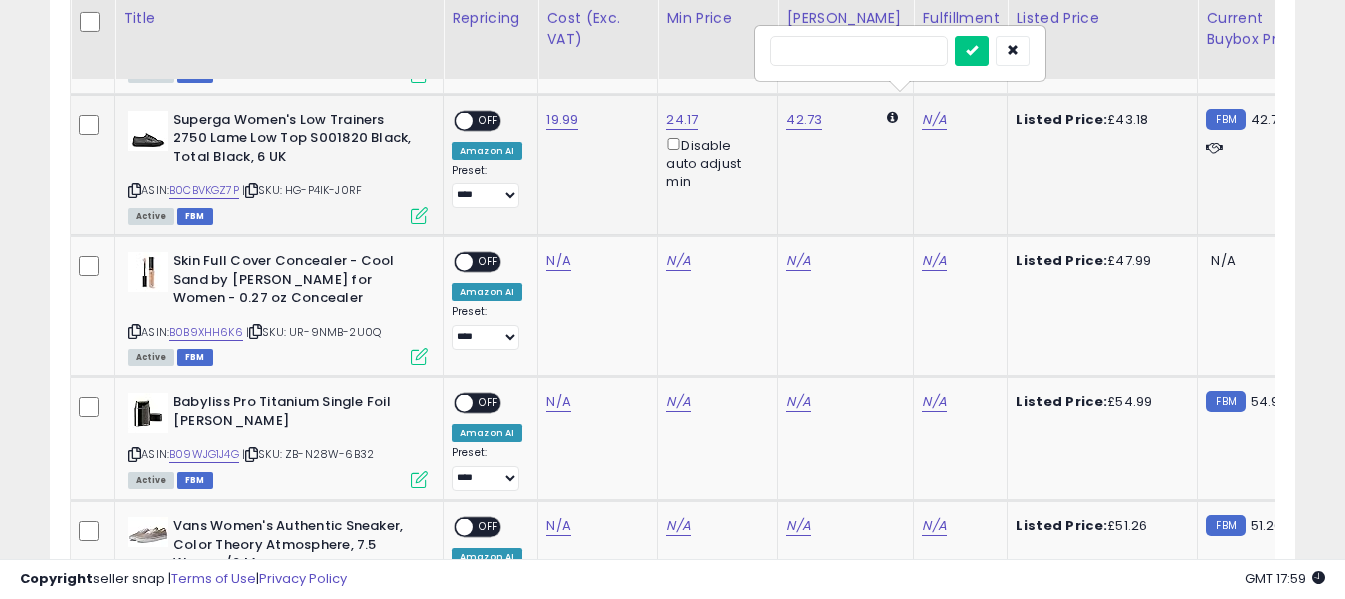 click at bounding box center (859, 51) 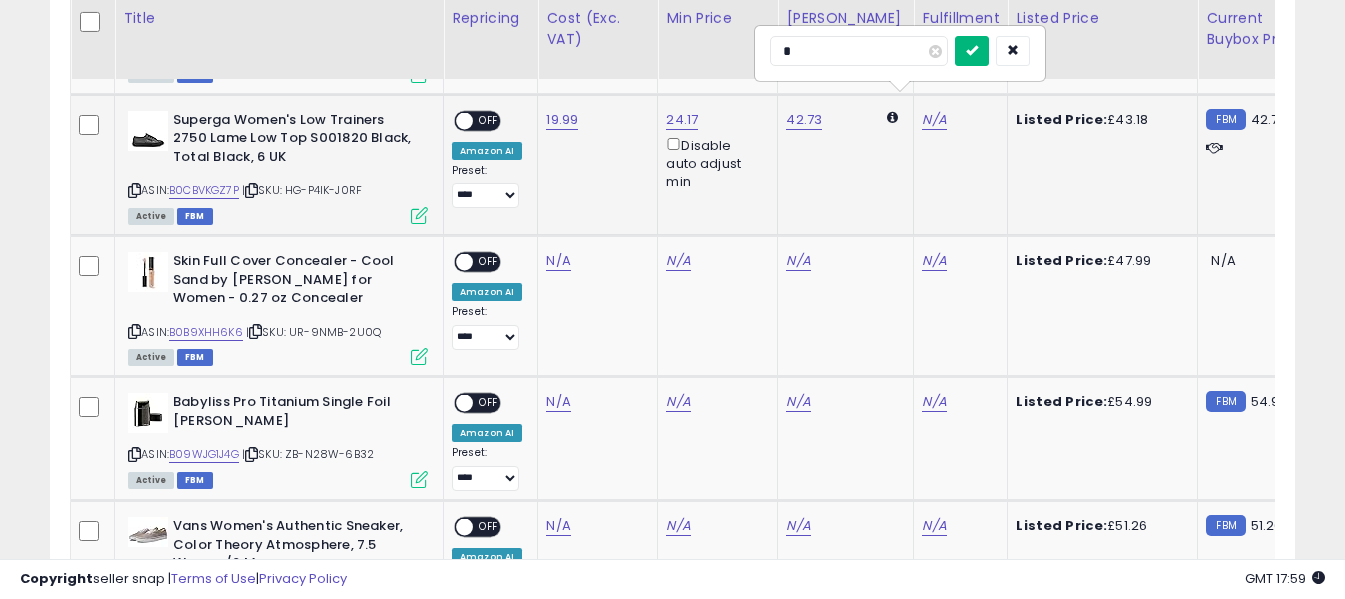 click at bounding box center (972, 51) 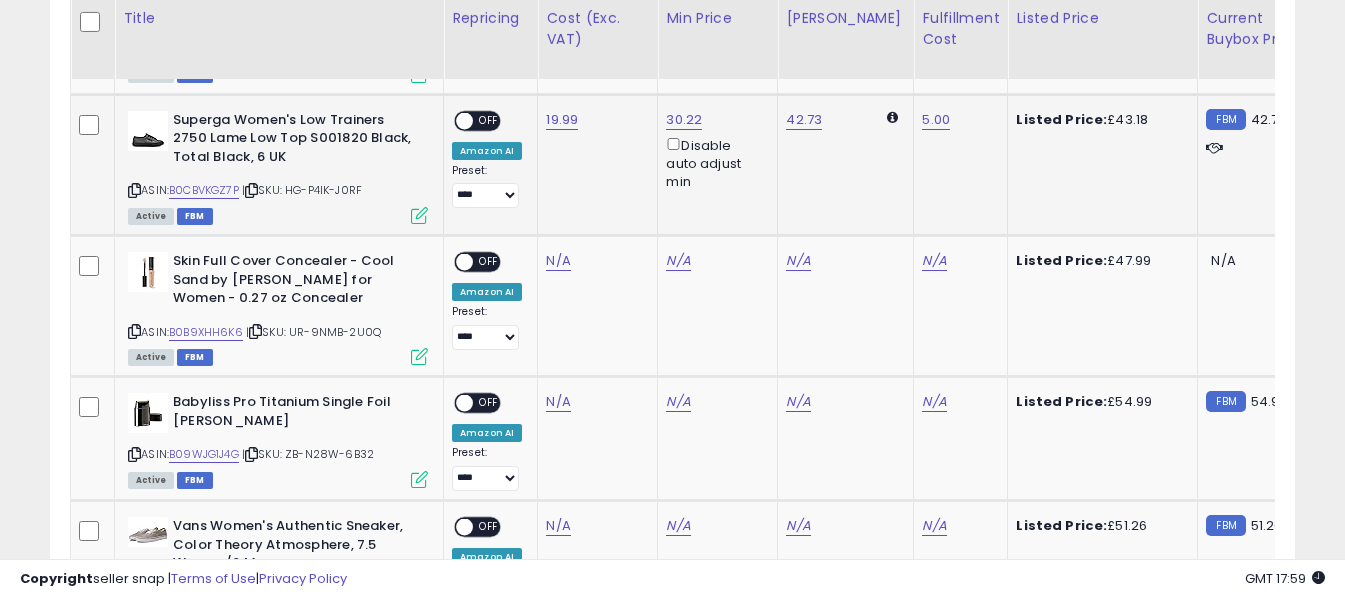 click on "OFF" at bounding box center [489, 120] 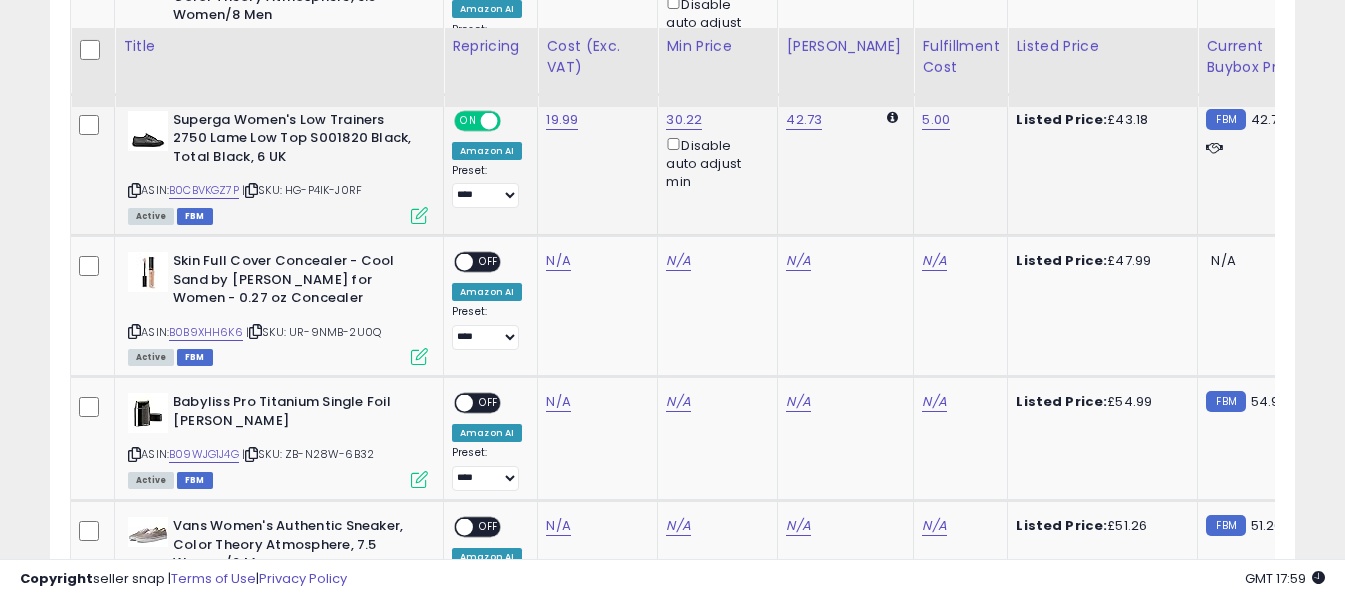 scroll, scrollTop: 1971, scrollLeft: 0, axis: vertical 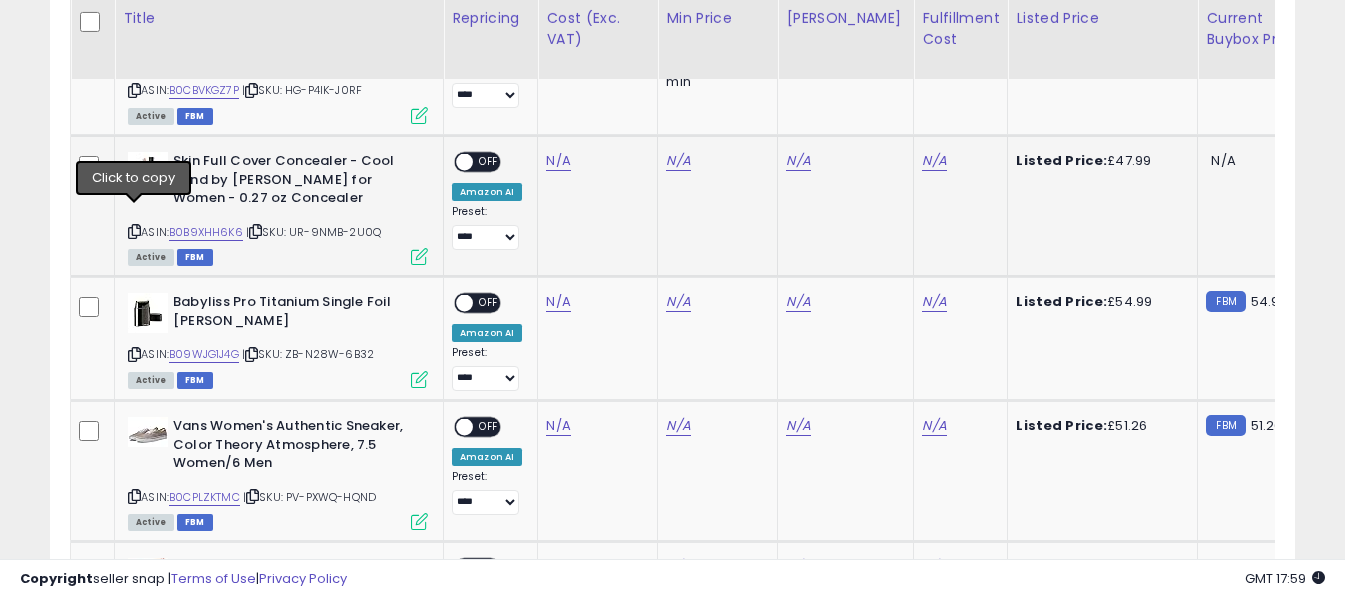 click at bounding box center [134, 231] 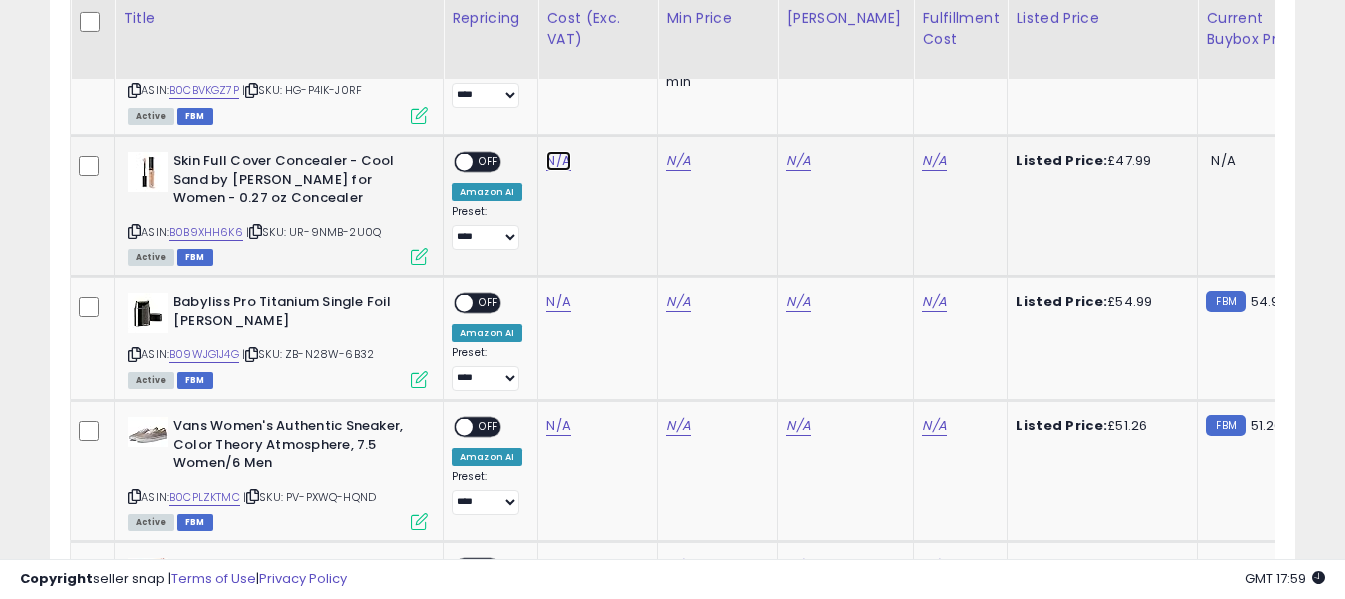 click on "N/A" at bounding box center [558, 161] 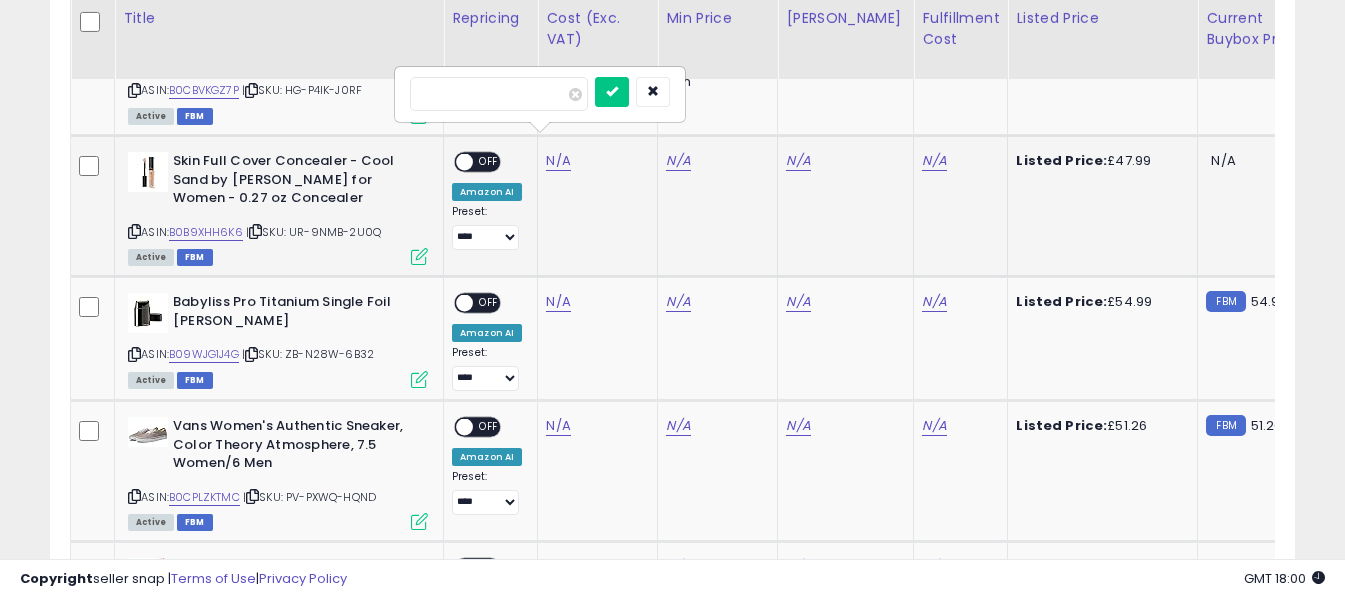 click at bounding box center (499, 94) 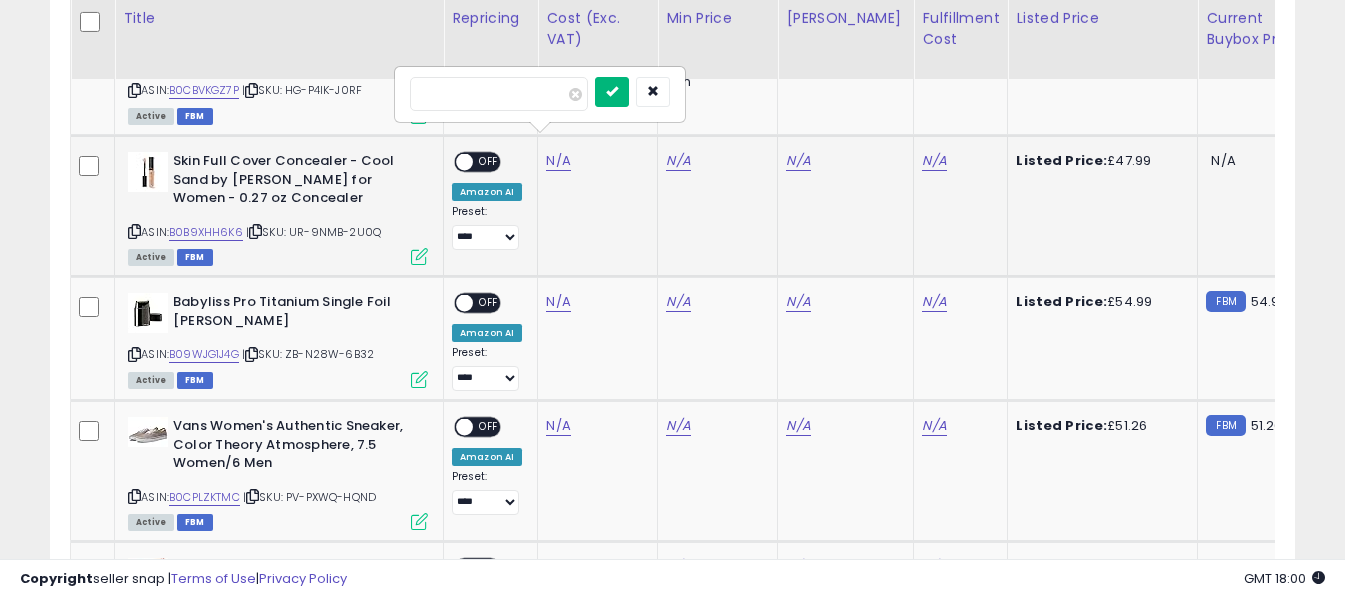 type on "*****" 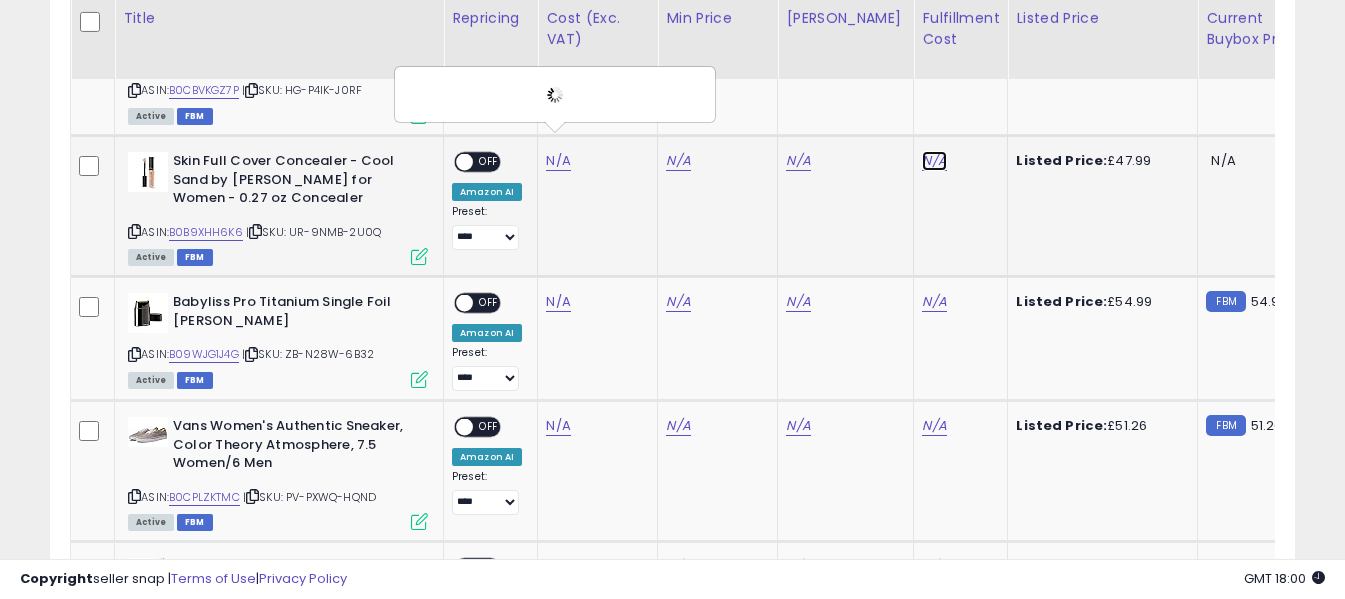 click on "N/A" at bounding box center (934, 161) 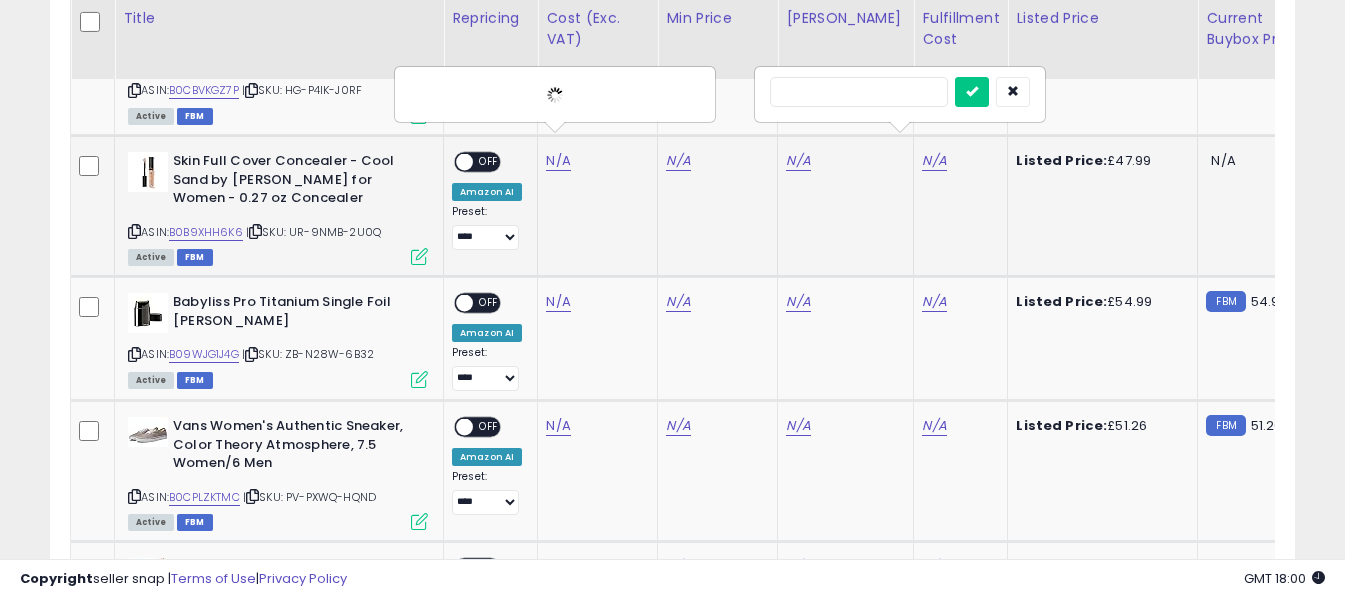 click at bounding box center [859, 92] 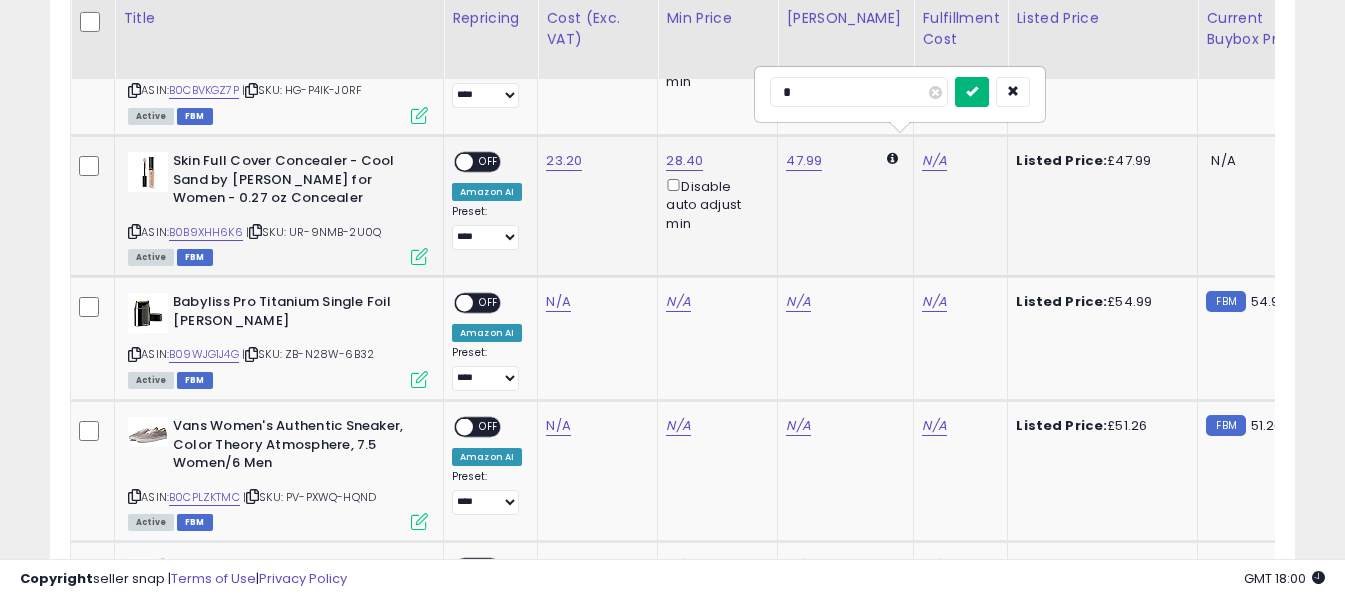 type on "*" 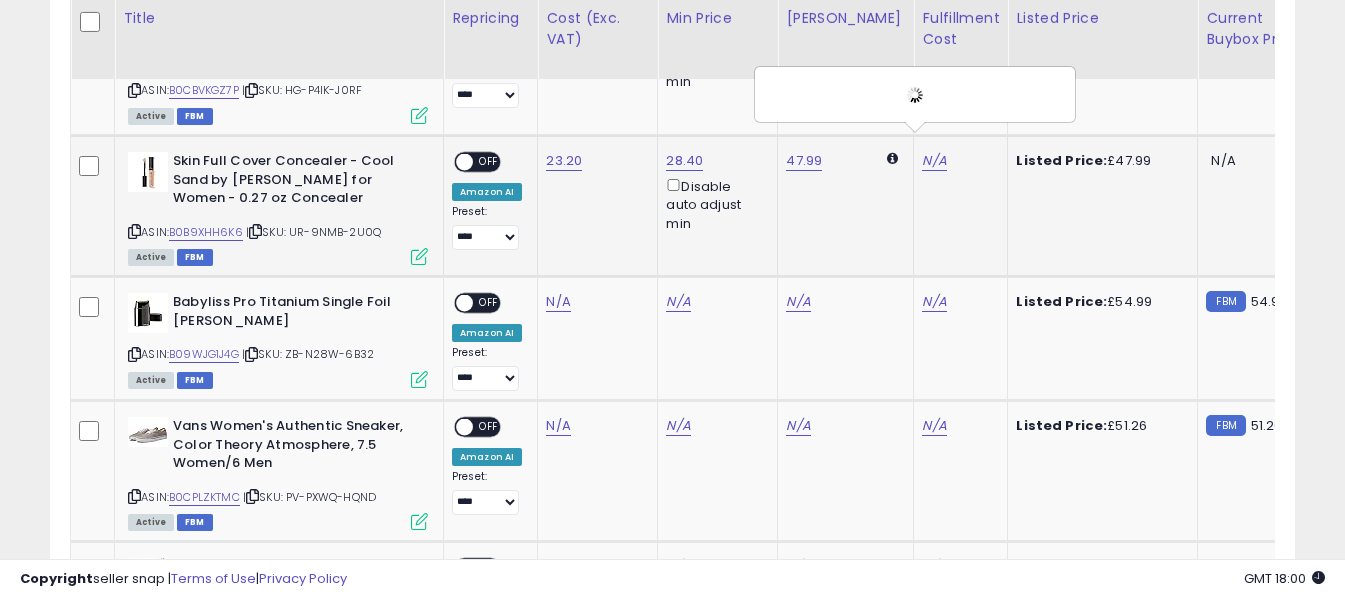 click on "OFF" at bounding box center [489, 162] 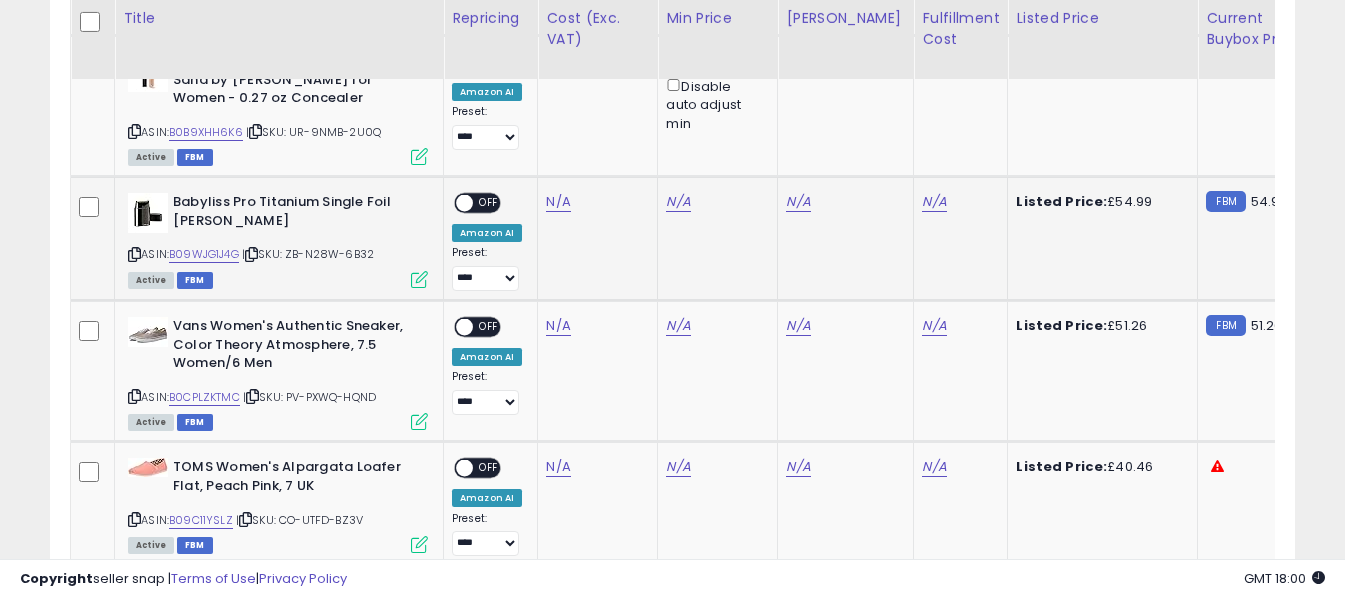 scroll, scrollTop: 2171, scrollLeft: 0, axis: vertical 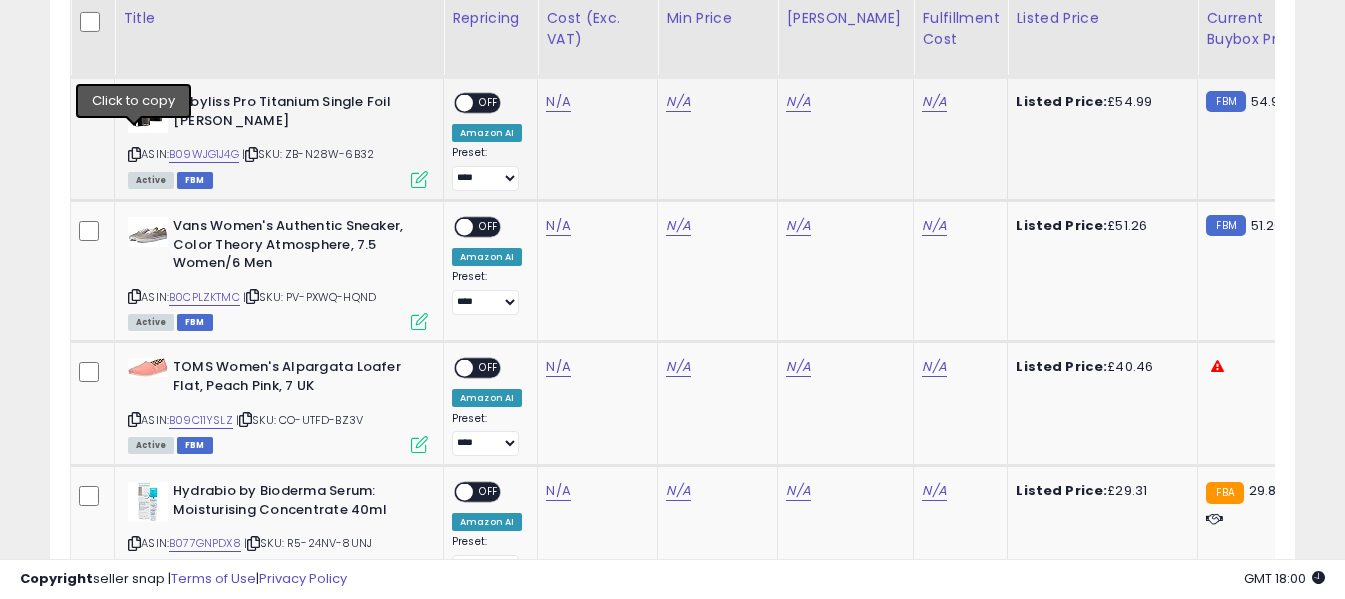 click at bounding box center [134, 154] 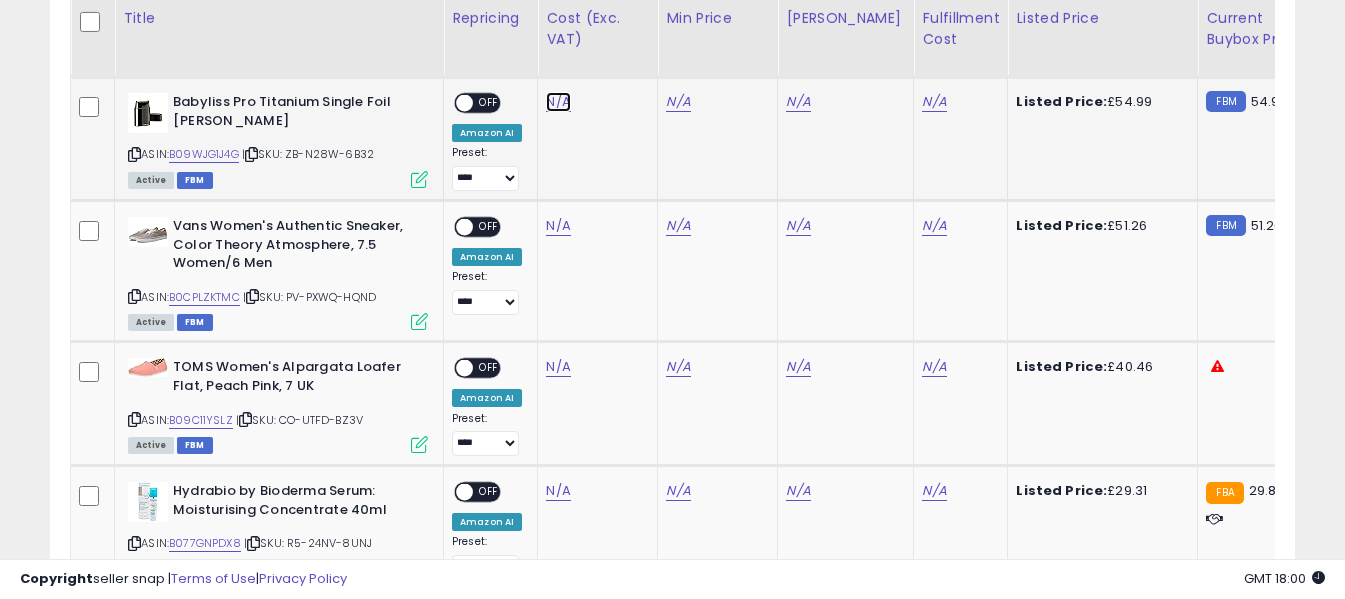 click on "N/A" at bounding box center (558, 102) 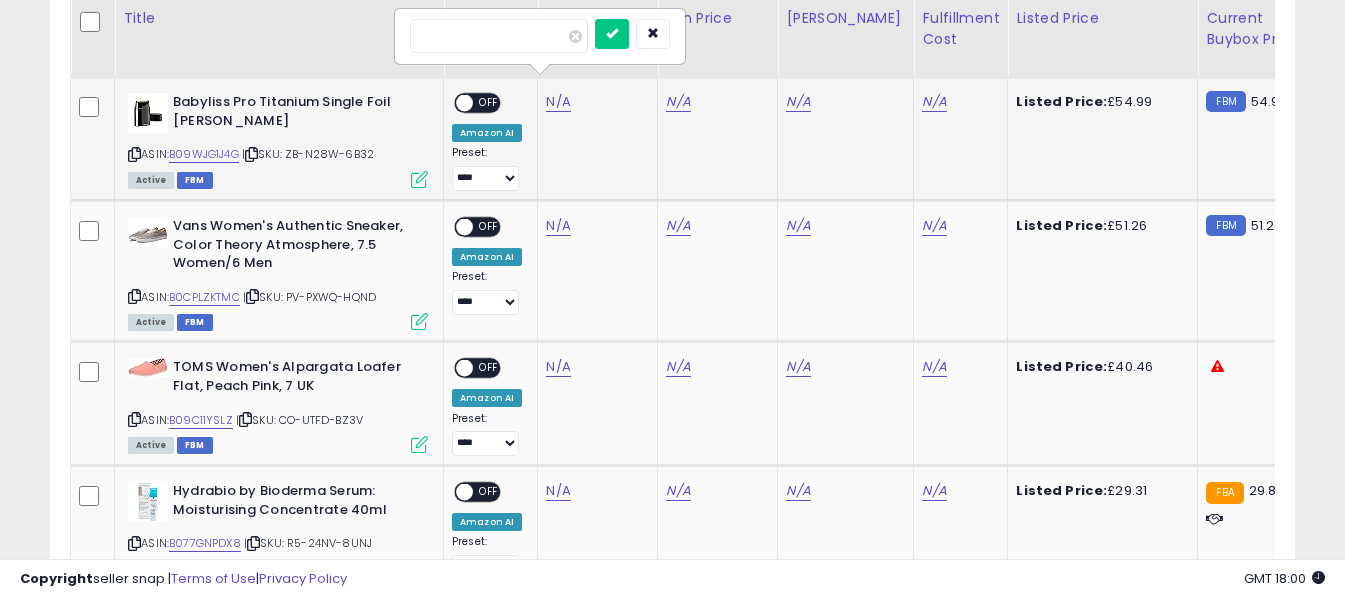 click at bounding box center [499, 36] 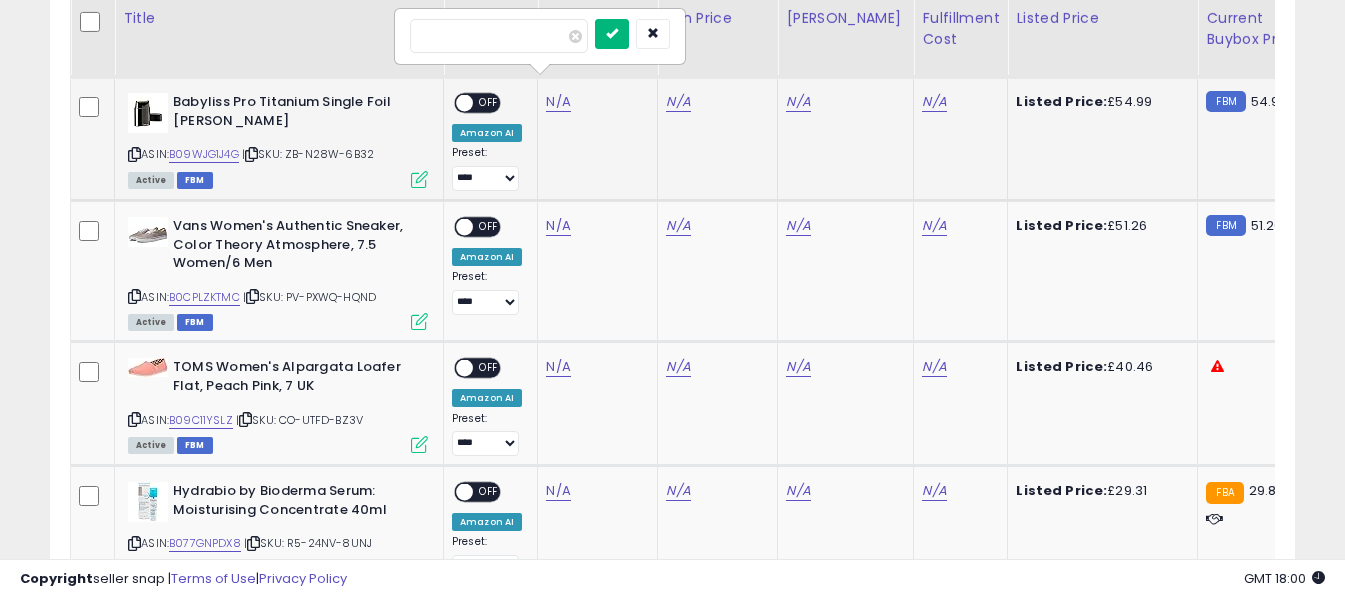 type on "*****" 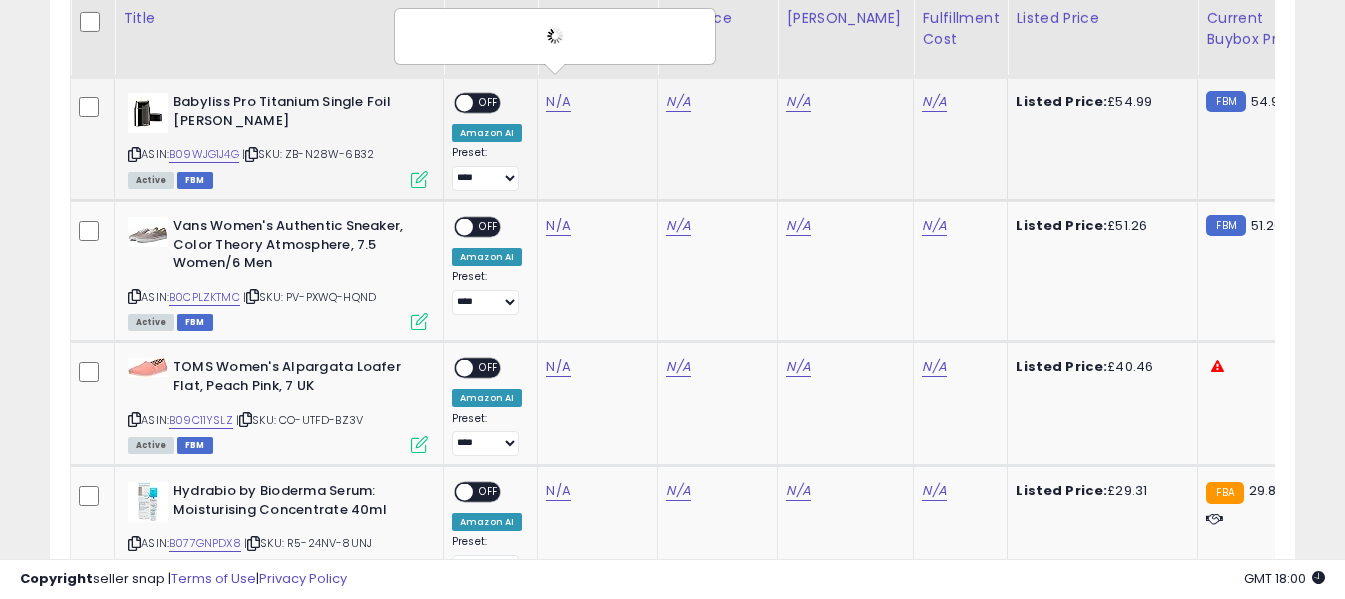 click on "Title
Repricing" at bounding box center (939, 2296) 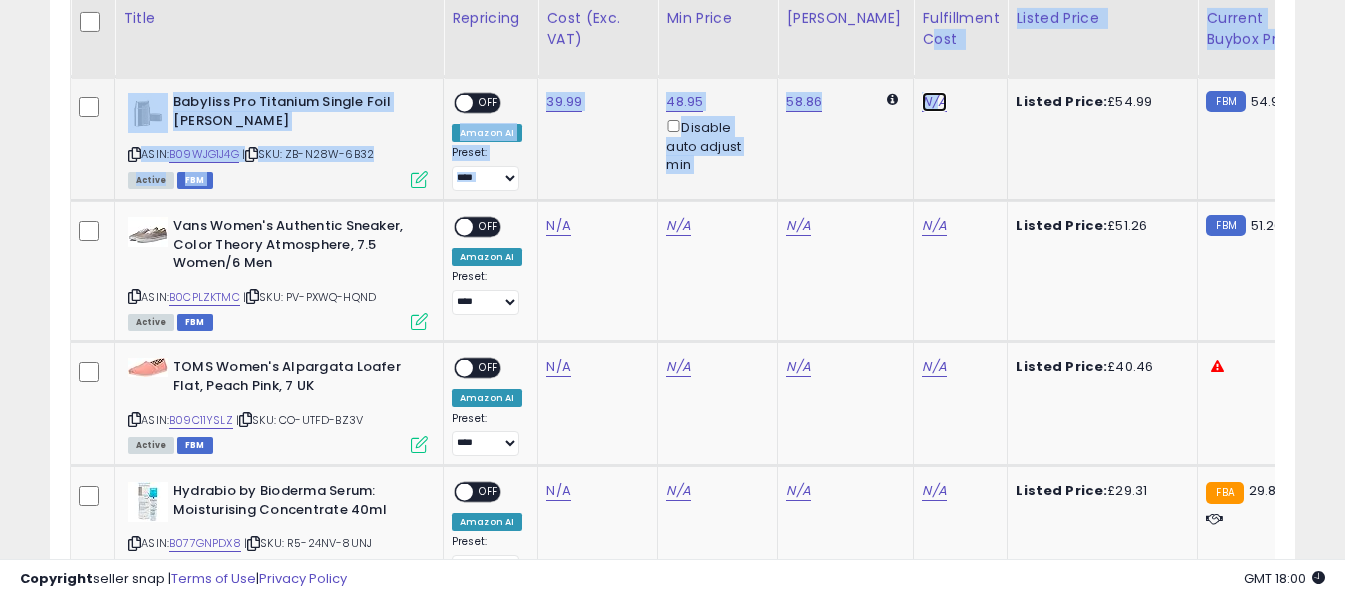 click on "N/A" at bounding box center (934, 102) 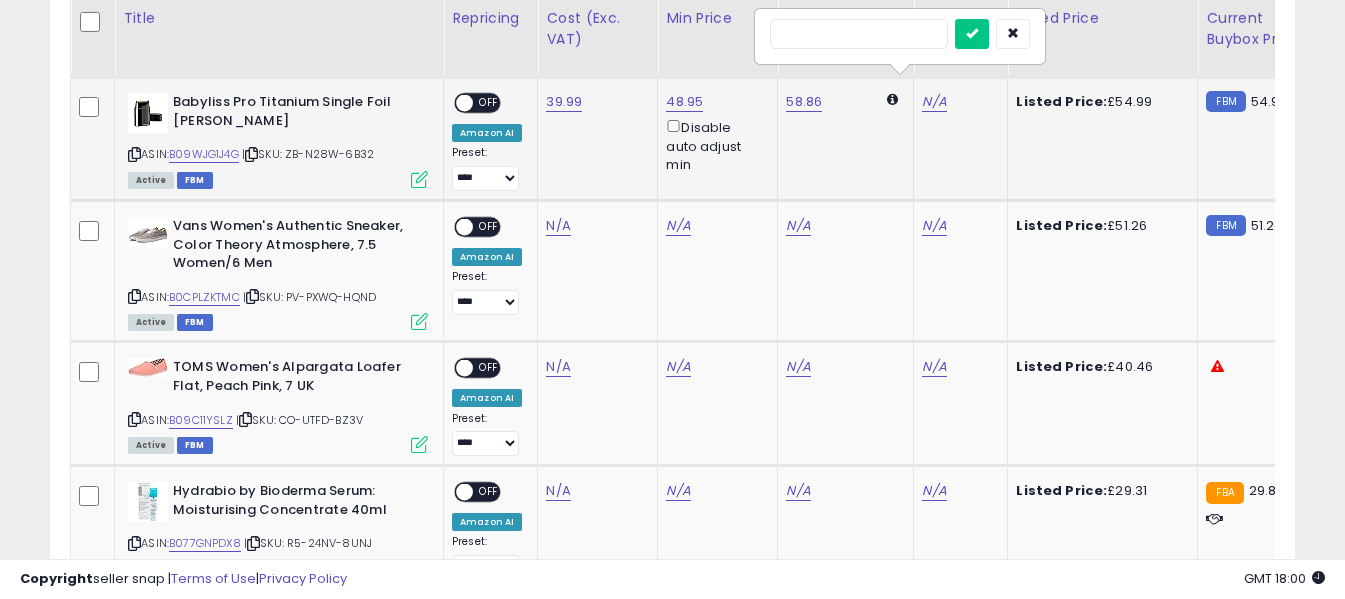 click at bounding box center [859, 34] 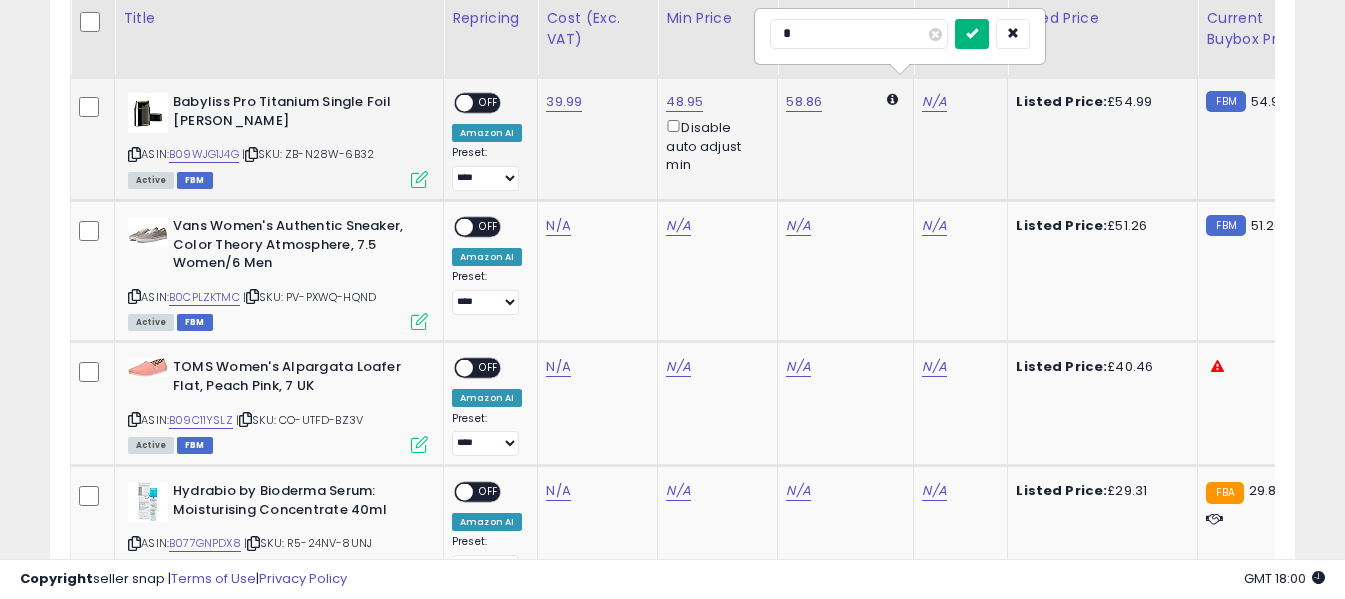 type on "*" 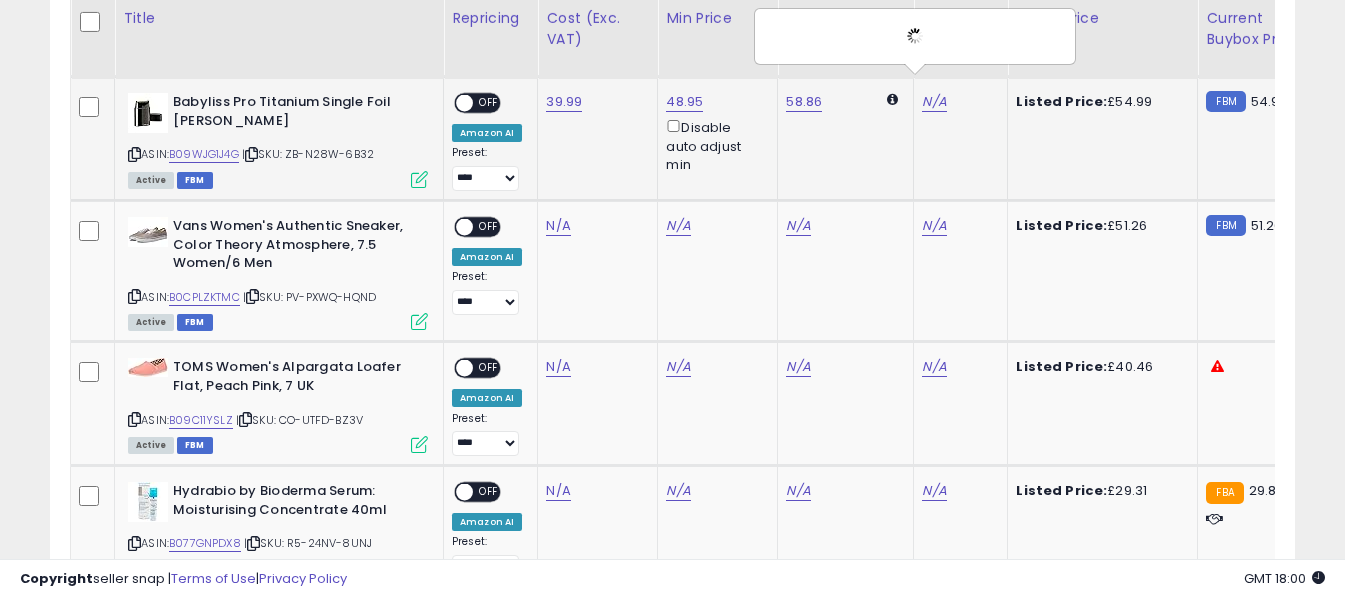 click on "OFF" at bounding box center (489, 103) 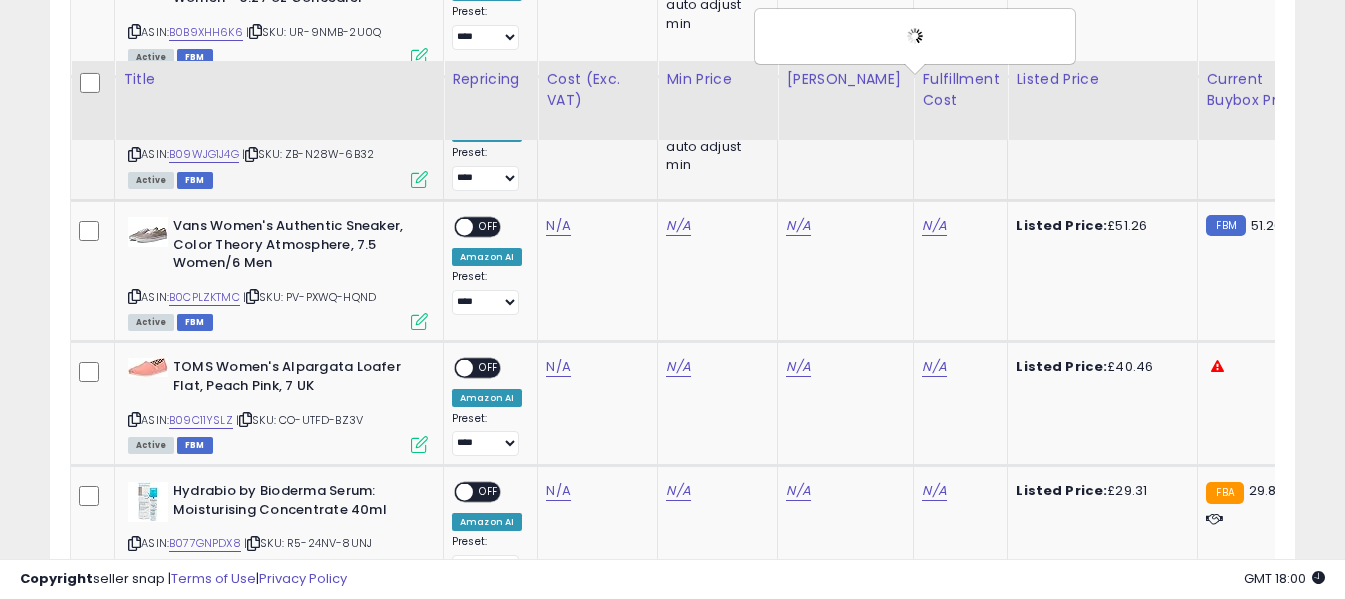scroll, scrollTop: 2271, scrollLeft: 0, axis: vertical 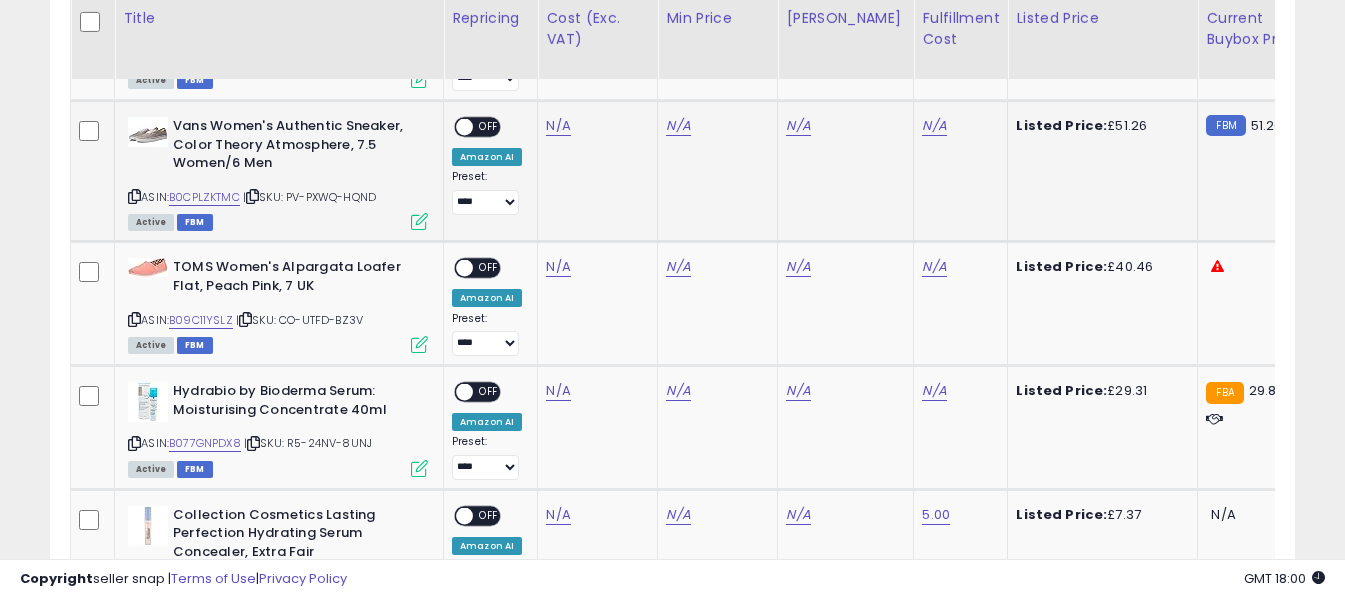 click on "ASIN:  B0CPLZKTMC    |   SKU: PV-PXWQ-HQND Active FBM" at bounding box center [278, 172] 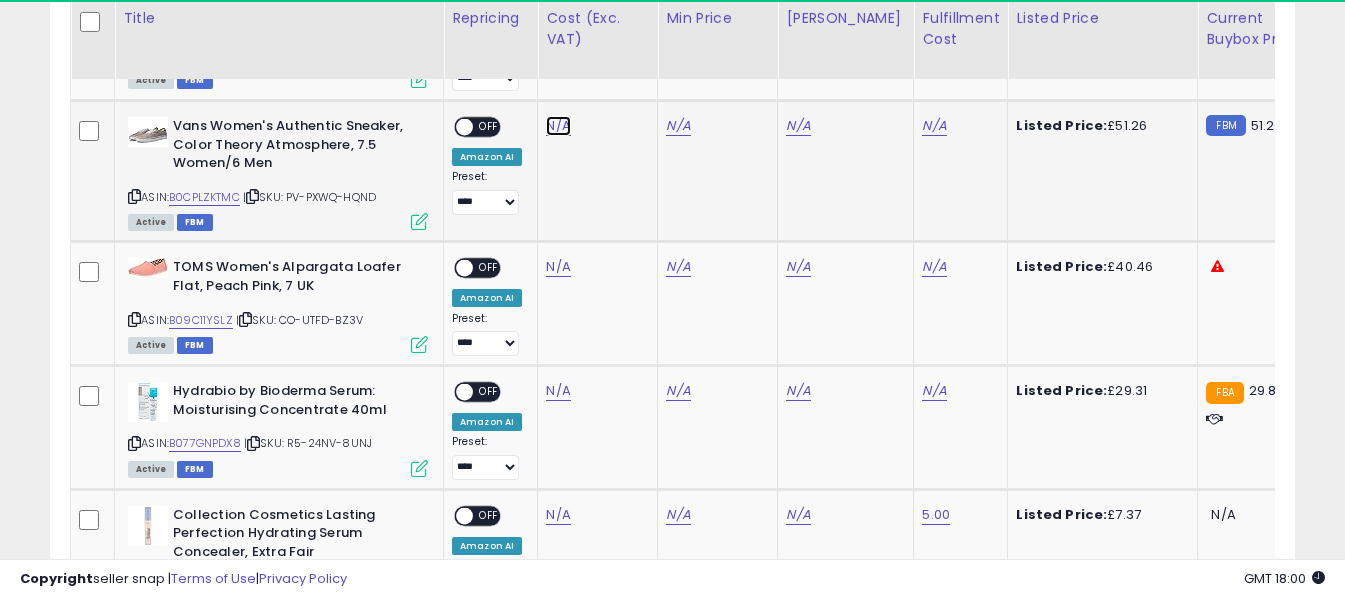 click on "N/A" at bounding box center (558, 126) 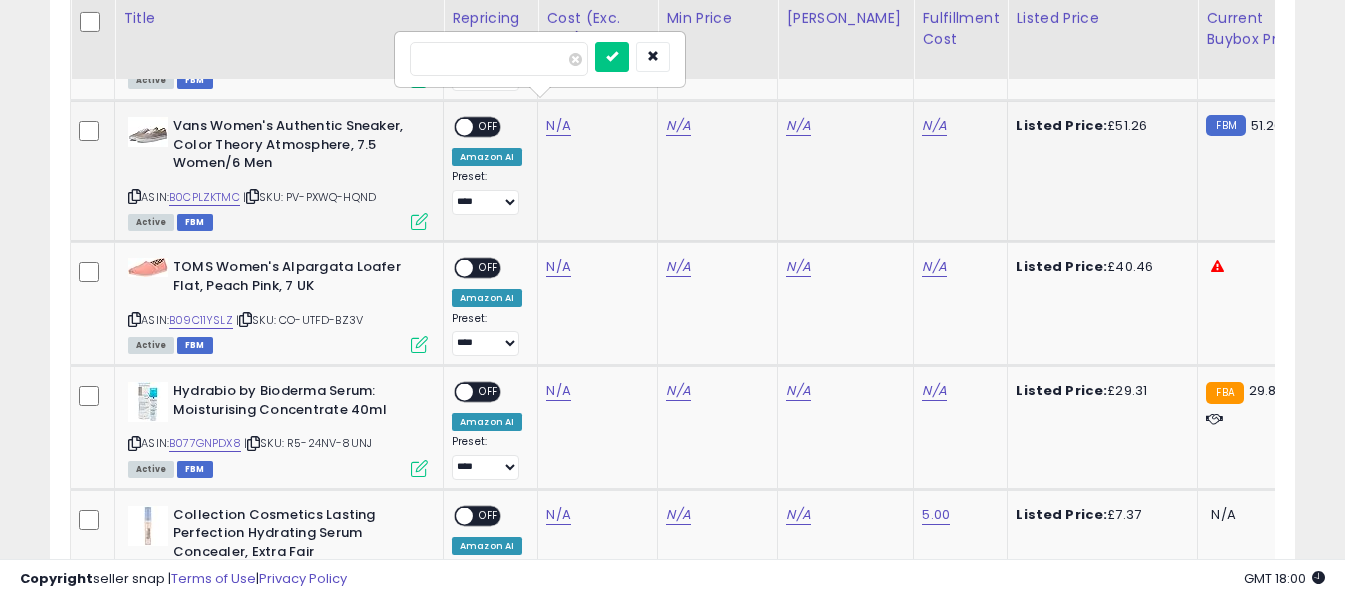 click at bounding box center [499, 59] 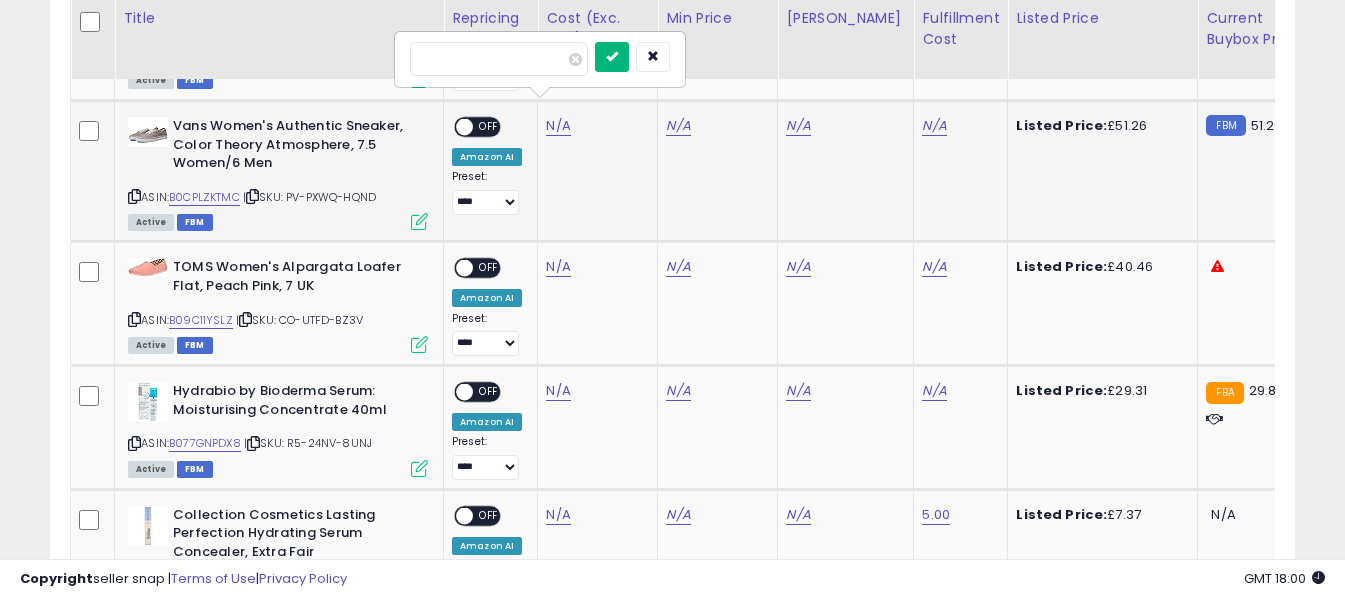 click at bounding box center [612, 56] 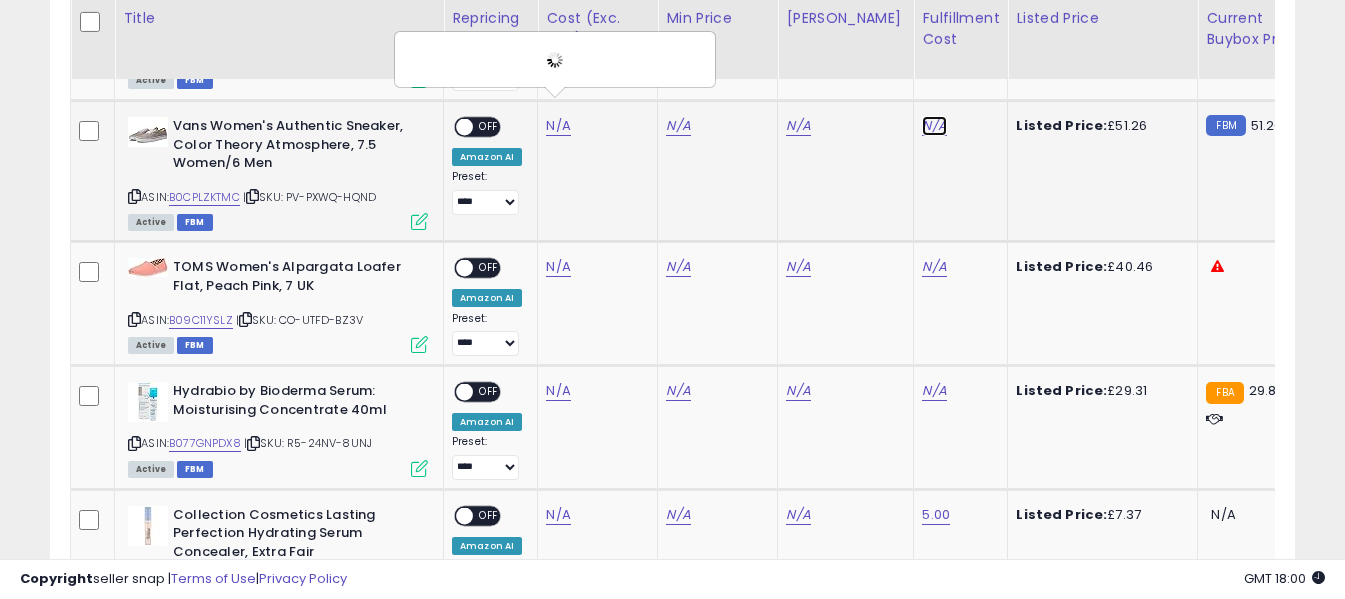 click on "N/A" at bounding box center [934, 126] 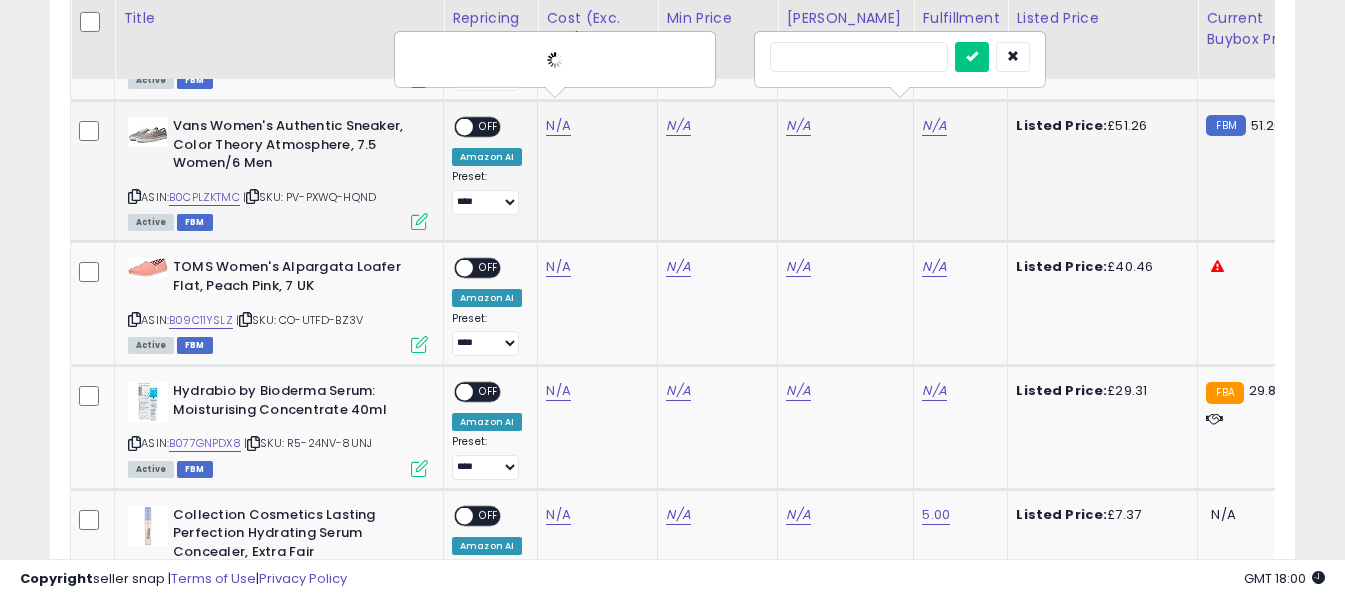 click at bounding box center [859, 57] 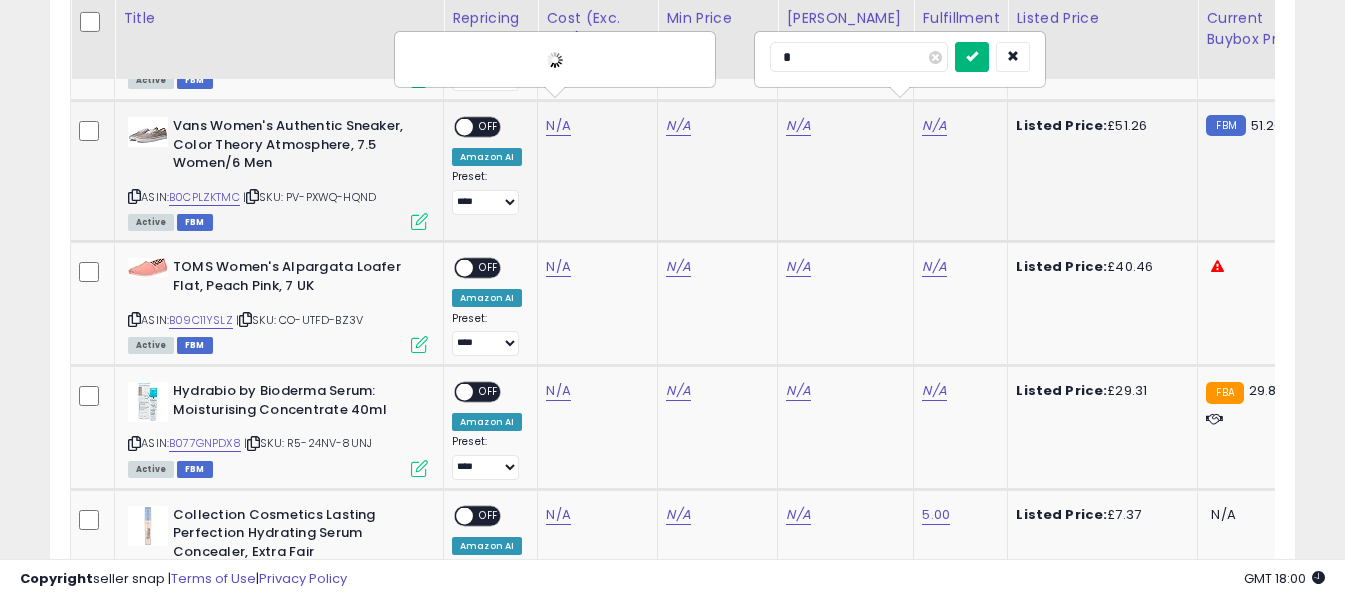 type on "*" 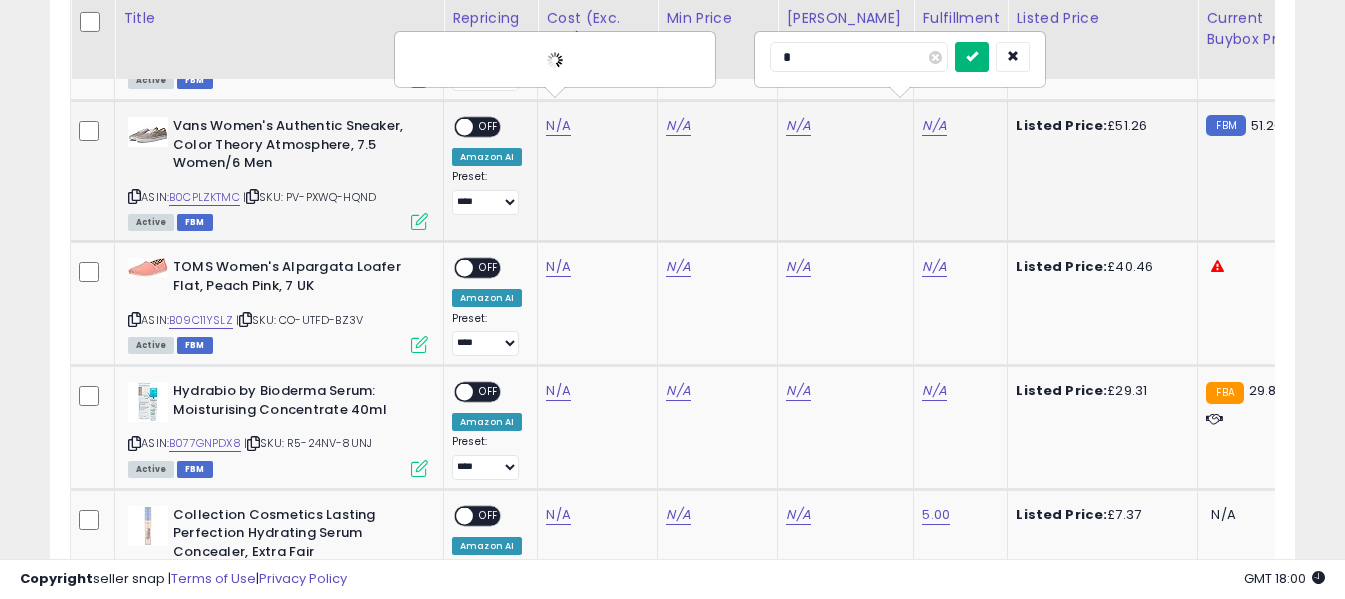 click at bounding box center (972, 56) 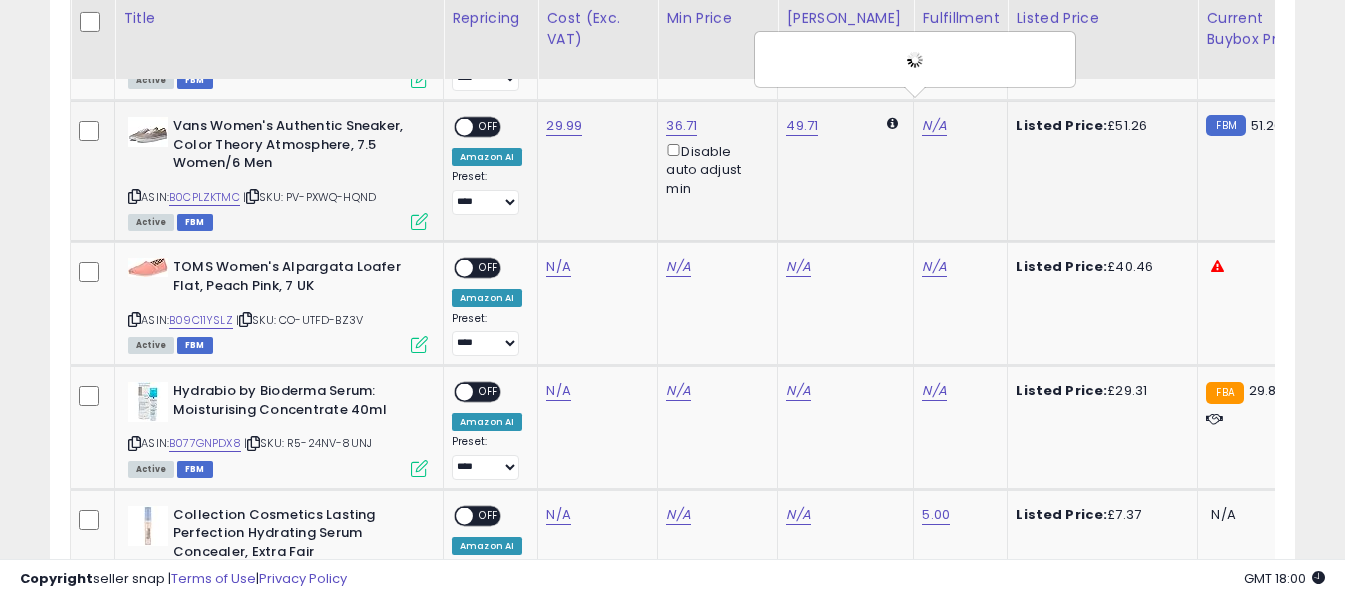 click on "OFF" at bounding box center (489, 127) 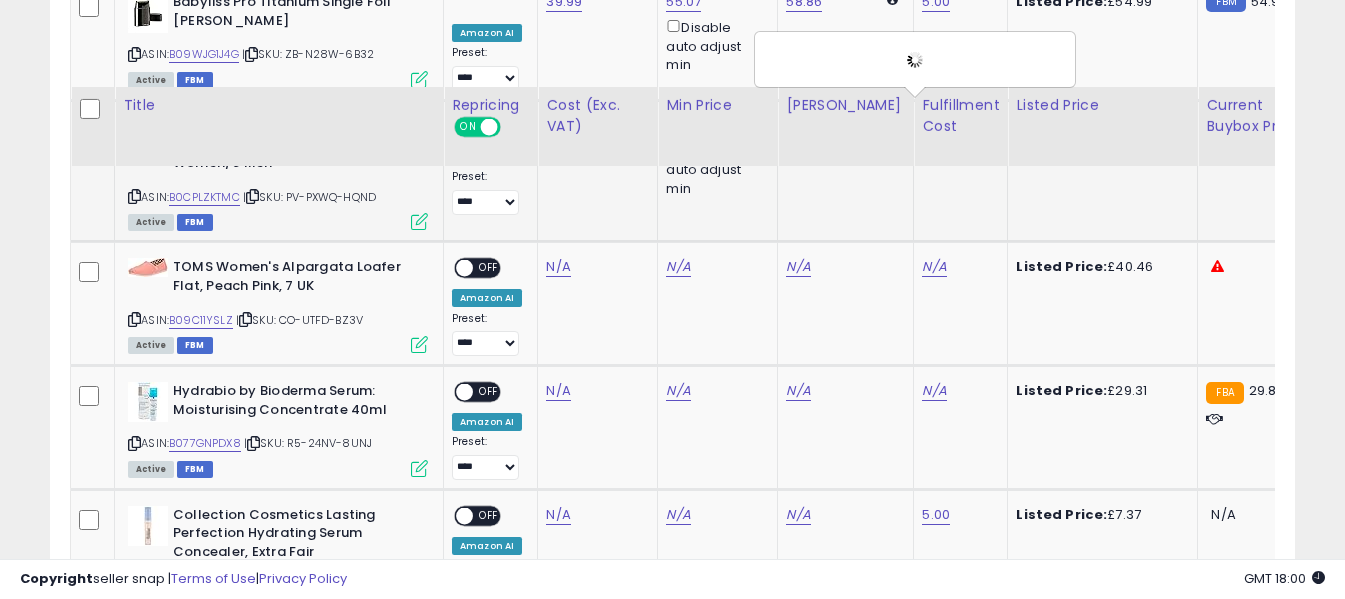 scroll, scrollTop: 2371, scrollLeft: 0, axis: vertical 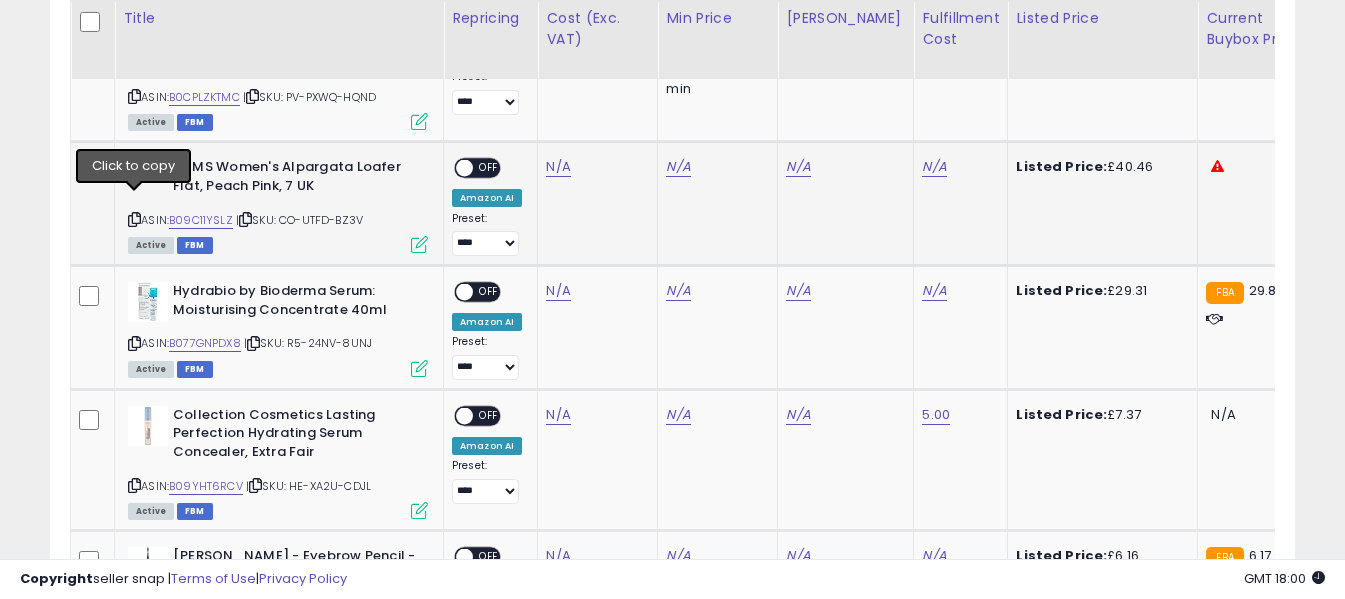 click at bounding box center (134, 219) 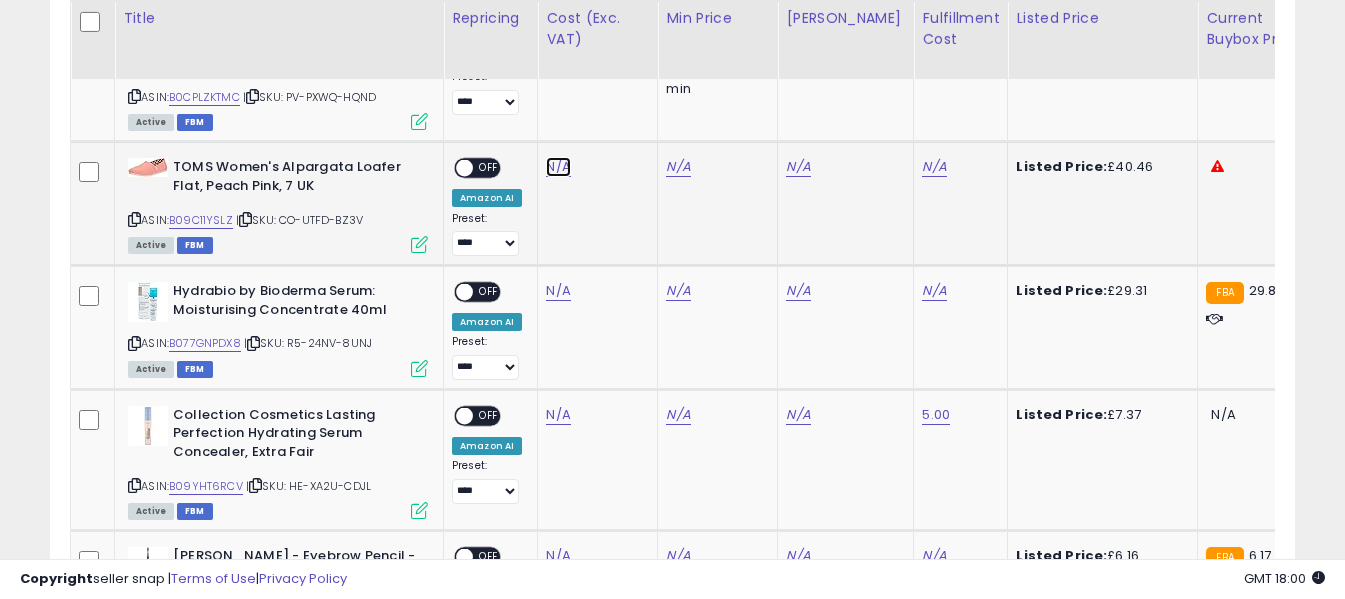 click on "N/A" at bounding box center (558, 167) 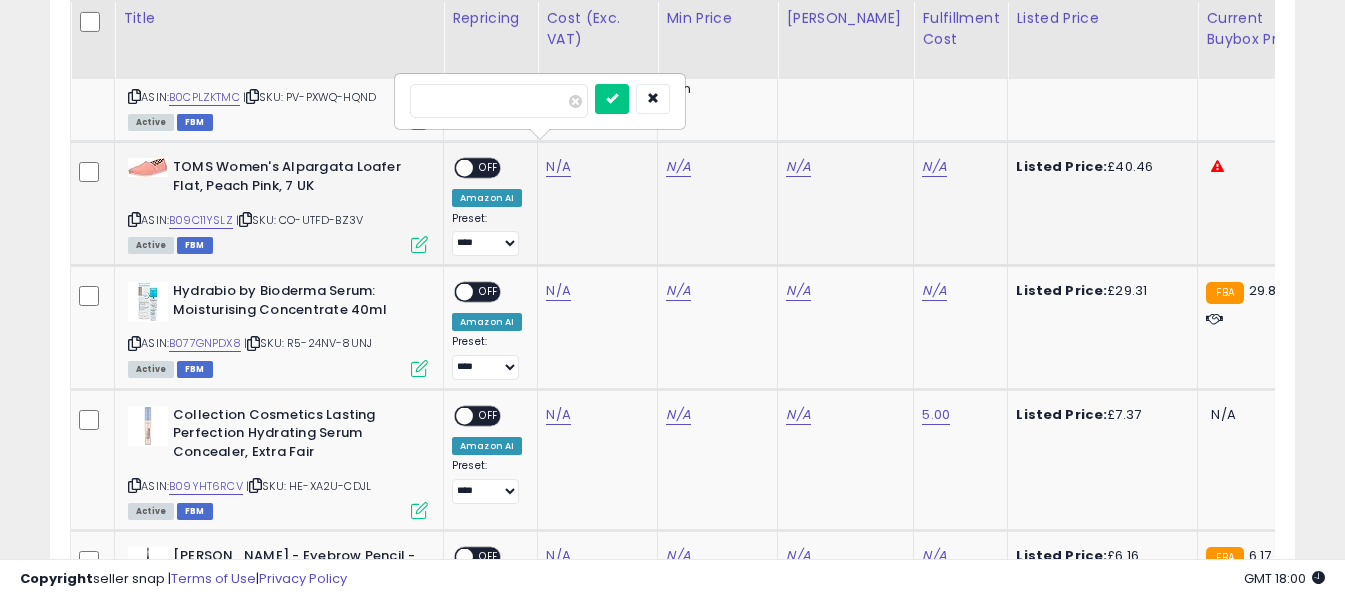 click at bounding box center [499, 101] 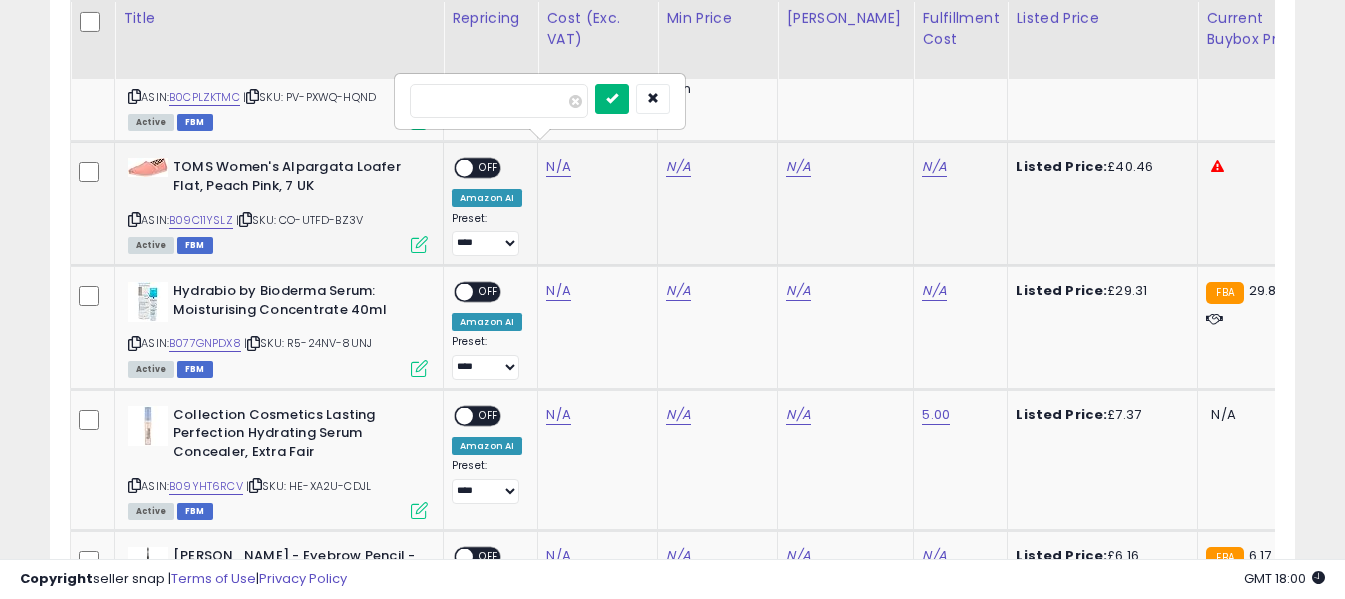 type on "*****" 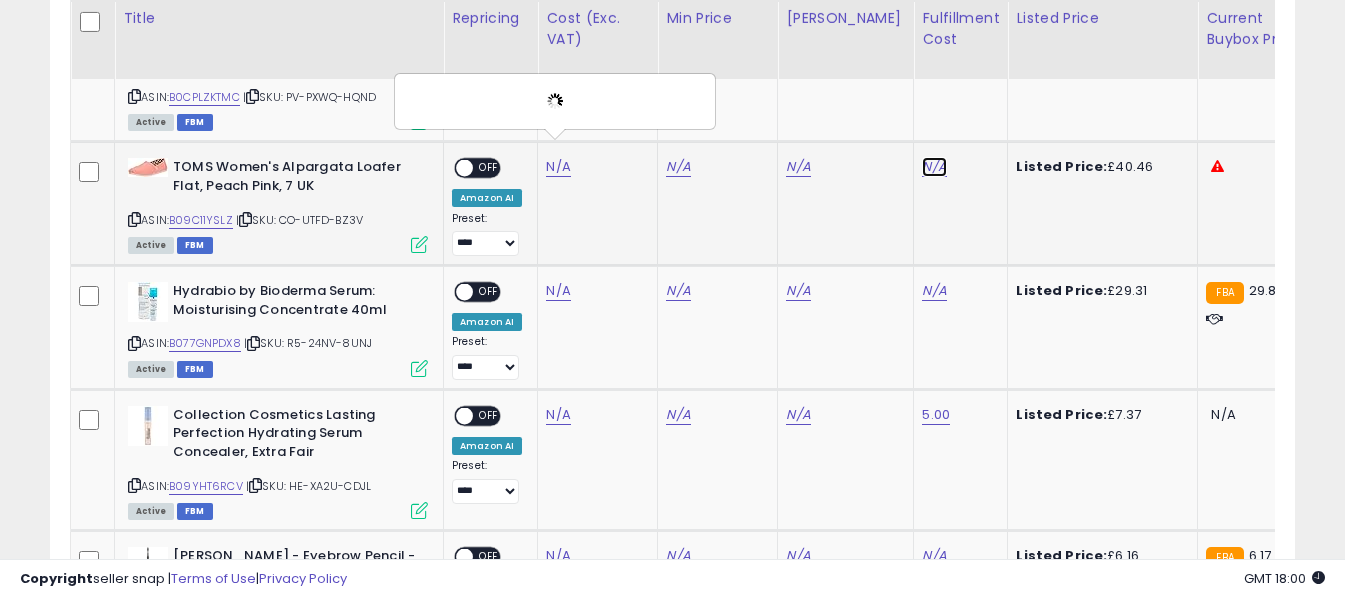 click on "N/A" at bounding box center [934, 167] 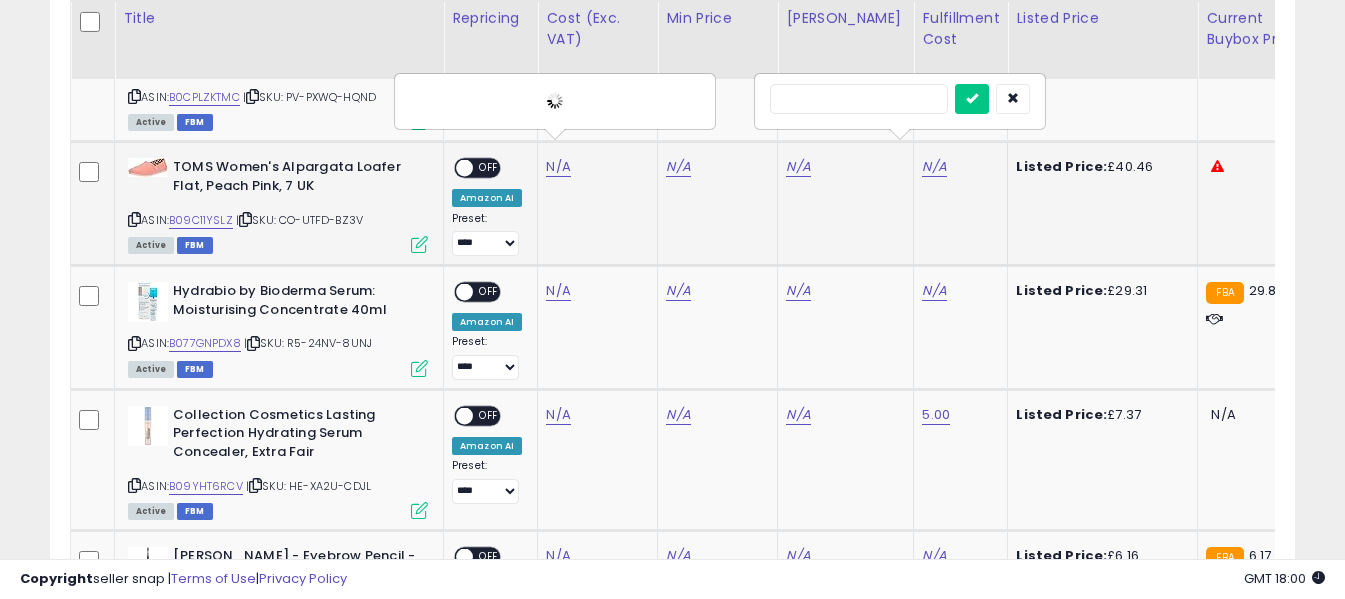 click at bounding box center (859, 99) 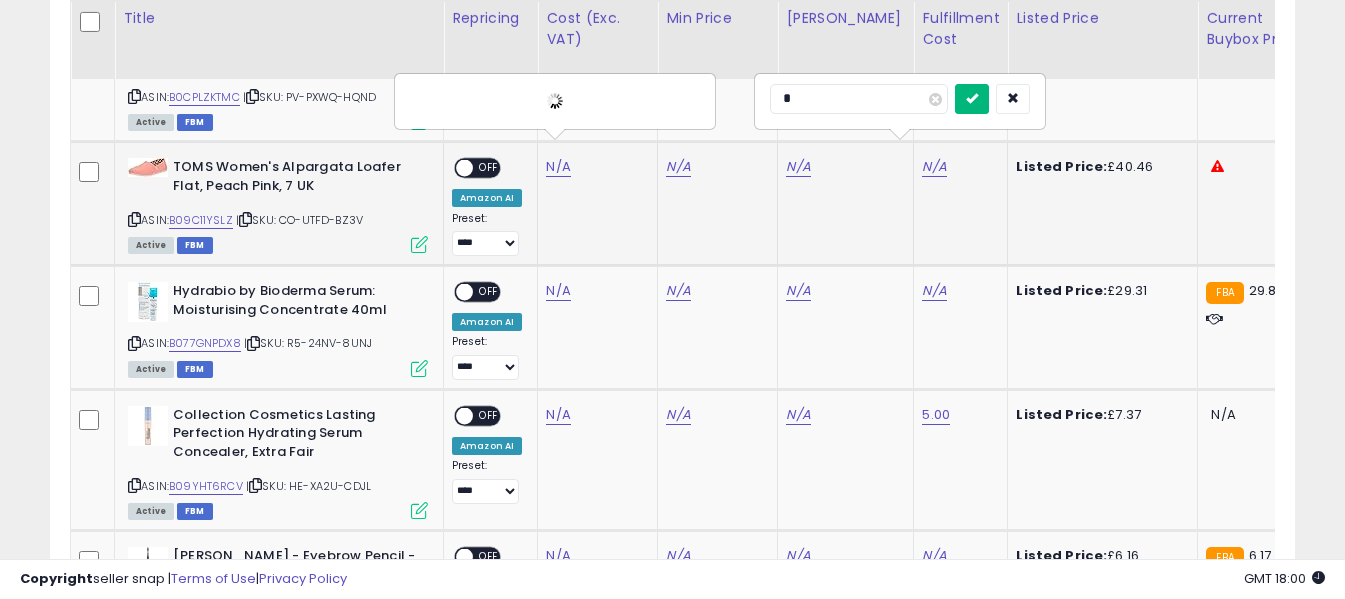type on "*" 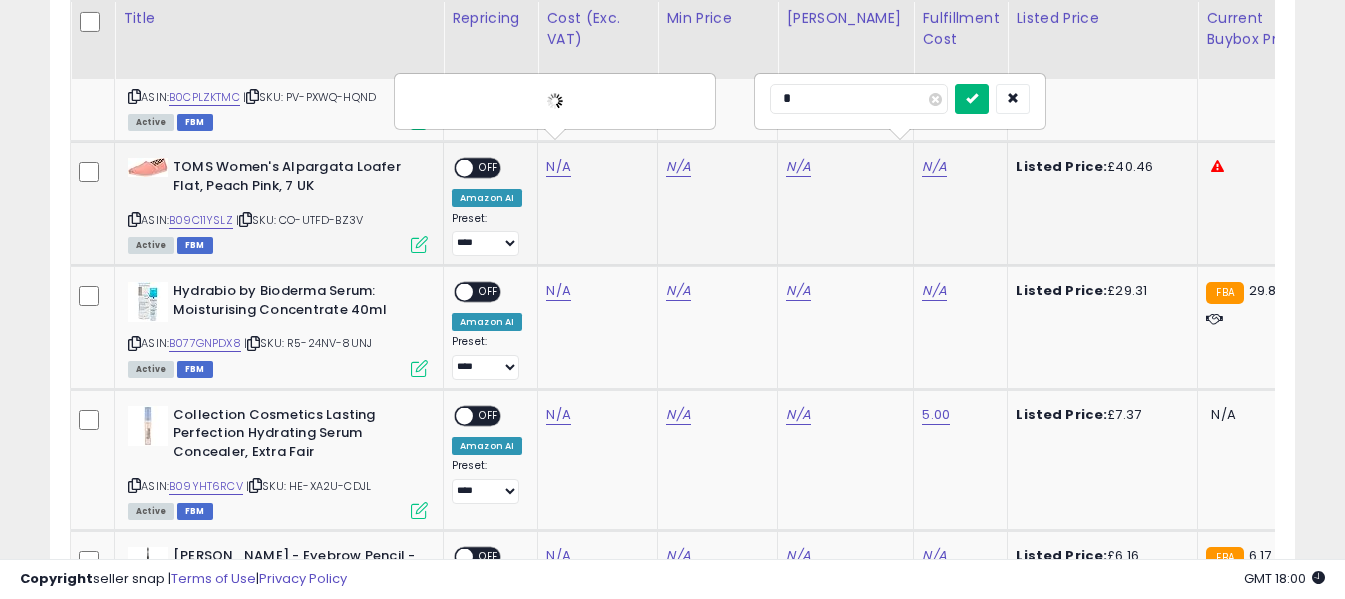 click at bounding box center [972, 99] 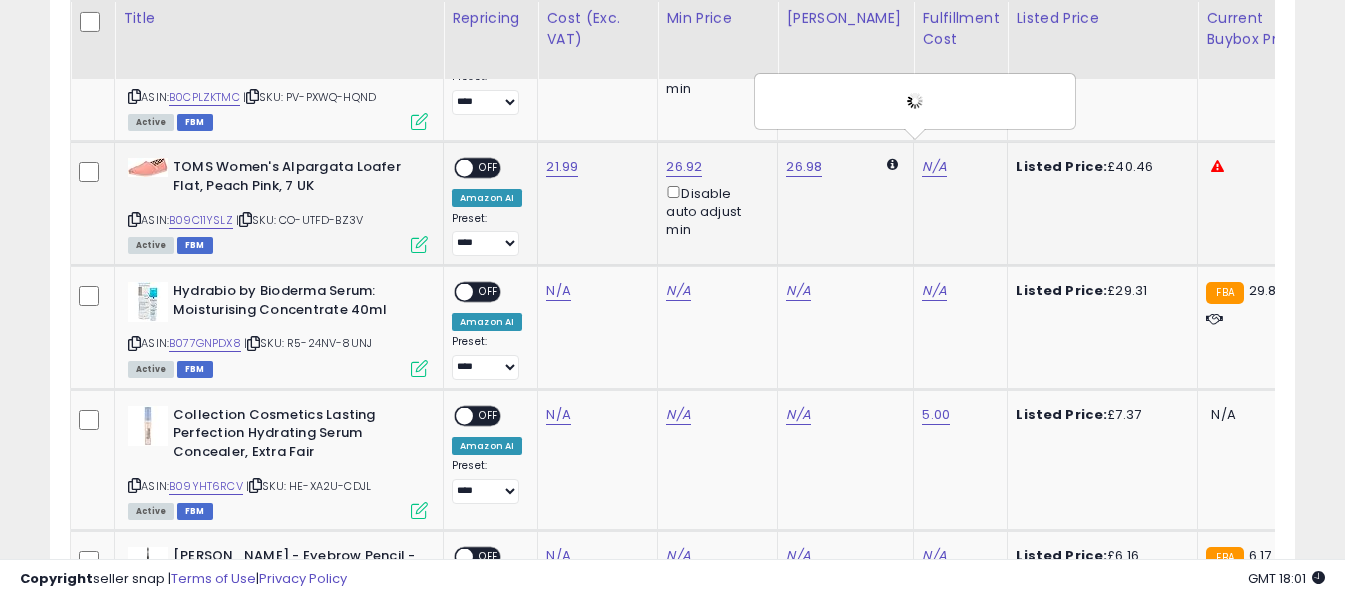 click on "OFF" at bounding box center (489, 168) 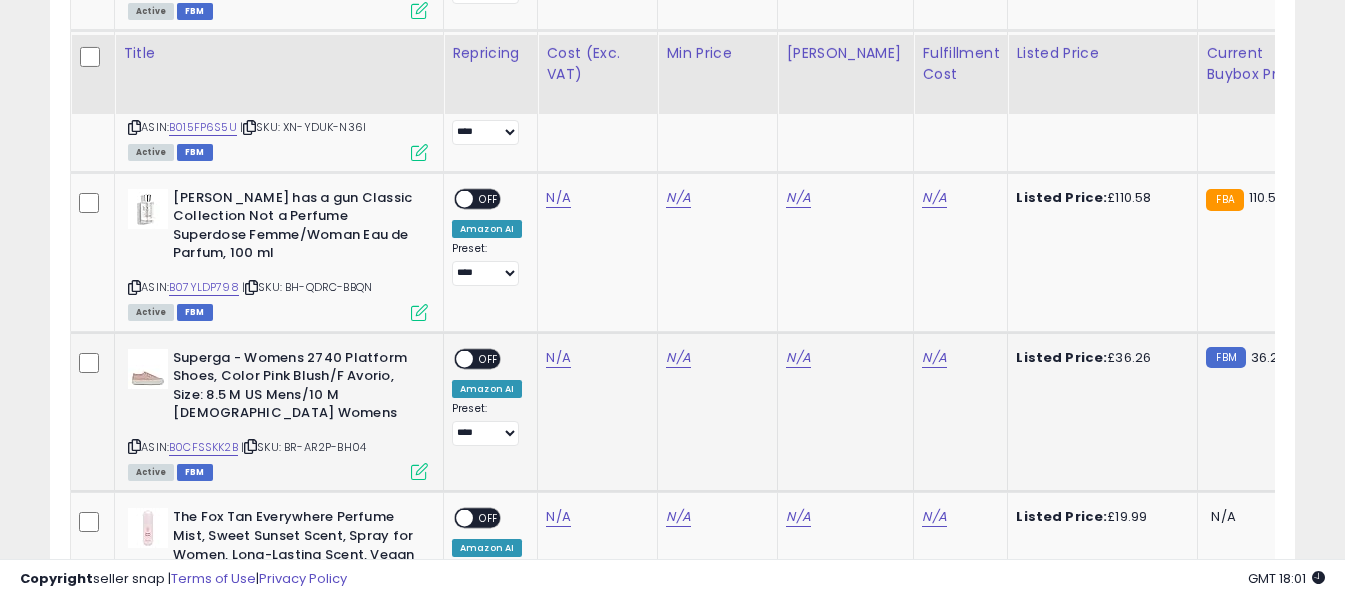 scroll, scrollTop: 3171, scrollLeft: 0, axis: vertical 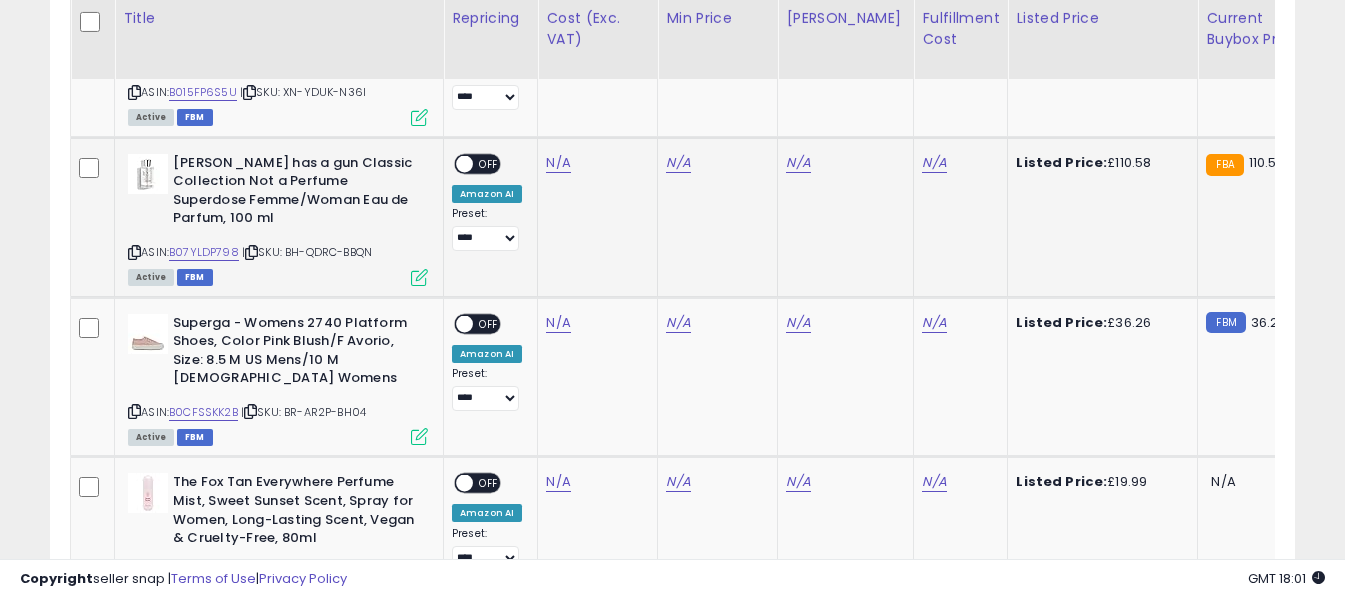 click at bounding box center [134, 252] 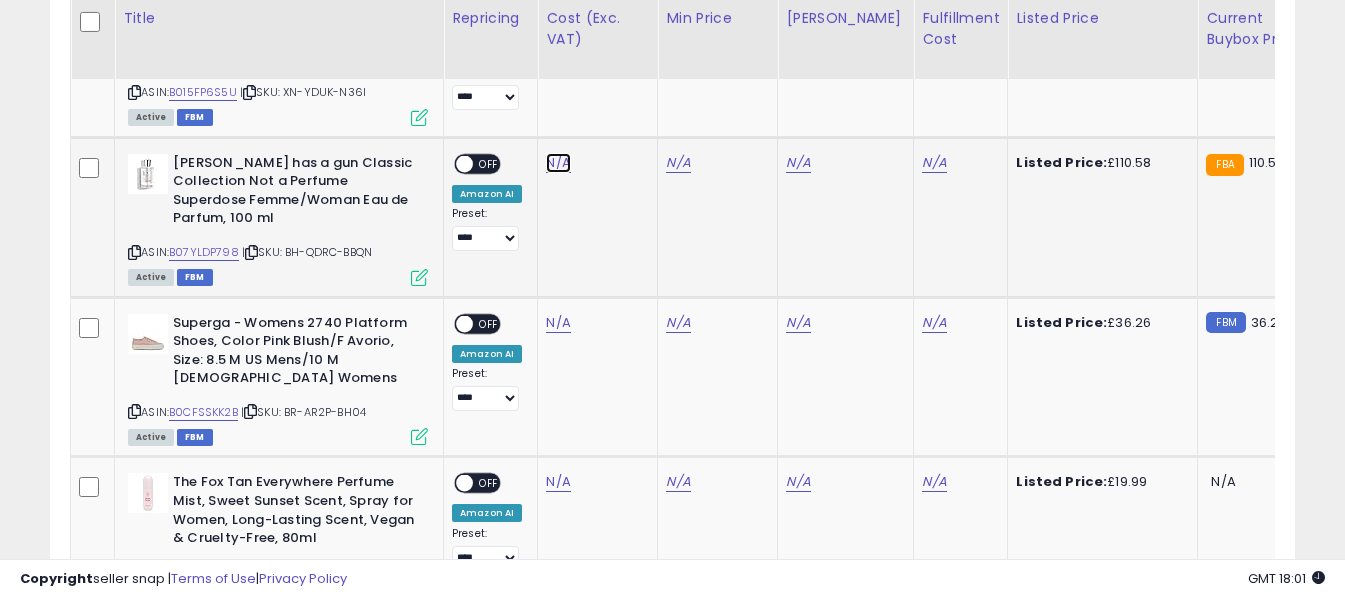 click on "N/A" at bounding box center (558, -509) 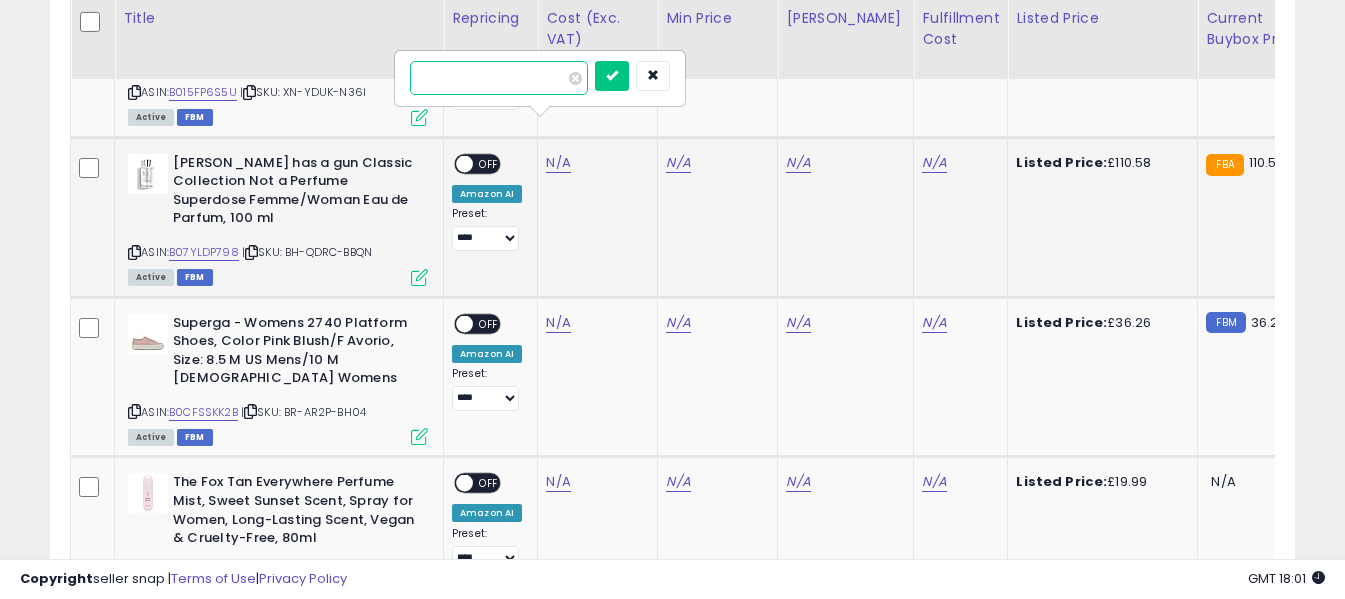 click at bounding box center (499, 78) 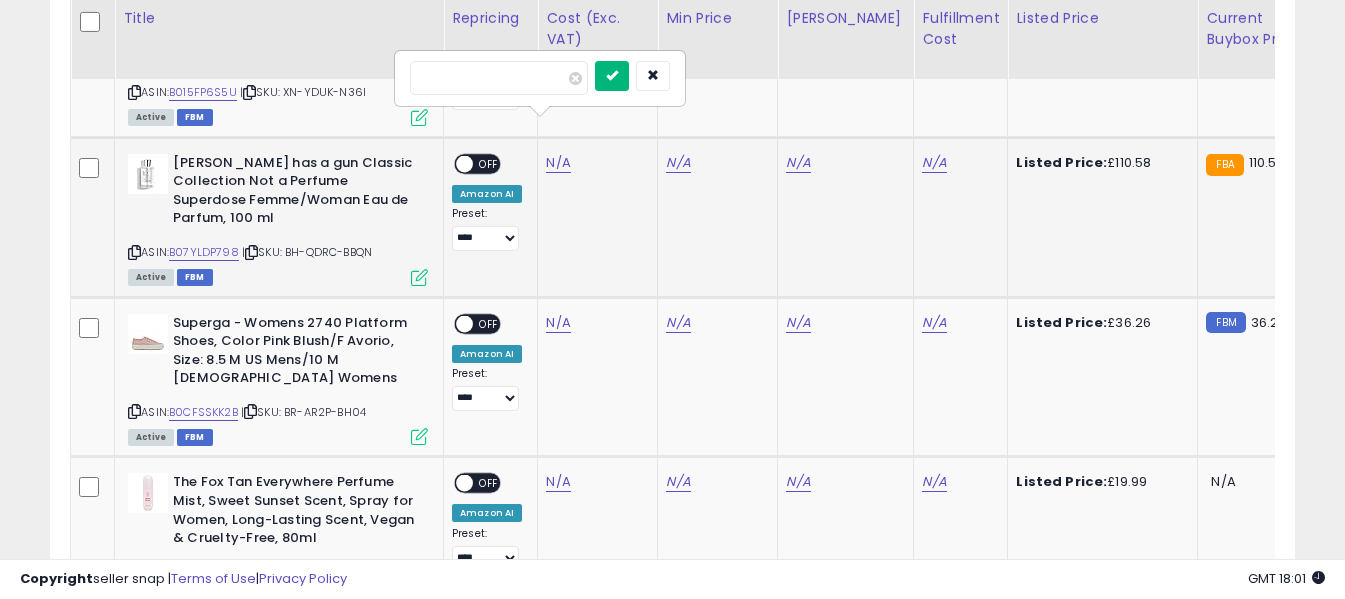 click at bounding box center [612, 76] 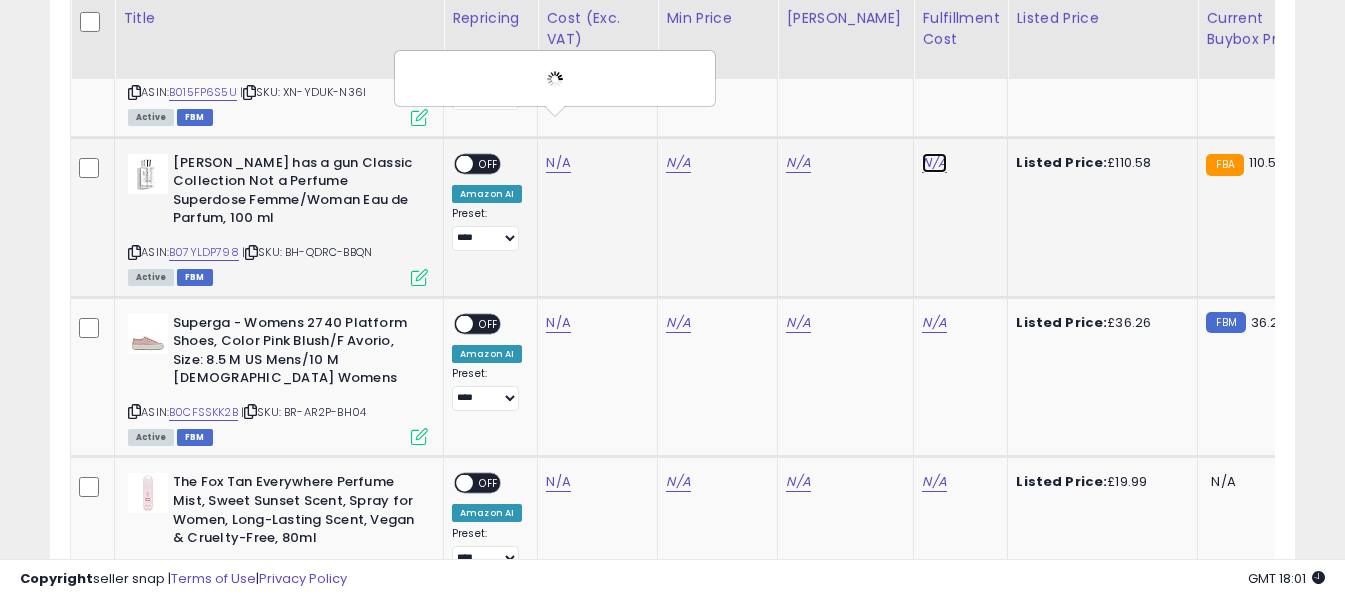 click on "N/A" at bounding box center (934, -509) 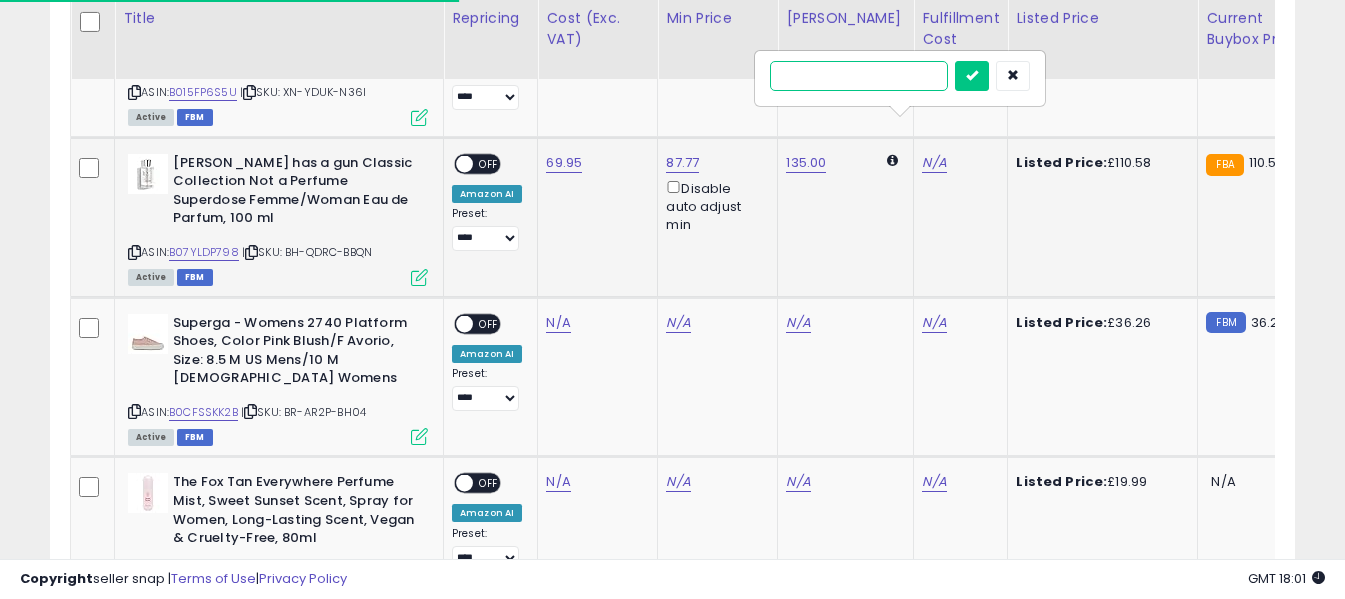 click at bounding box center [859, 76] 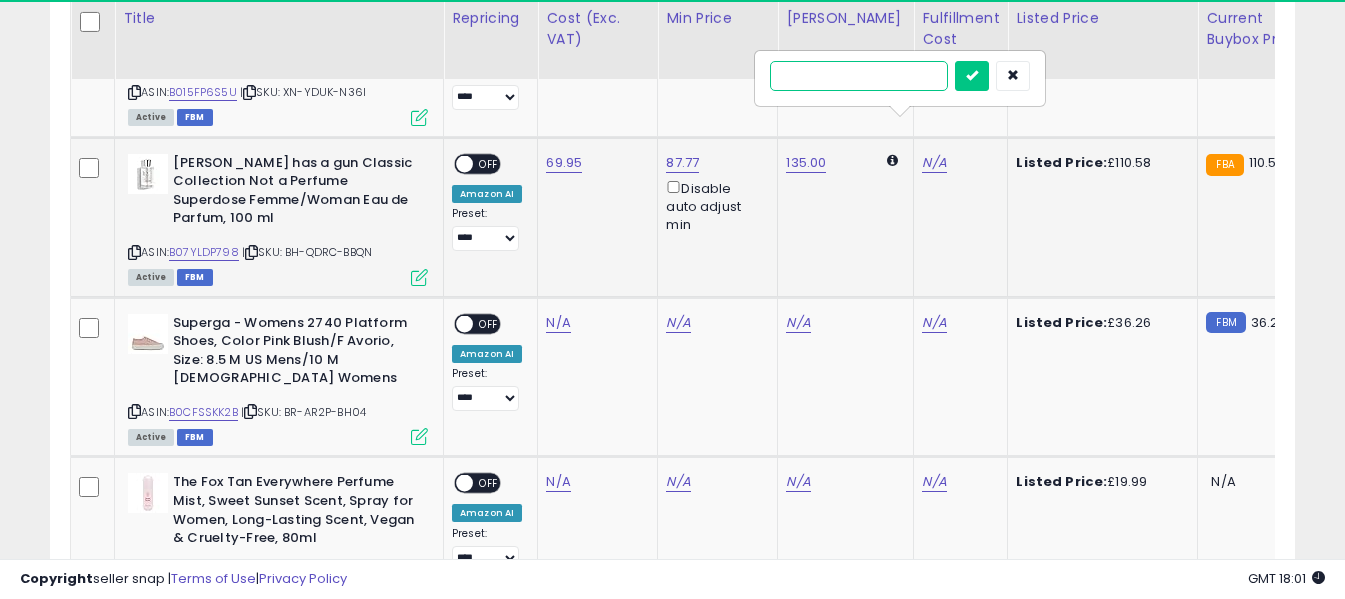 type on "*" 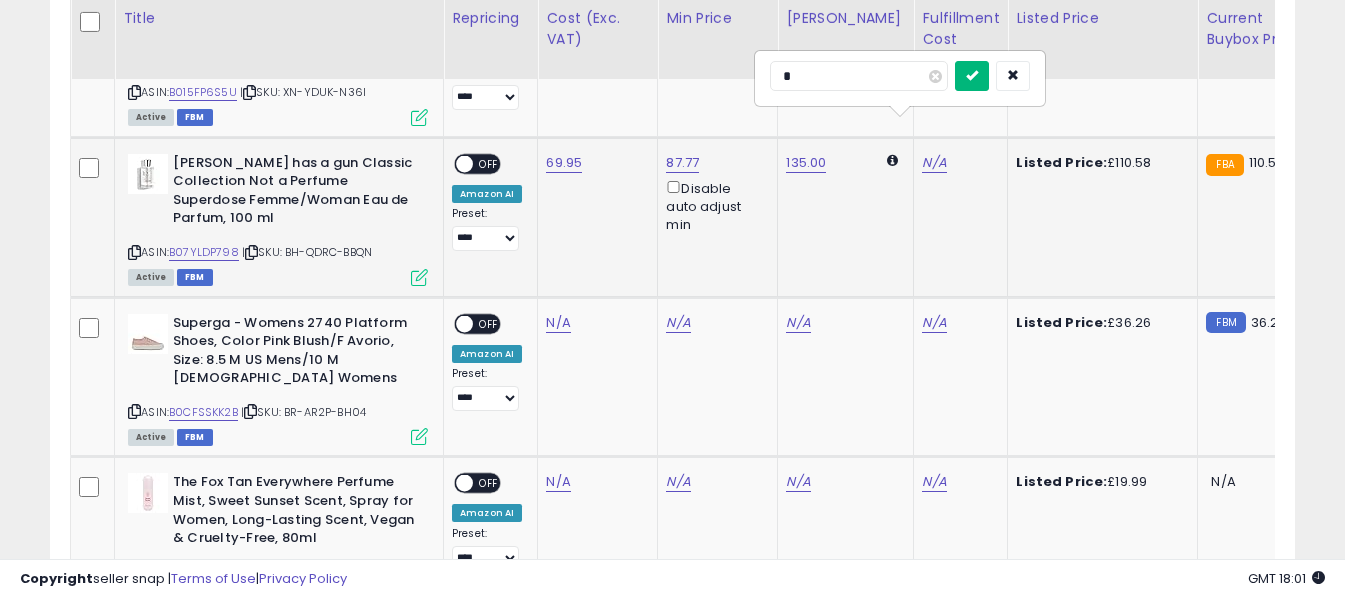 click at bounding box center (972, 75) 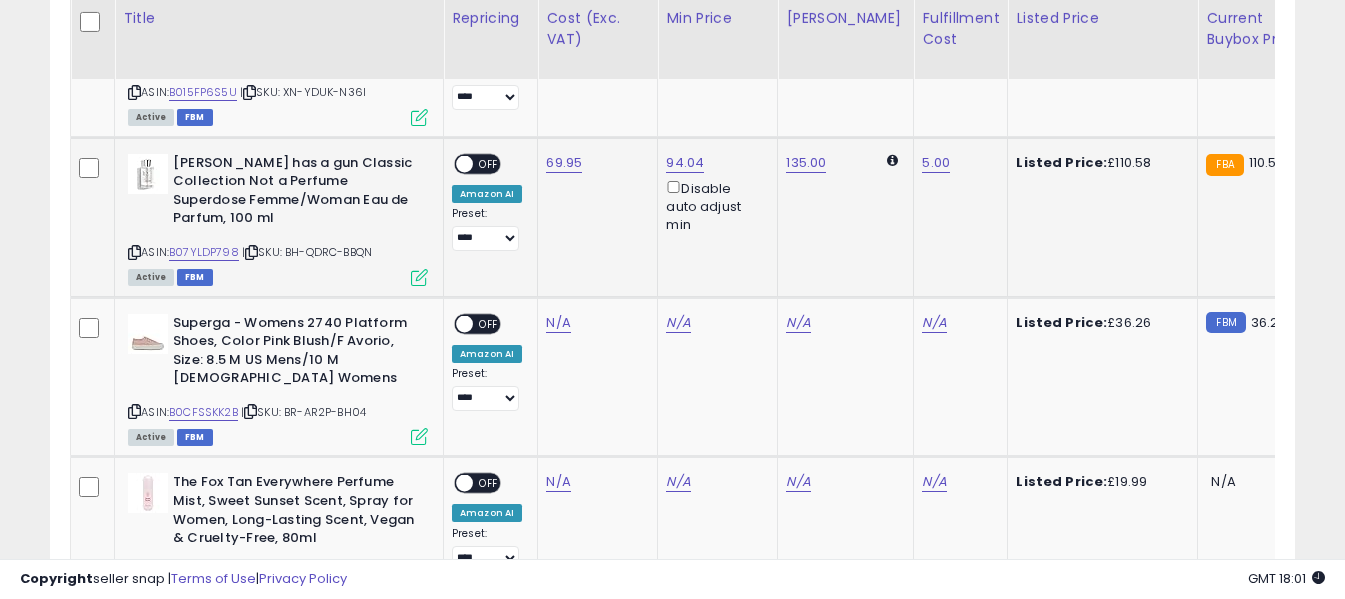 click on "OFF" at bounding box center [489, 163] 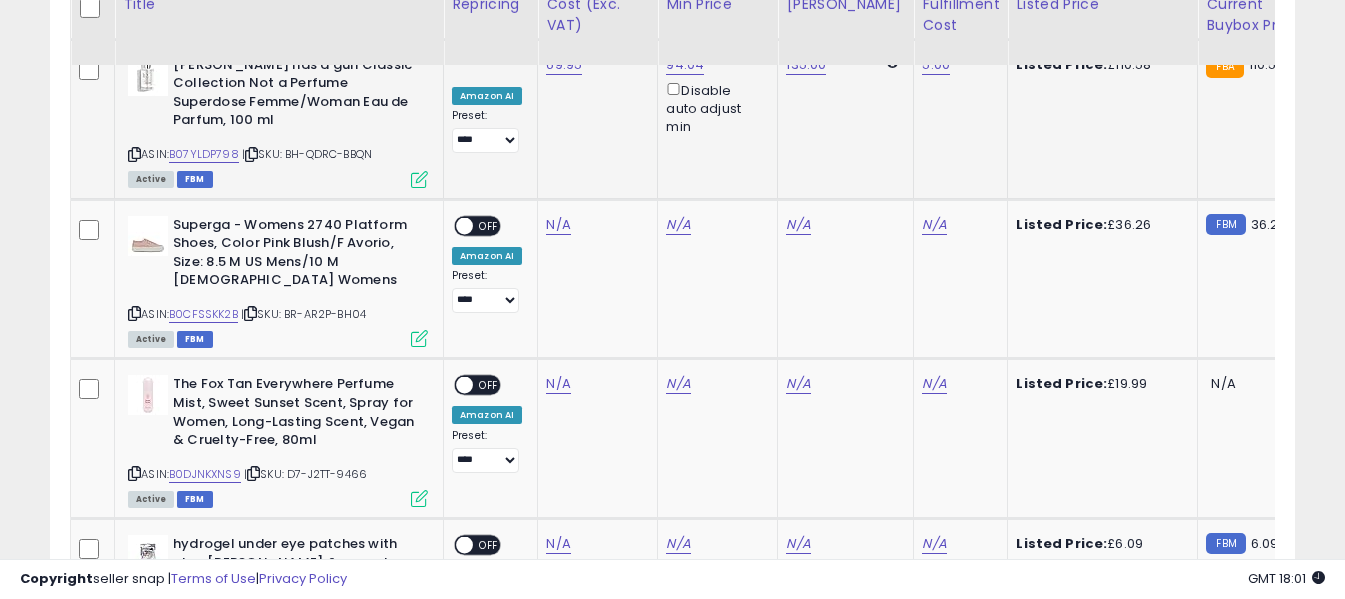 scroll, scrollTop: 3271, scrollLeft: 0, axis: vertical 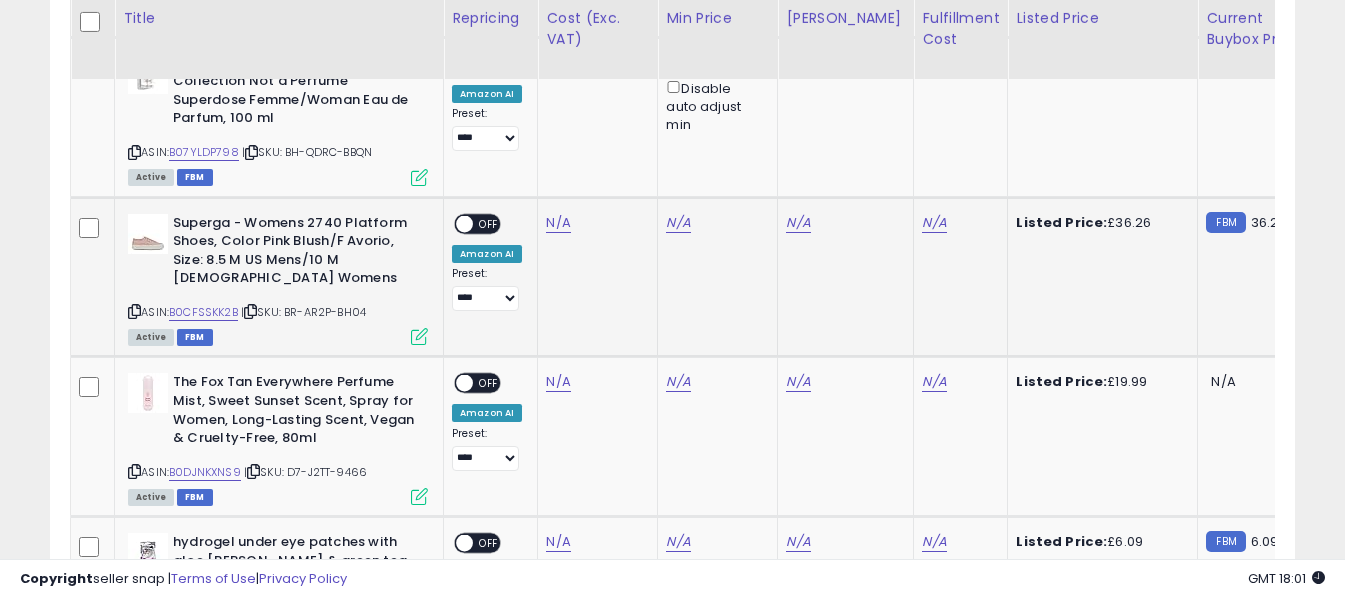 click at bounding box center [134, 311] 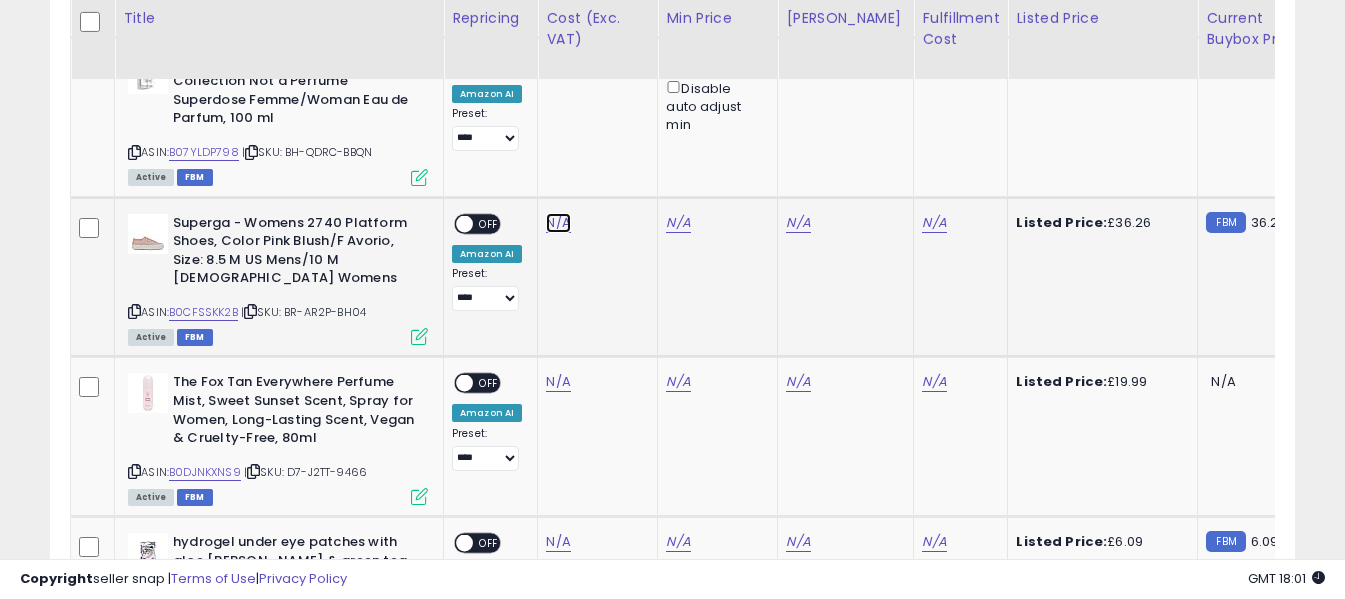 click on "N/A" at bounding box center [558, -609] 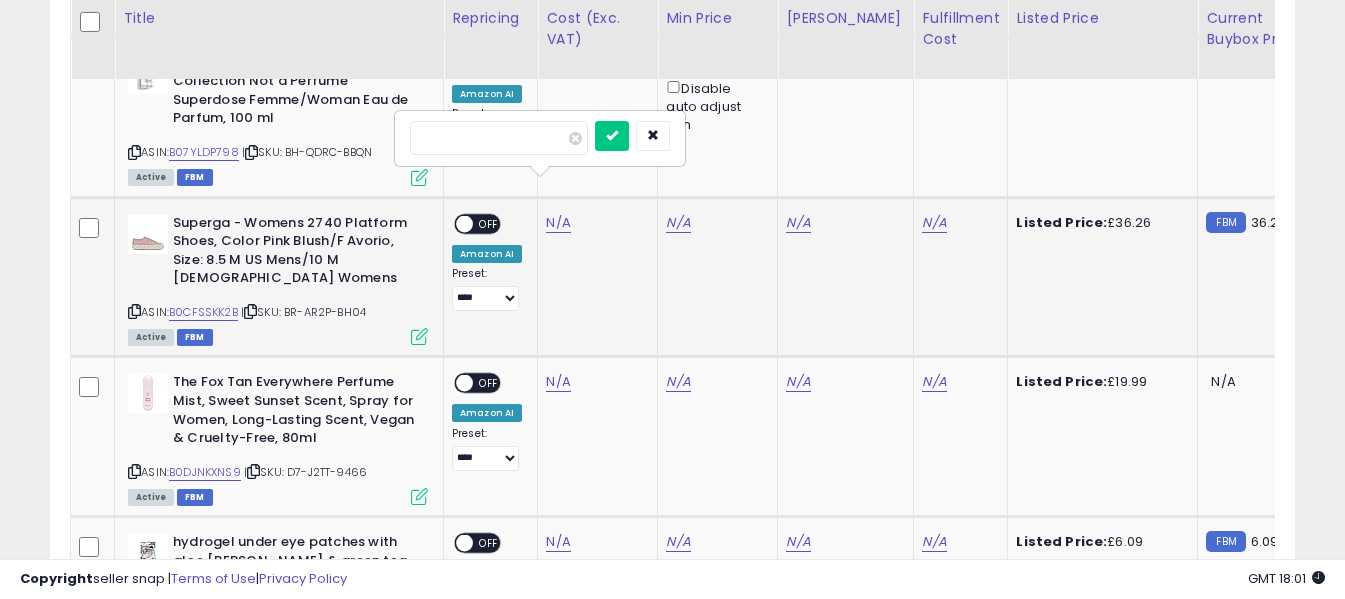 click at bounding box center (499, 138) 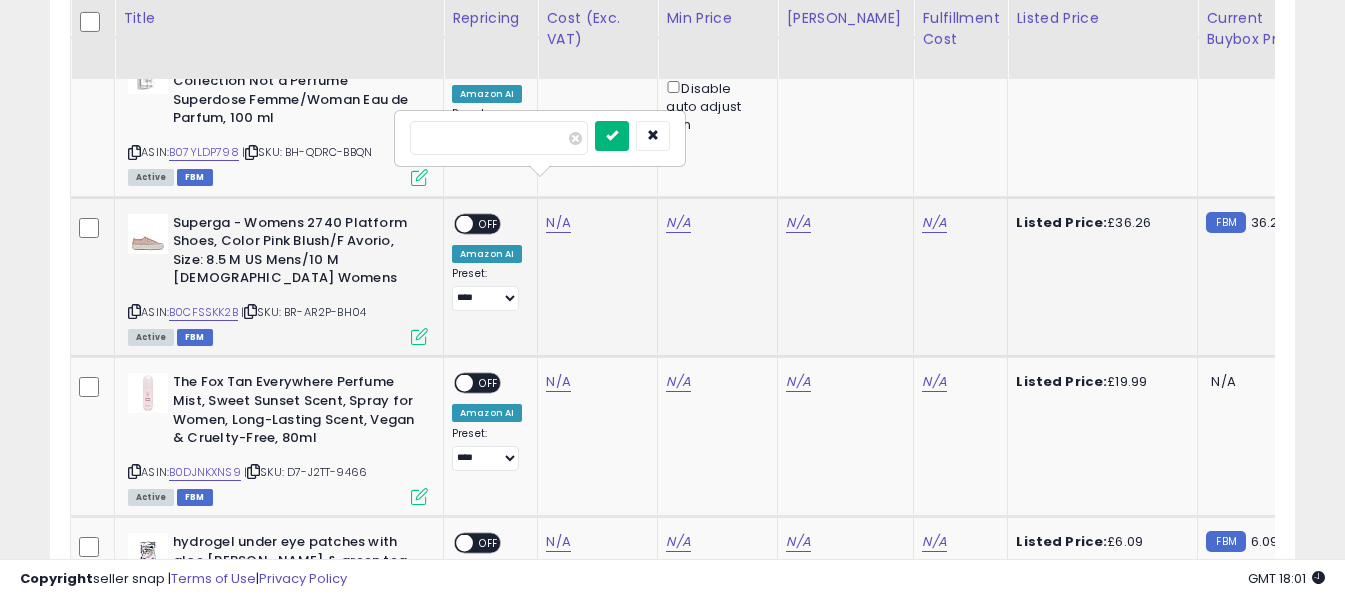 type on "*****" 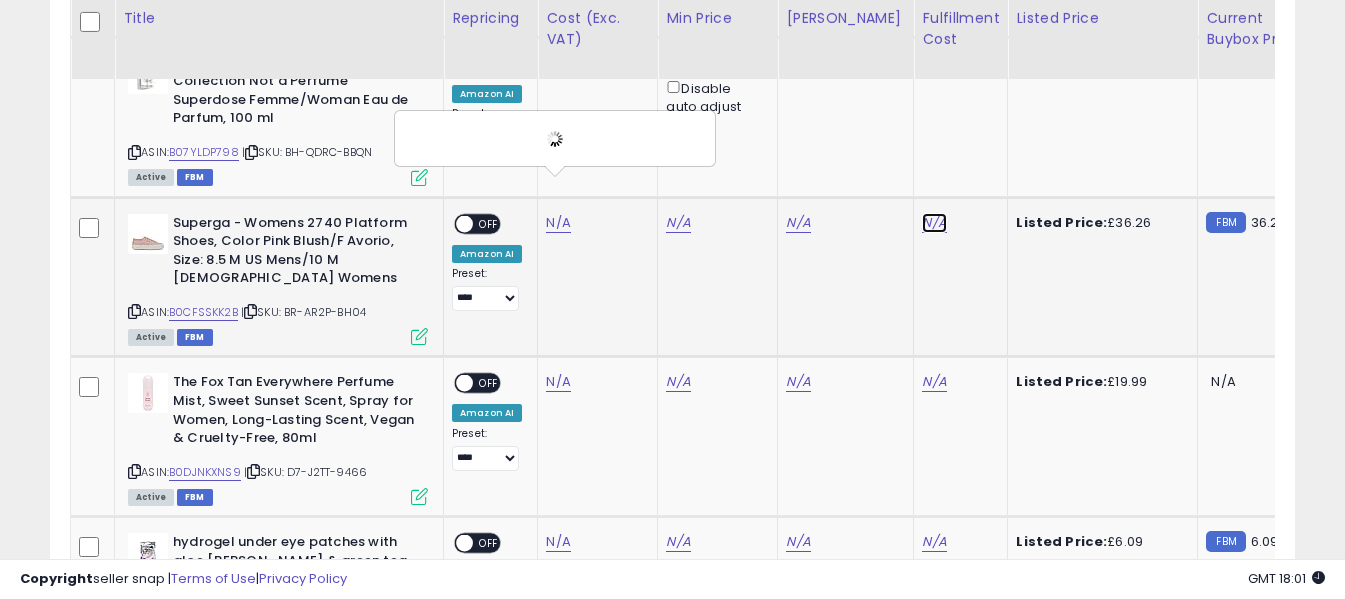 click on "N/A" at bounding box center (934, -609) 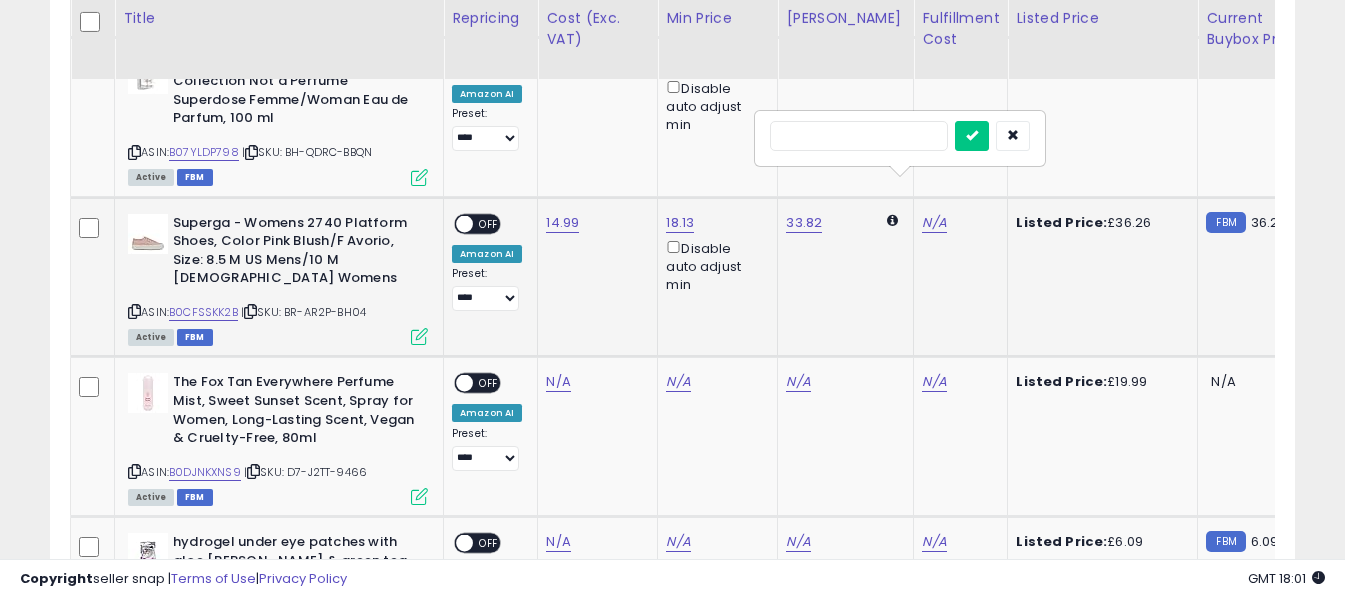 click at bounding box center (859, 136) 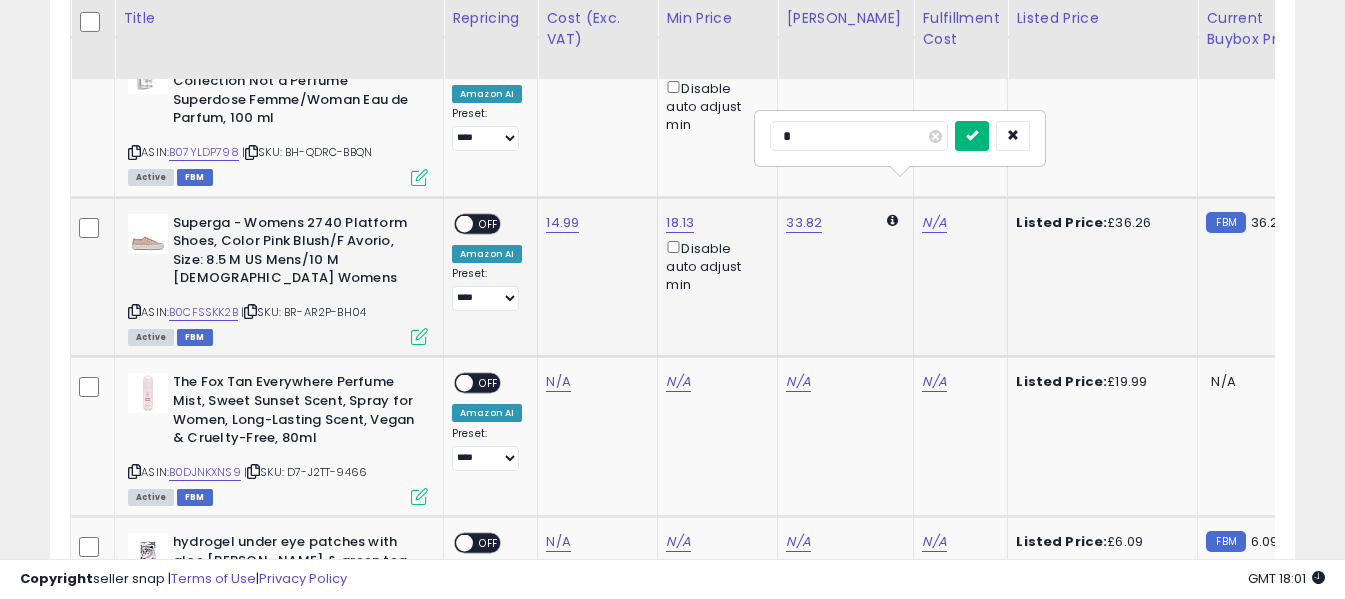 type on "*" 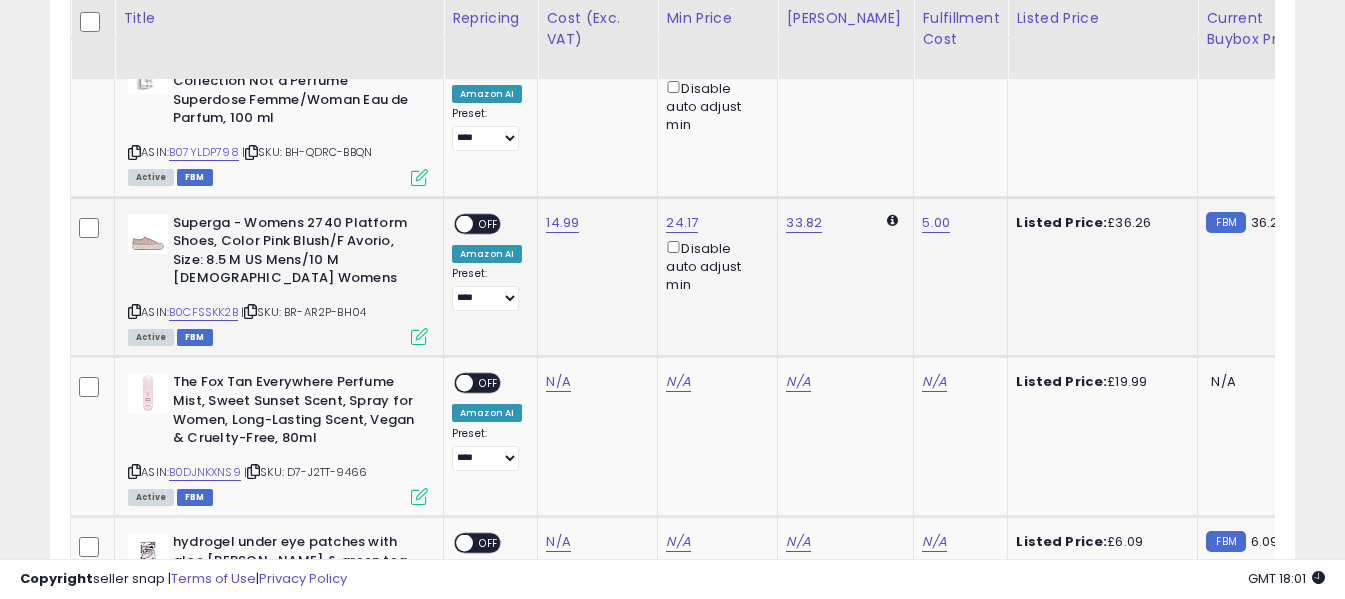 click on "OFF" at bounding box center (489, 223) 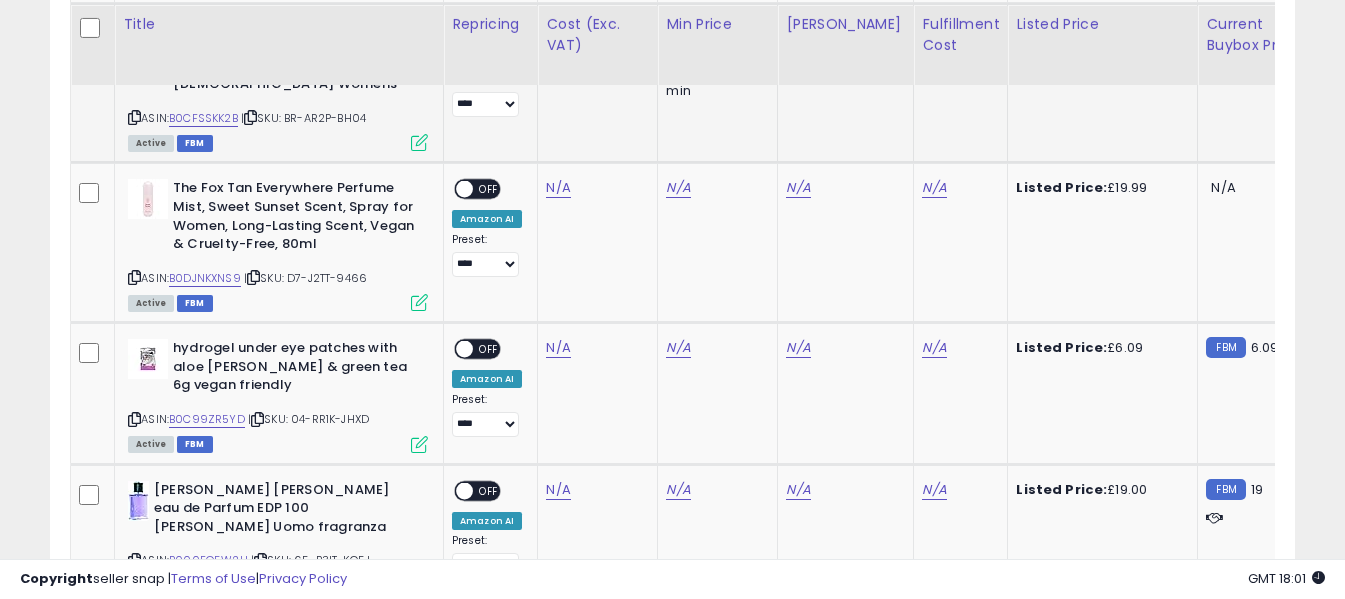 scroll, scrollTop: 3471, scrollLeft: 0, axis: vertical 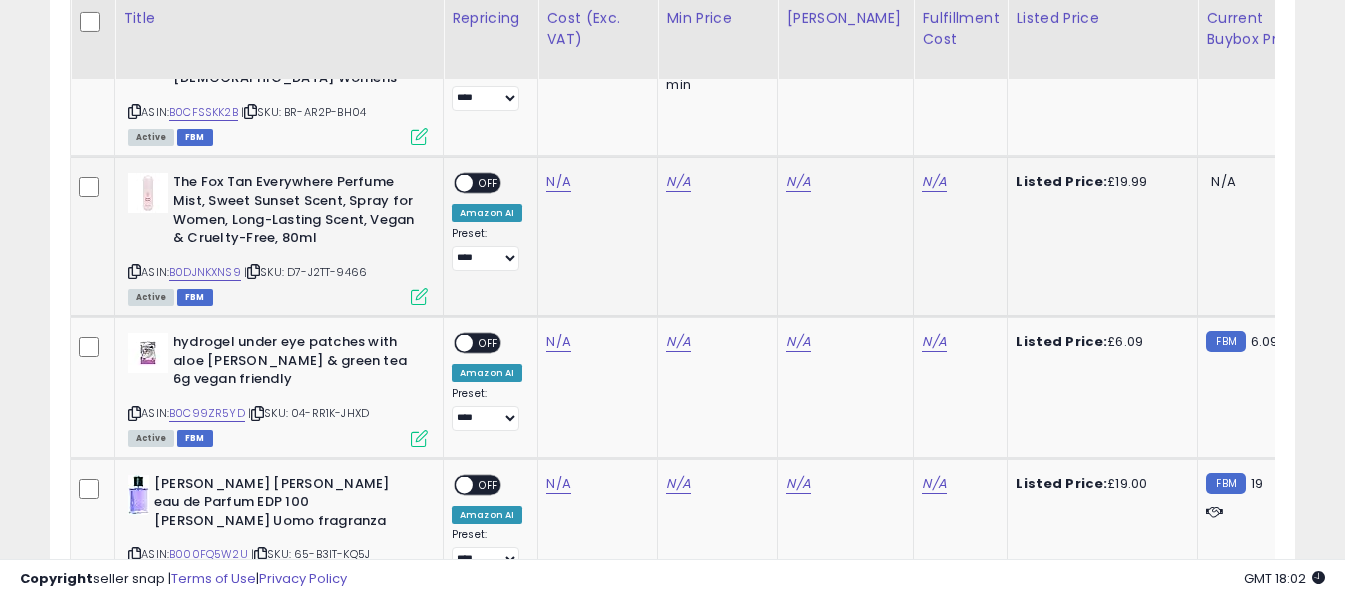 click at bounding box center (134, 271) 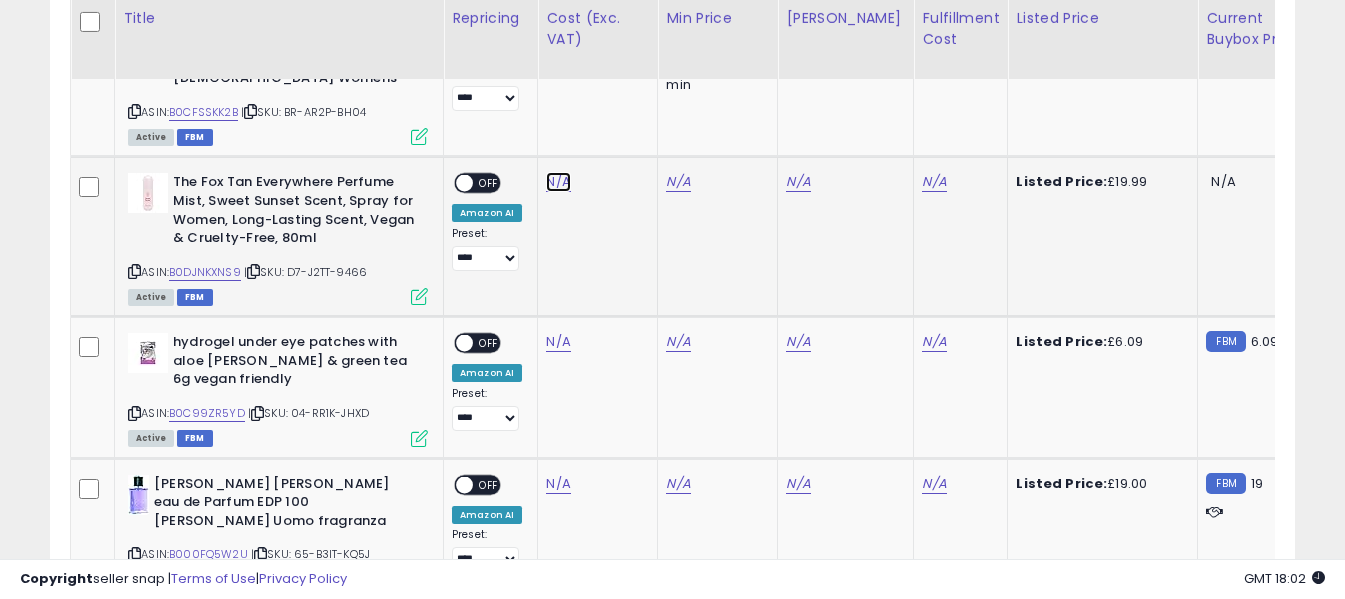 click on "N/A" at bounding box center [558, -809] 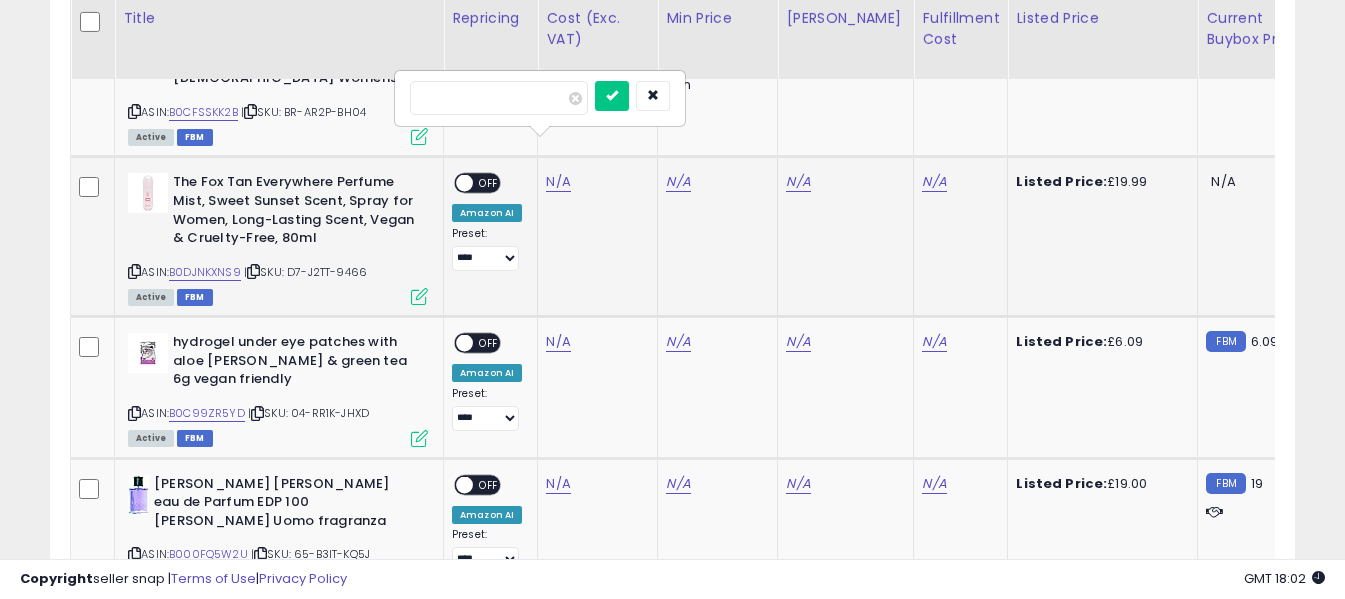 click at bounding box center [499, 98] 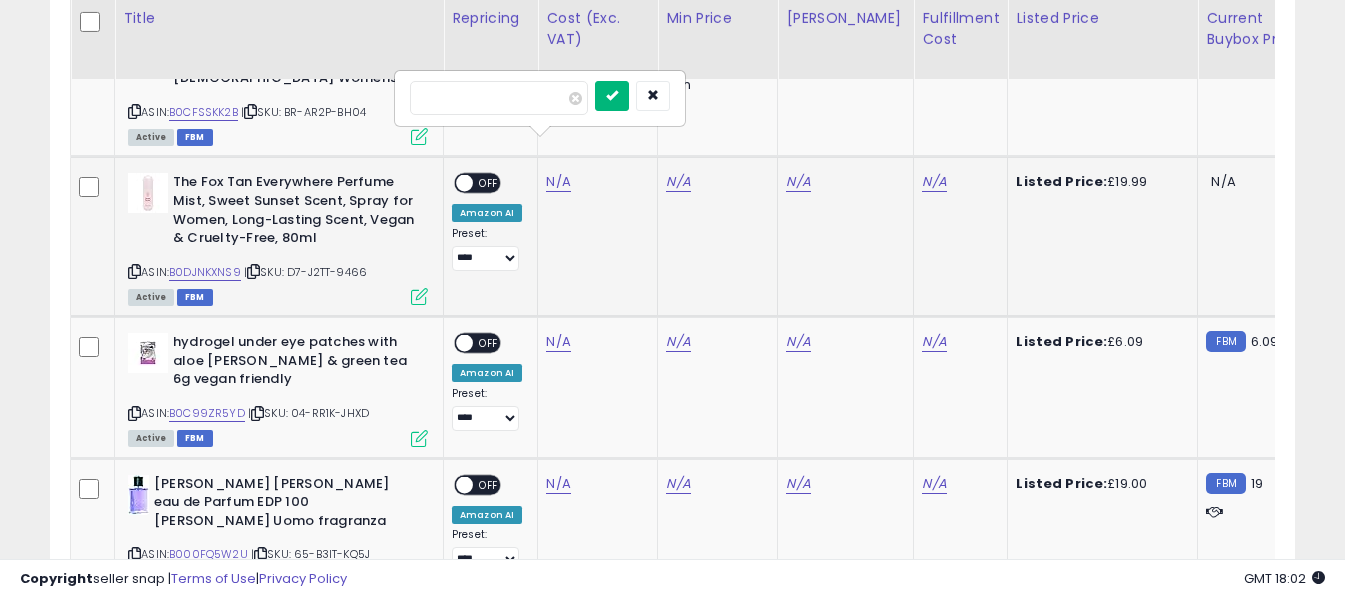 click at bounding box center (612, 95) 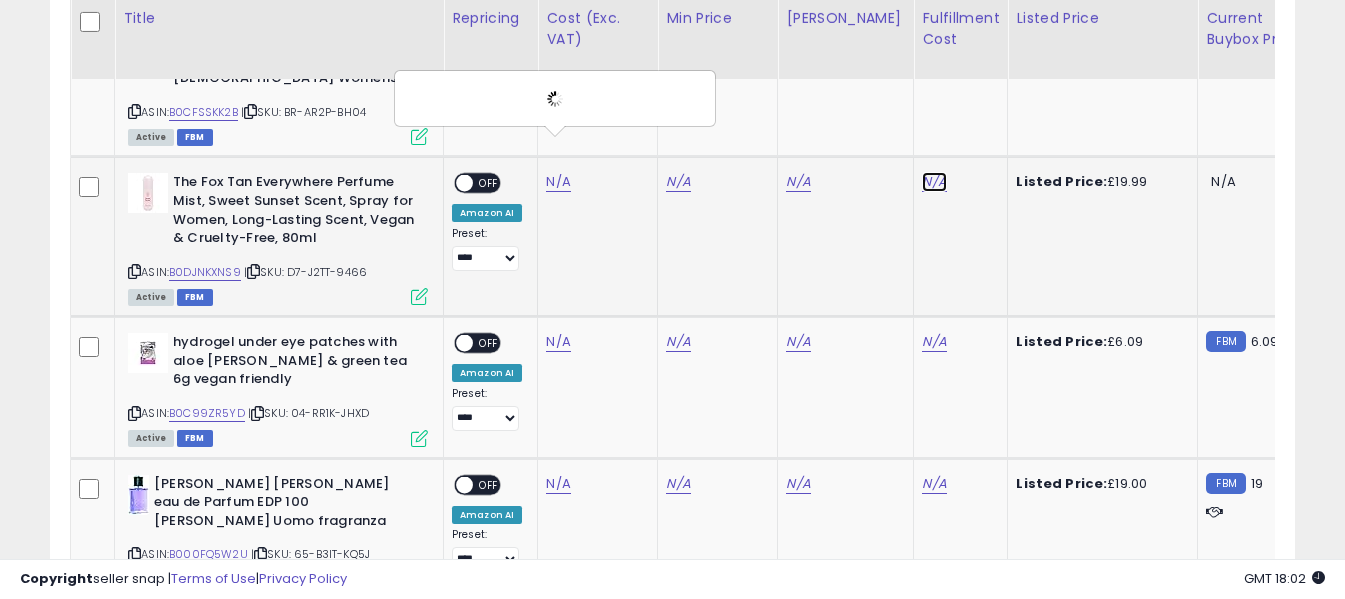 click on "N/A" at bounding box center (934, -809) 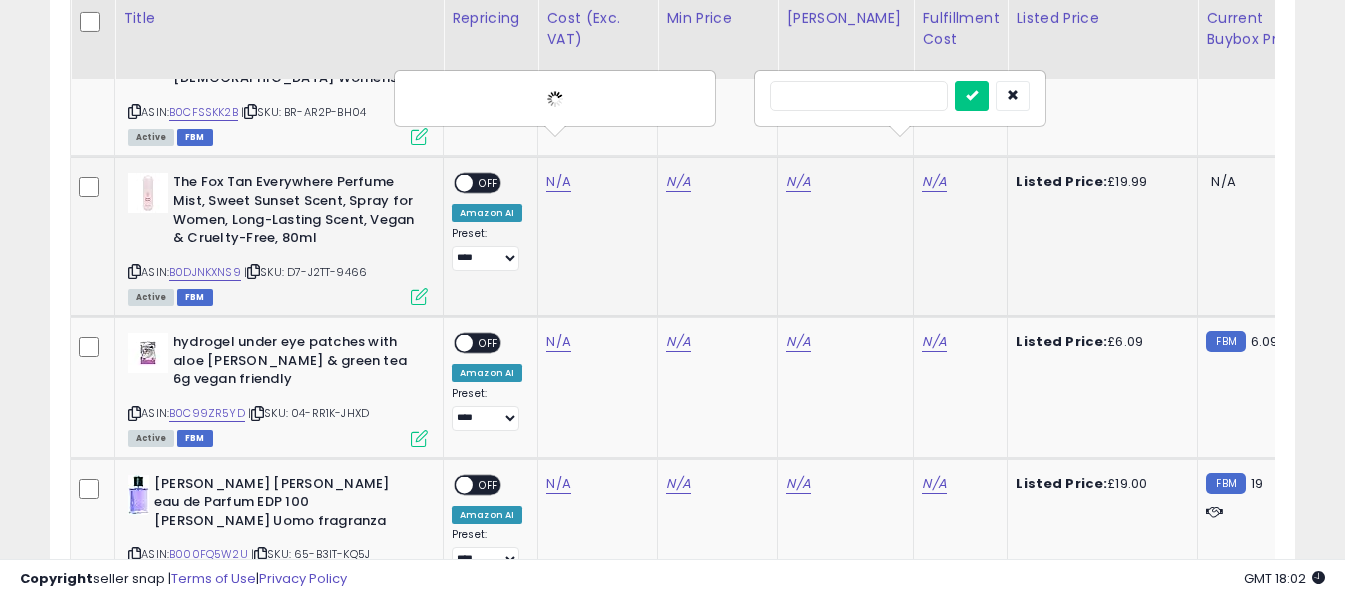 click at bounding box center [859, 96] 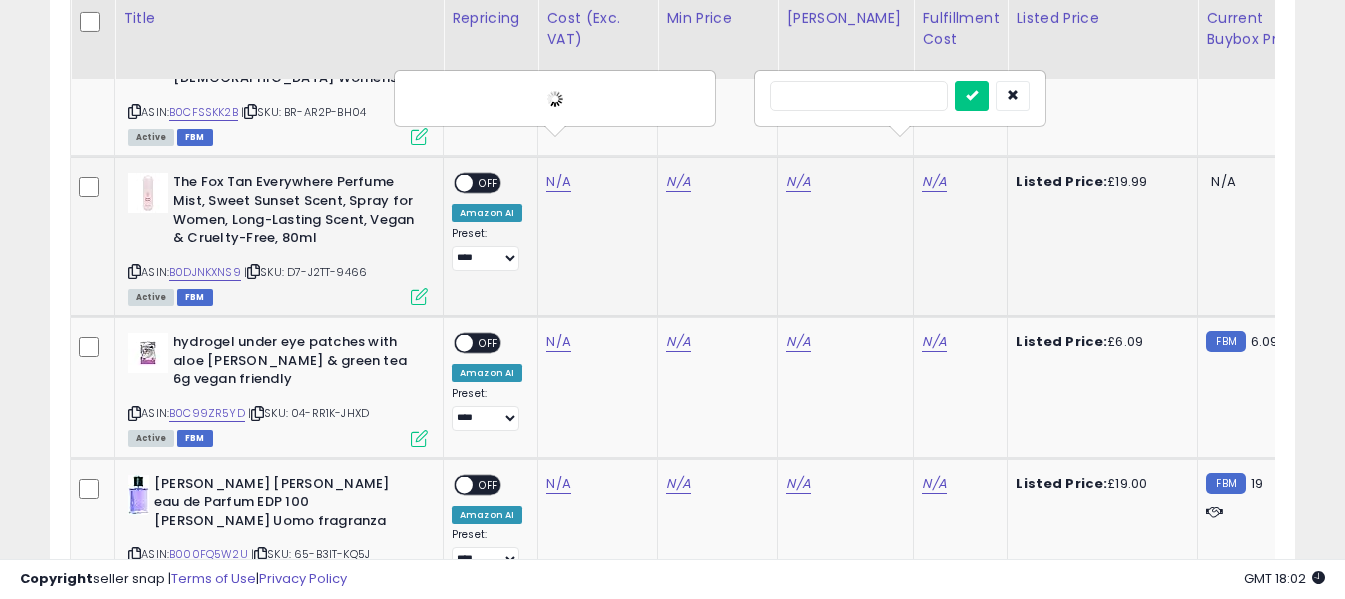 type on "*" 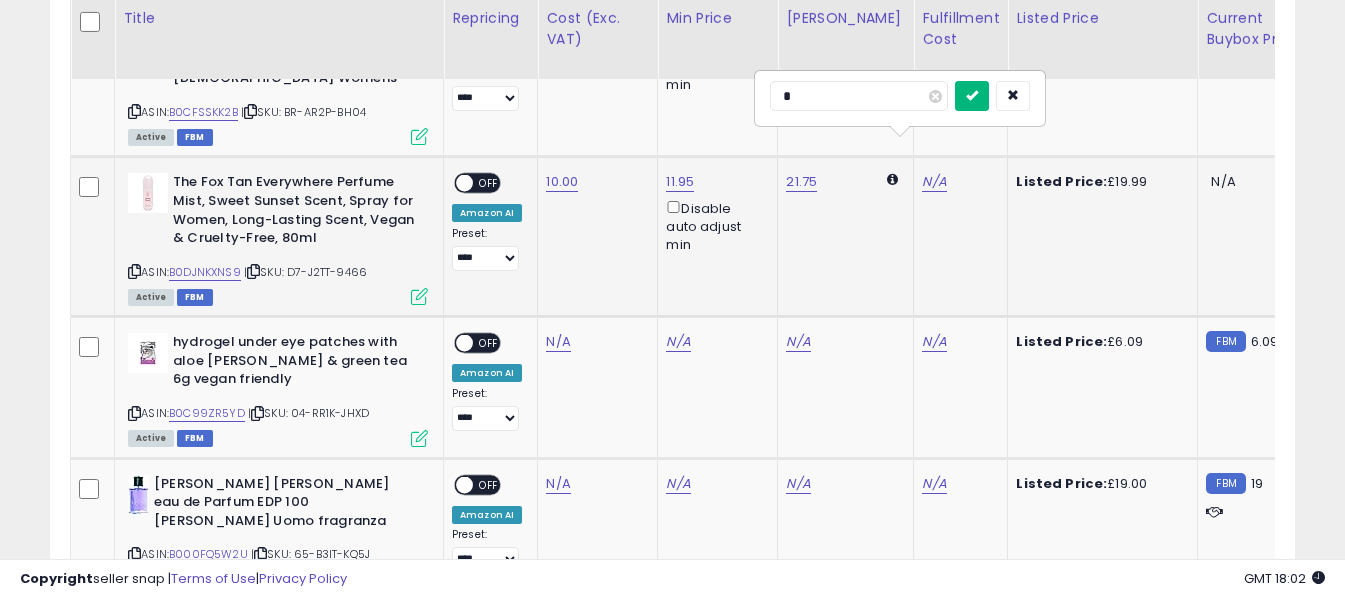 click at bounding box center (972, 96) 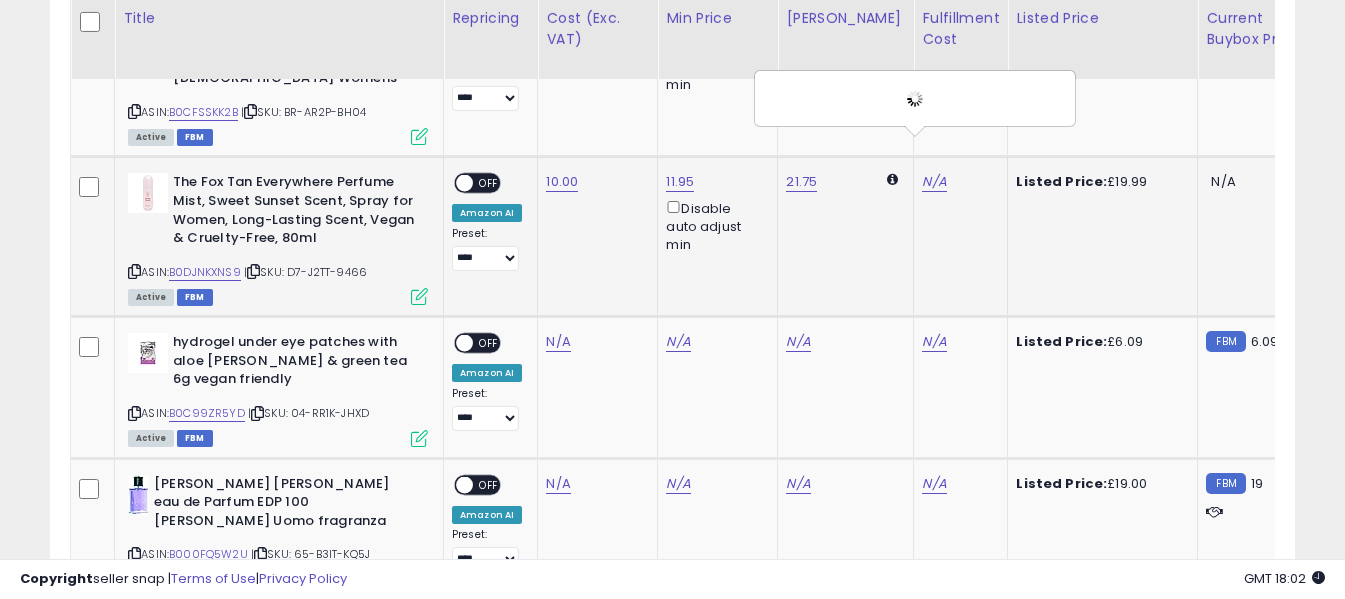 click on "OFF" at bounding box center (489, 183) 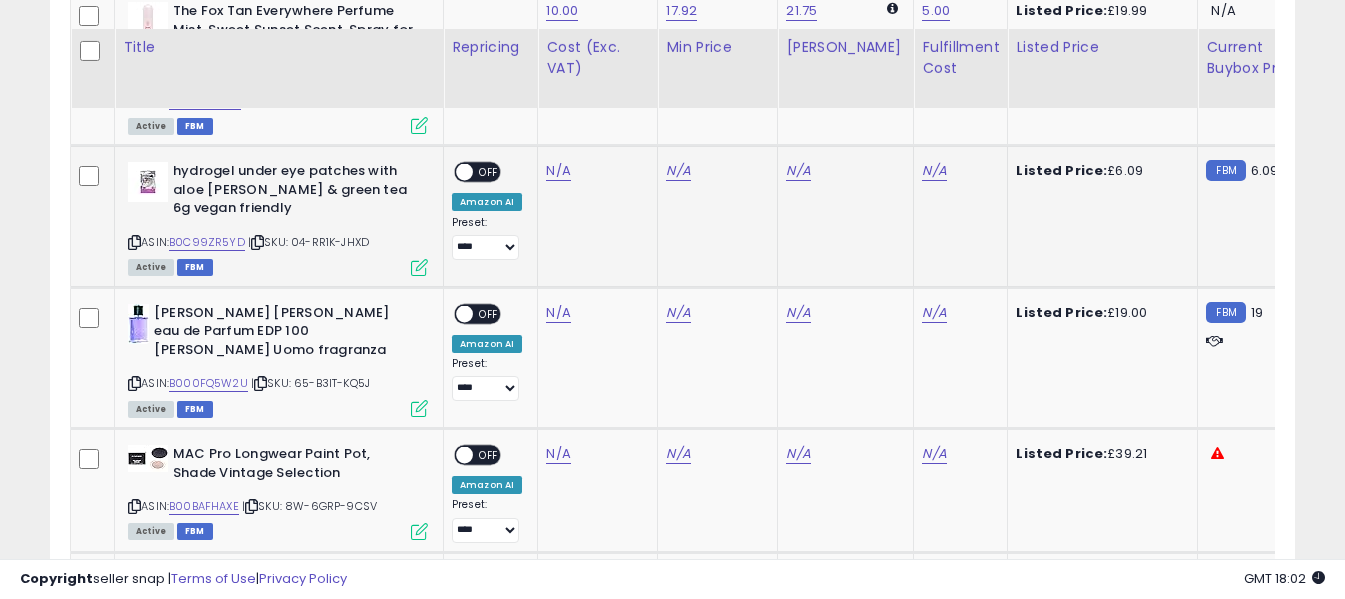 scroll, scrollTop: 3671, scrollLeft: 0, axis: vertical 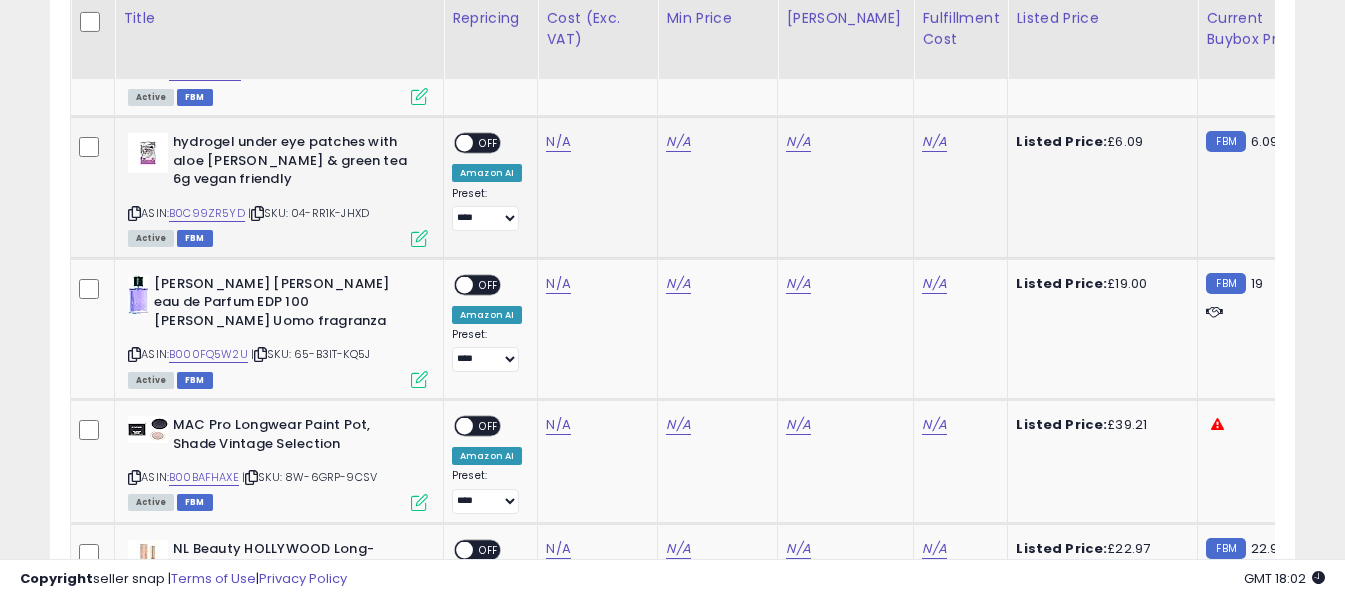 click at bounding box center (134, 213) 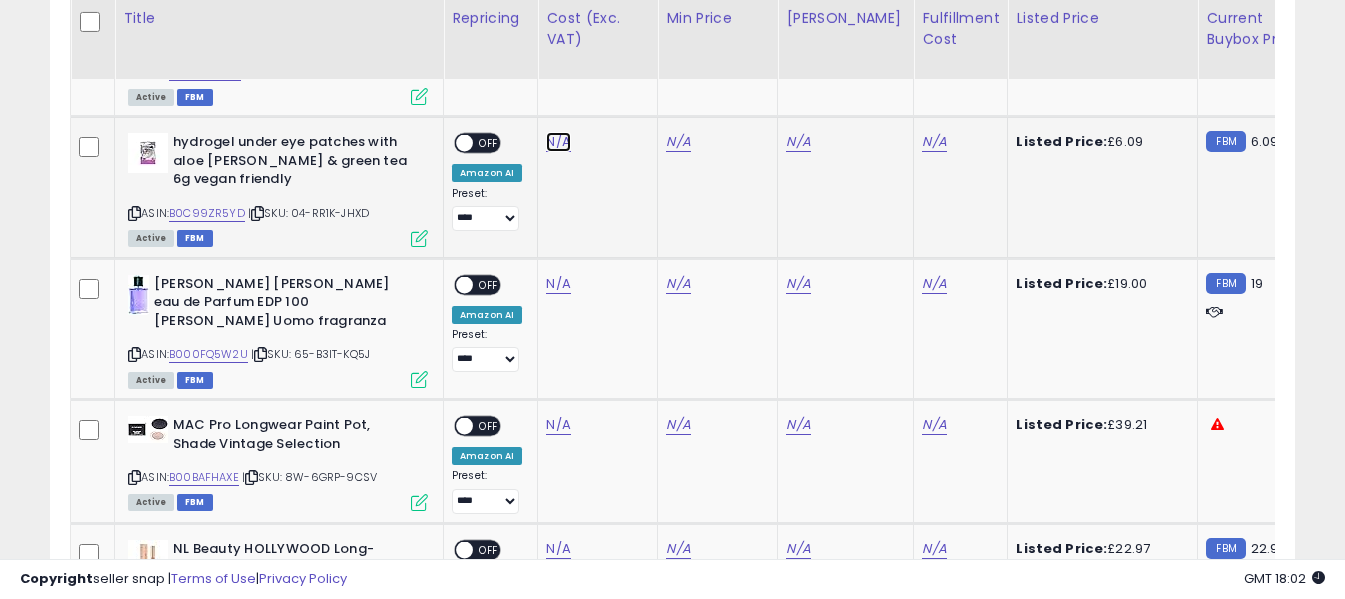 click on "N/A" at bounding box center [558, -1009] 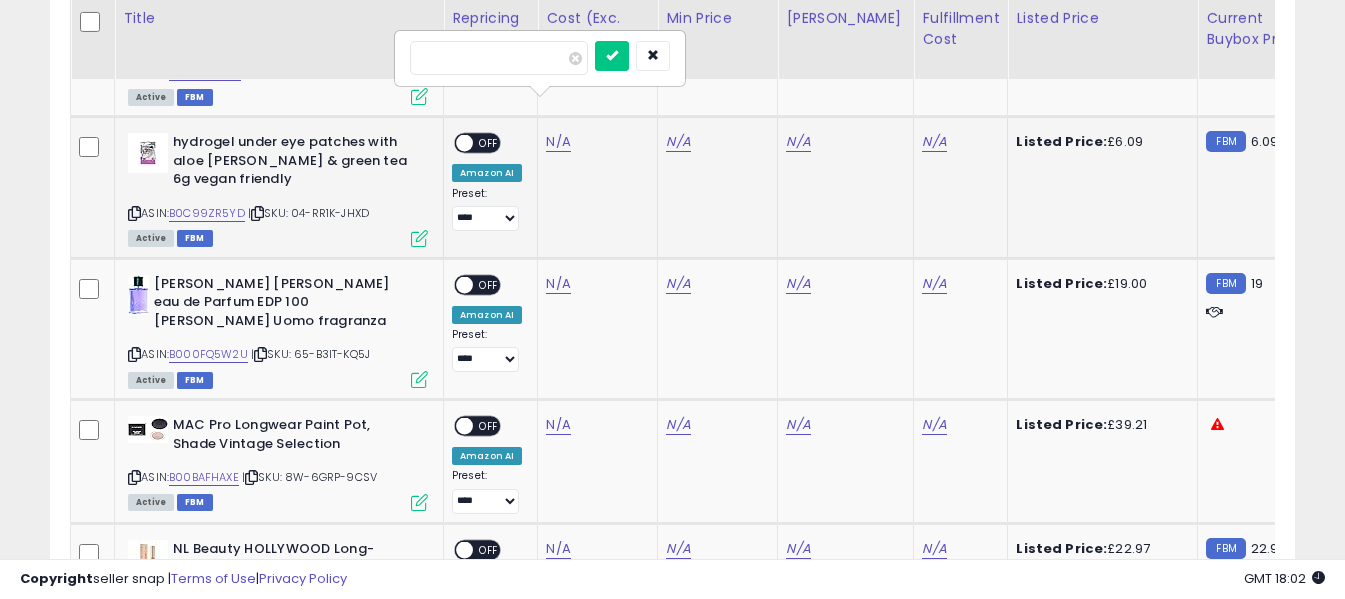 click at bounding box center [499, 58] 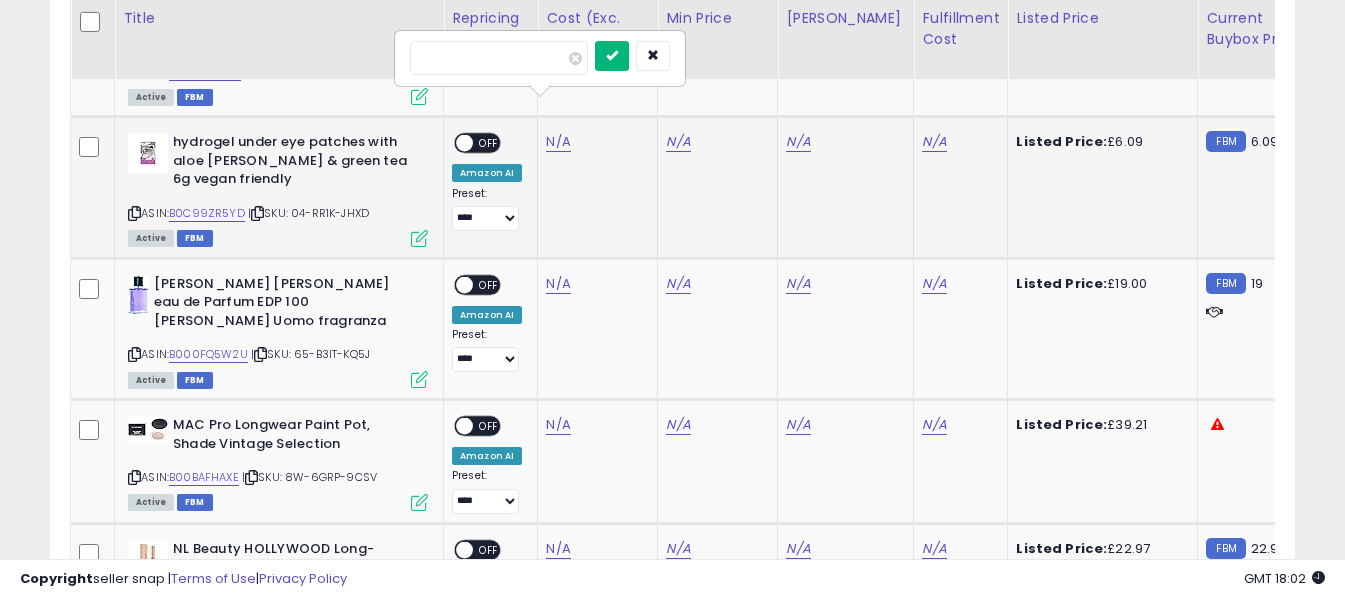 type on "****" 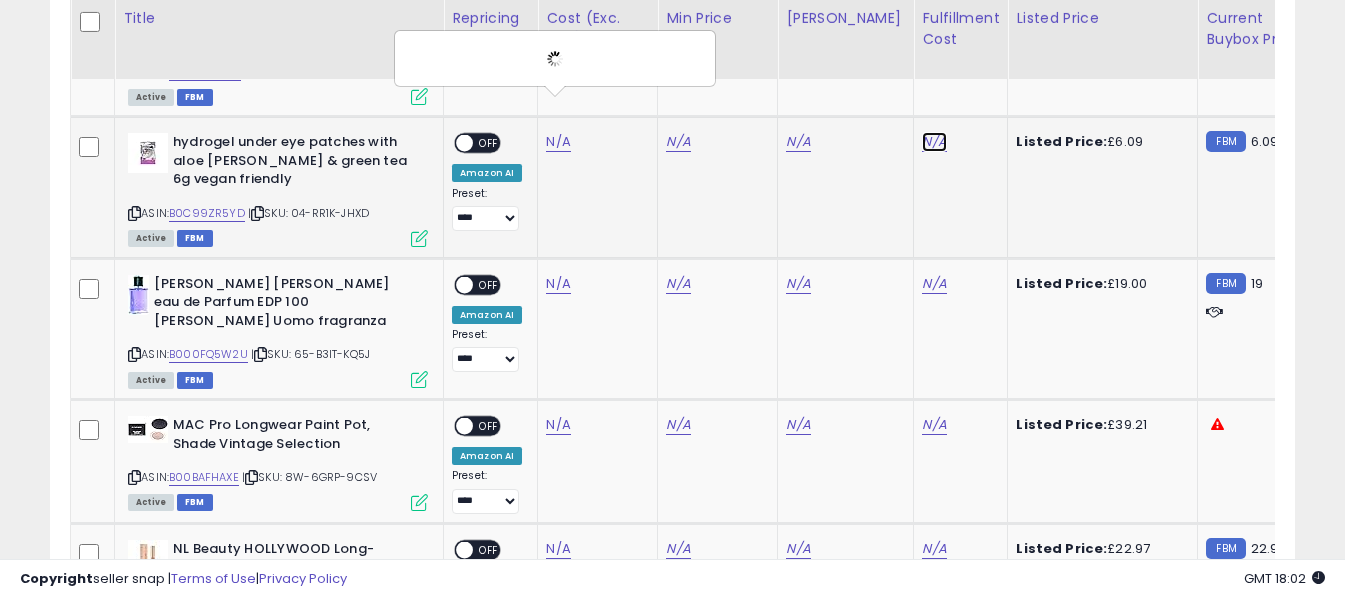 click on "N/A" at bounding box center (934, -1009) 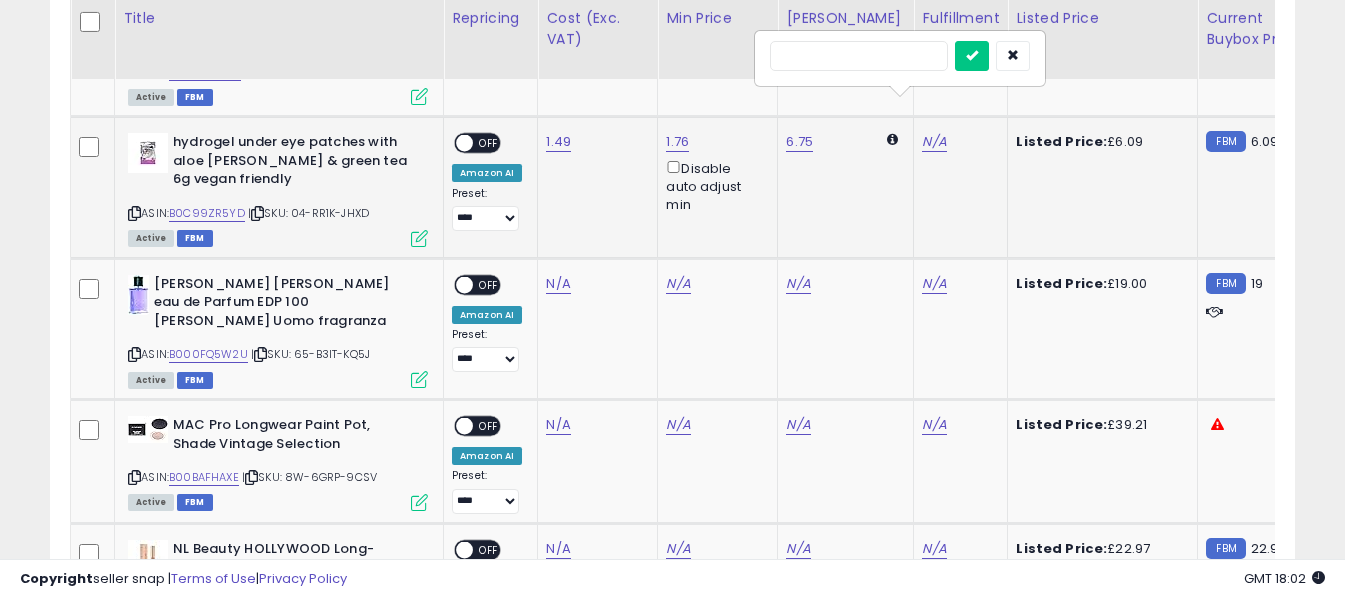 click at bounding box center [859, 56] 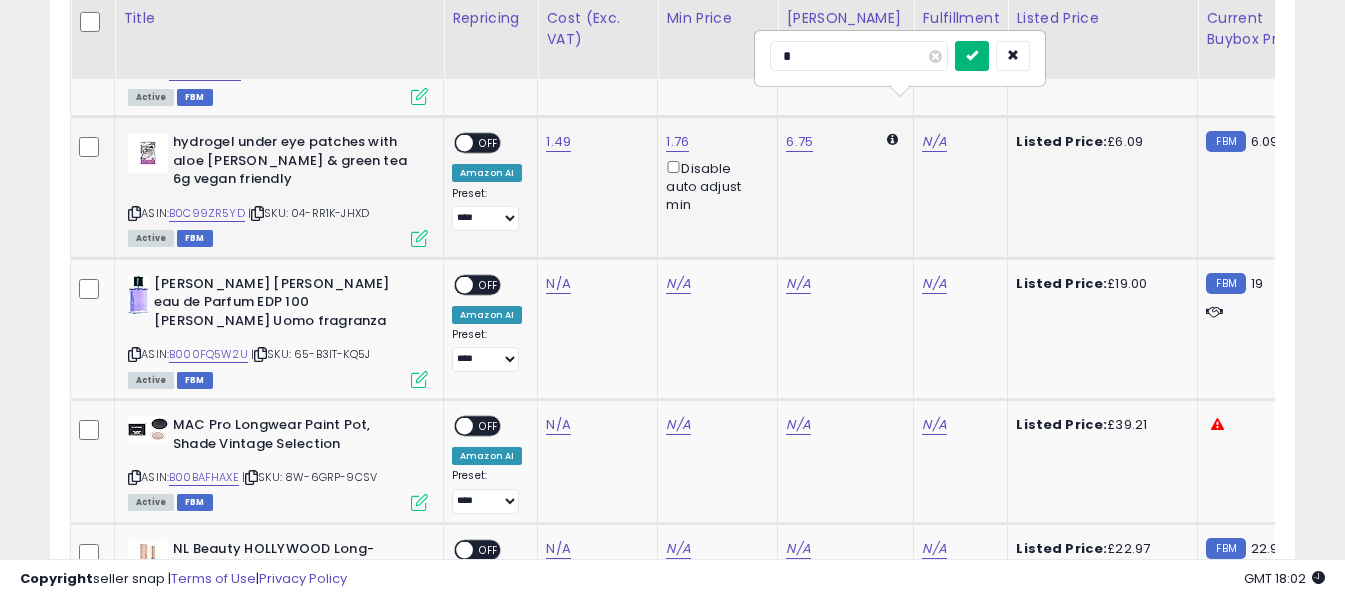 click at bounding box center (972, 55) 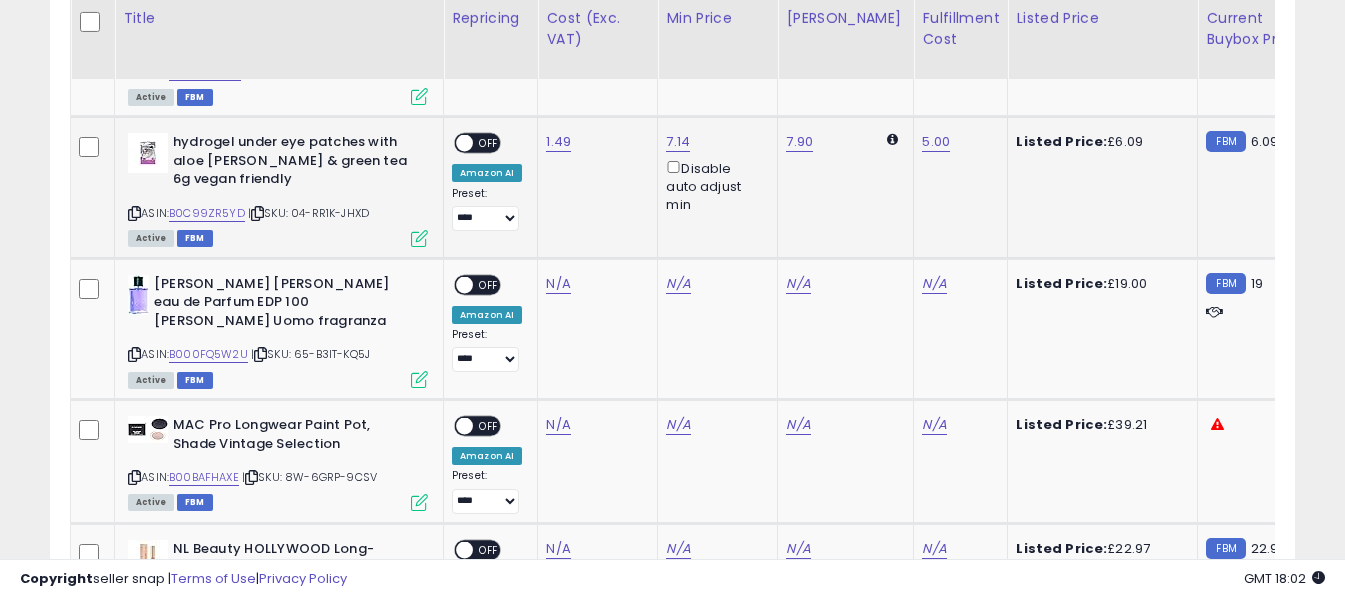 click on "OFF" at bounding box center [489, 143] 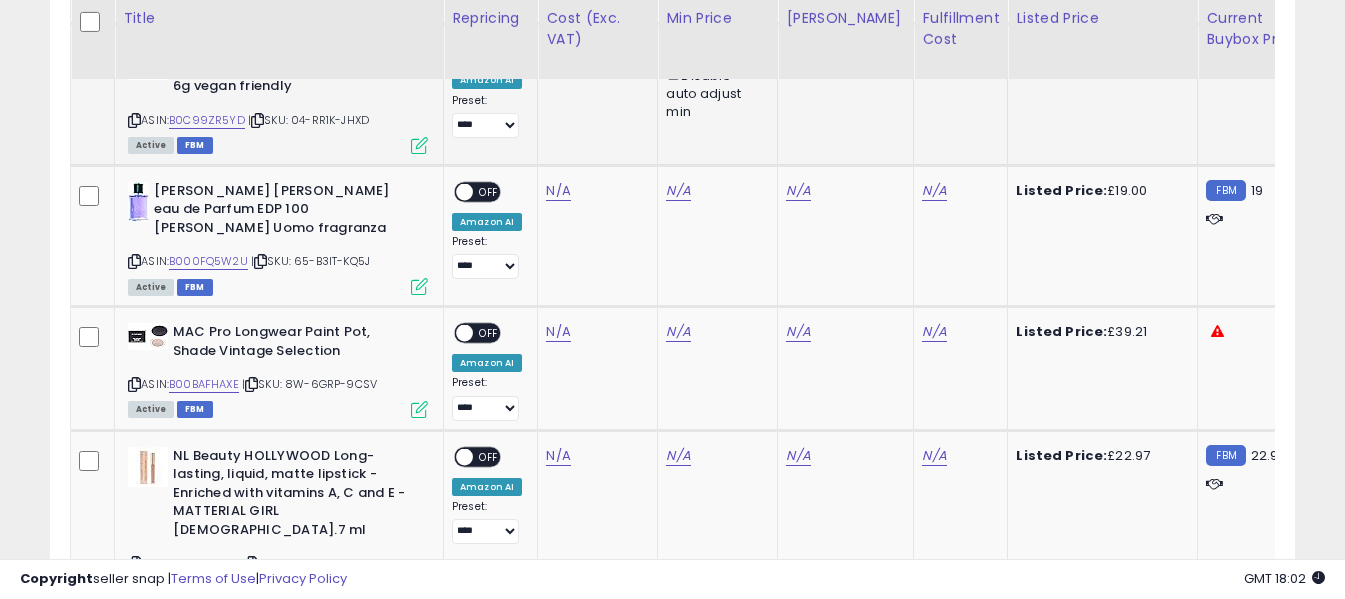 scroll, scrollTop: 3771, scrollLeft: 0, axis: vertical 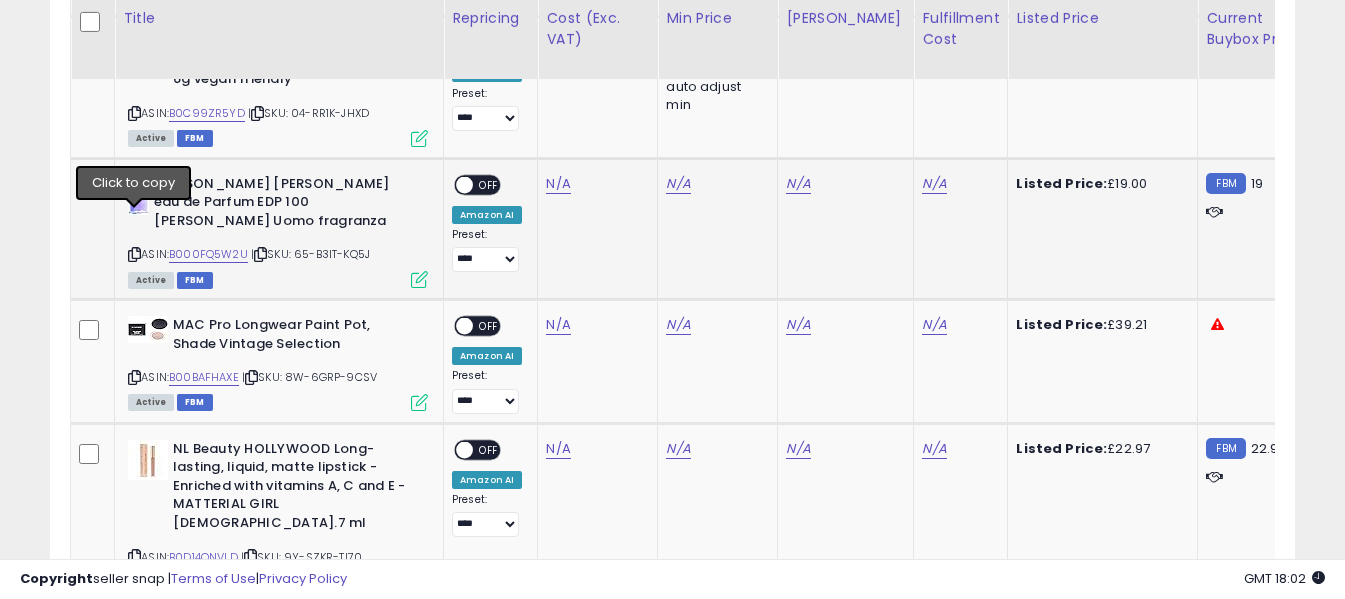 click at bounding box center (134, 254) 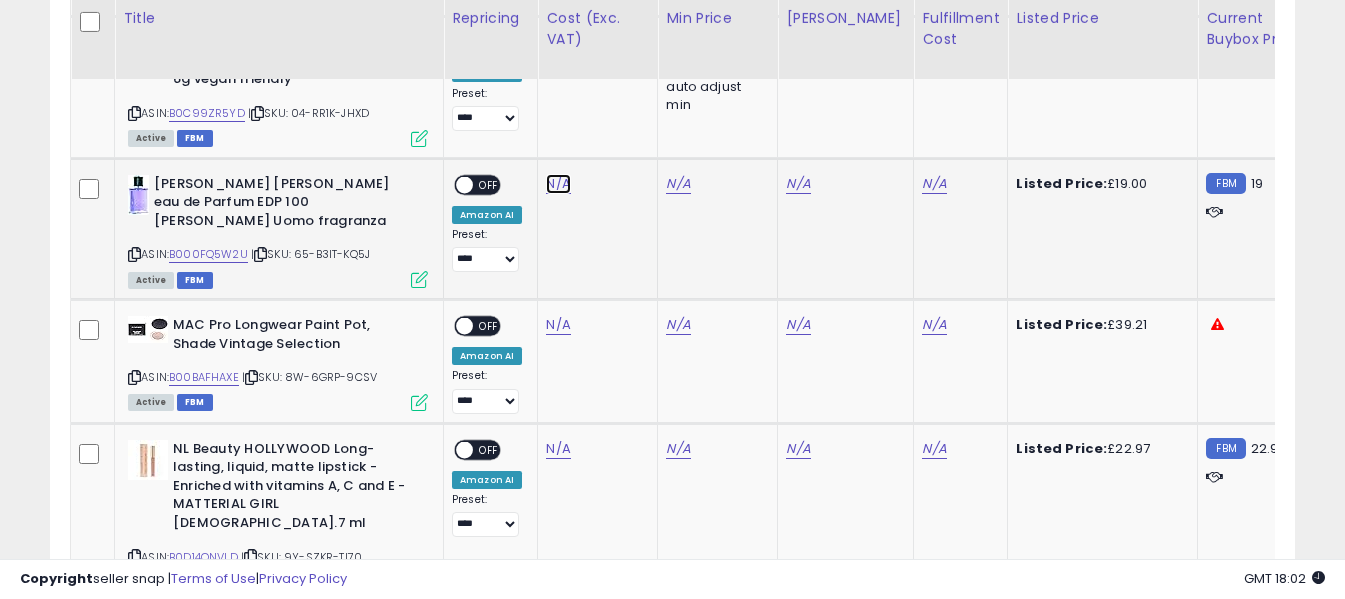 click on "N/A" at bounding box center [558, -1109] 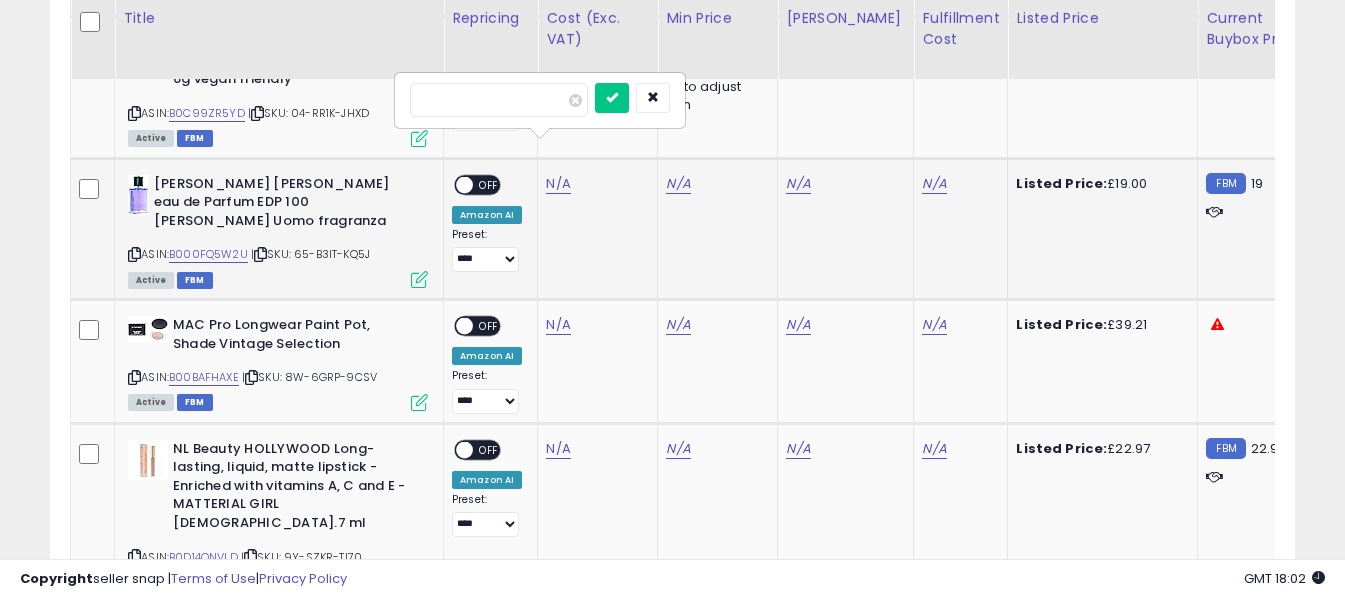 click at bounding box center (499, 100) 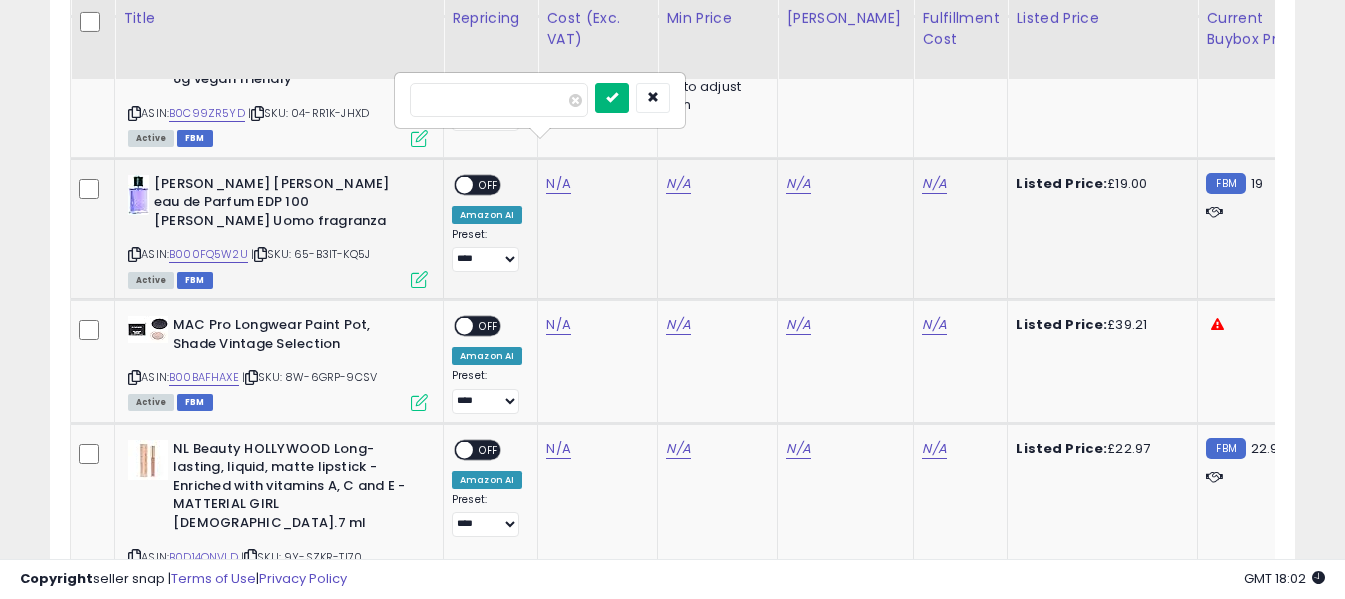 click at bounding box center (612, 97) 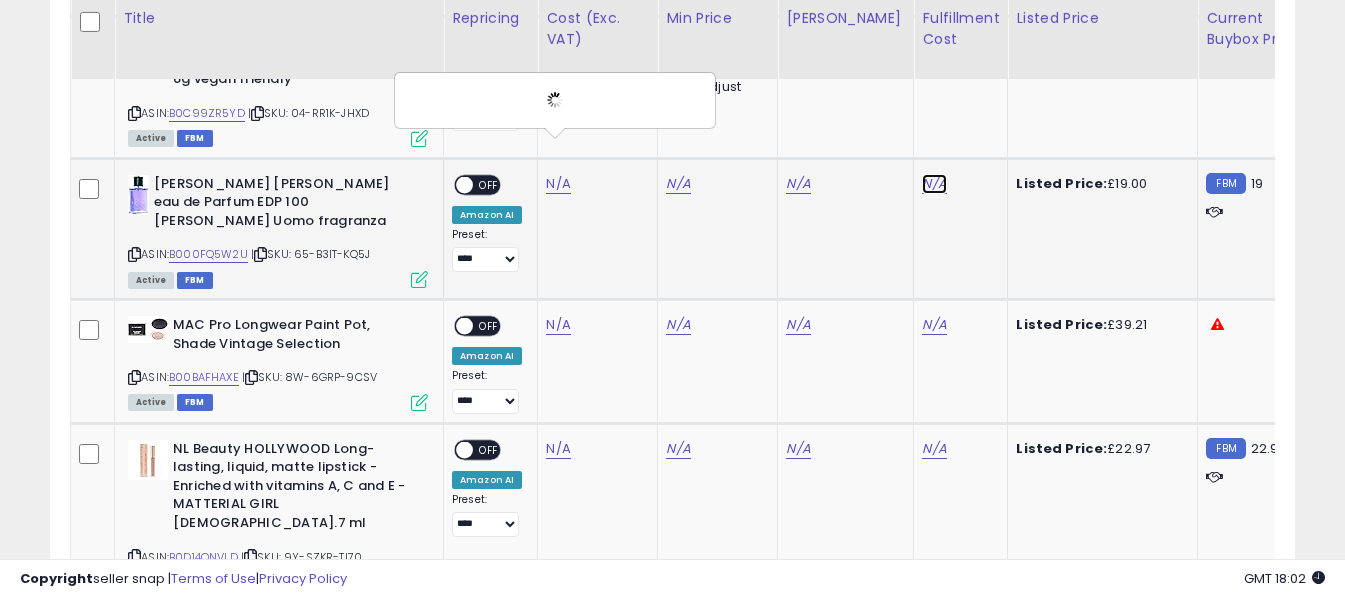 click on "N/A" at bounding box center (934, -1109) 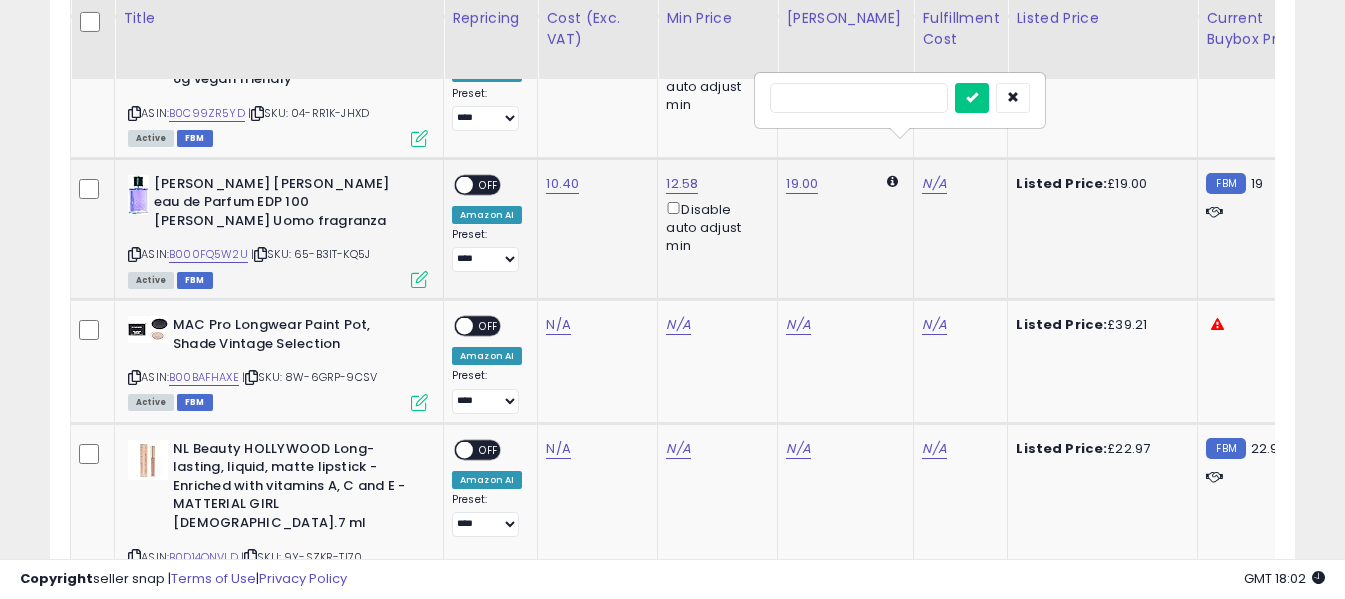click at bounding box center (859, 98) 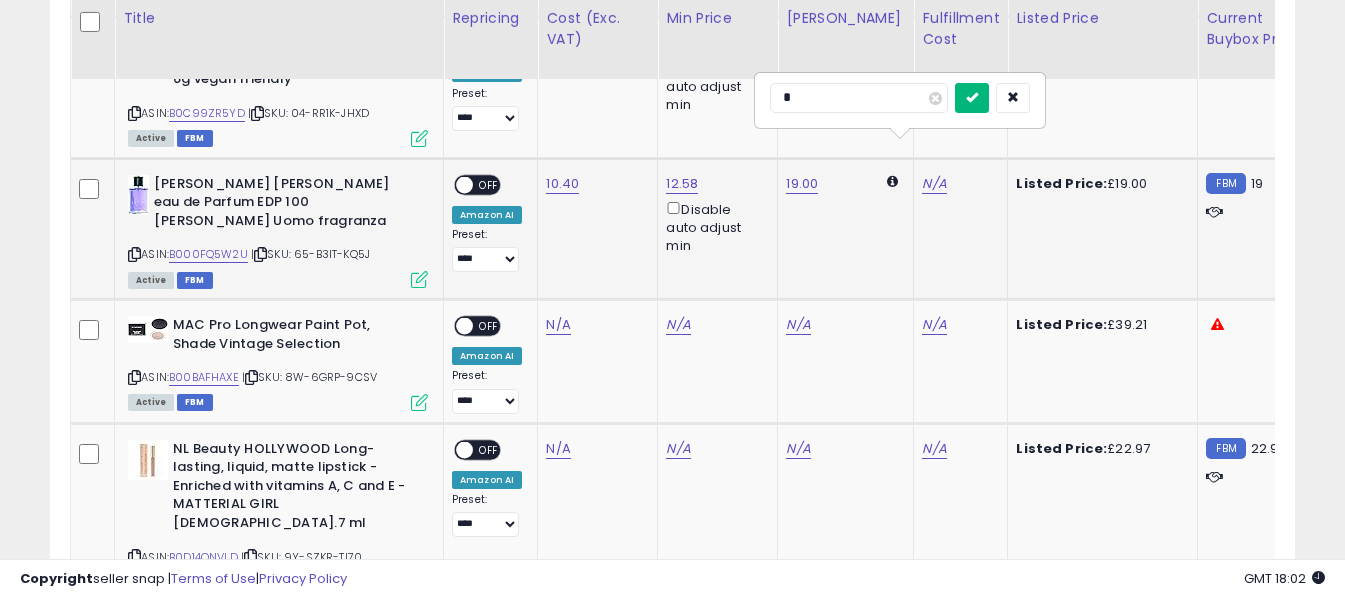type on "*" 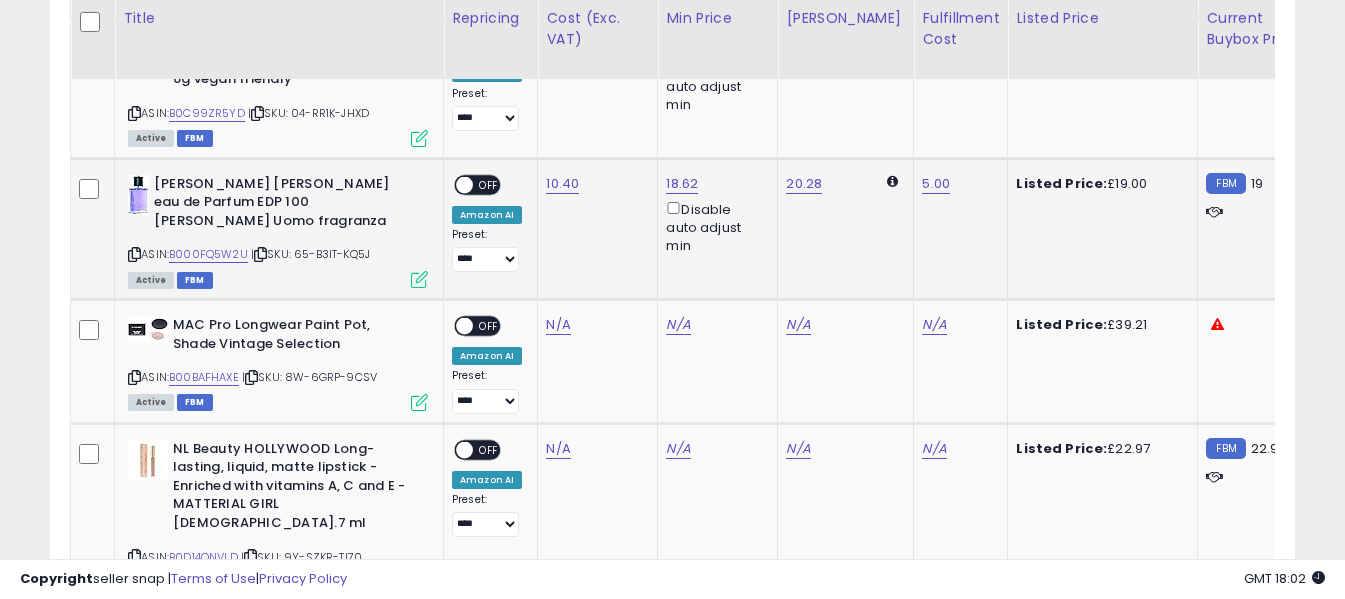 click on "OFF" at bounding box center [489, 184] 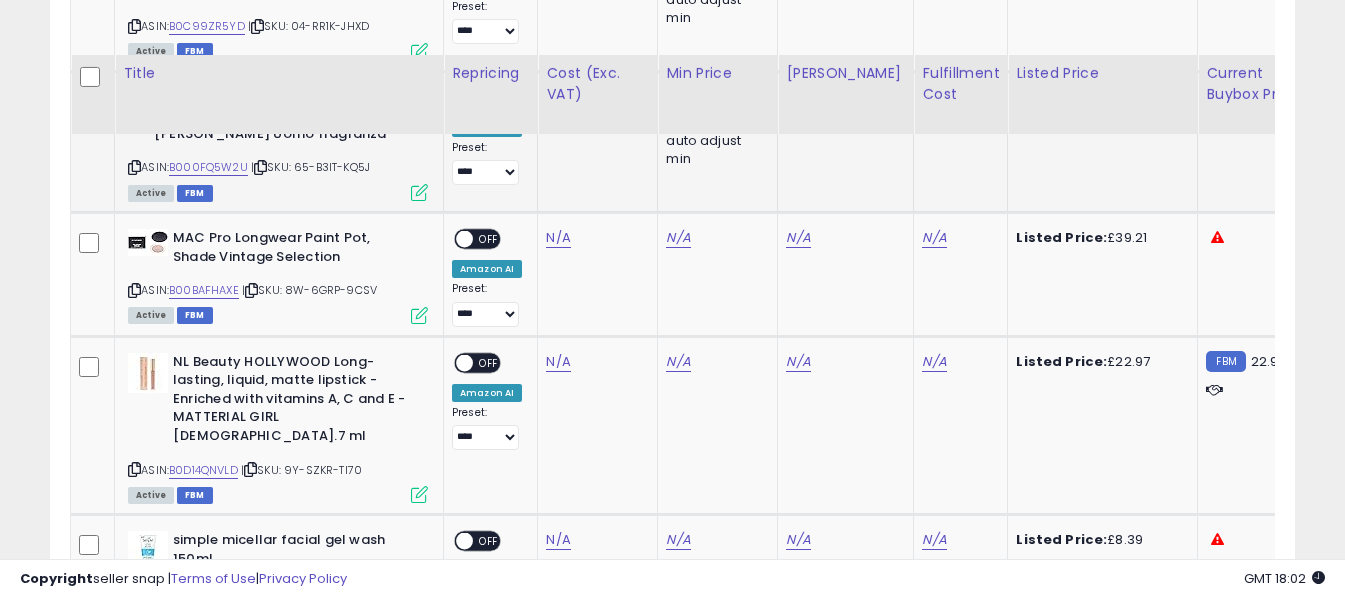 scroll, scrollTop: 3971, scrollLeft: 0, axis: vertical 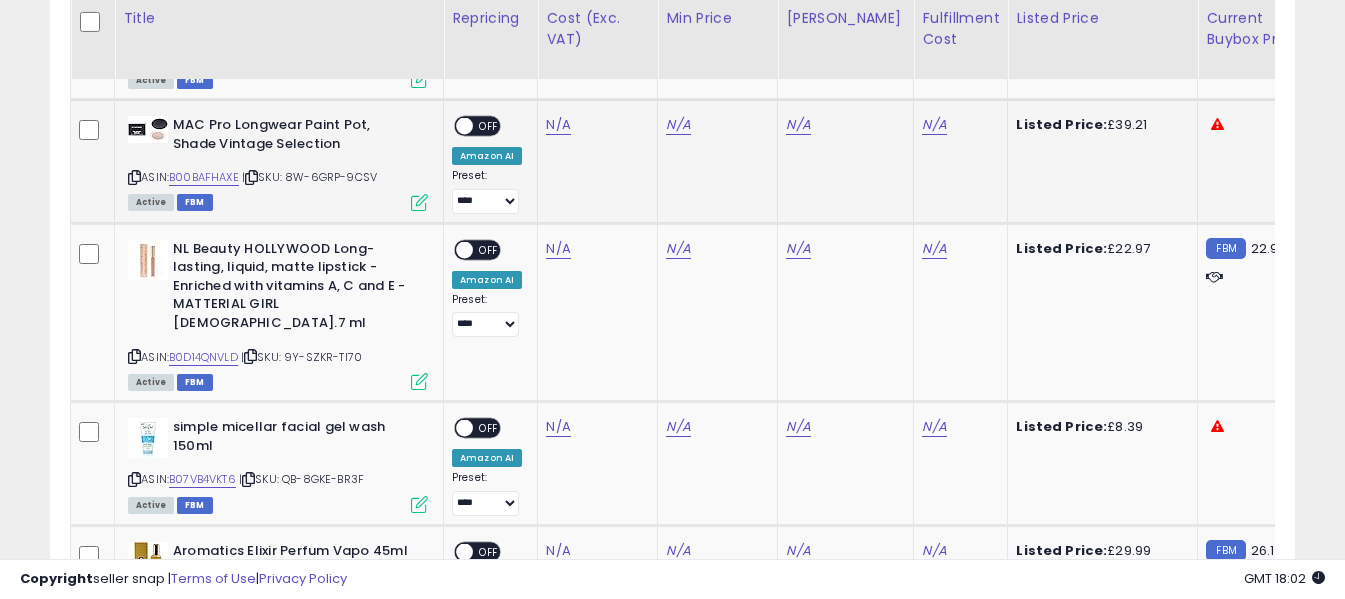 click at bounding box center (134, 177) 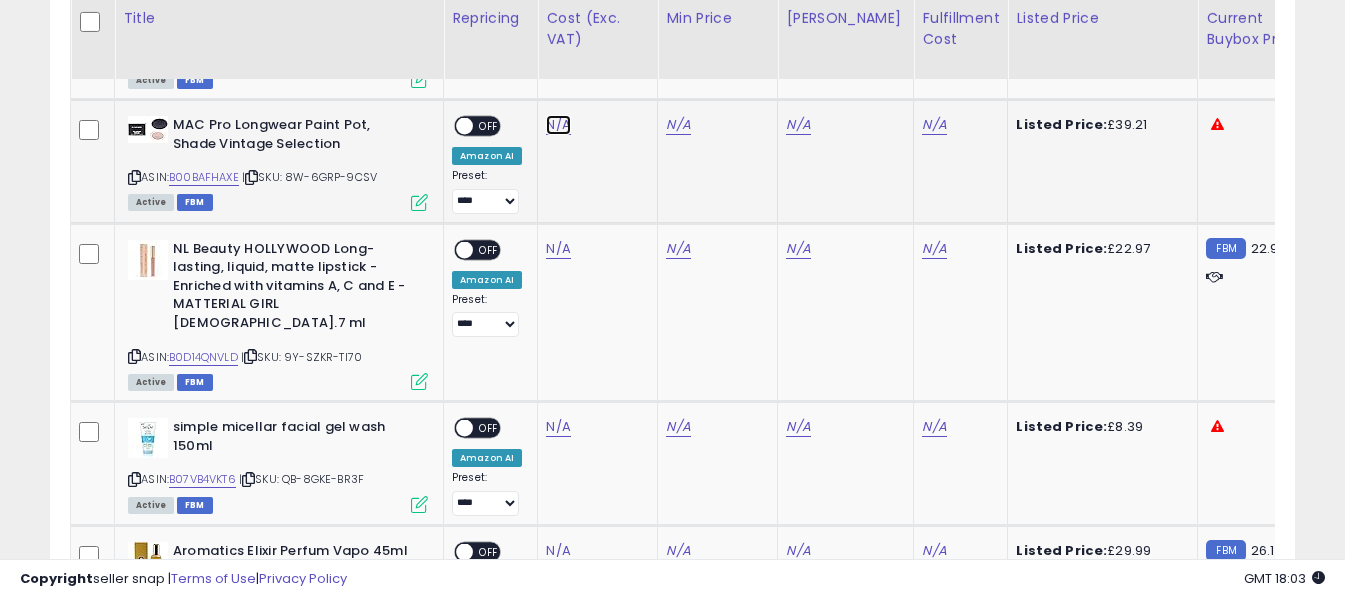 click on "N/A" at bounding box center (558, -1309) 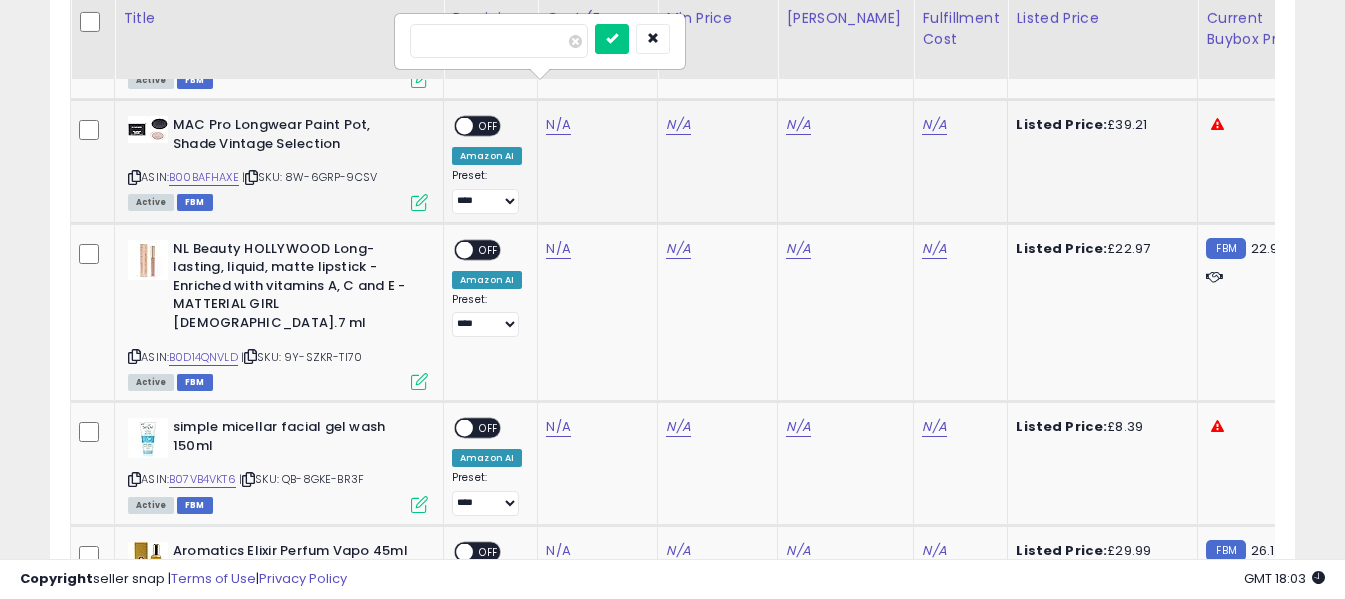 click at bounding box center [499, 41] 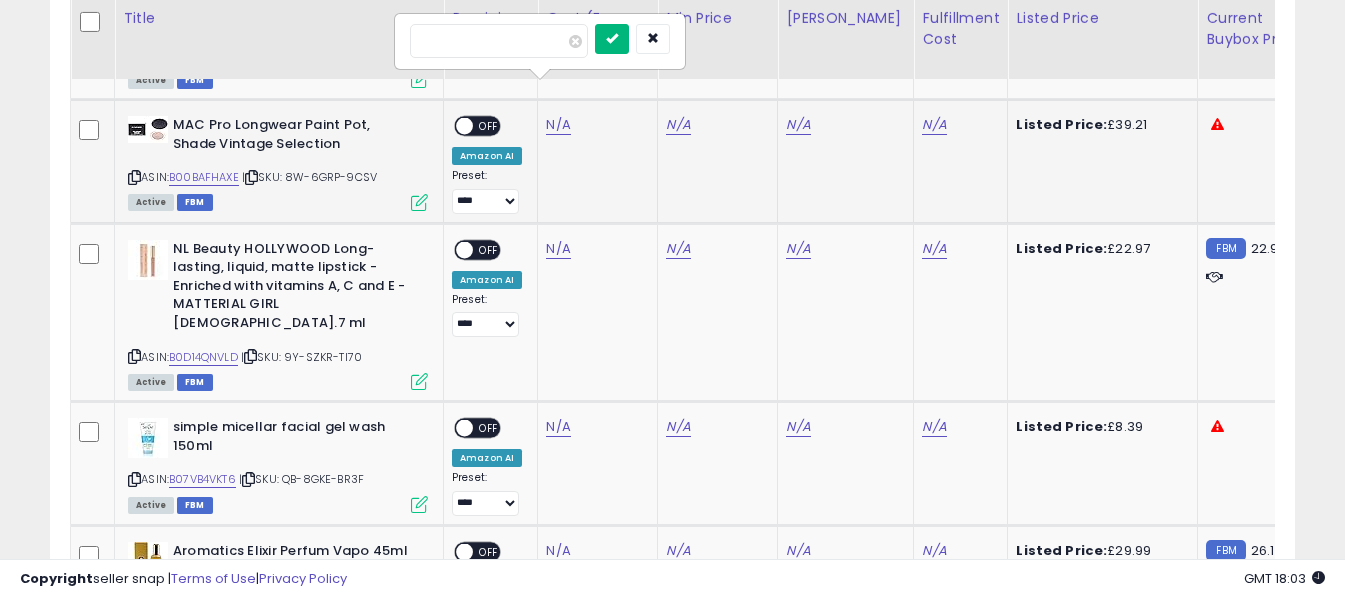 type on "*****" 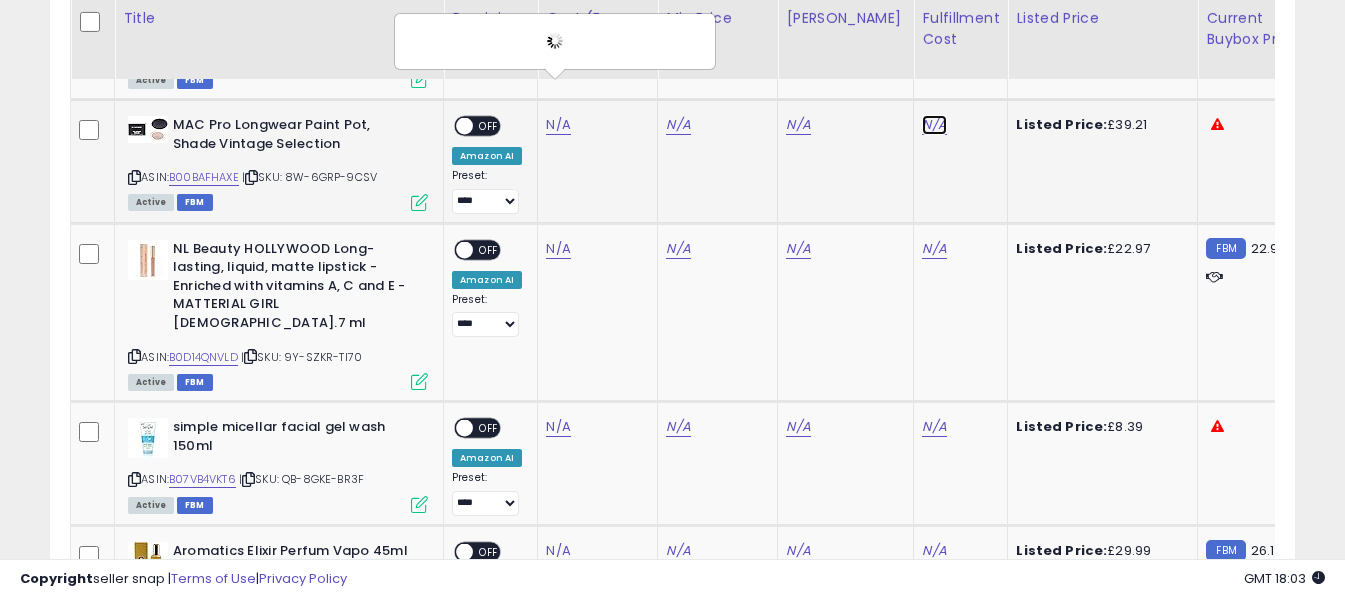 click on "N/A" at bounding box center [934, -1309] 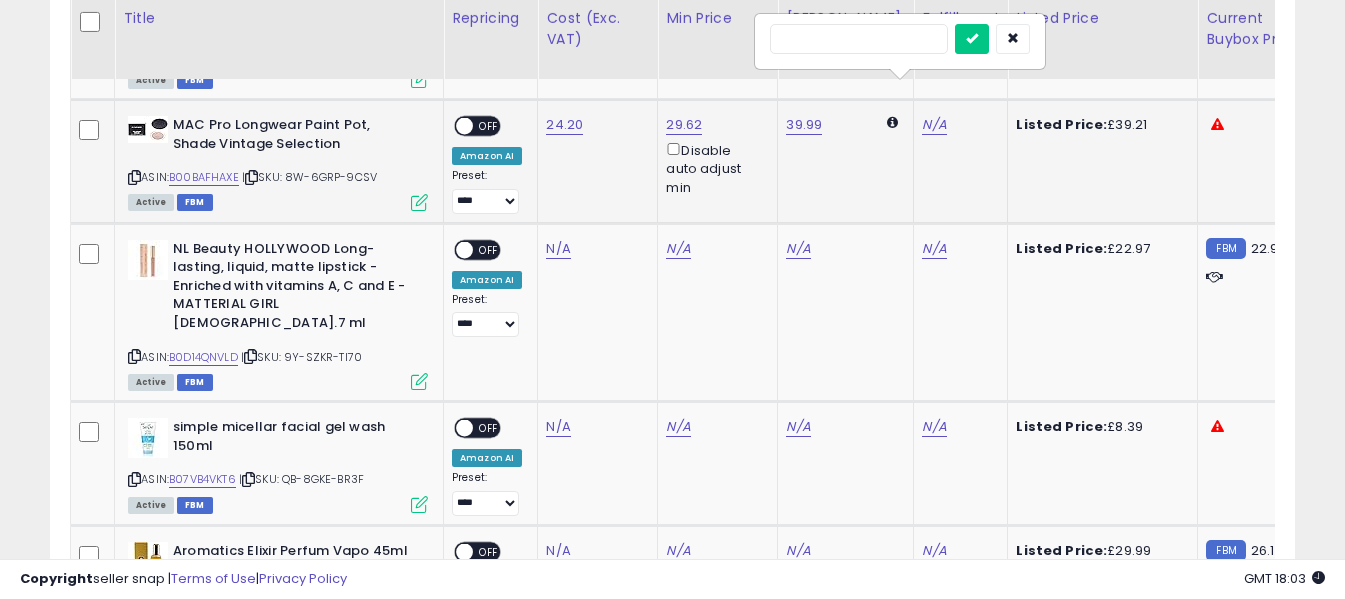 click at bounding box center [859, 39] 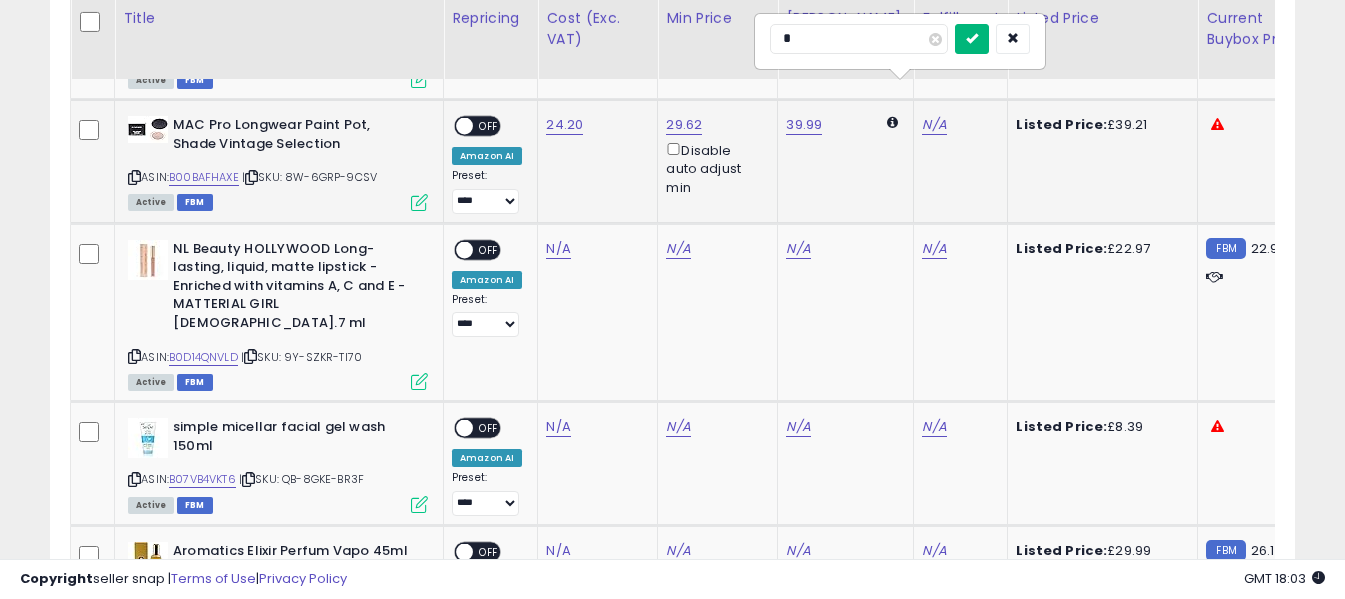 type on "*" 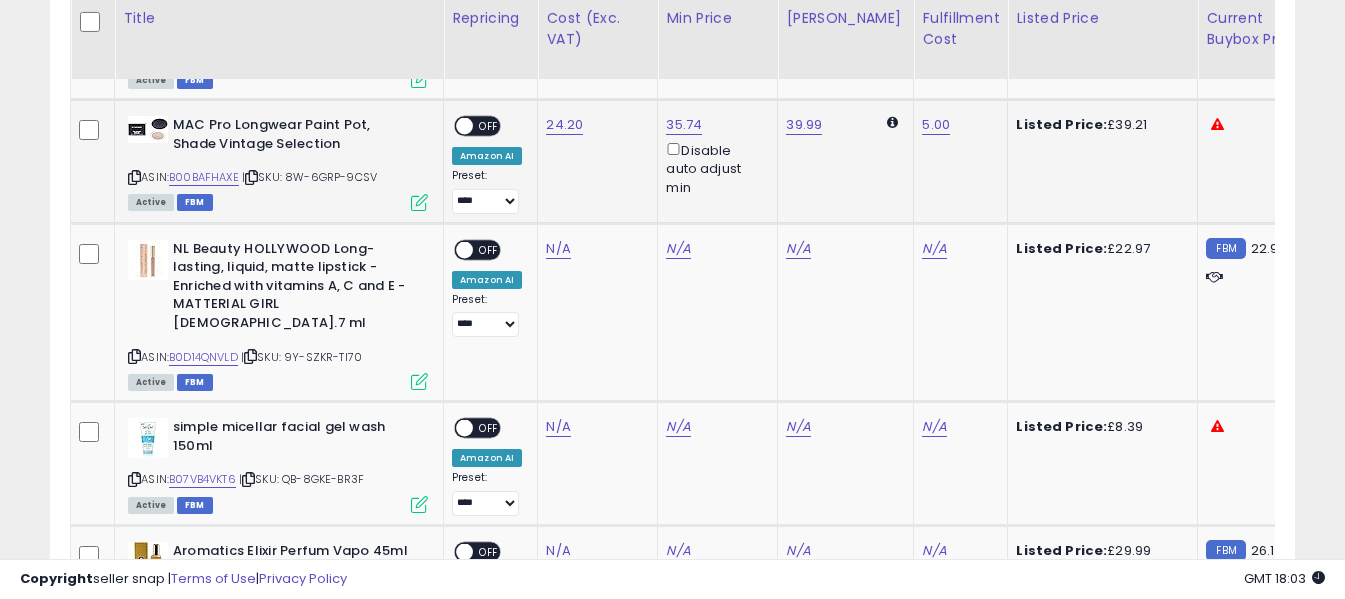 click at bounding box center [464, 126] 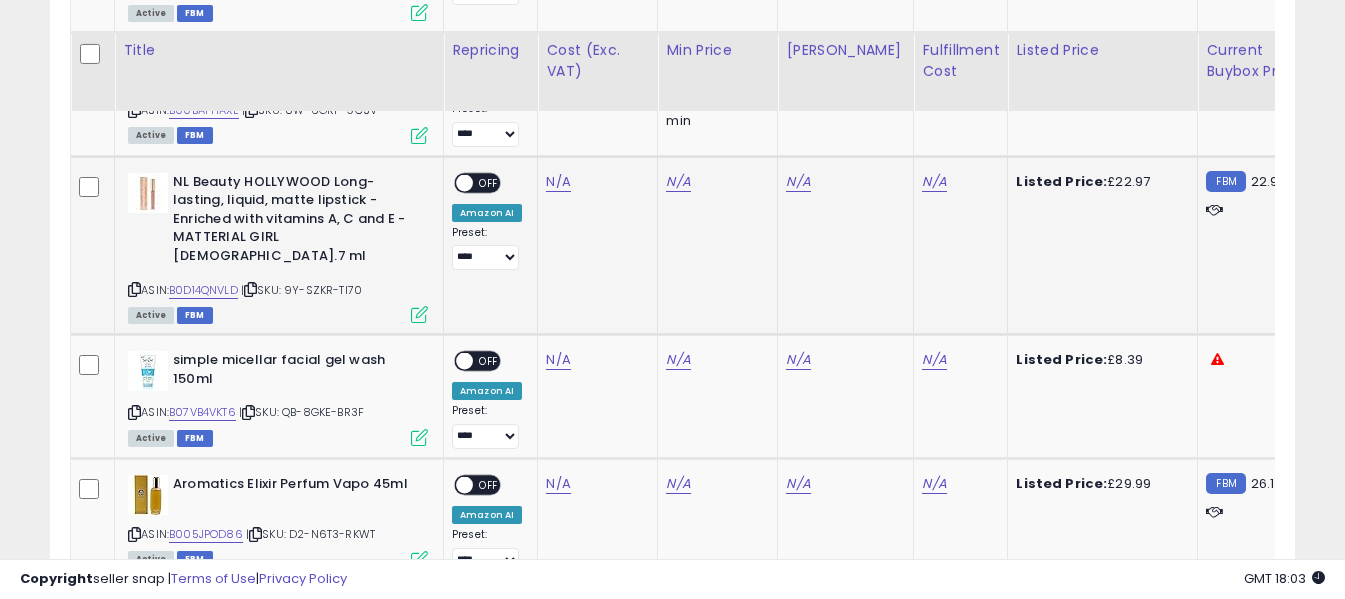 scroll, scrollTop: 4071, scrollLeft: 0, axis: vertical 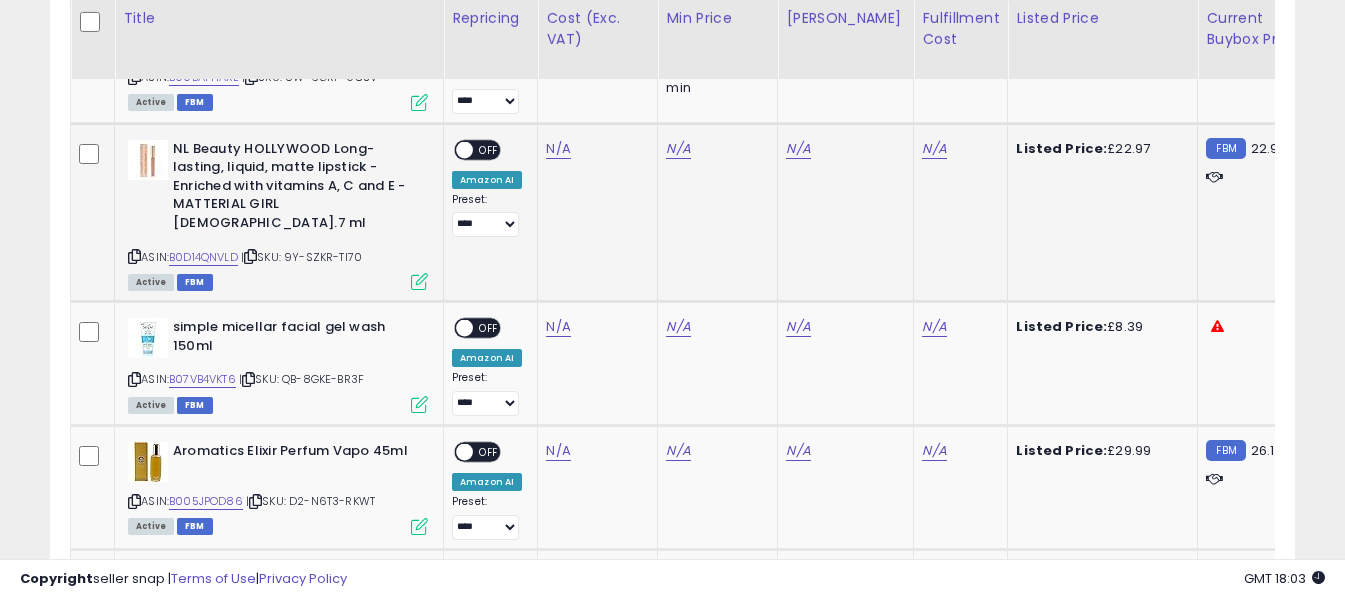 click at bounding box center [134, 256] 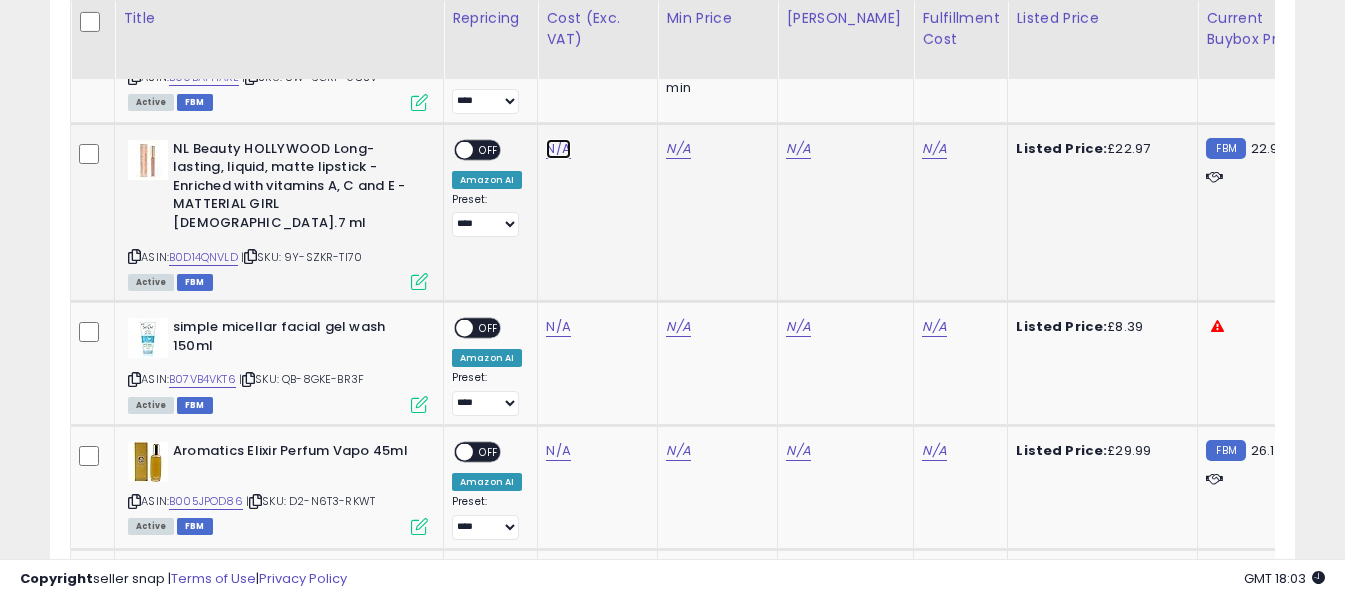 click on "N/A" at bounding box center [558, -1409] 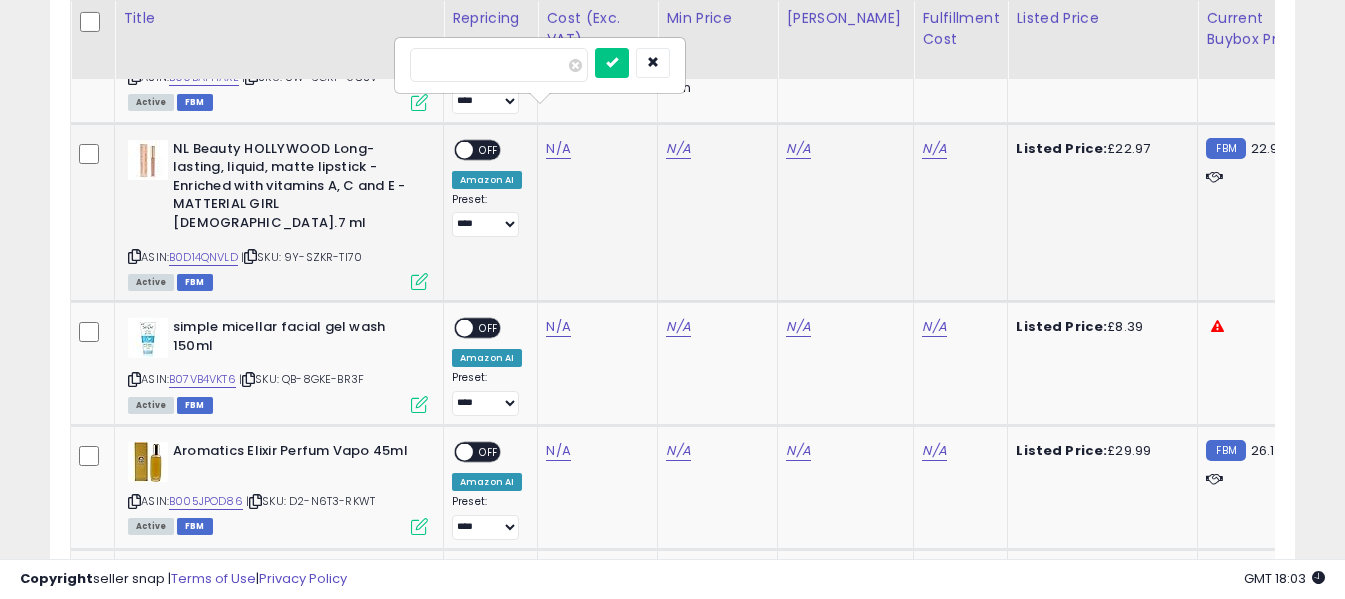 click at bounding box center (499, 65) 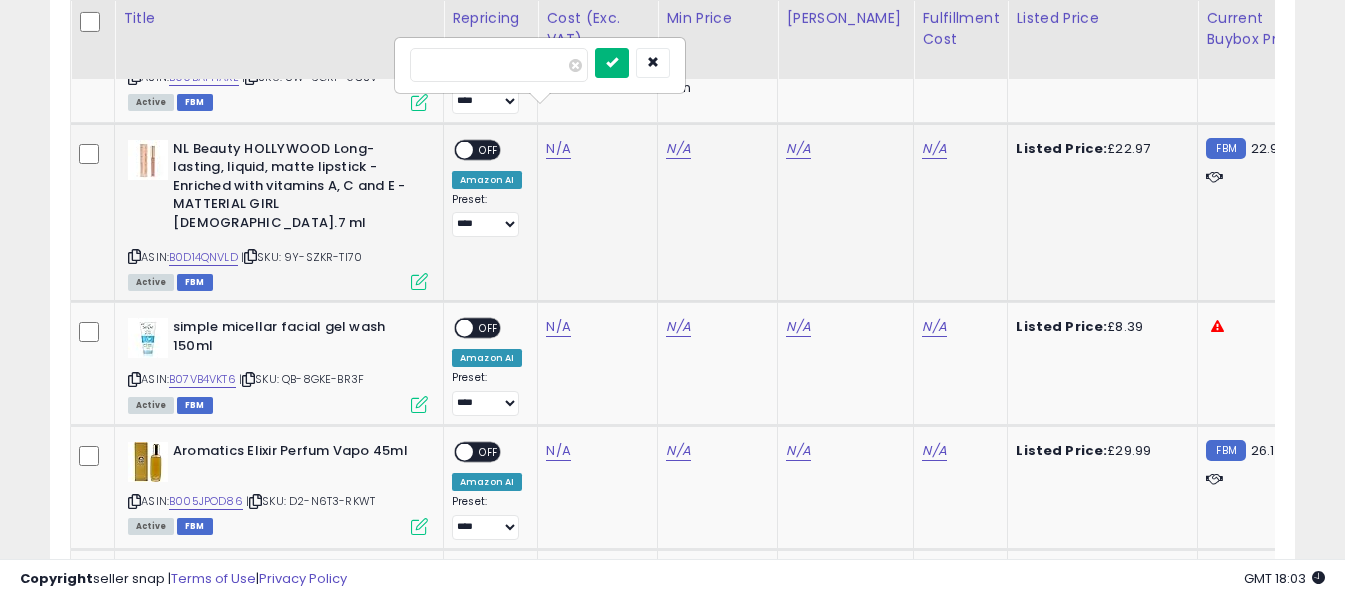 type on "****" 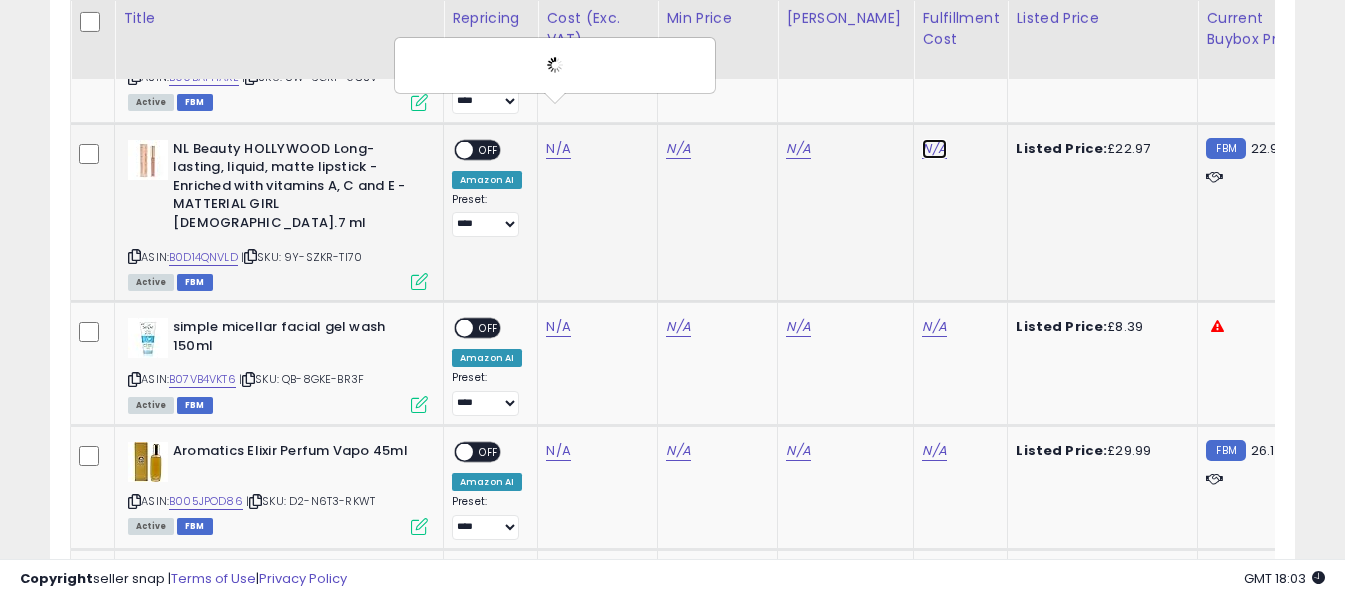 click on "N/A" at bounding box center (934, -1409) 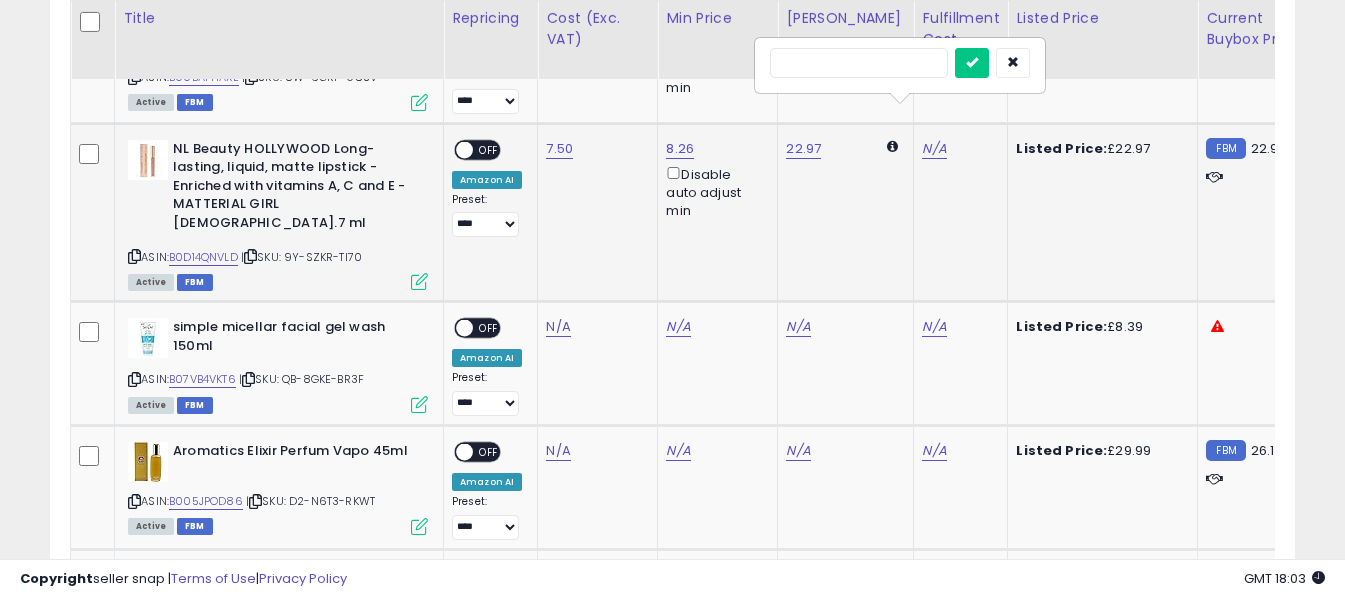 click at bounding box center (859, 63) 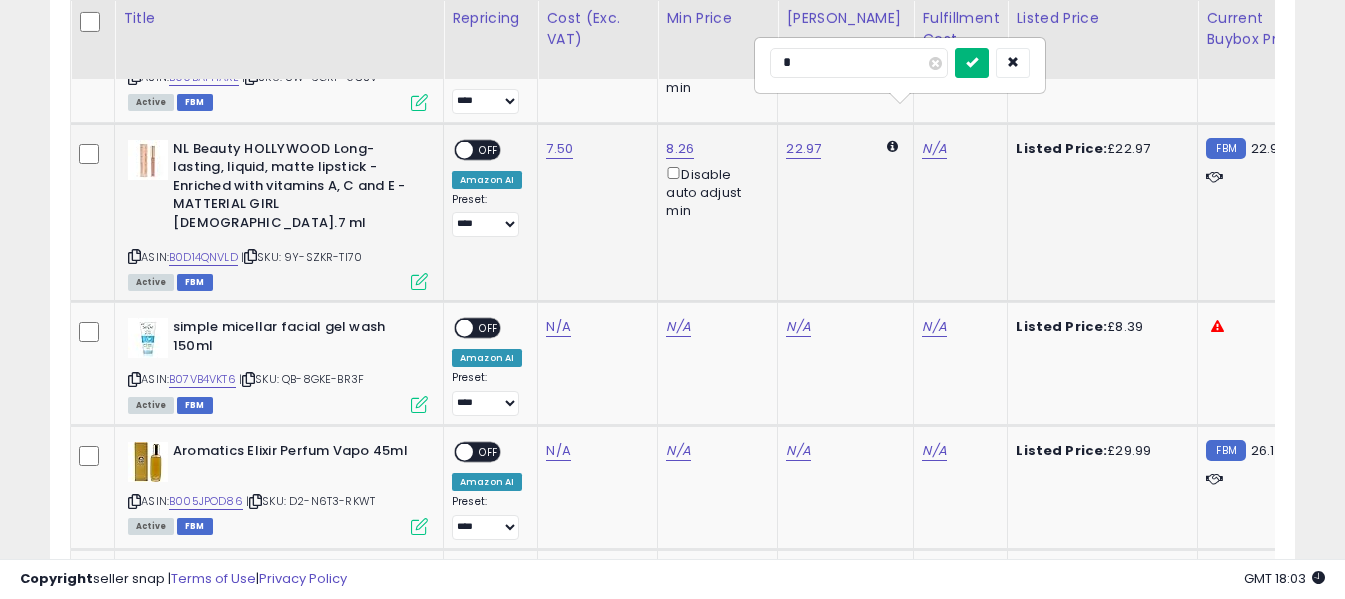 click at bounding box center [972, 62] 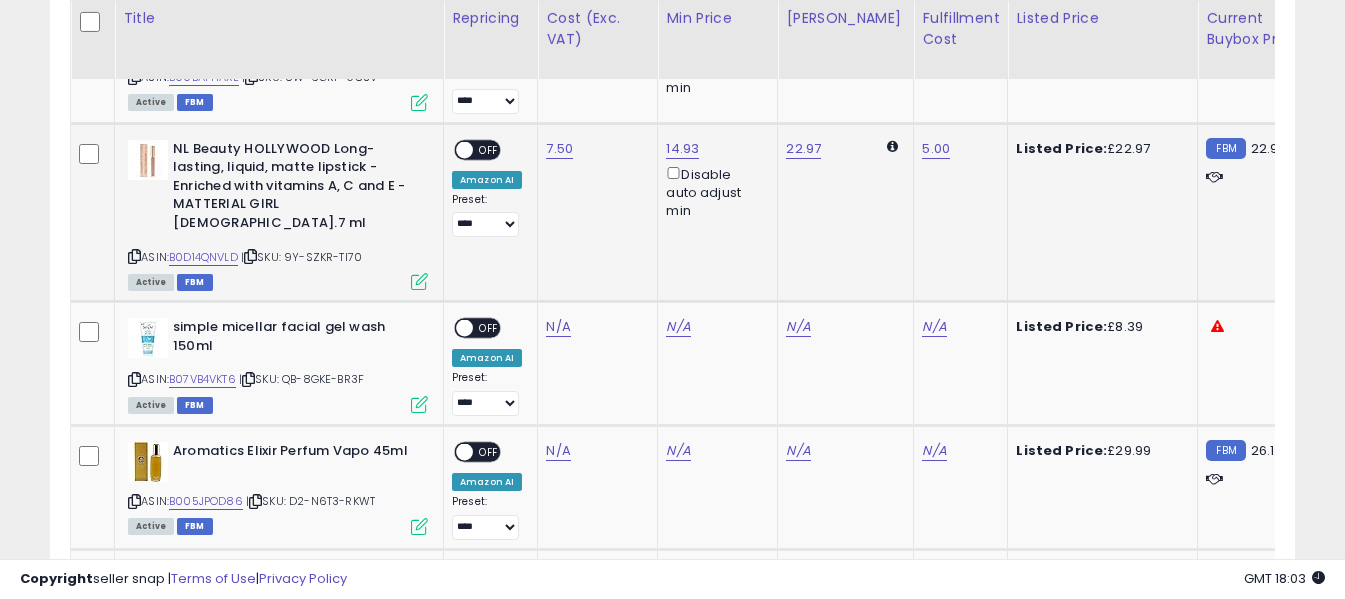 click on "OFF" at bounding box center [489, 149] 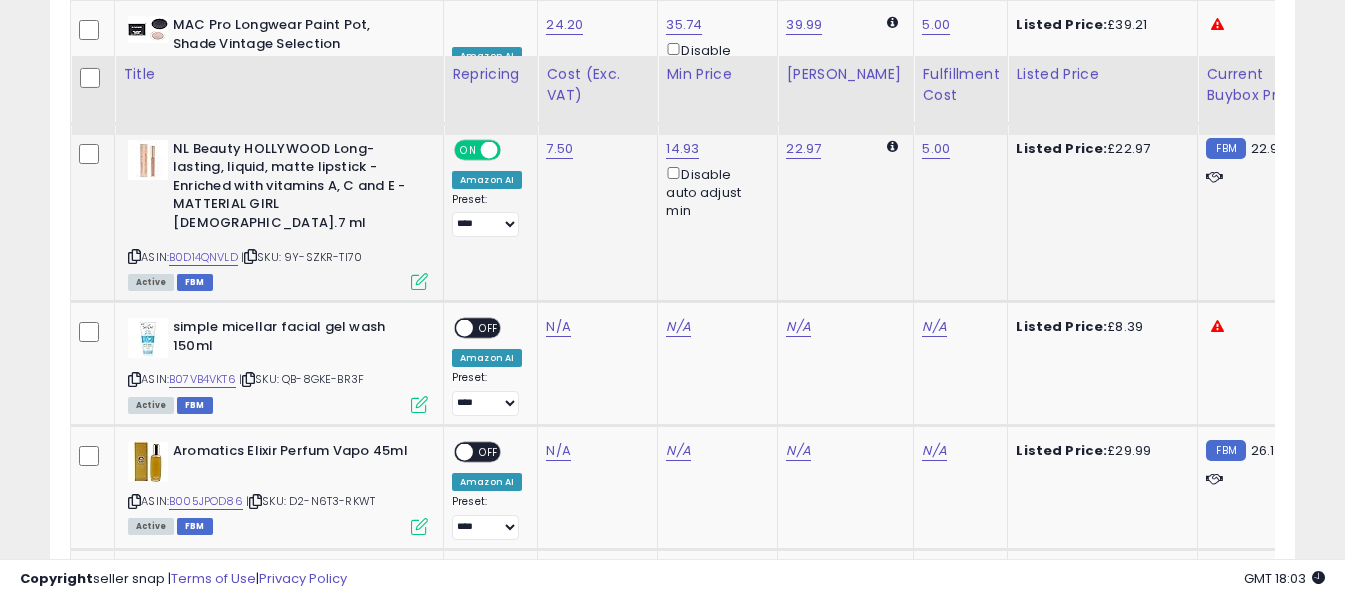 scroll, scrollTop: 4171, scrollLeft: 0, axis: vertical 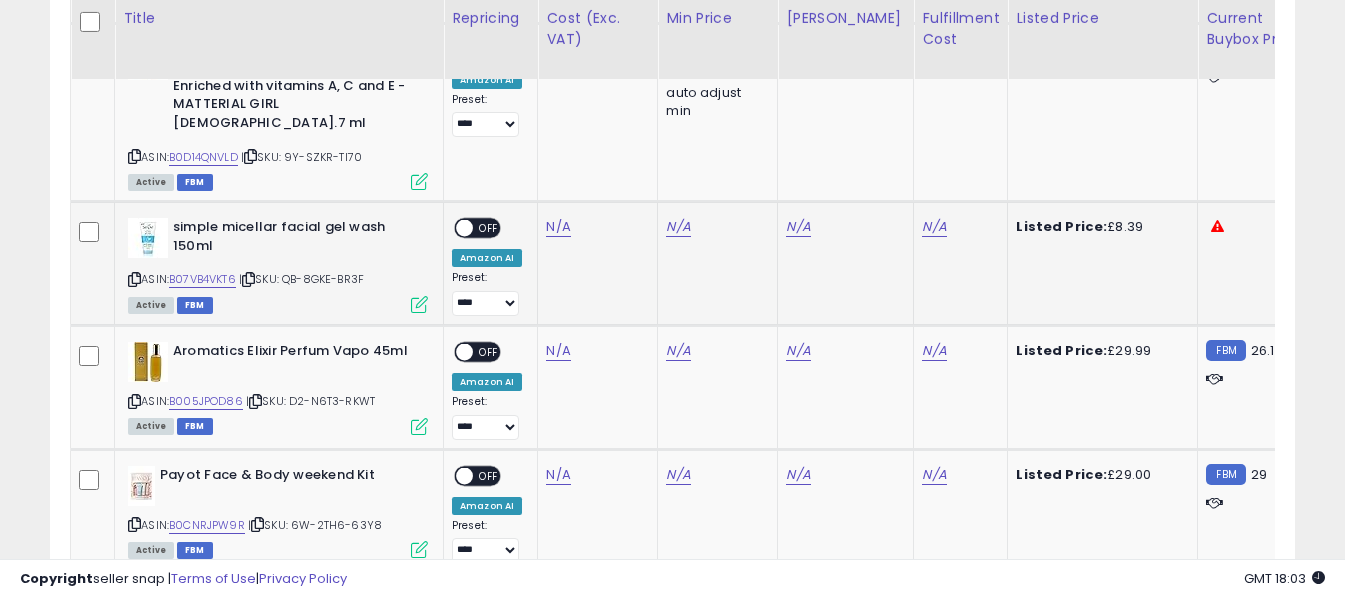 click at bounding box center (134, 279) 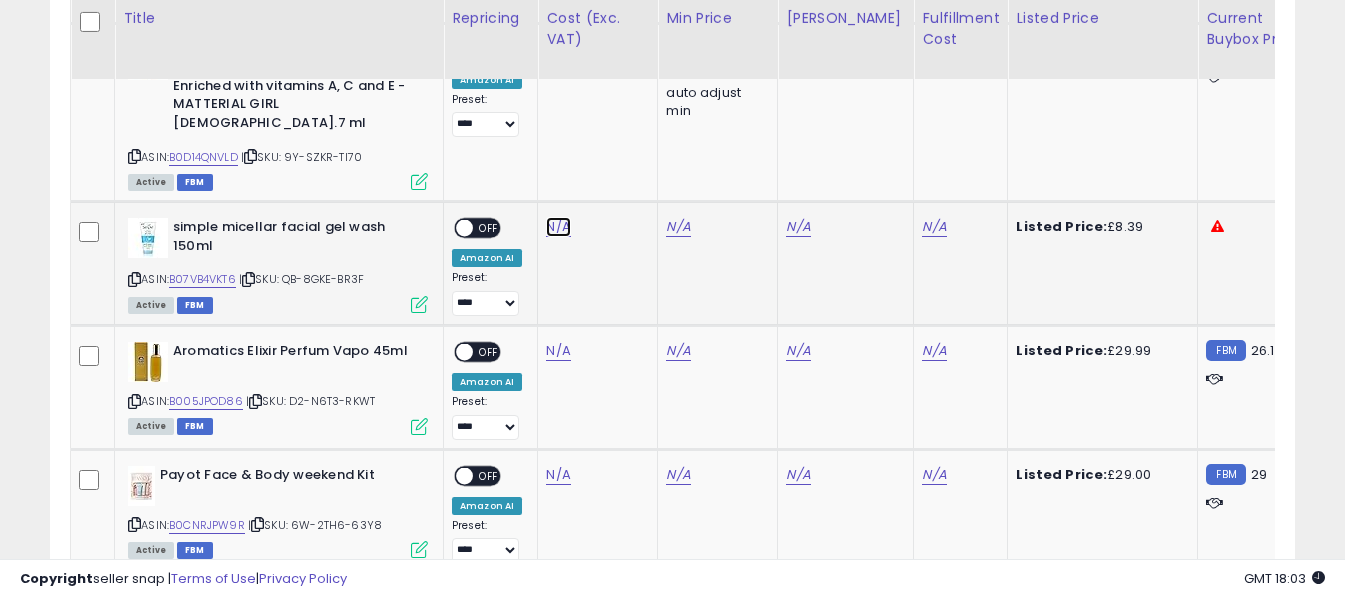 click on "N/A" at bounding box center [558, -1509] 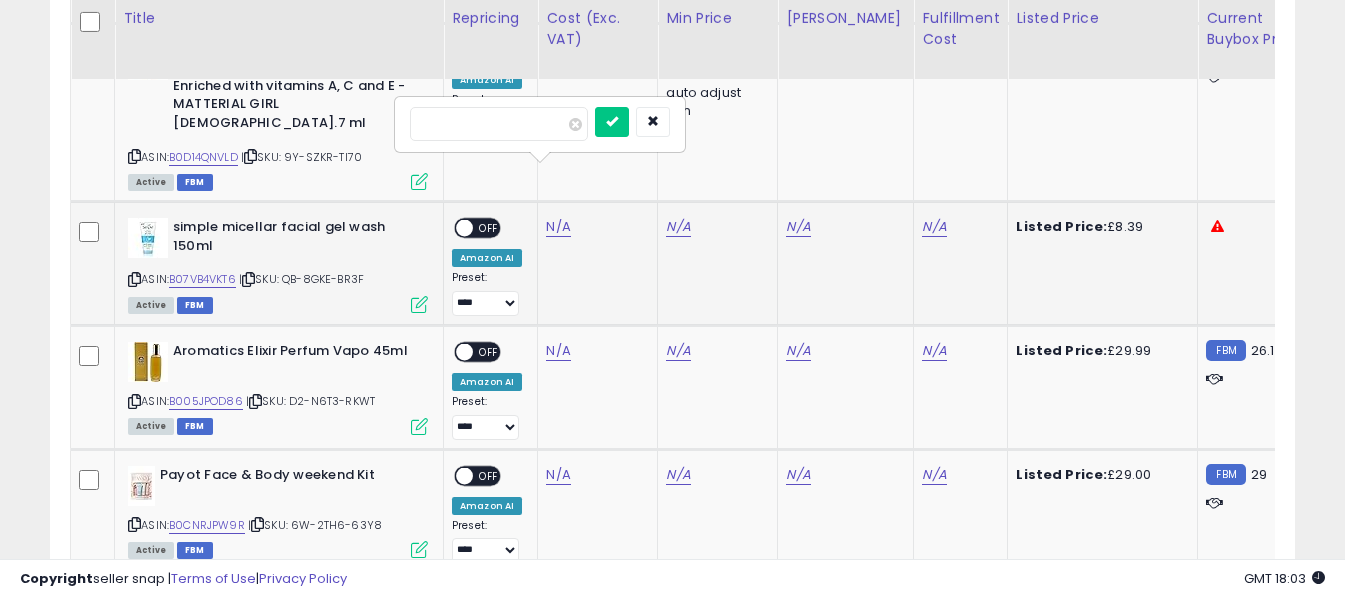 click at bounding box center (499, 124) 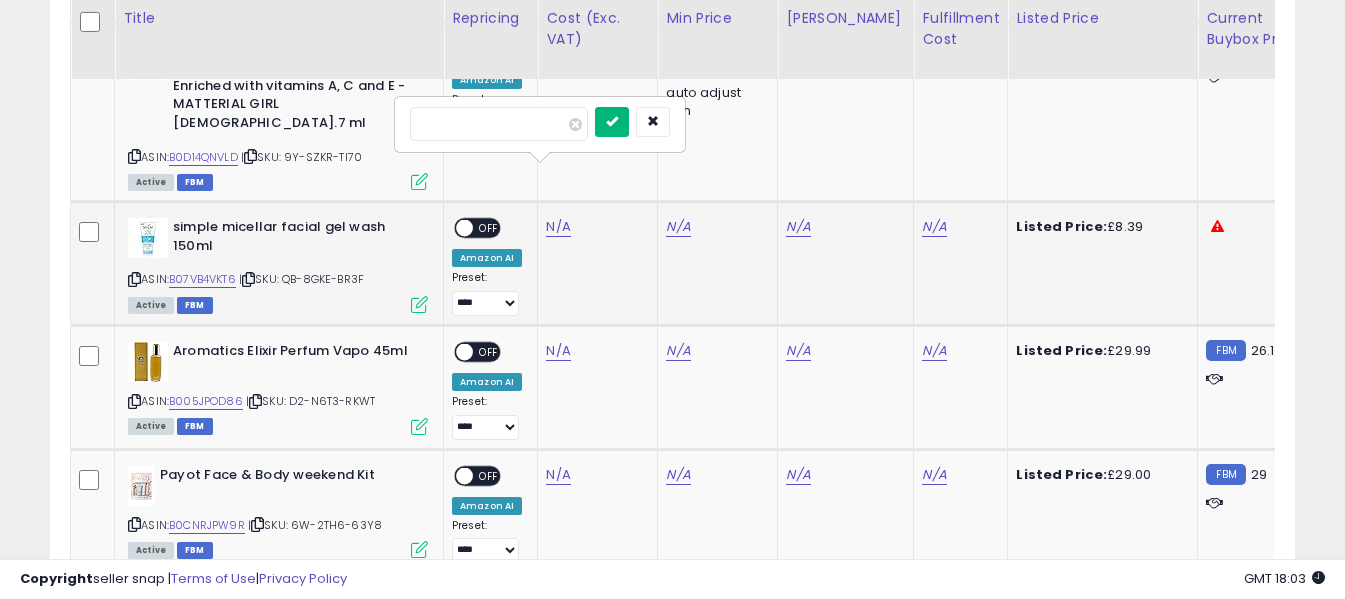 type on "****" 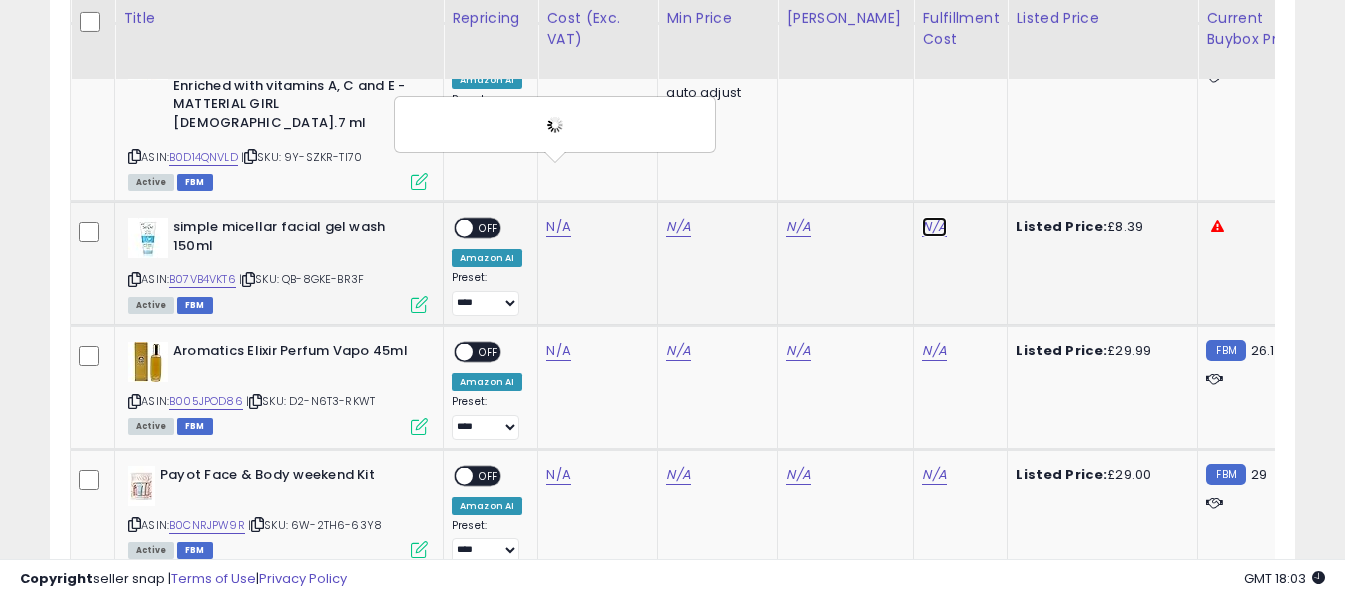 click on "N/A" at bounding box center [934, -1509] 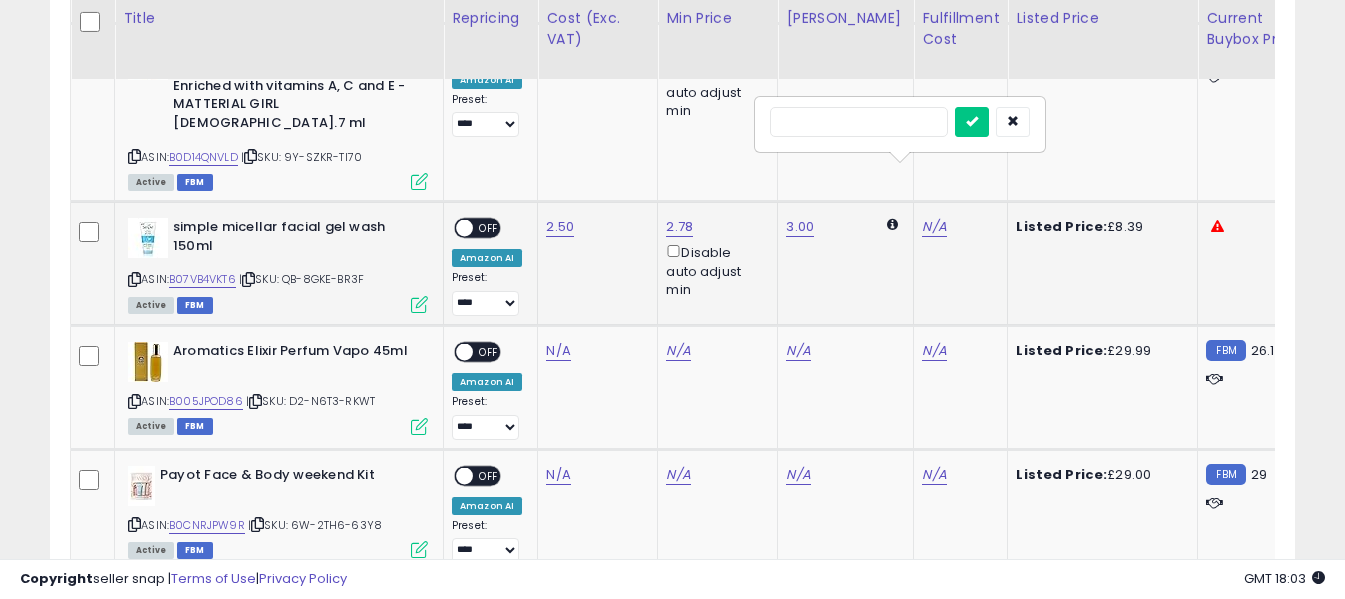 click at bounding box center (859, 122) 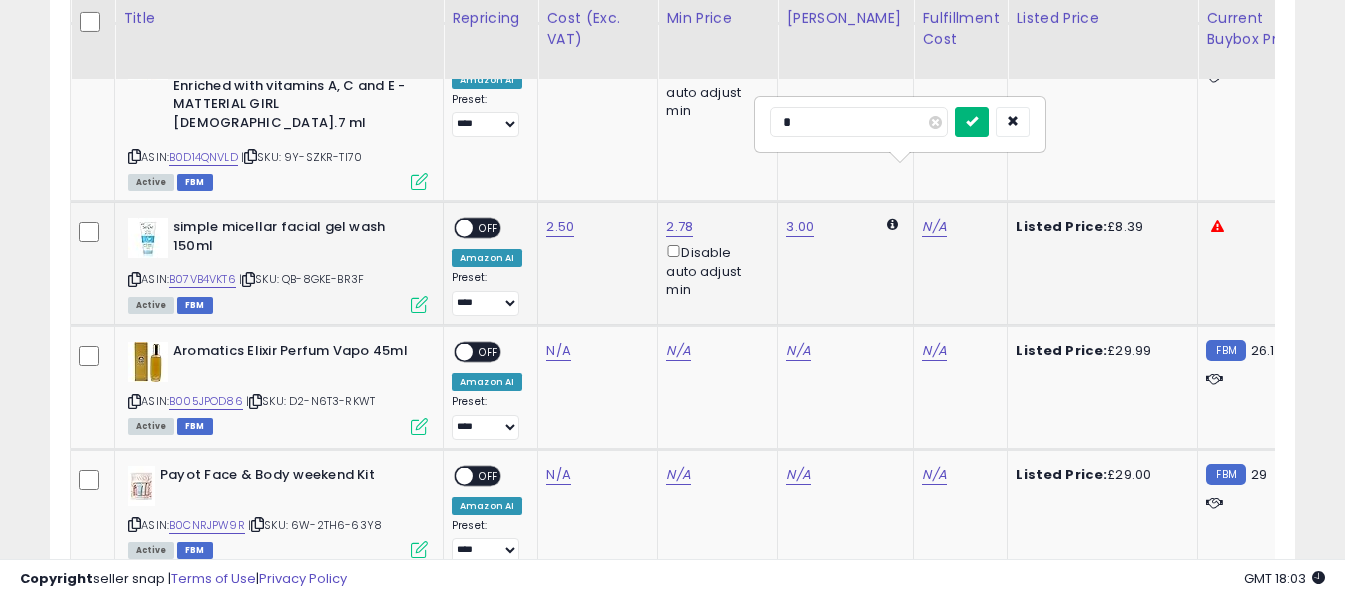 click at bounding box center (972, 122) 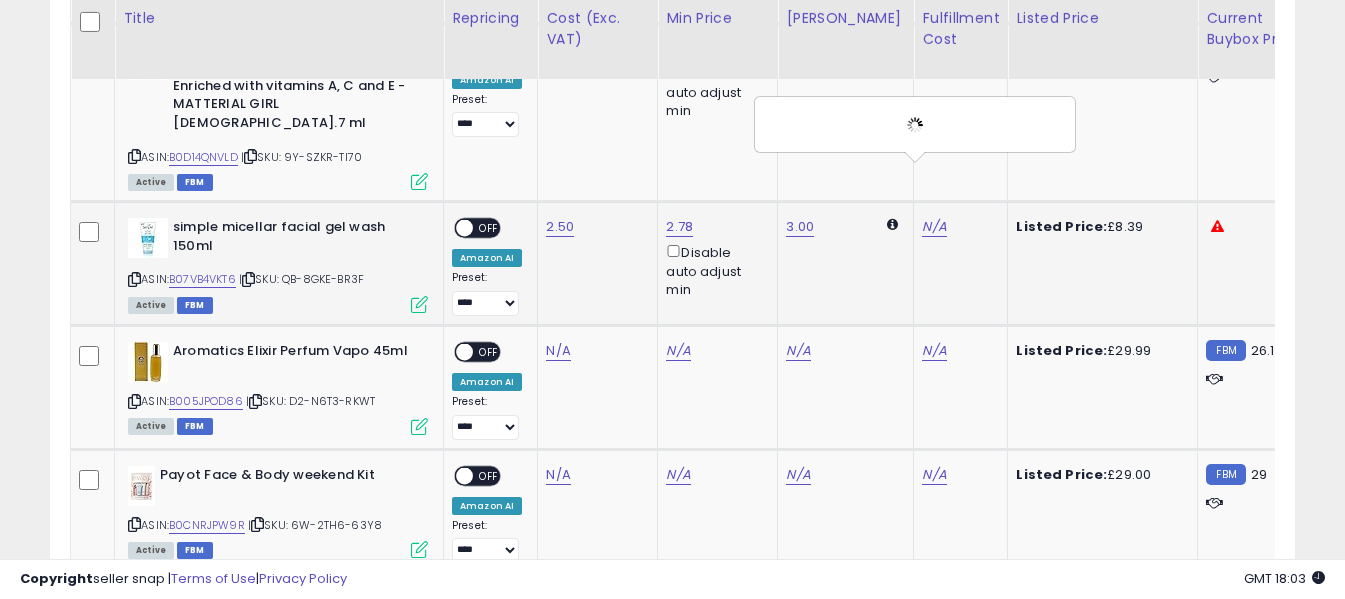 click on "OFF" at bounding box center [489, 228] 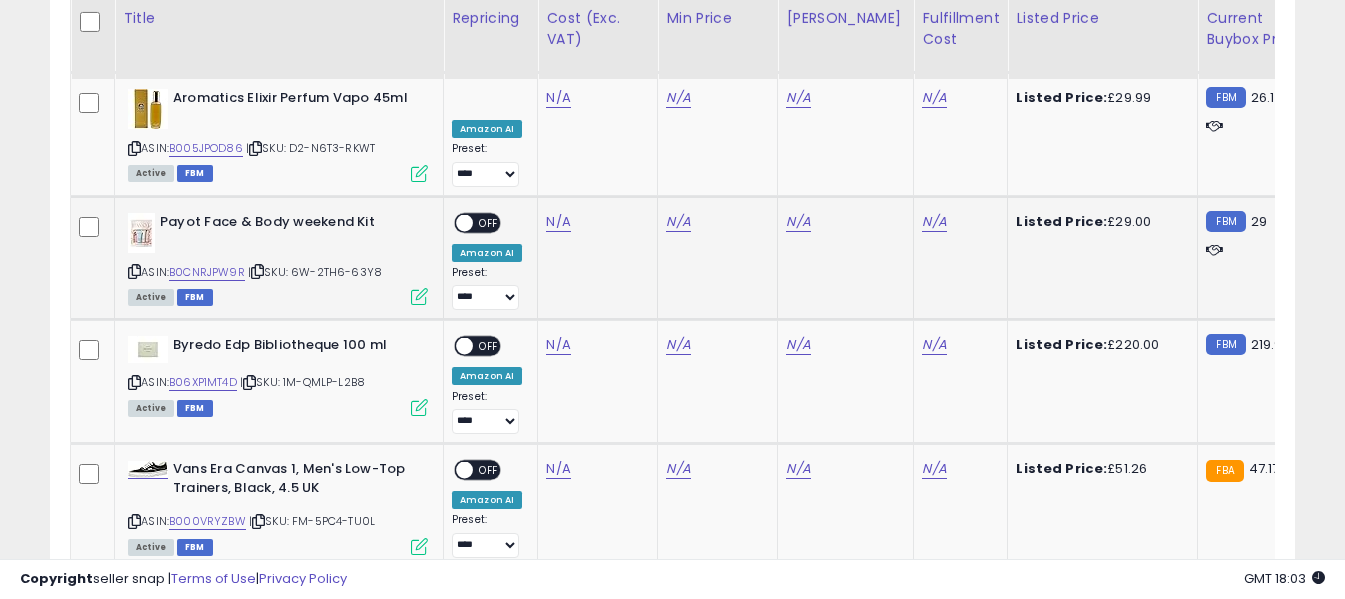 scroll, scrollTop: 4471, scrollLeft: 0, axis: vertical 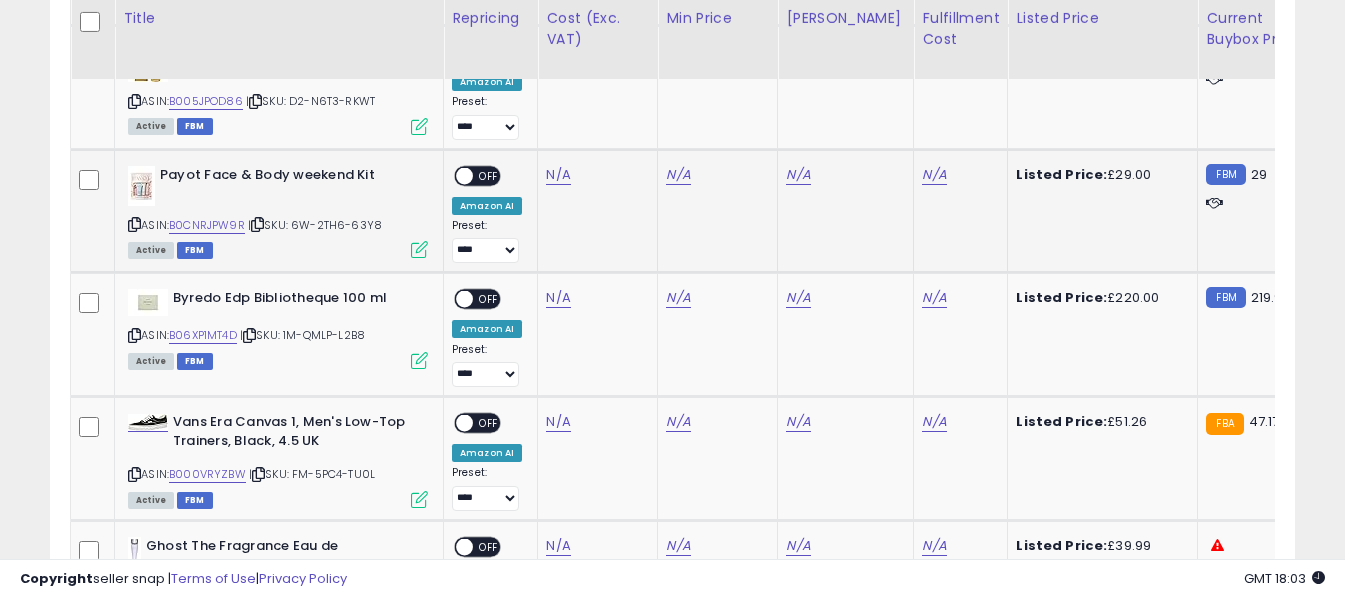 click at bounding box center (134, 224) 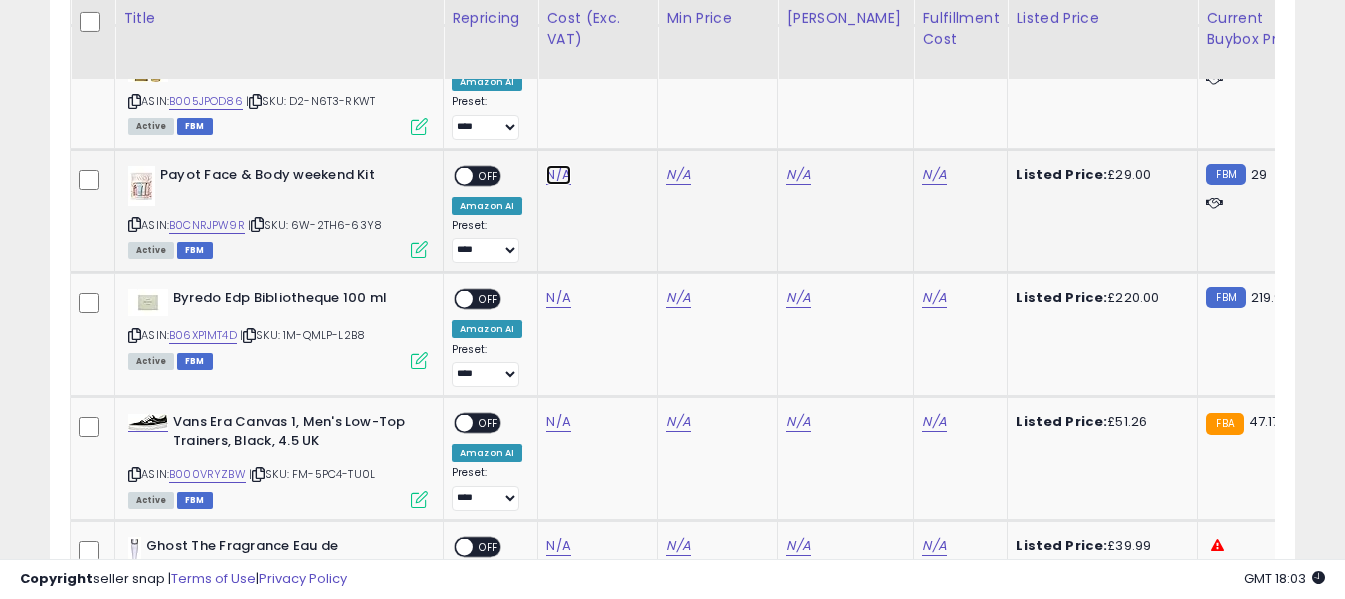click on "N/A" at bounding box center [558, -1809] 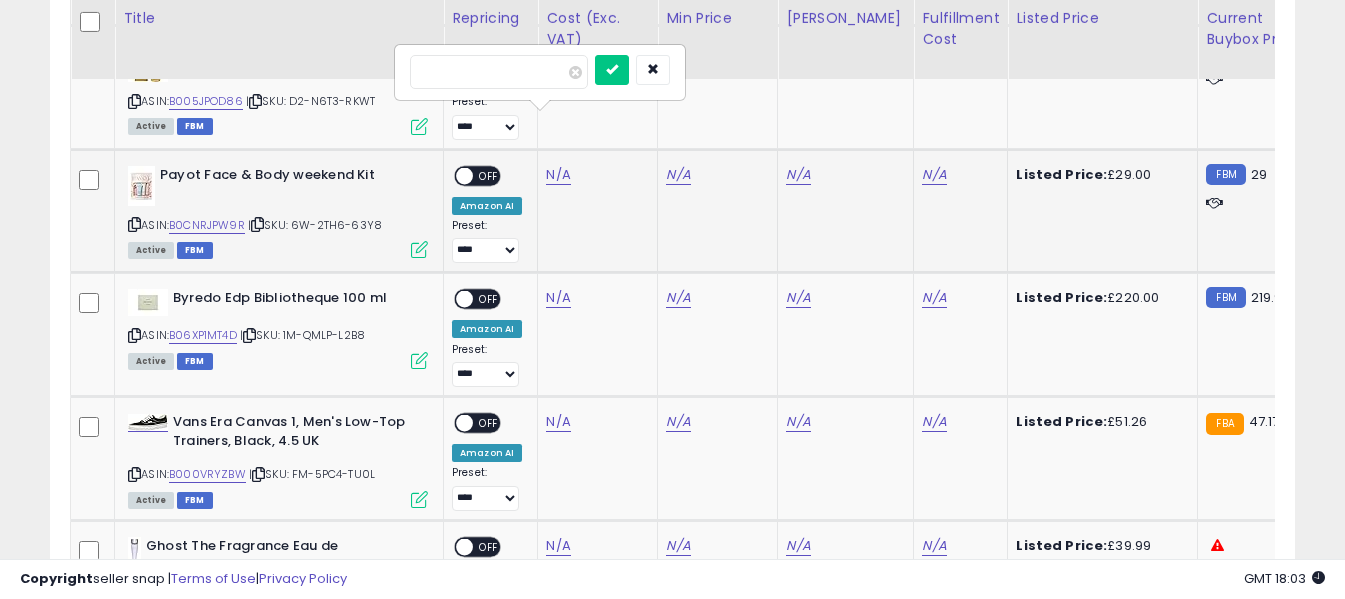 click at bounding box center (499, 72) 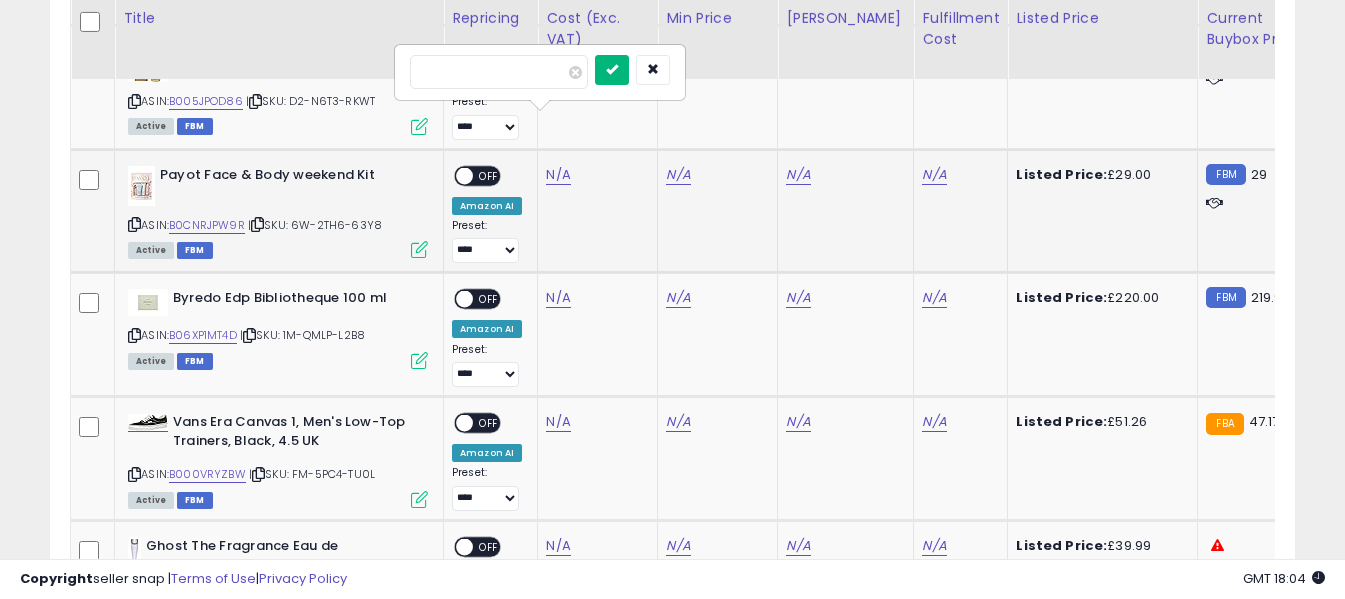 type on "*****" 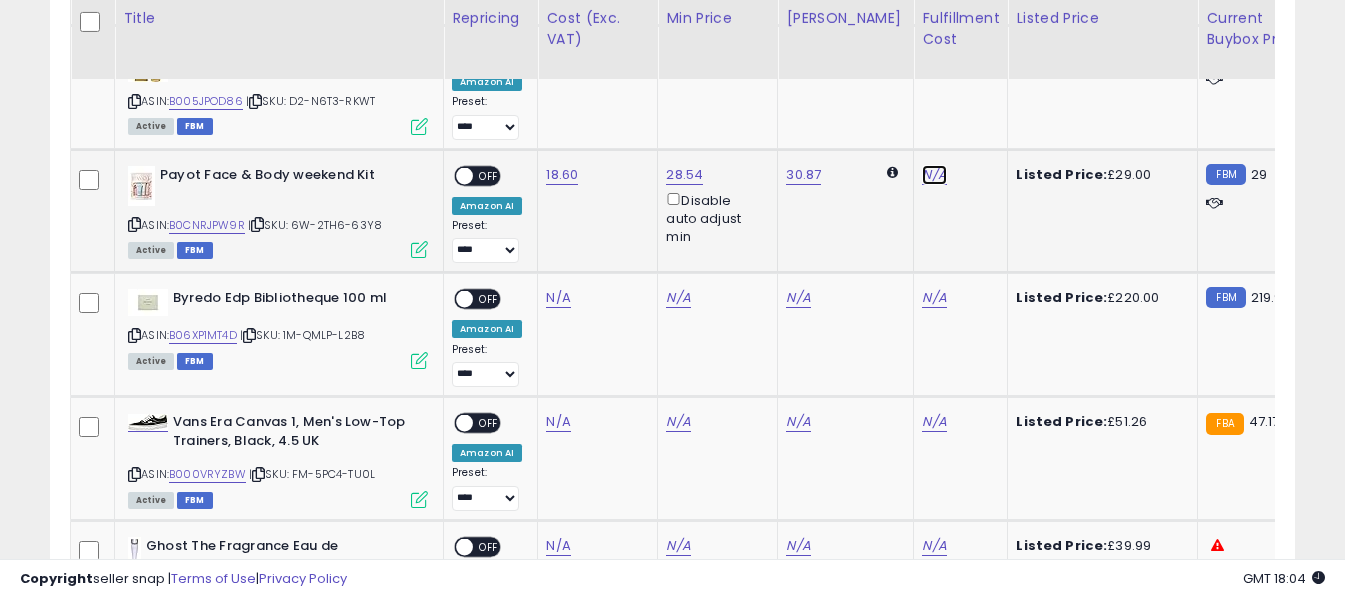 click on "N/A" at bounding box center (934, -1809) 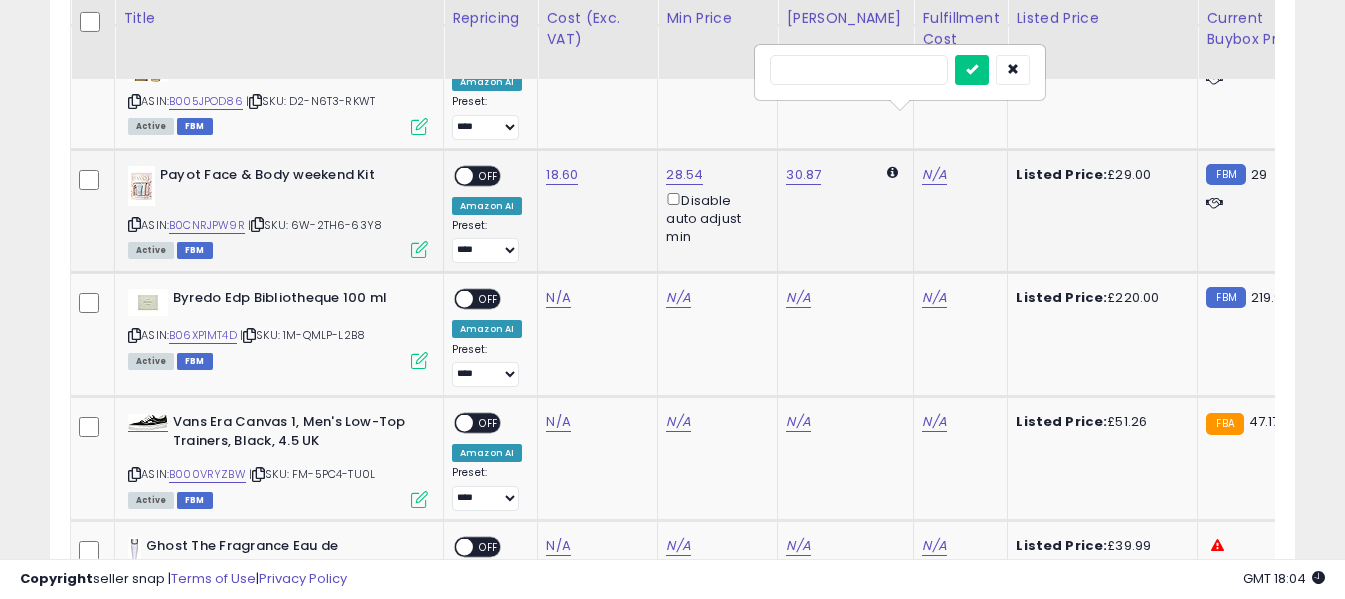 click at bounding box center [859, 70] 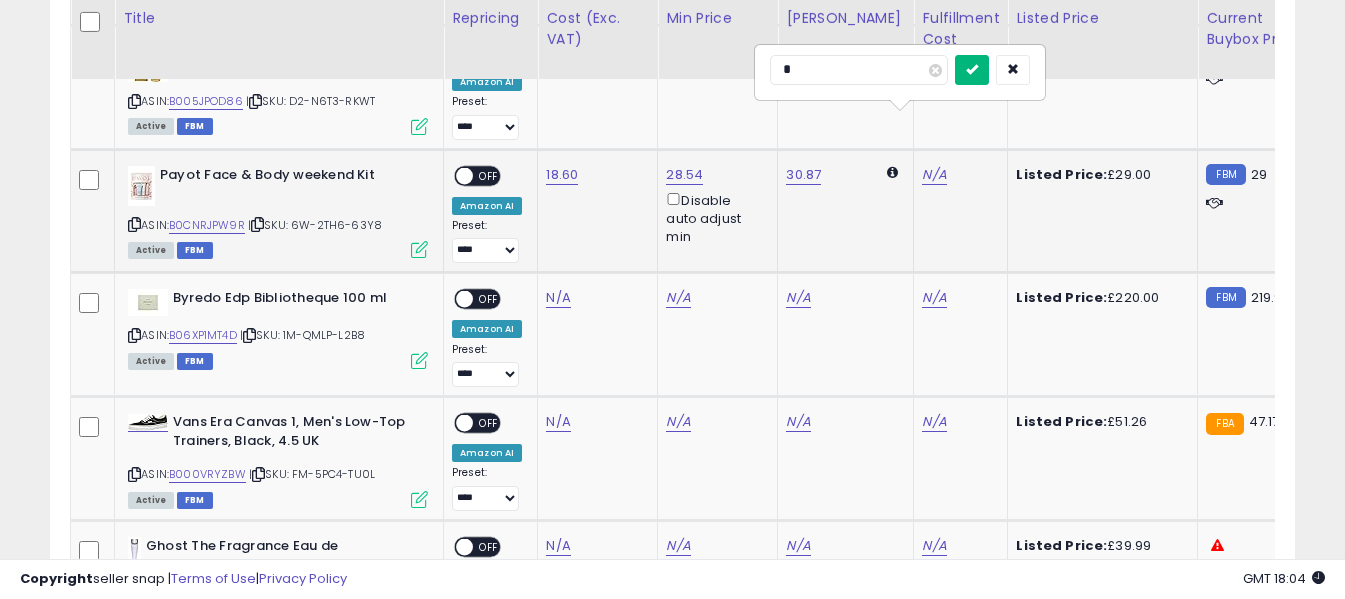 type on "*" 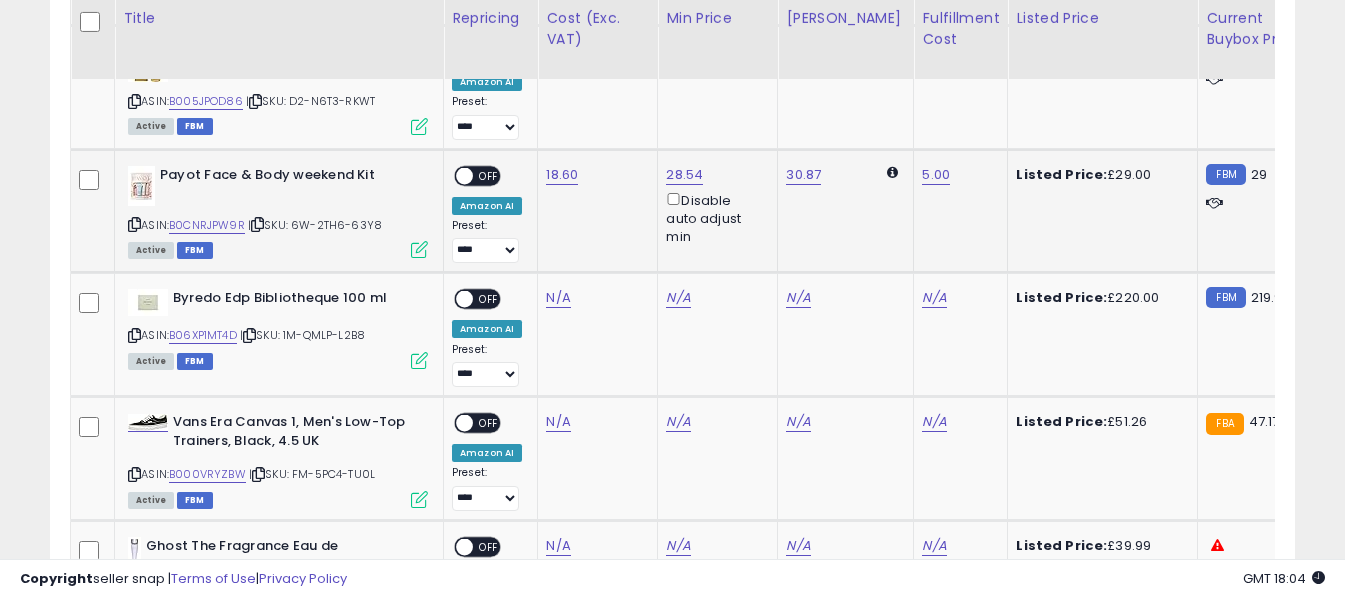 click at bounding box center [464, 175] 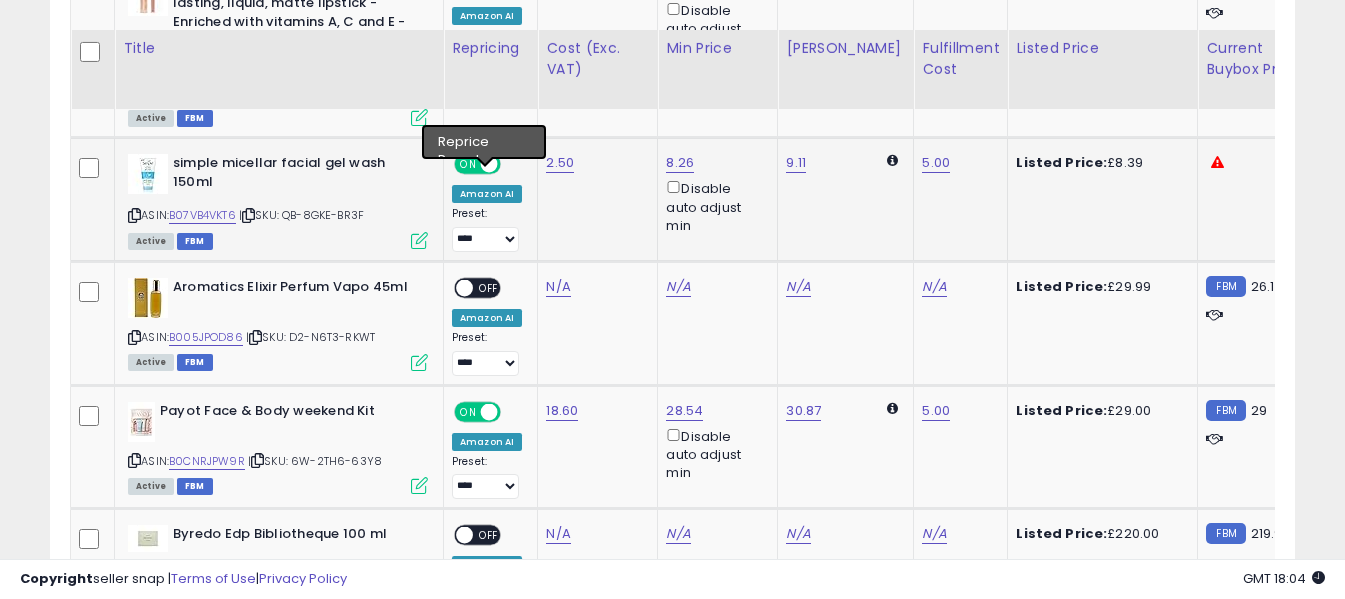 scroll, scrollTop: 4271, scrollLeft: 0, axis: vertical 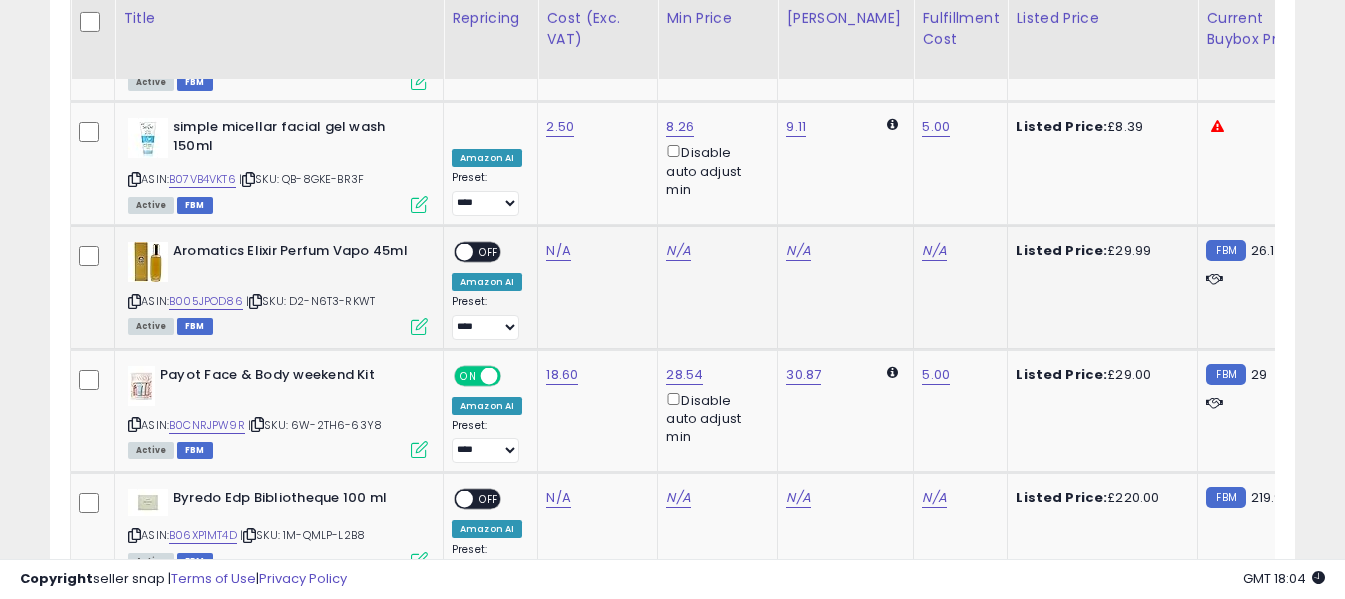 click at bounding box center [134, 301] 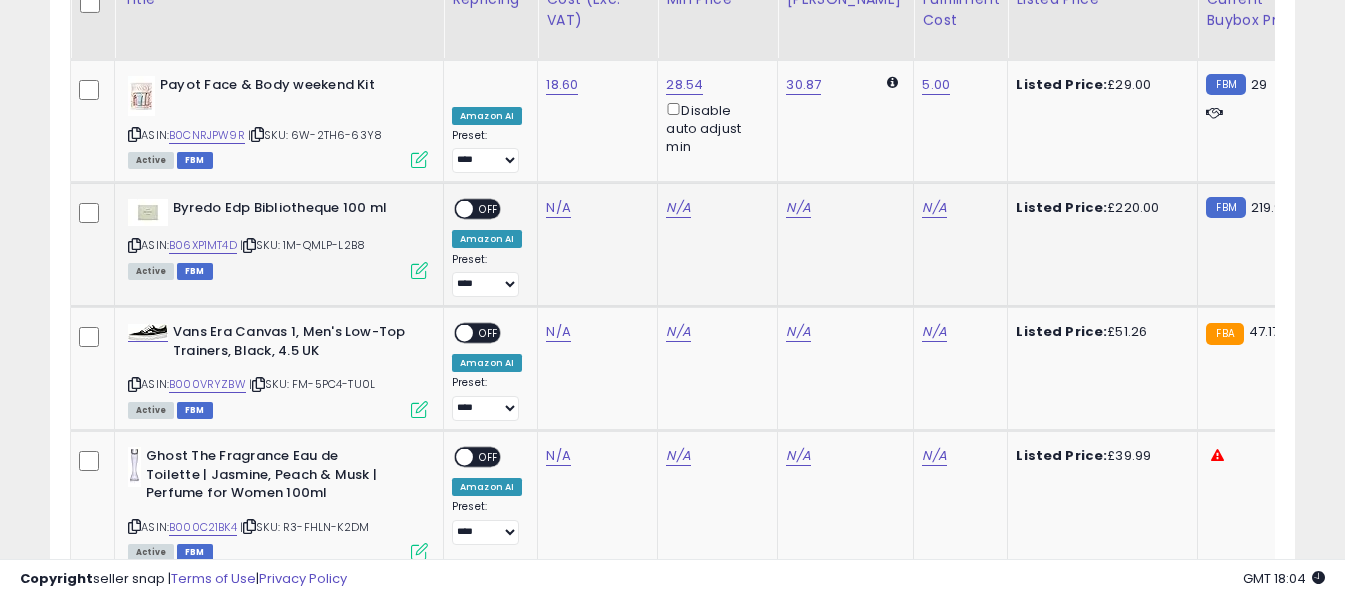 scroll, scrollTop: 4571, scrollLeft: 0, axis: vertical 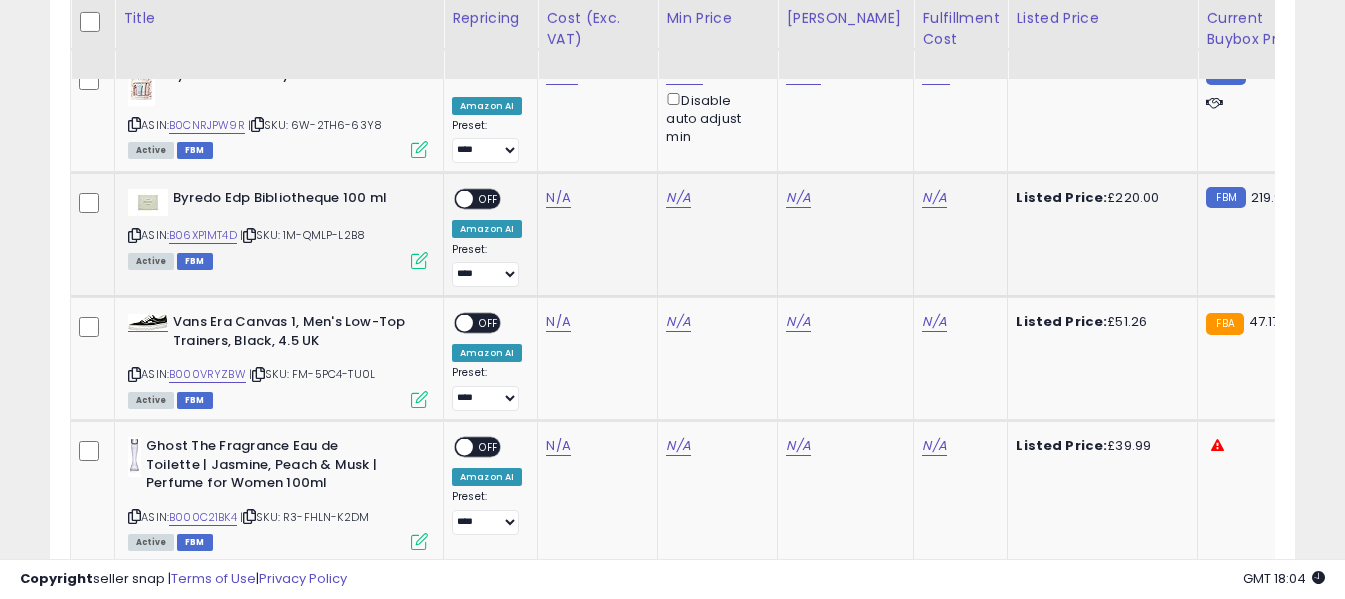 click at bounding box center (134, 235) 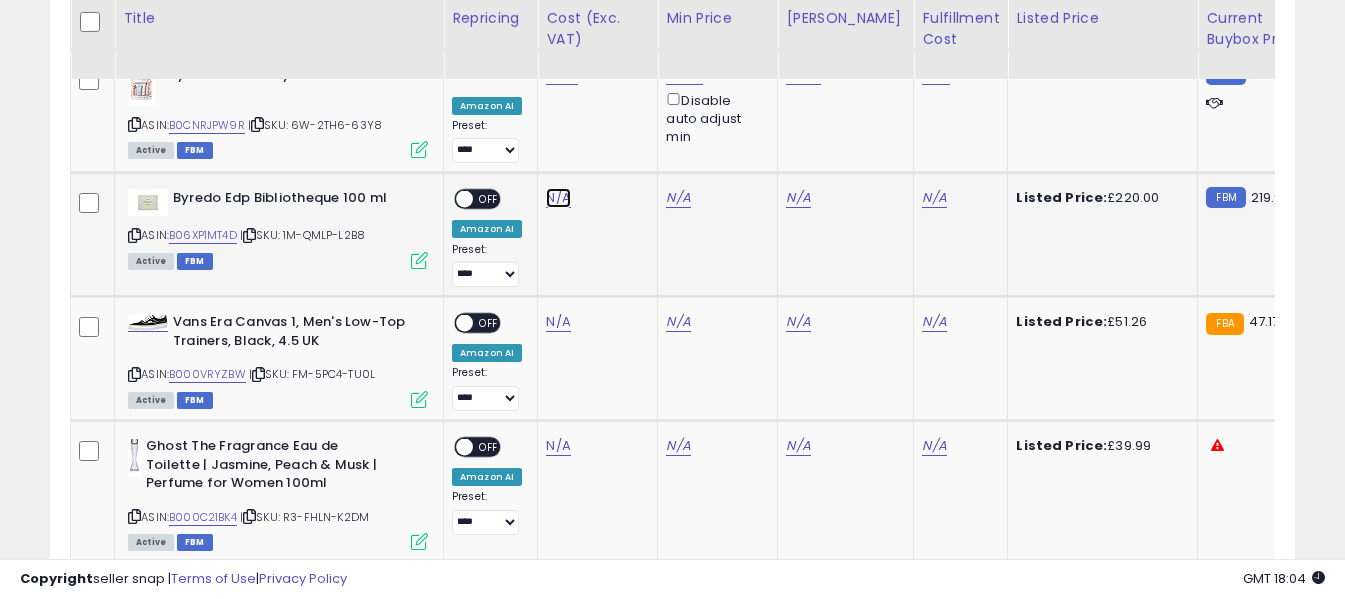 click on "N/A" at bounding box center (558, -1909) 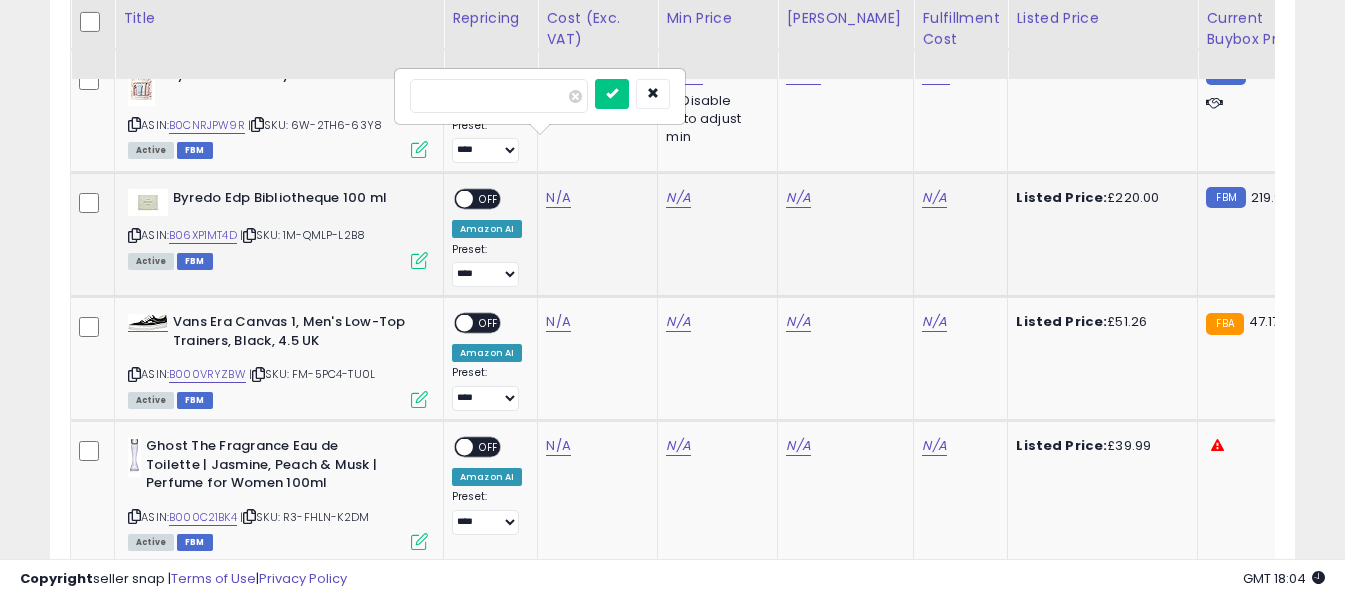 click at bounding box center [499, 96] 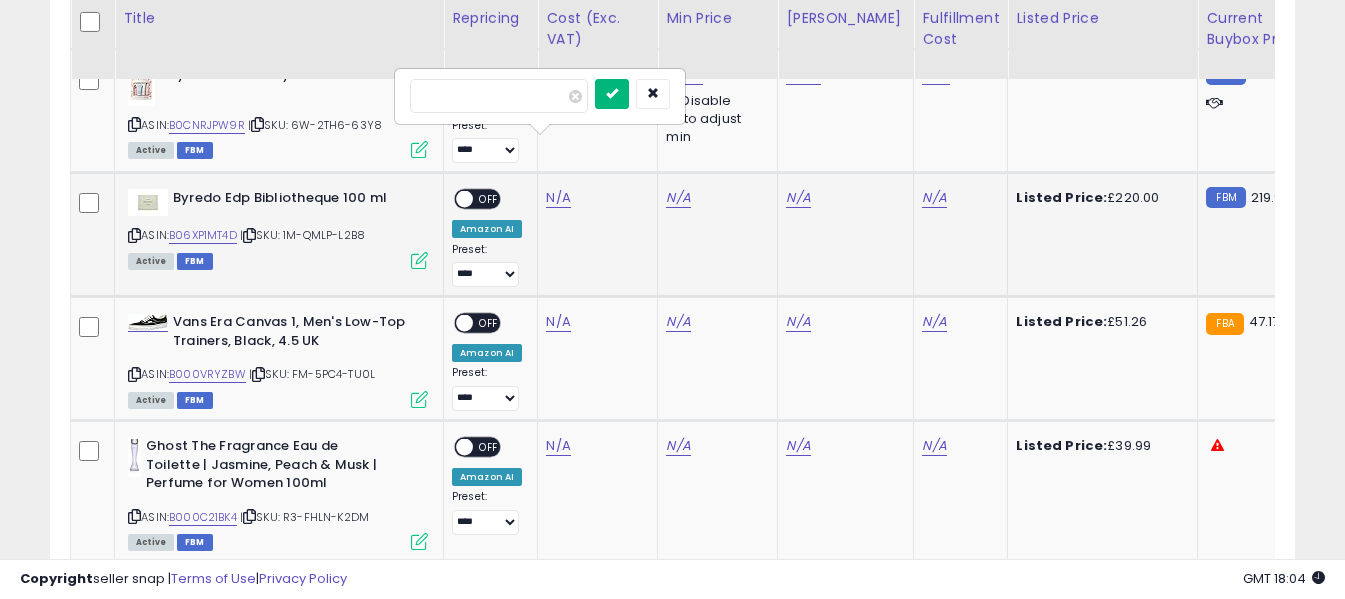 type on "******" 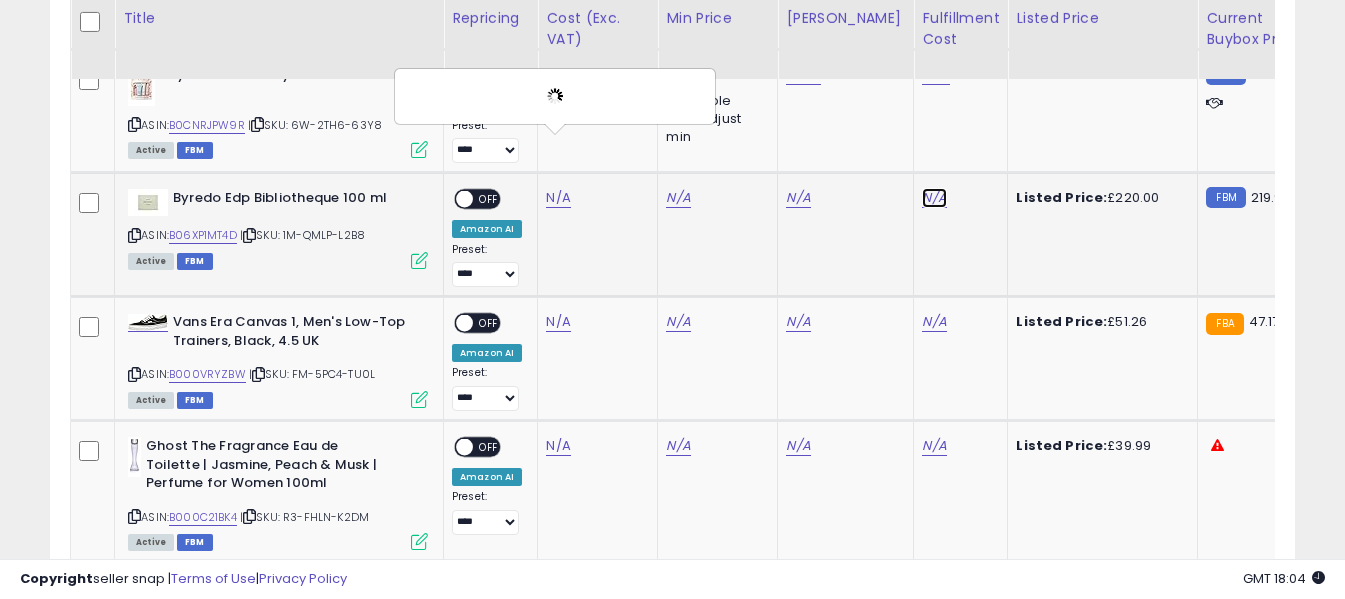 click on "N/A" at bounding box center [934, -1909] 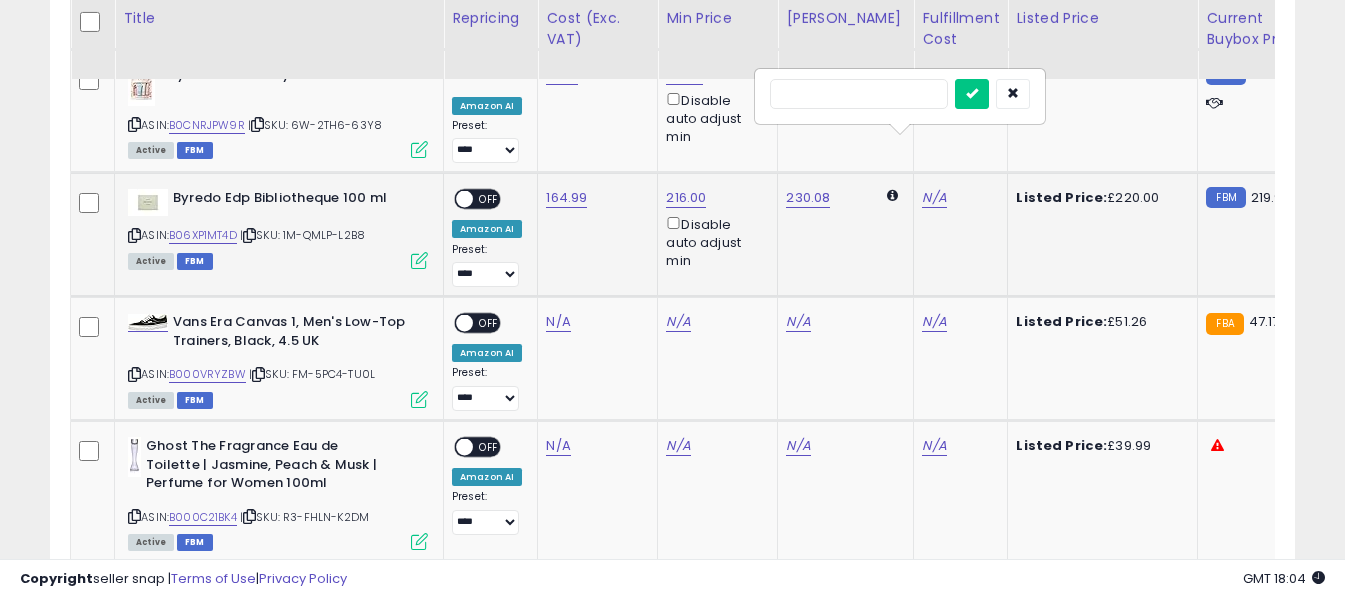 click at bounding box center (859, 94) 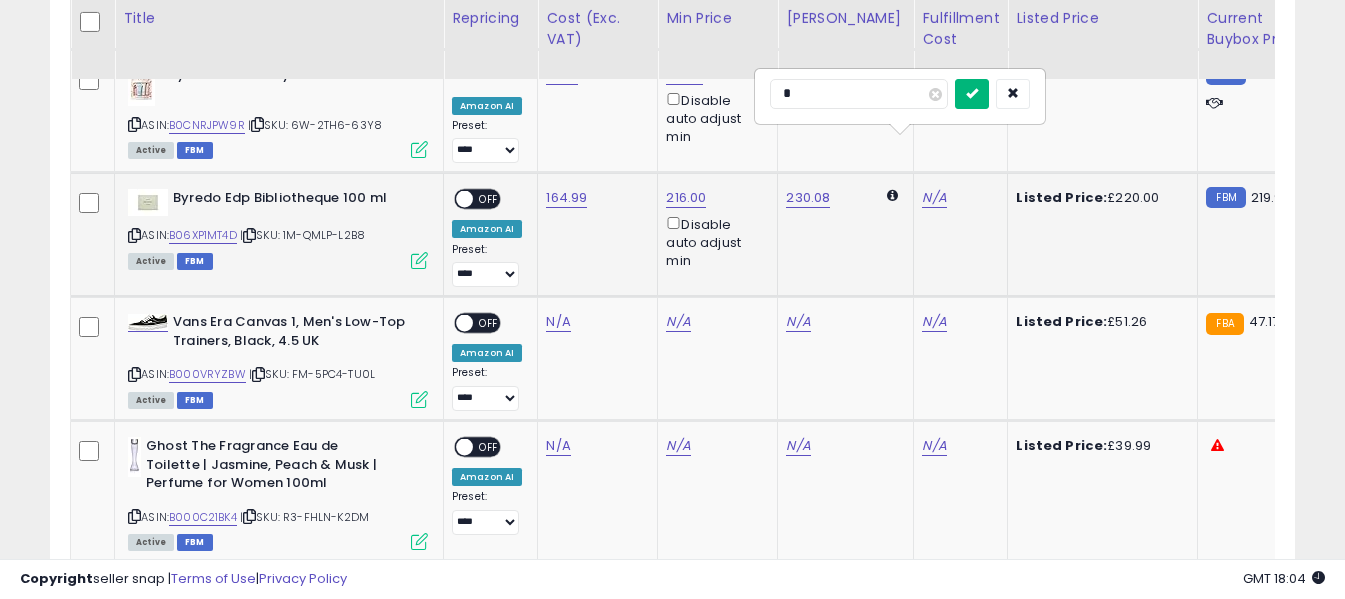 type on "*" 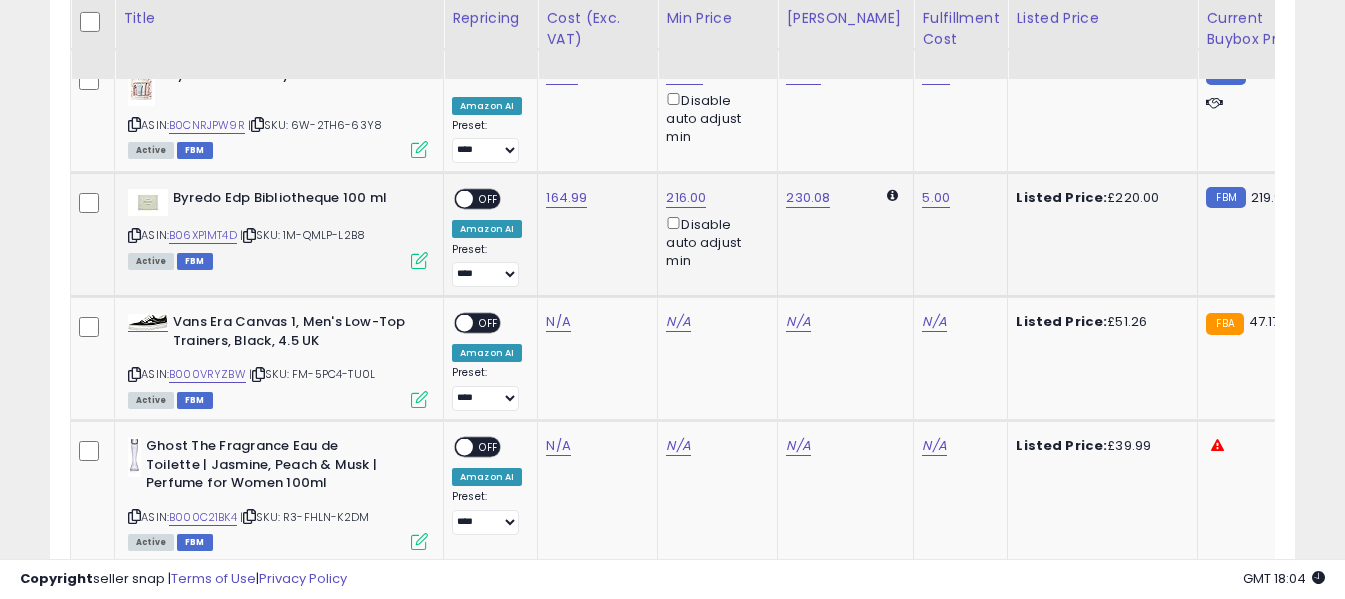 click on "OFF" at bounding box center [489, 199] 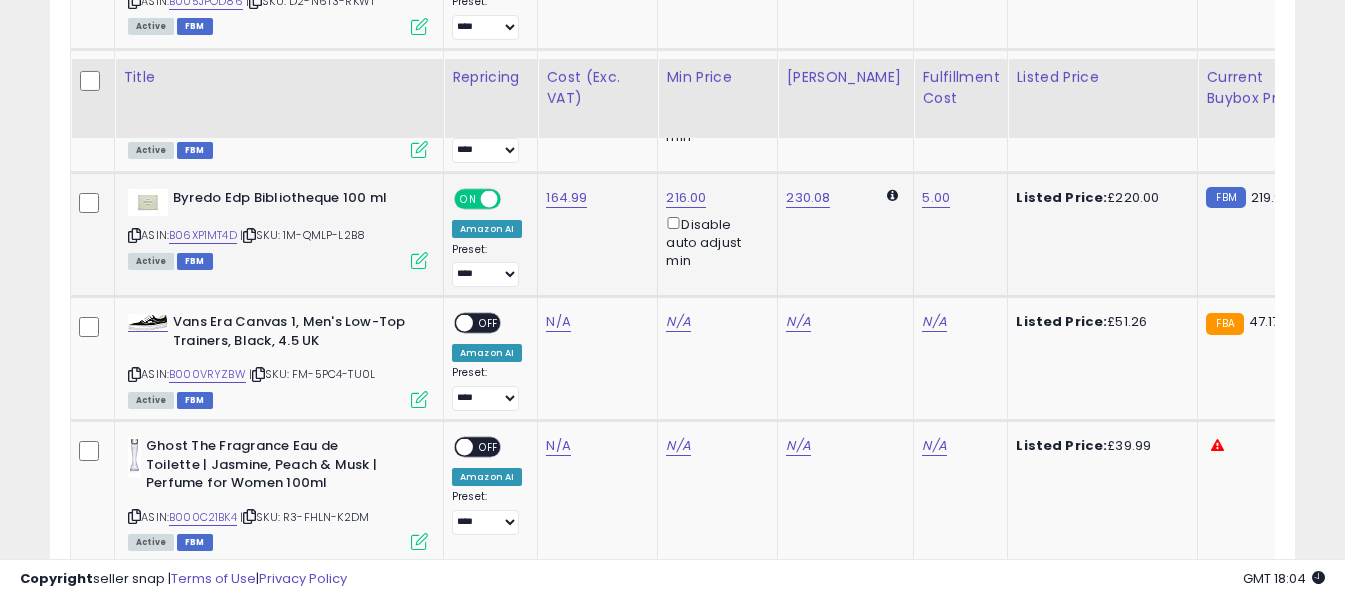 scroll, scrollTop: 4671, scrollLeft: 0, axis: vertical 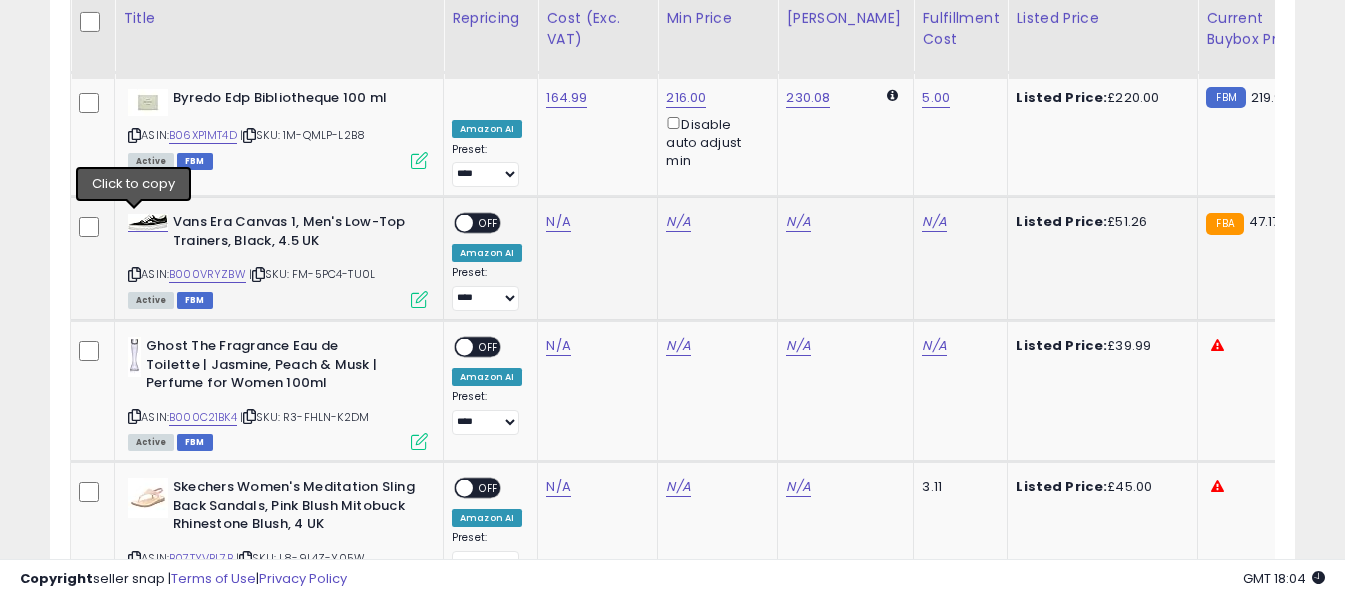 click at bounding box center (134, 274) 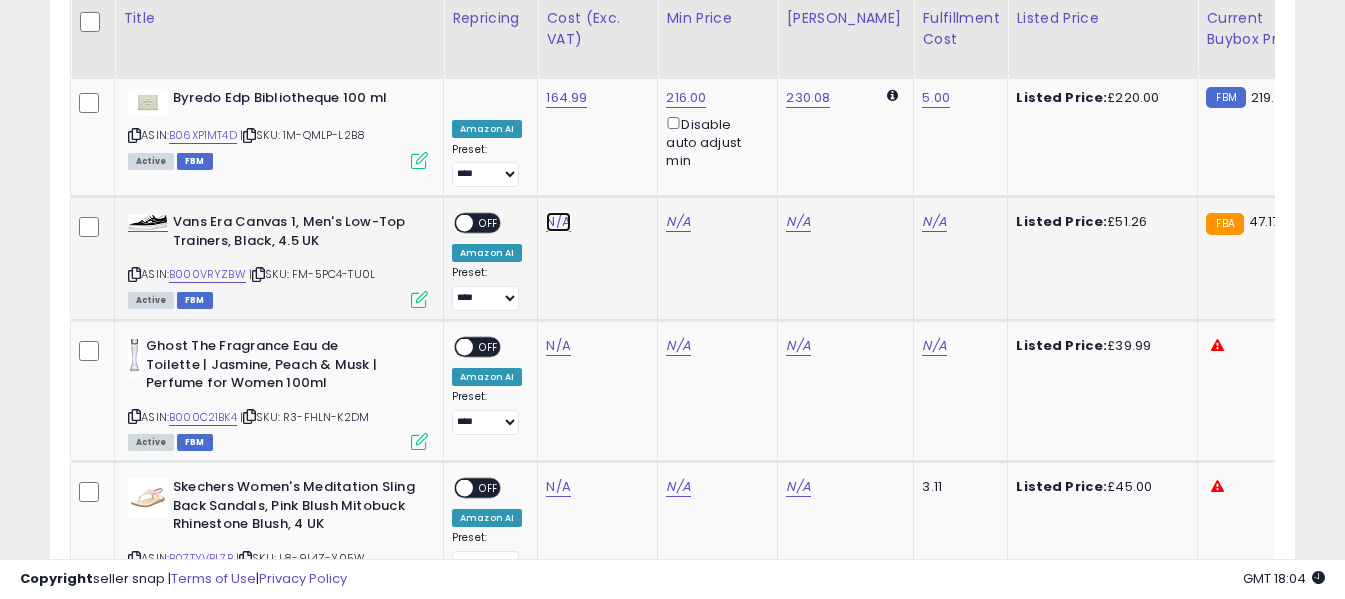 click on "N/A" at bounding box center (558, -2009) 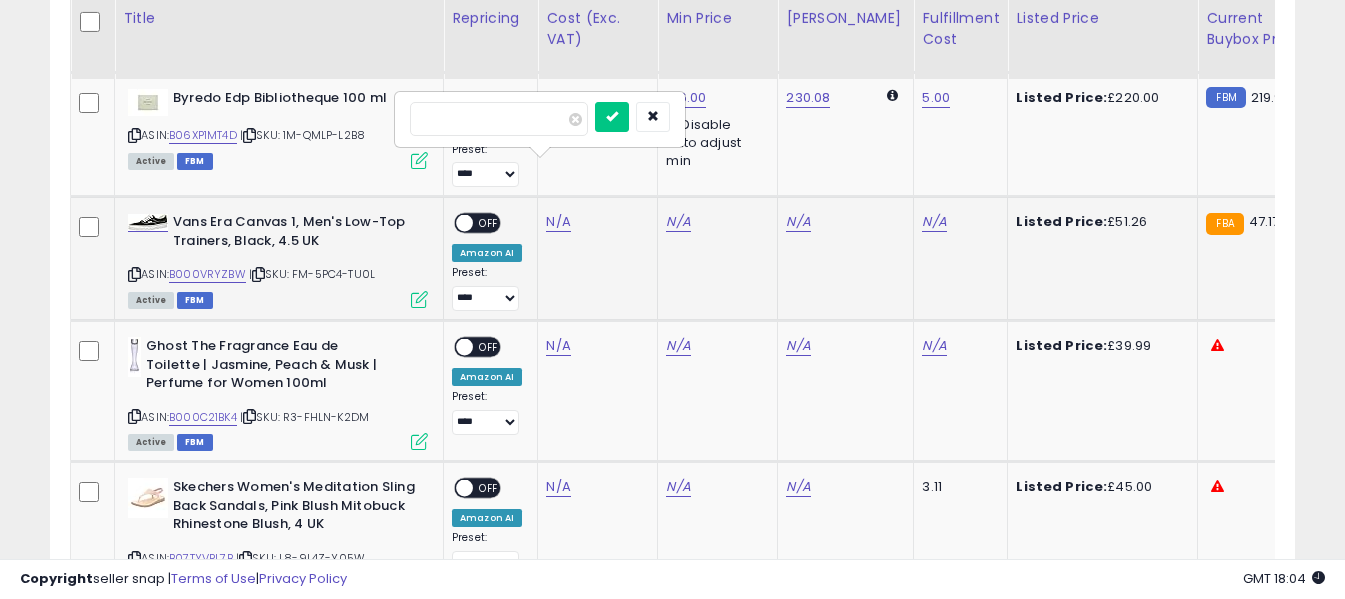 click at bounding box center [499, 119] 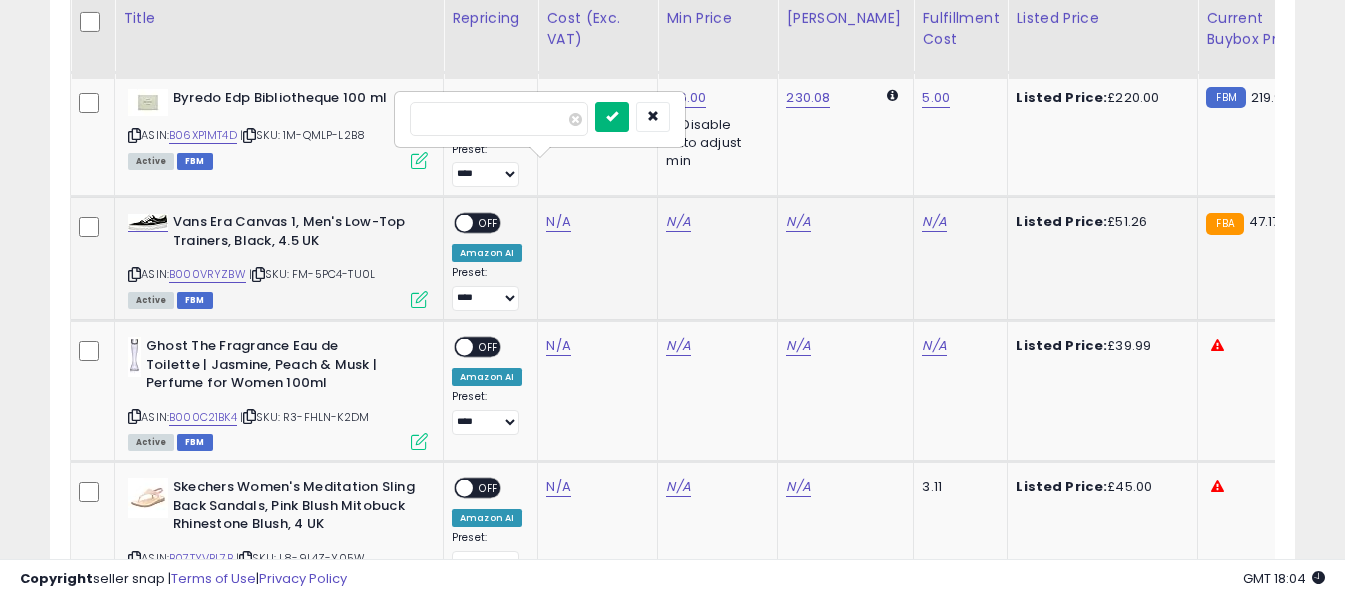 type on "*****" 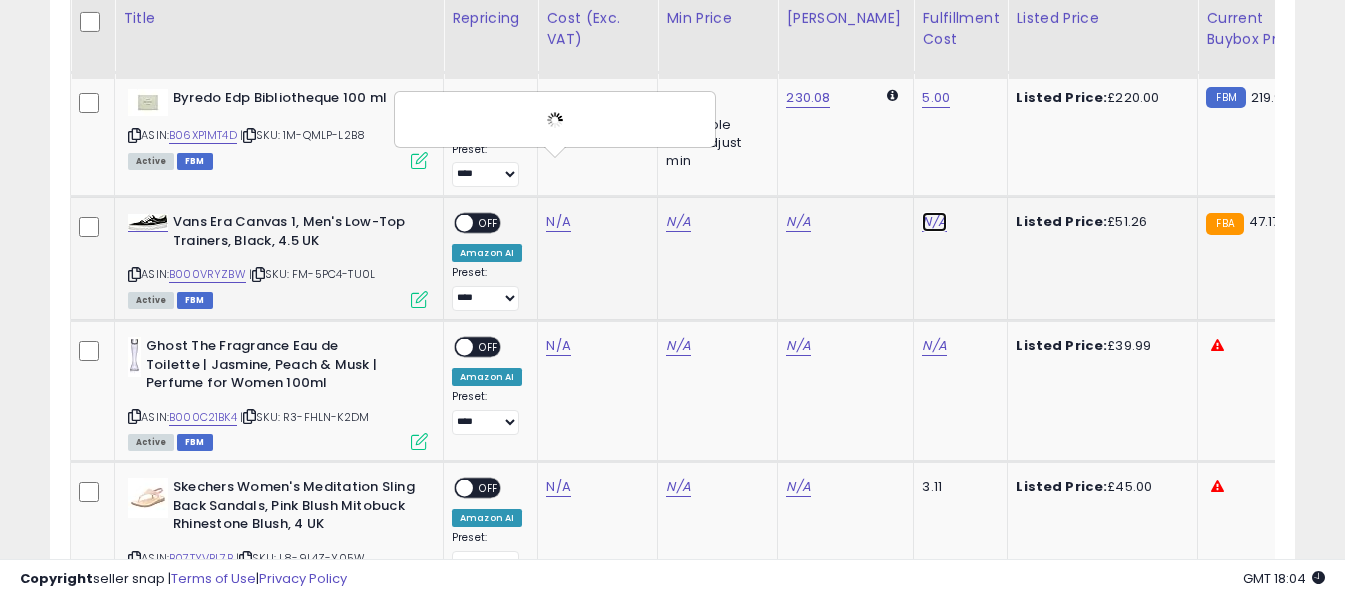 click on "N/A" at bounding box center (934, -2009) 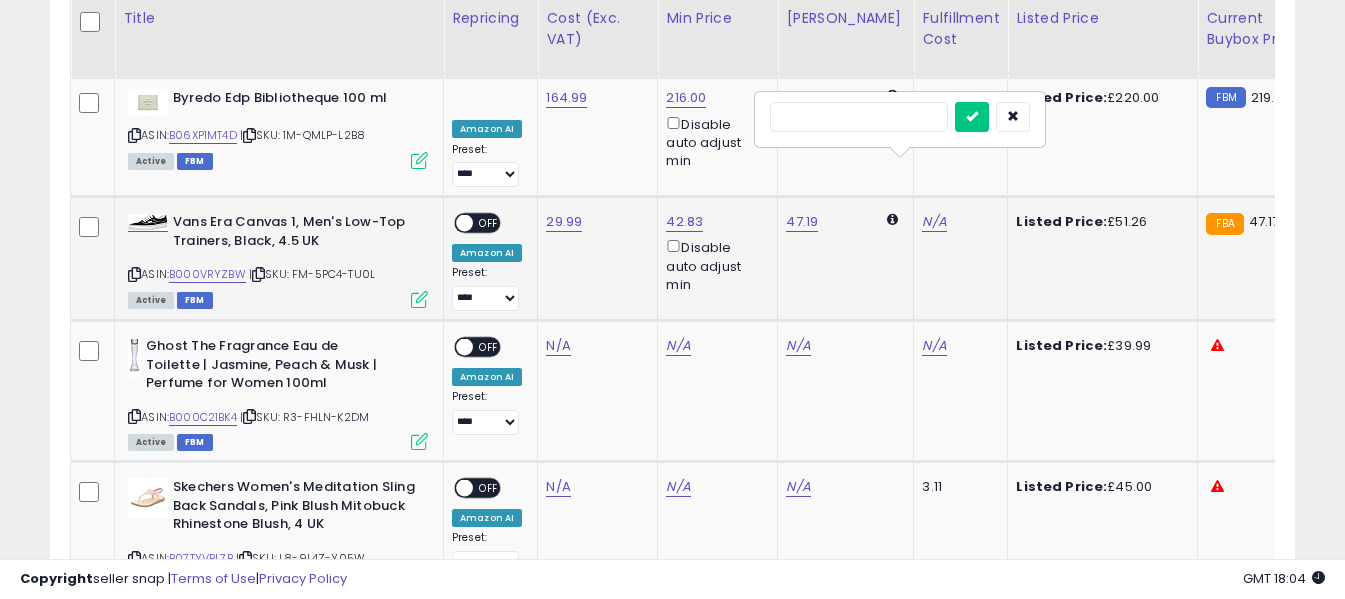 click at bounding box center (859, 117) 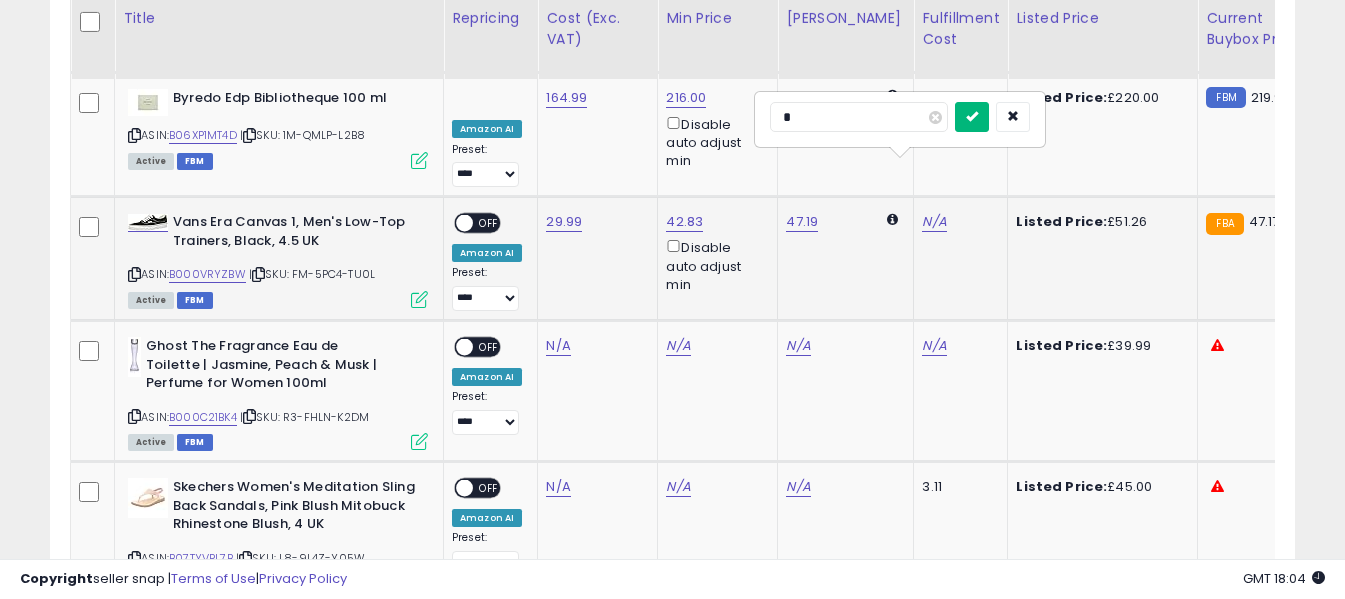 type on "*" 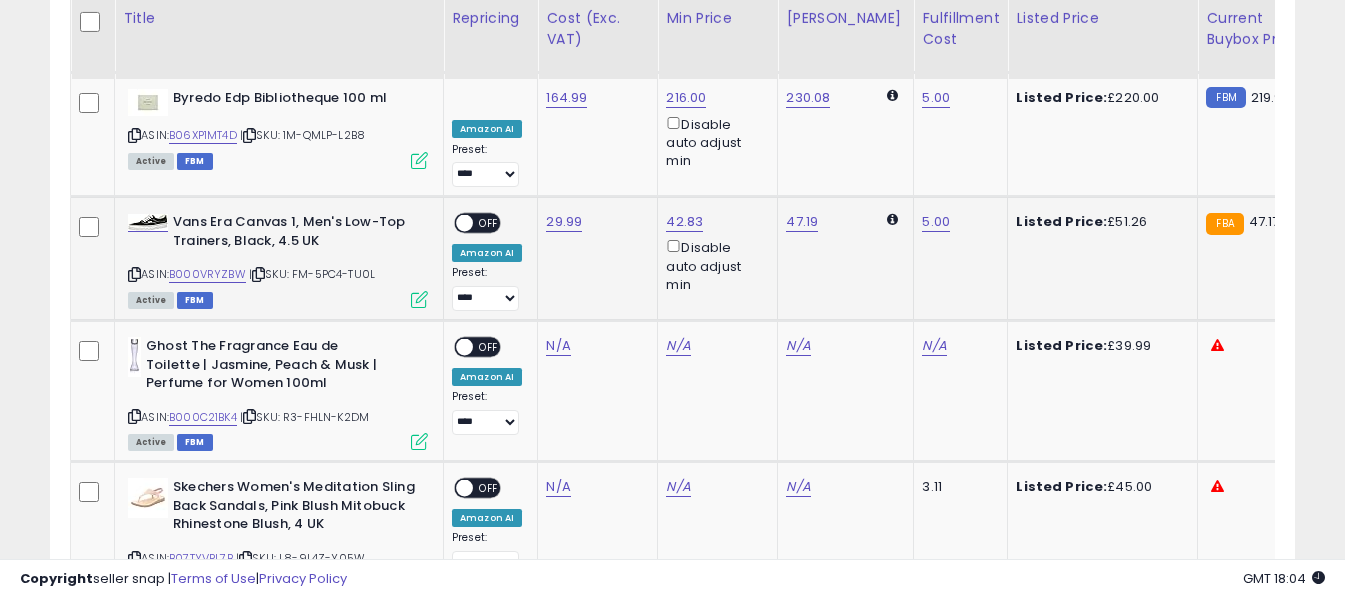 click on "OFF" at bounding box center (489, 223) 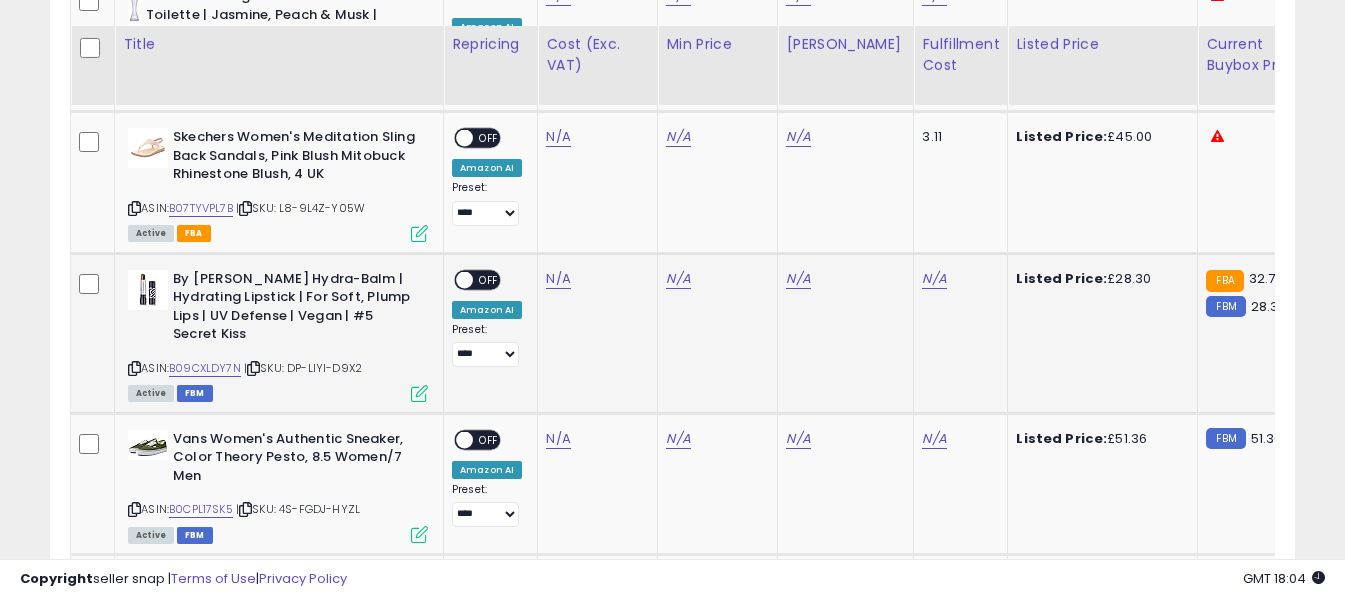 scroll, scrollTop: 5071, scrollLeft: 0, axis: vertical 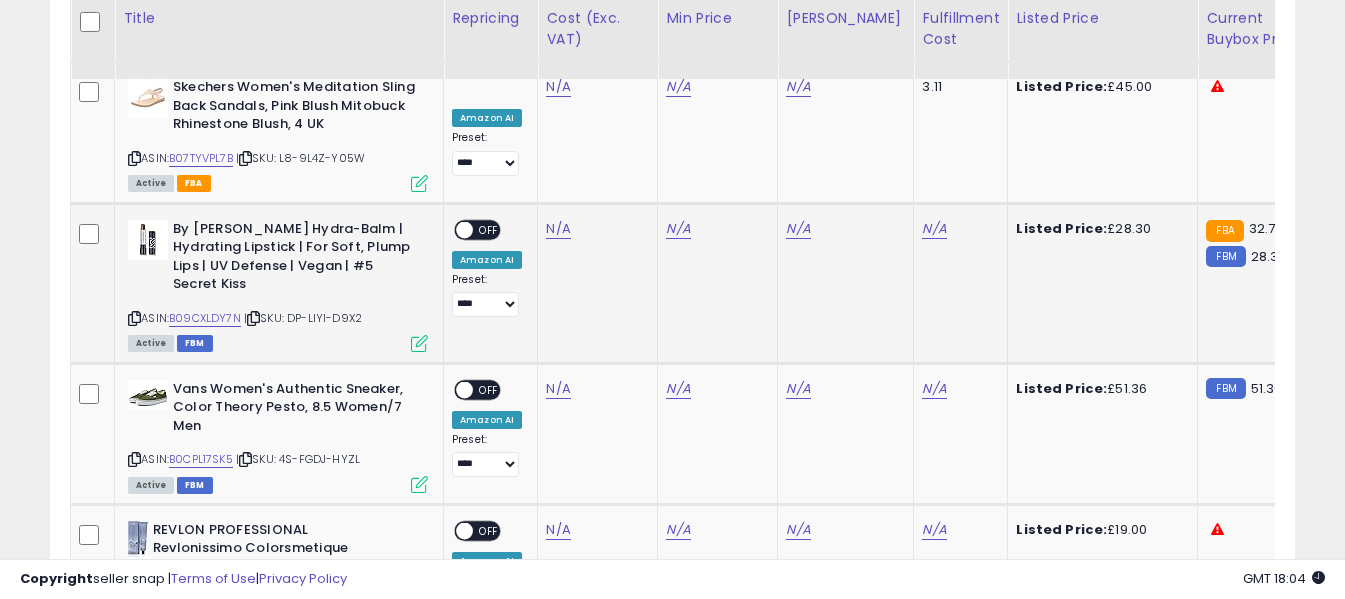 click at bounding box center (134, 318) 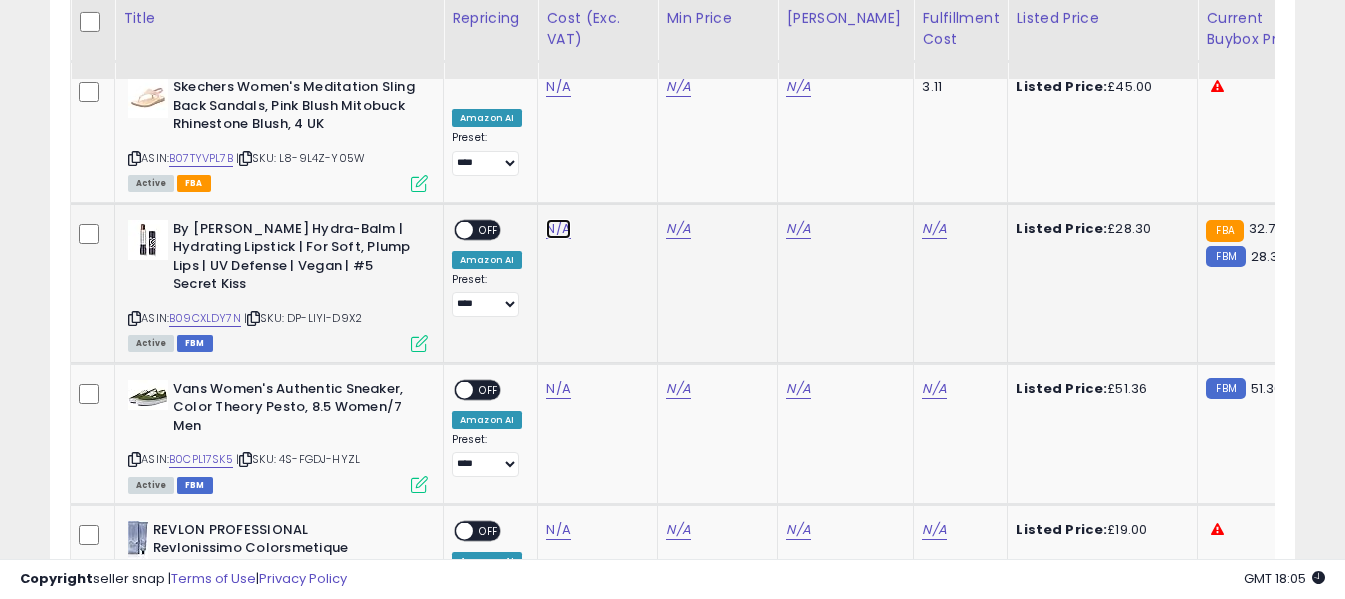 click on "N/A" at bounding box center [558, -2409] 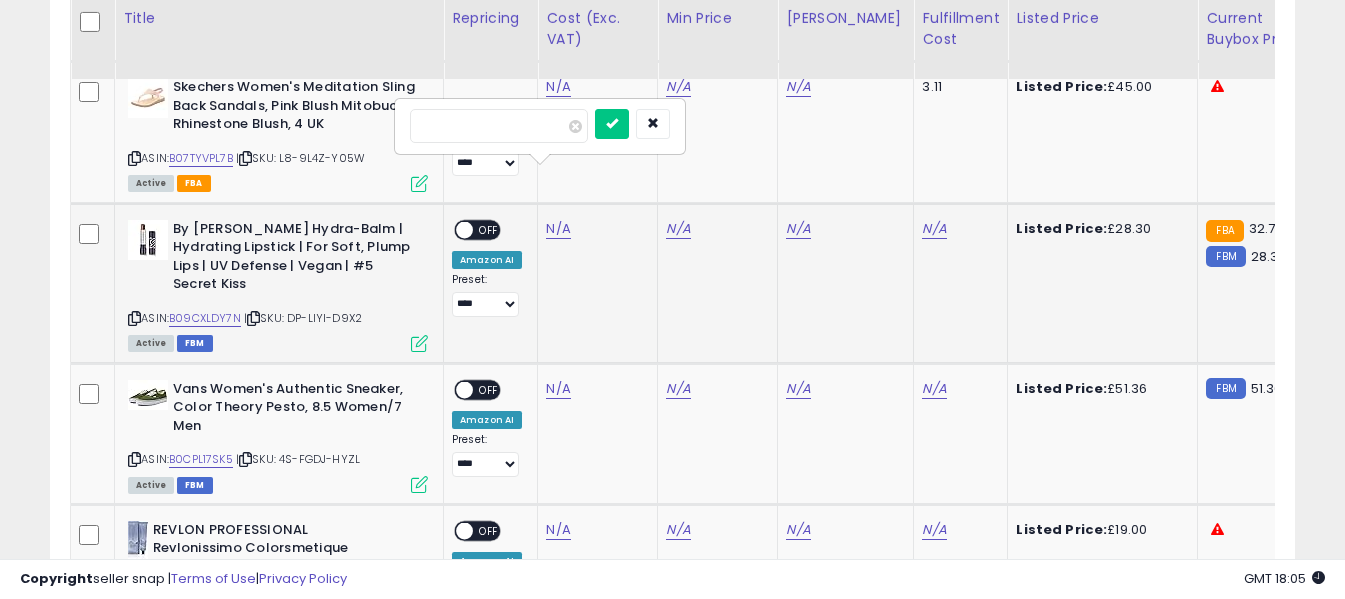 click at bounding box center [499, 126] 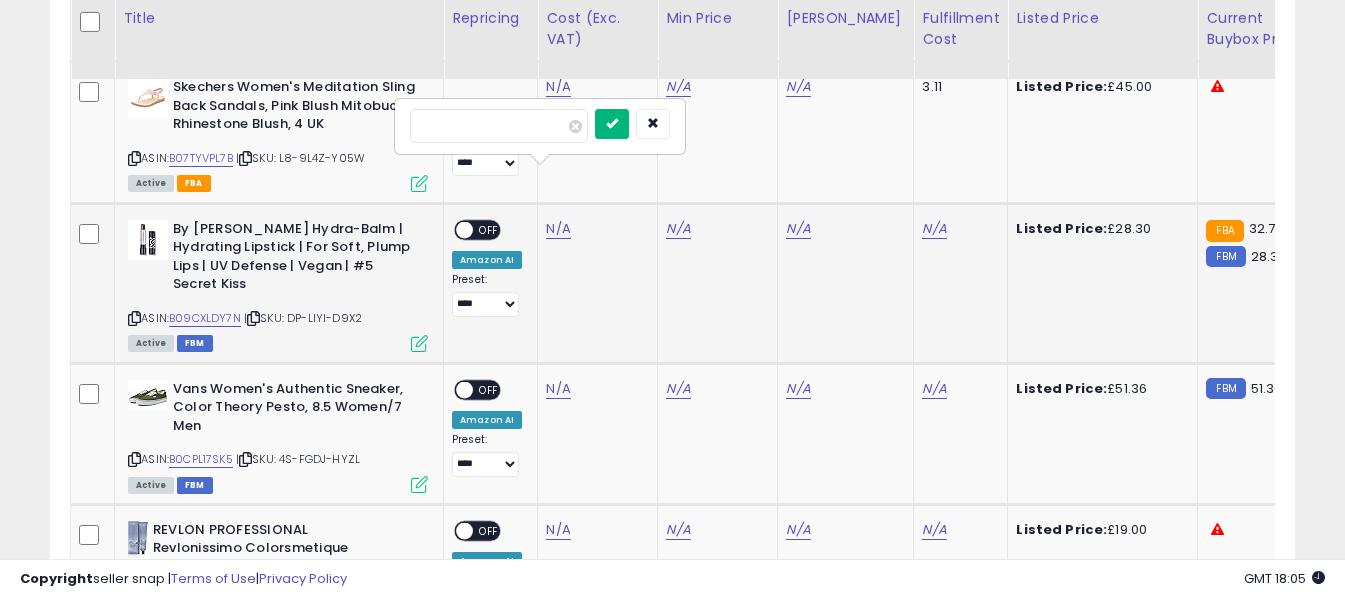 type on "*****" 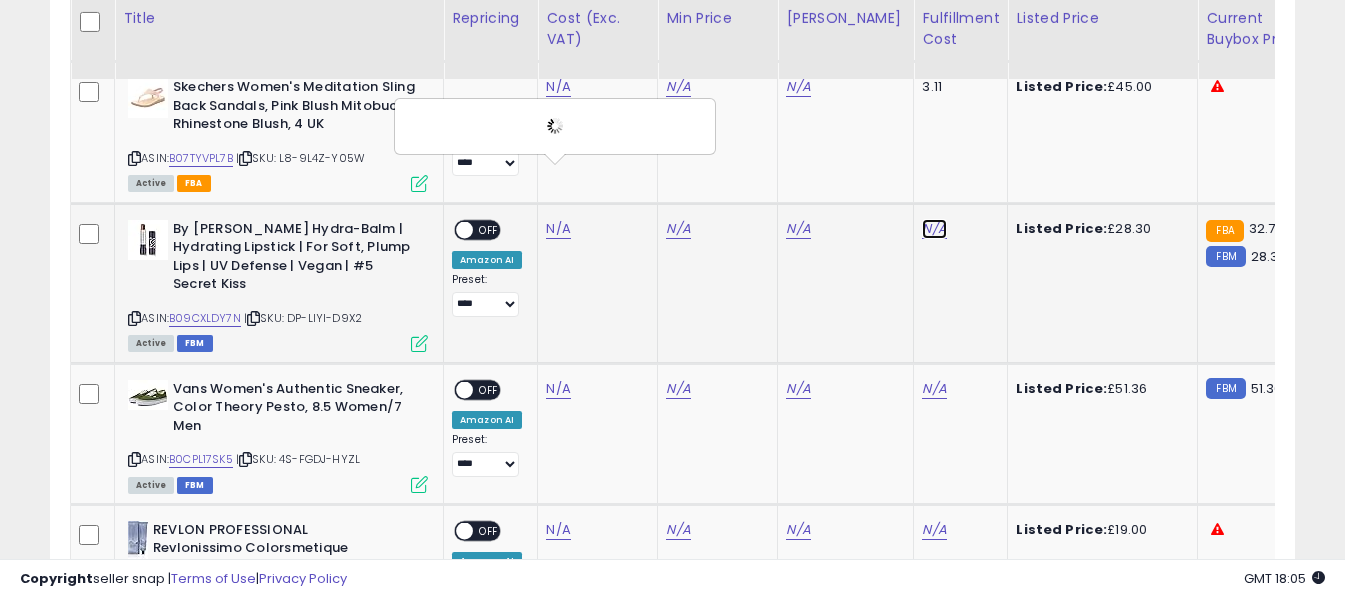 click on "N/A" at bounding box center [934, -2409] 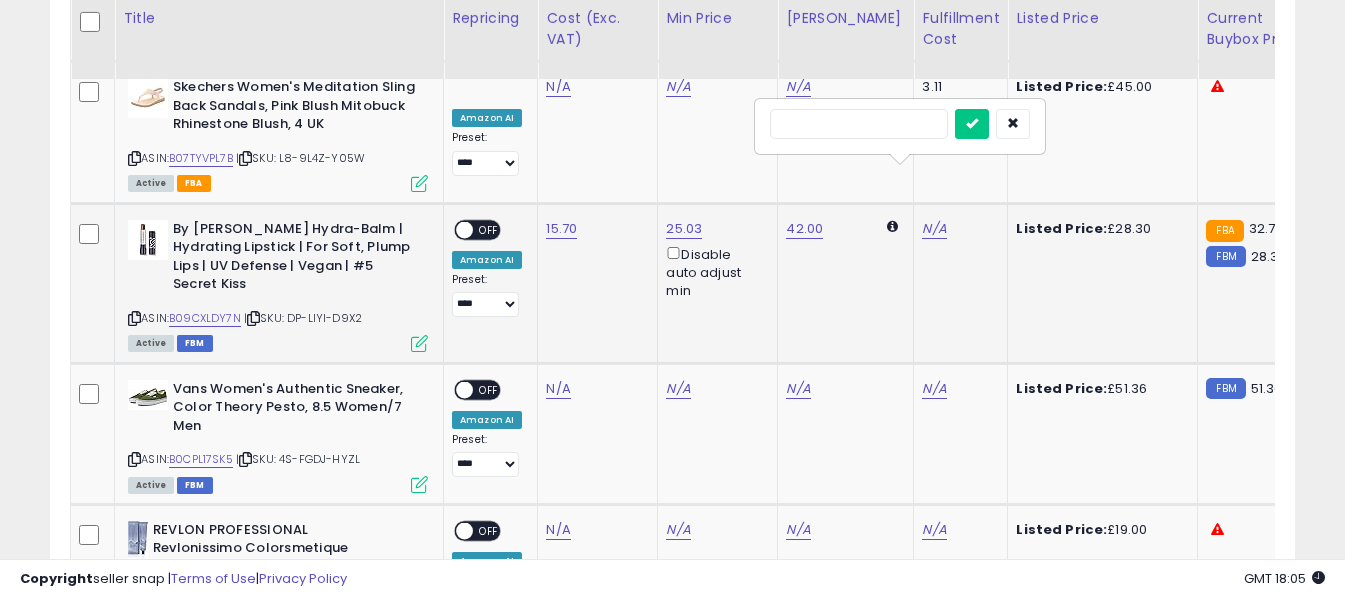 click at bounding box center (859, 124) 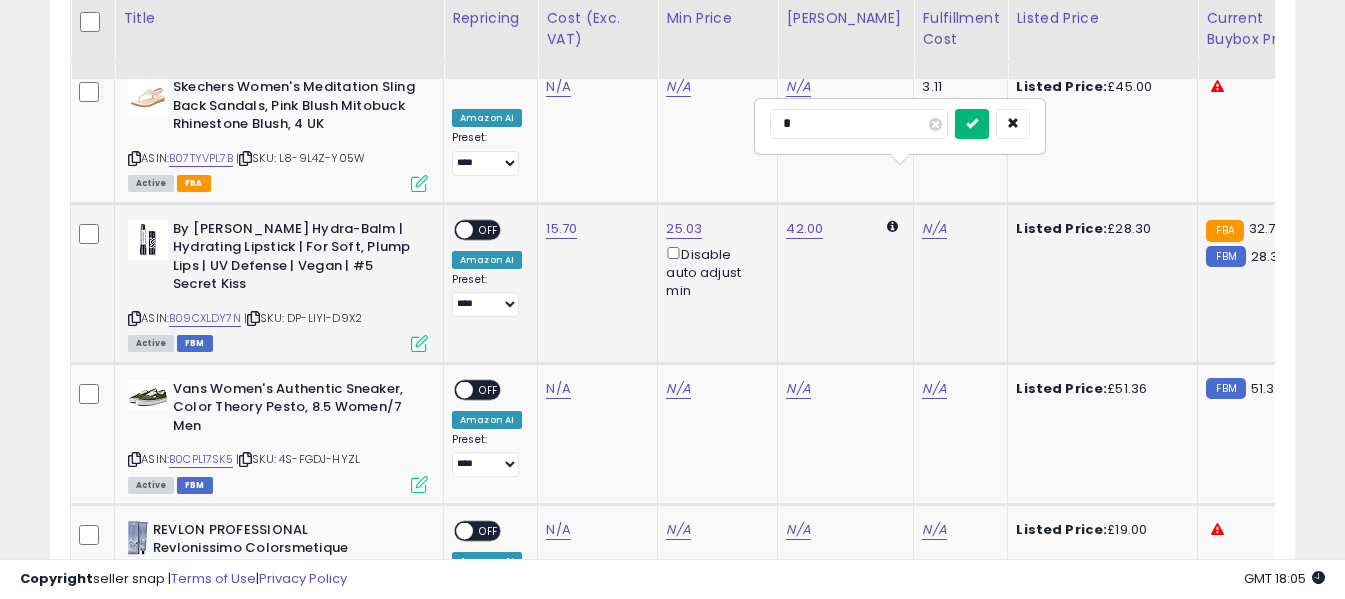 type on "*" 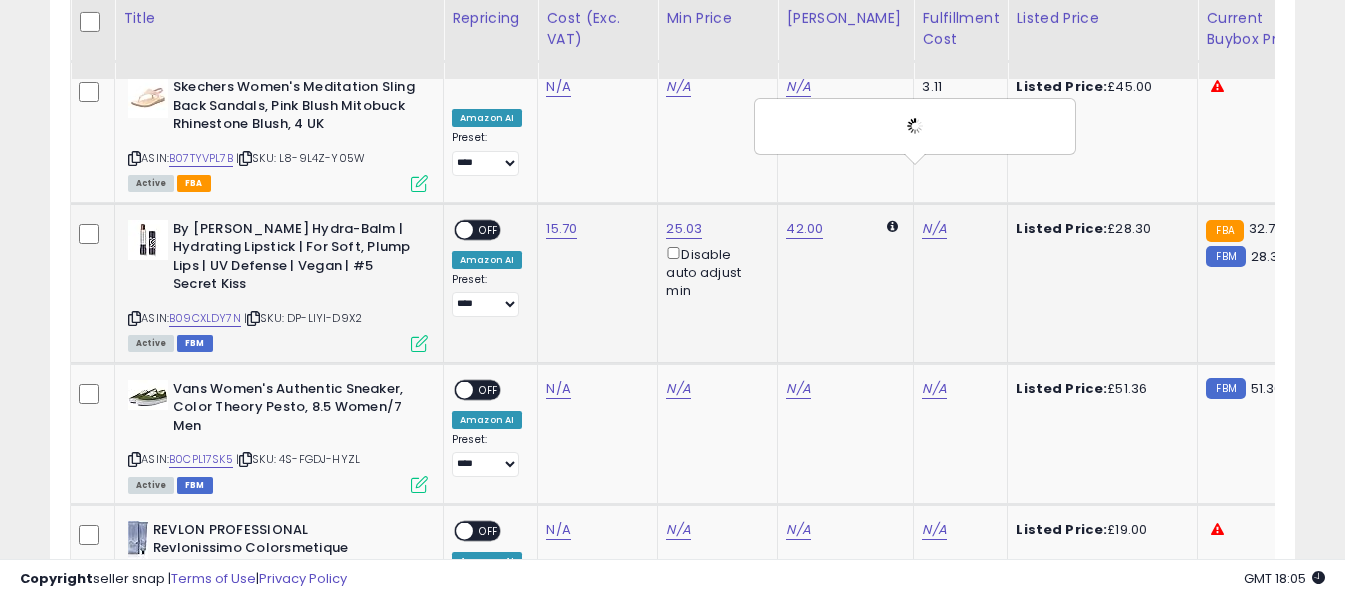 click on "OFF" at bounding box center [489, 229] 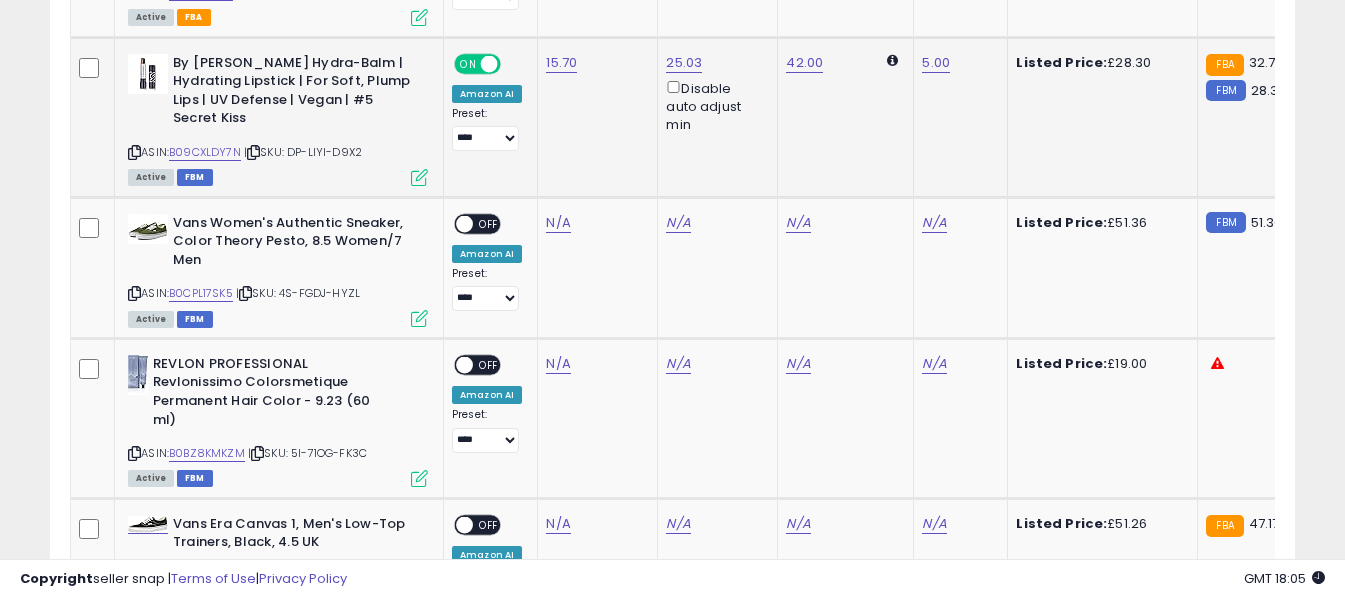 scroll, scrollTop: 5271, scrollLeft: 0, axis: vertical 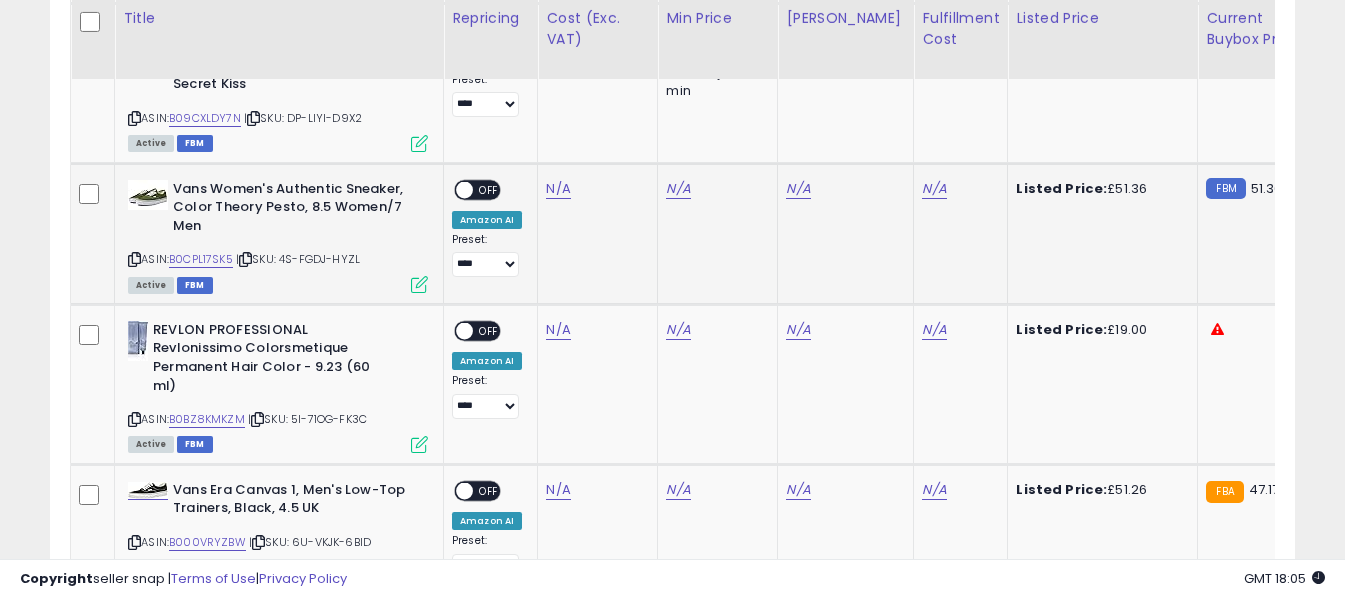 click at bounding box center [134, 259] 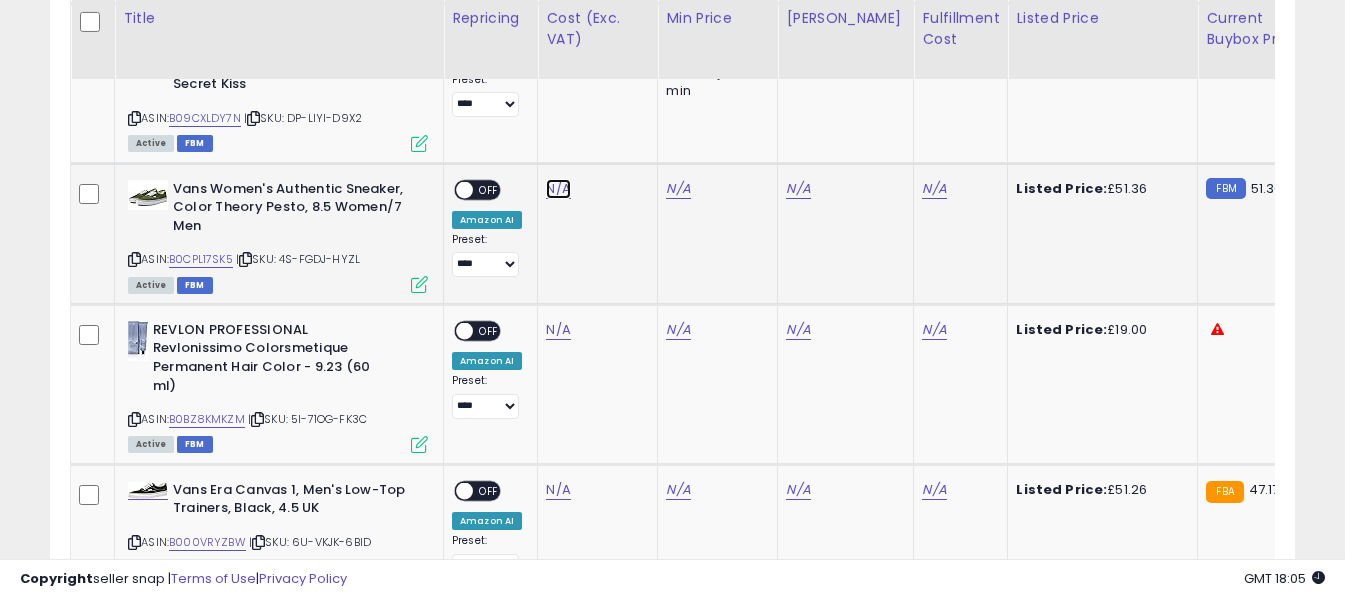 click on "N/A" at bounding box center (558, -2609) 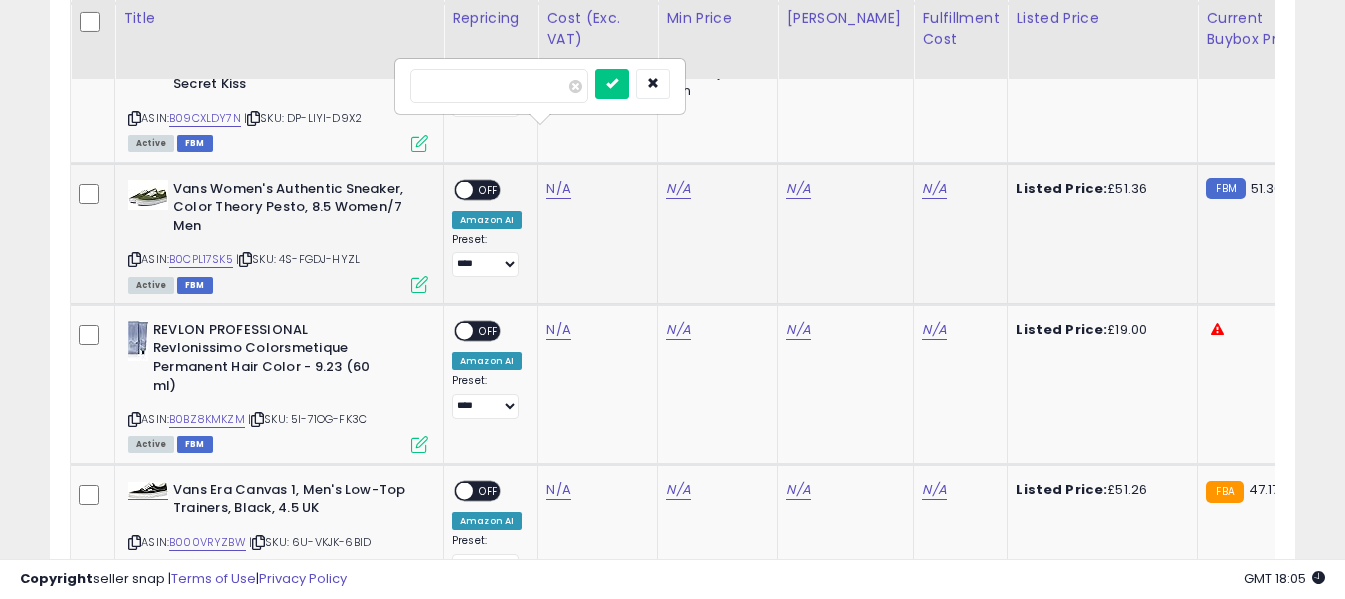 click at bounding box center (499, 86) 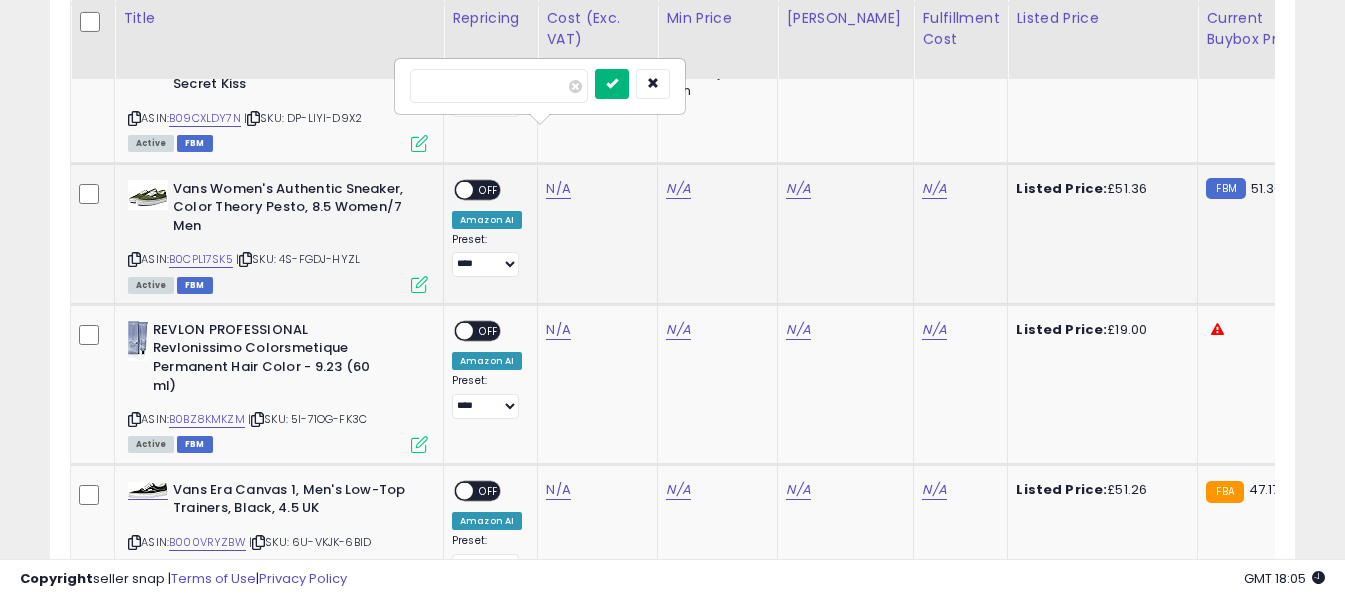 click at bounding box center (612, 84) 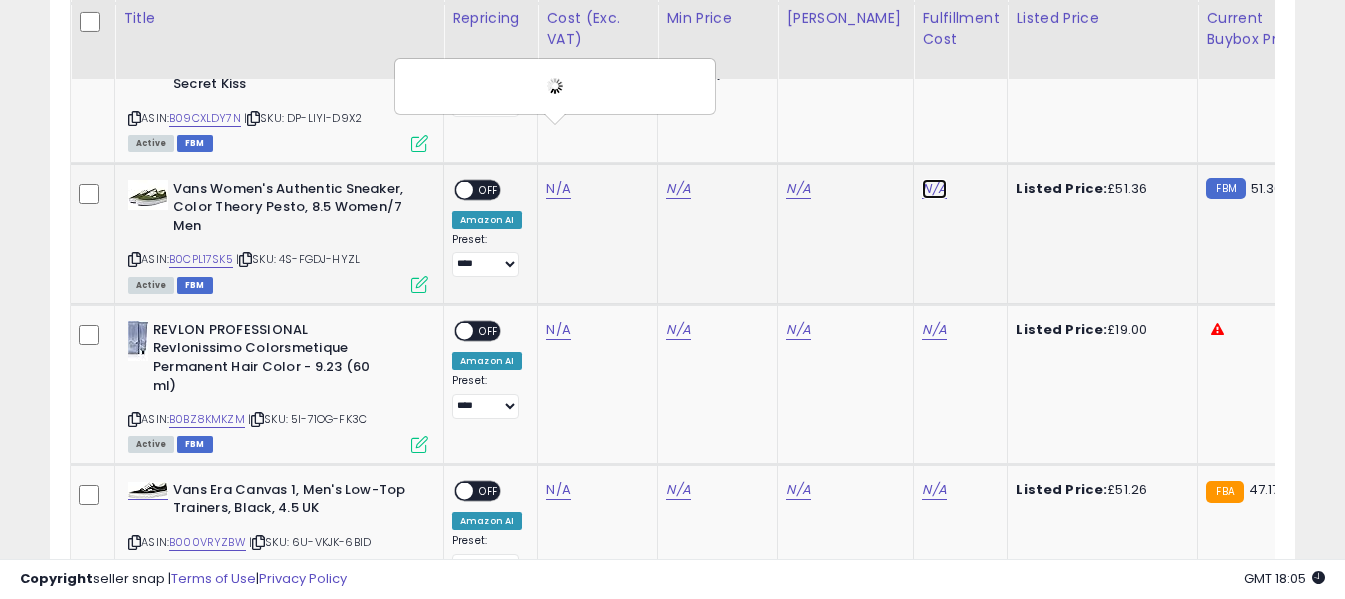 click on "N/A" at bounding box center (934, -2609) 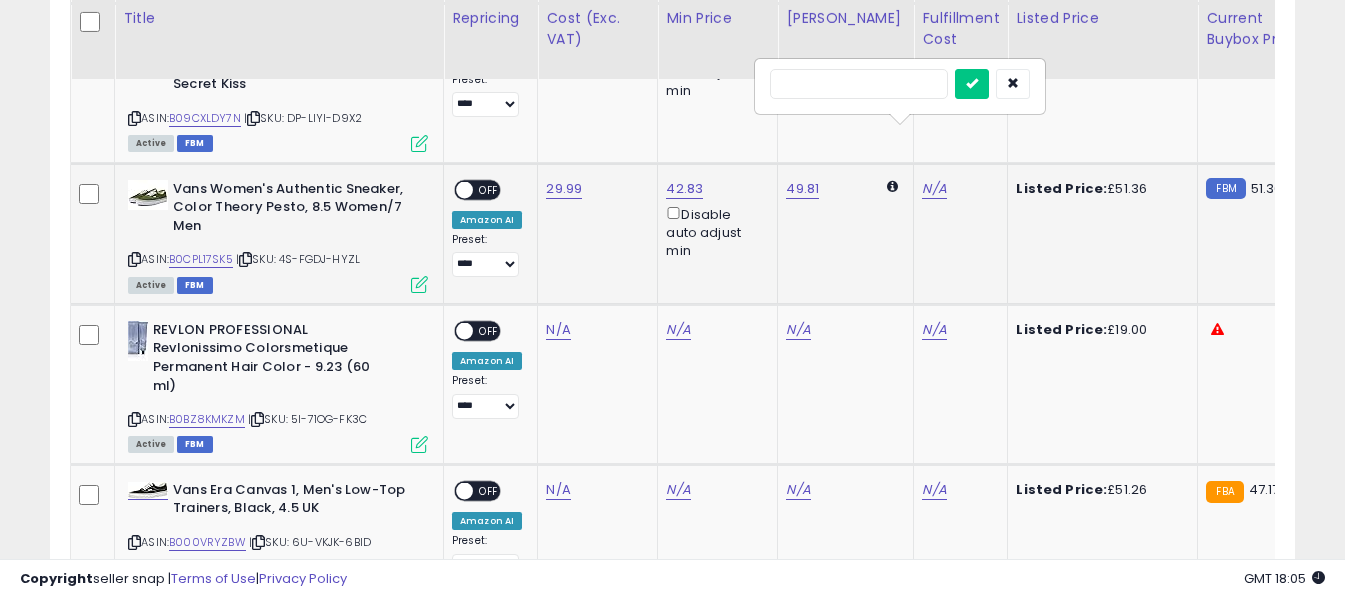 click at bounding box center [859, 84] 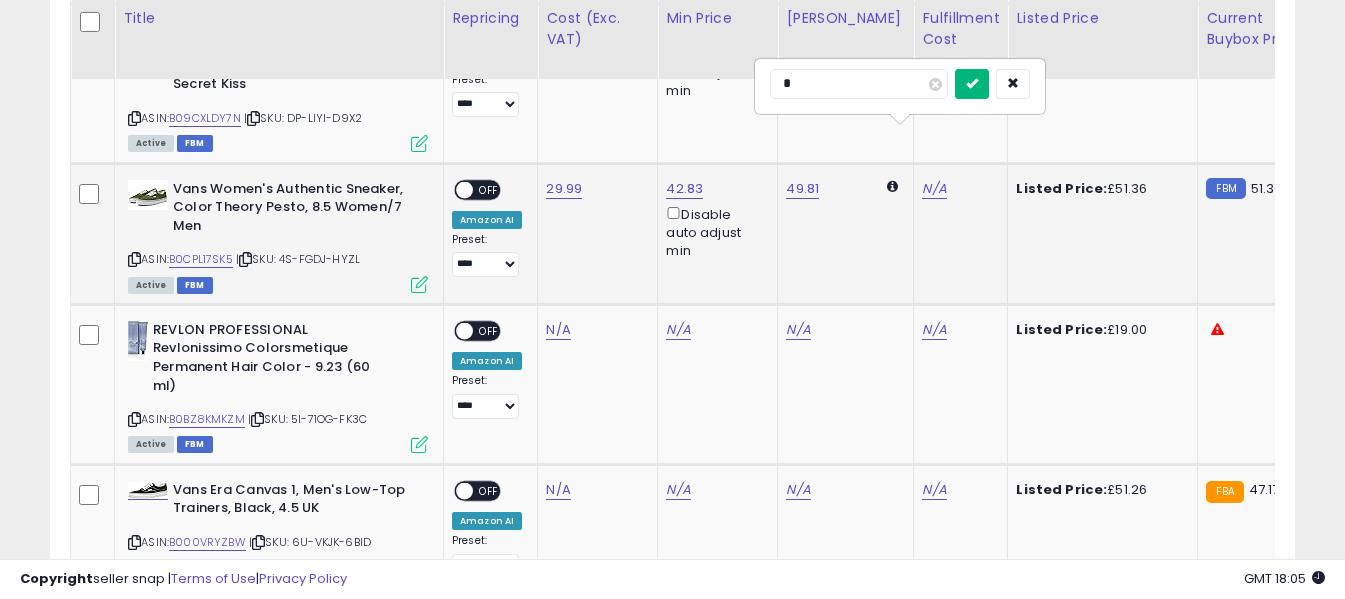 type on "*" 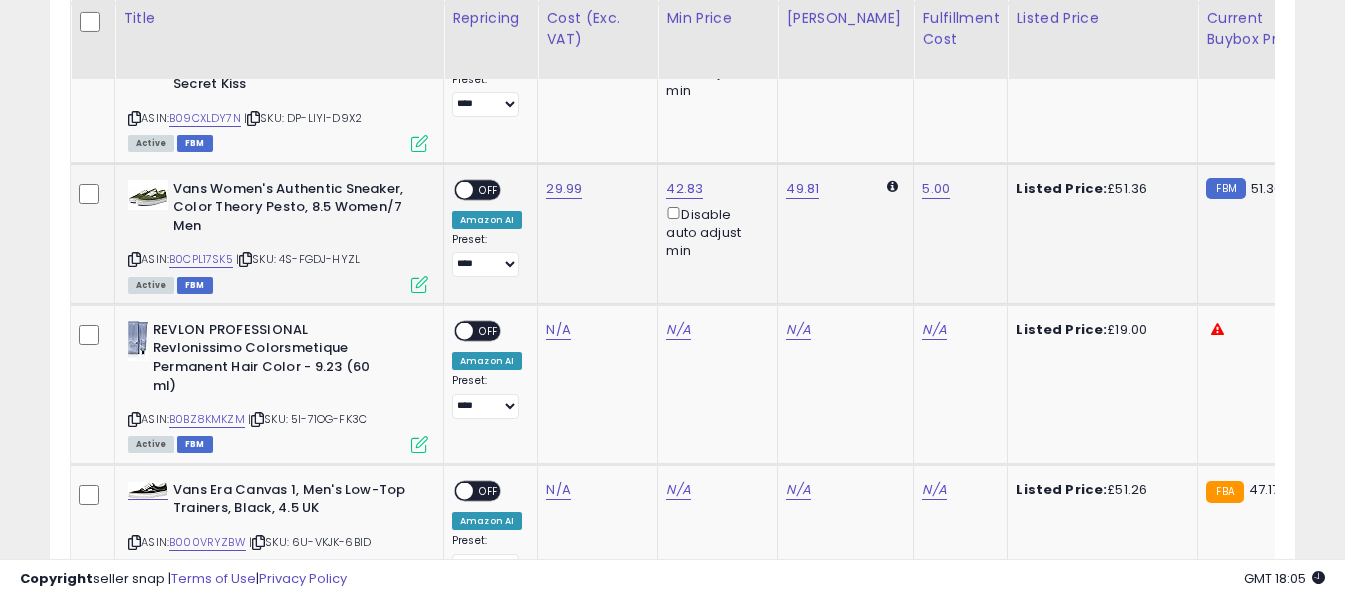 click on "OFF" at bounding box center (489, 189) 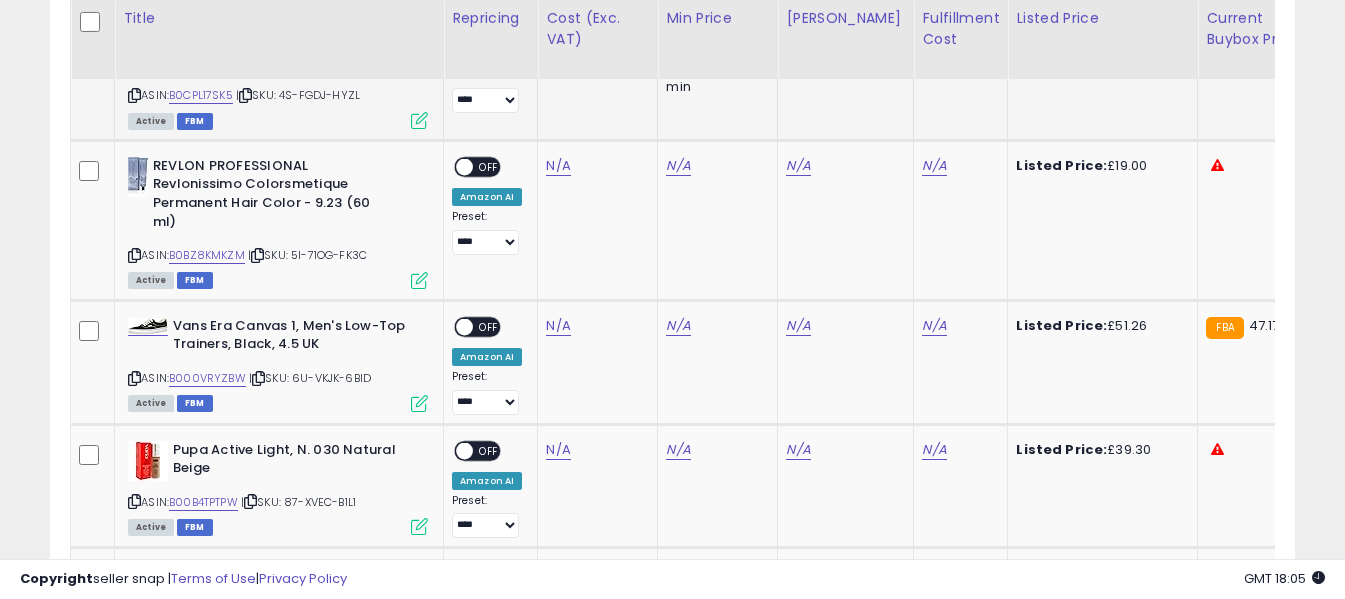 scroll, scrollTop: 5471, scrollLeft: 0, axis: vertical 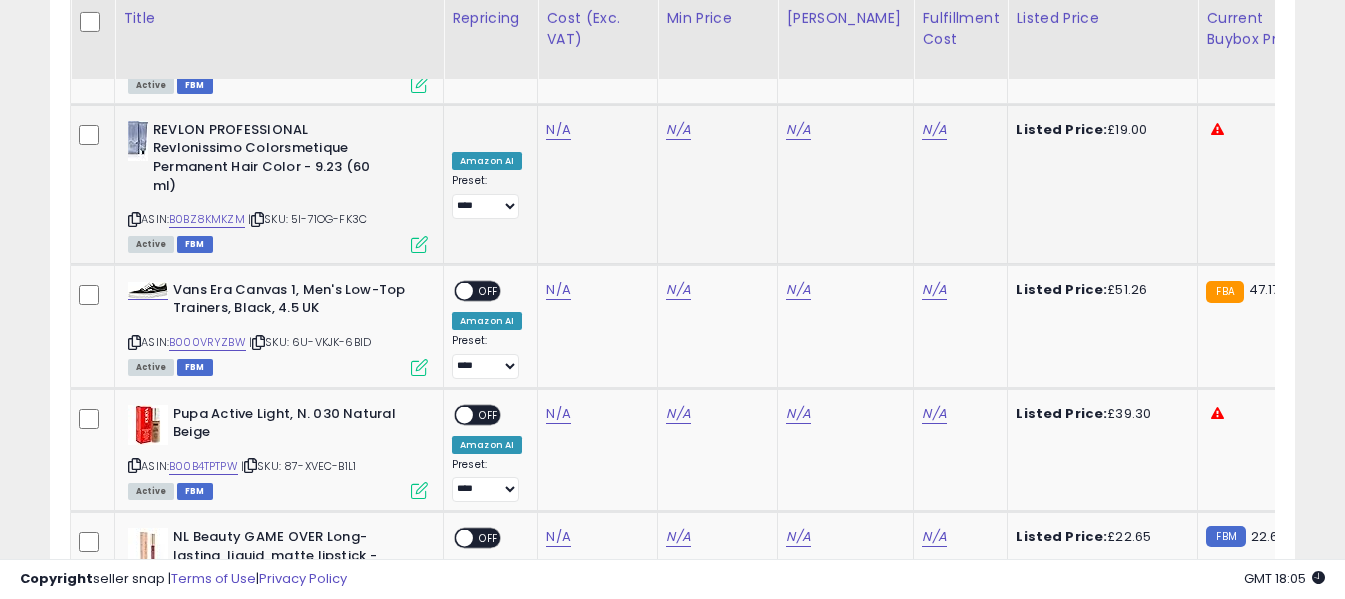 click at bounding box center [134, 219] 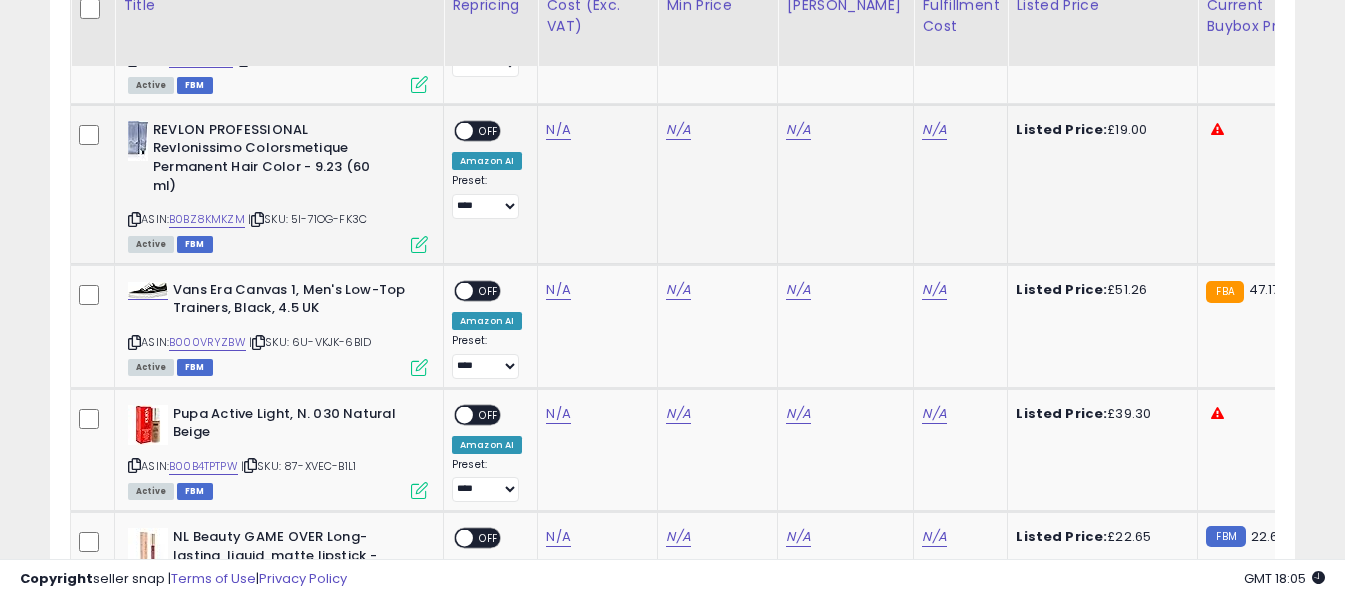 scroll, scrollTop: 5371, scrollLeft: 0, axis: vertical 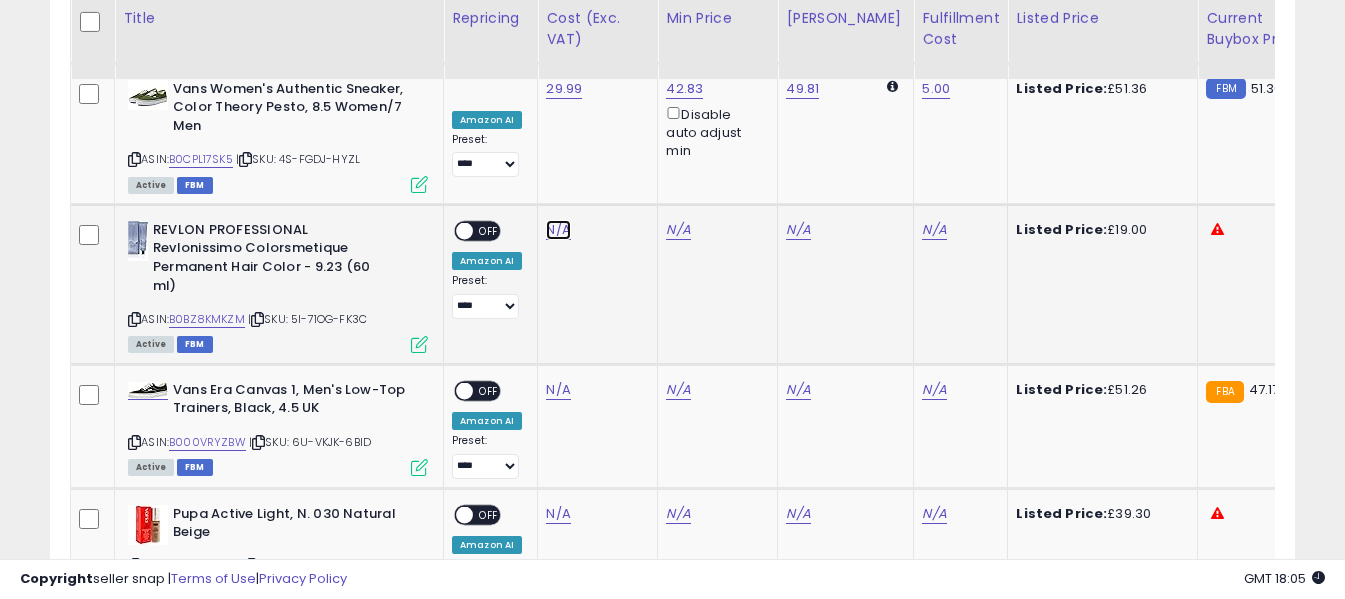 click on "N/A" at bounding box center [558, -2709] 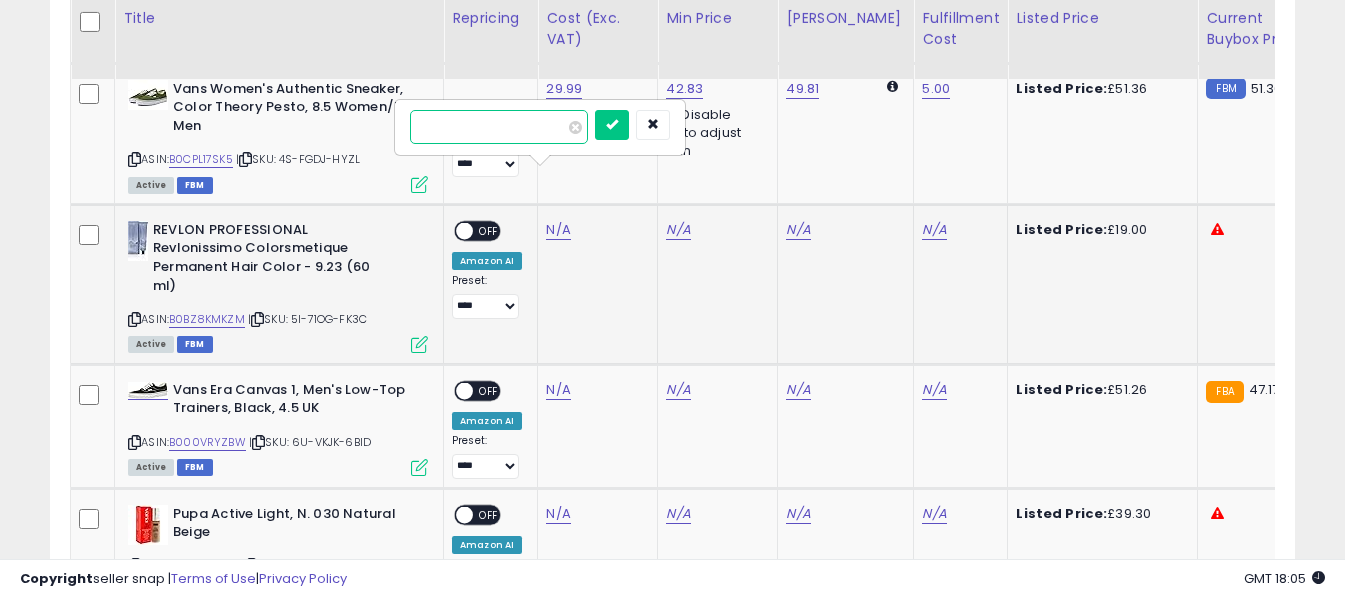 click at bounding box center [499, 127] 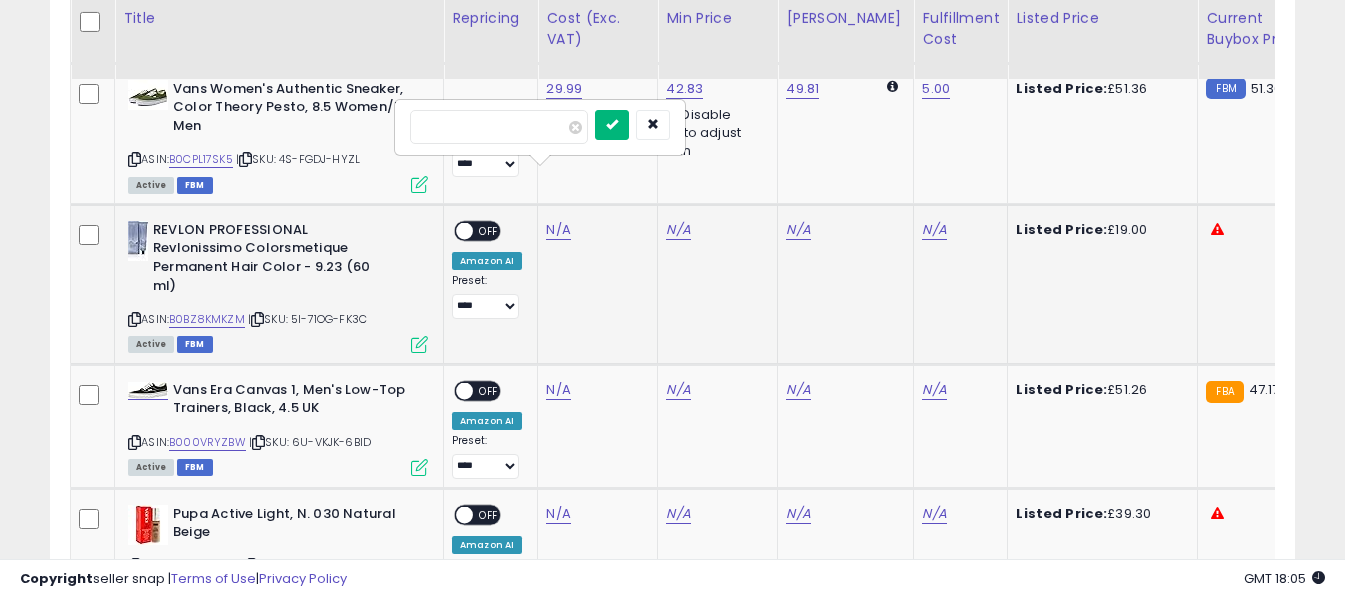 click at bounding box center (612, 125) 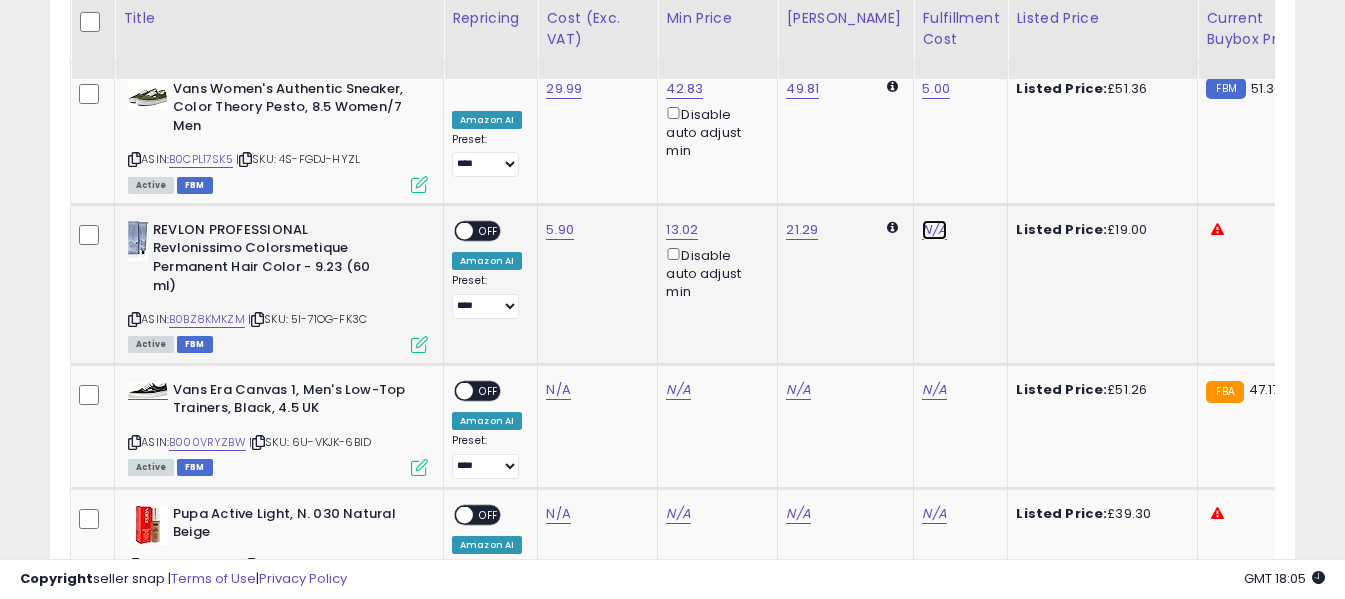 click on "N/A" at bounding box center [934, -2709] 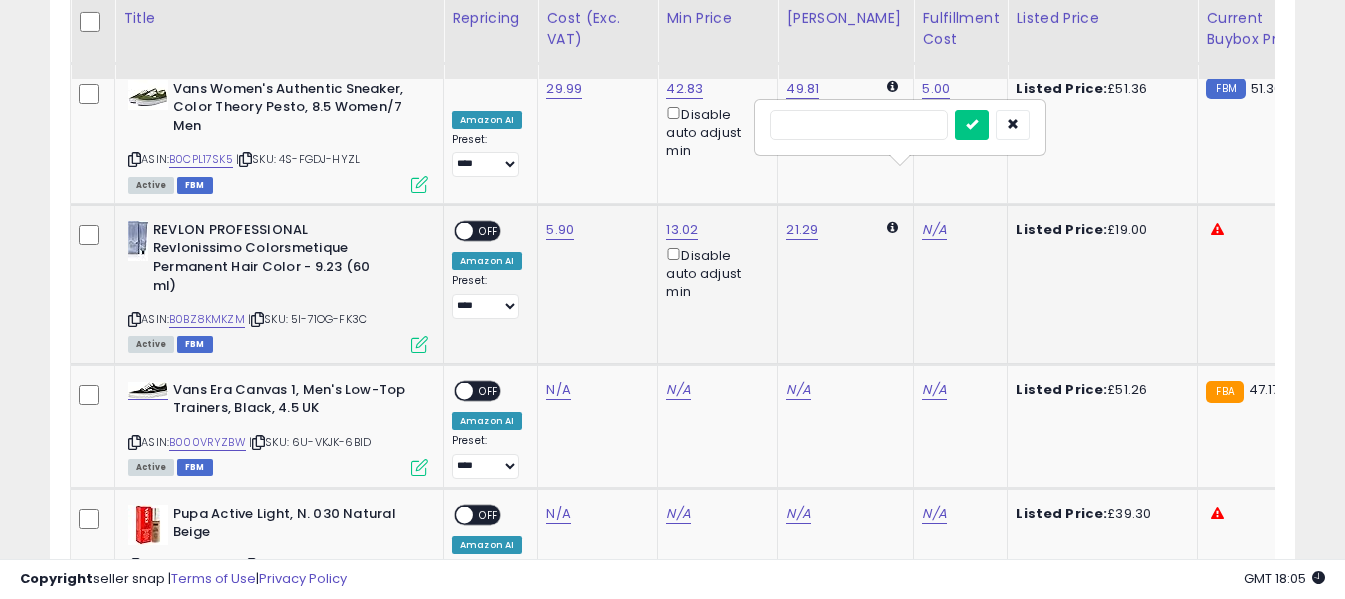 click at bounding box center (859, 125) 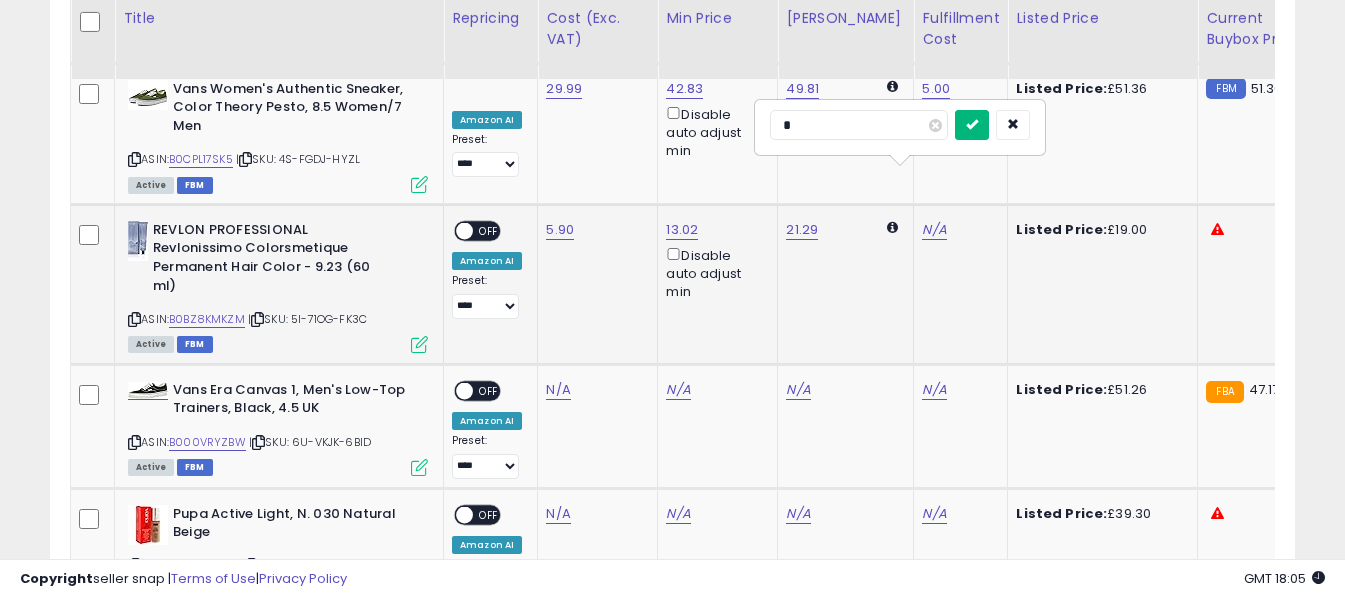 type on "*" 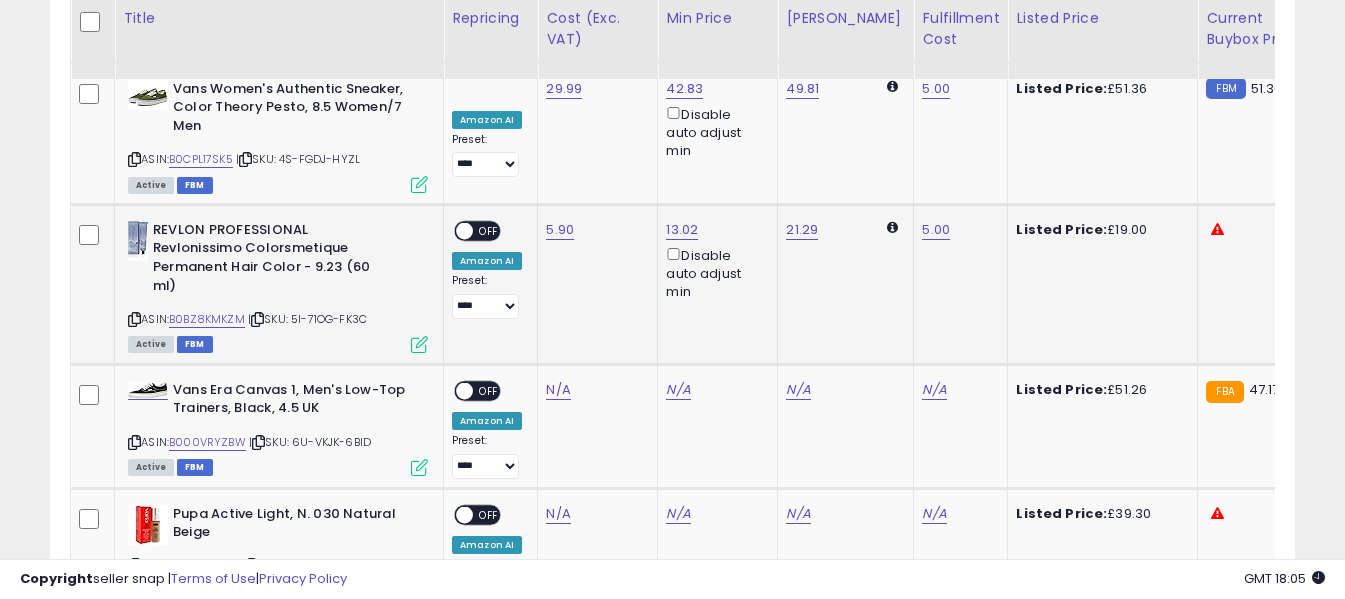 click on "OFF" at bounding box center (489, 230) 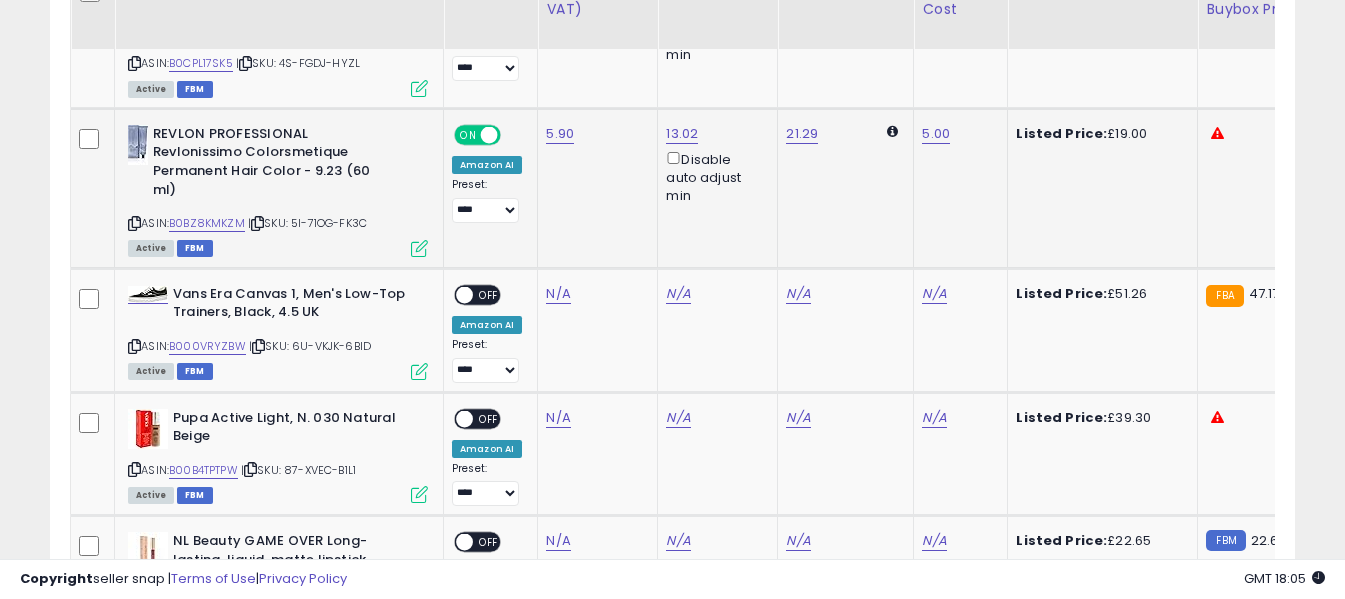 scroll, scrollTop: 5571, scrollLeft: 0, axis: vertical 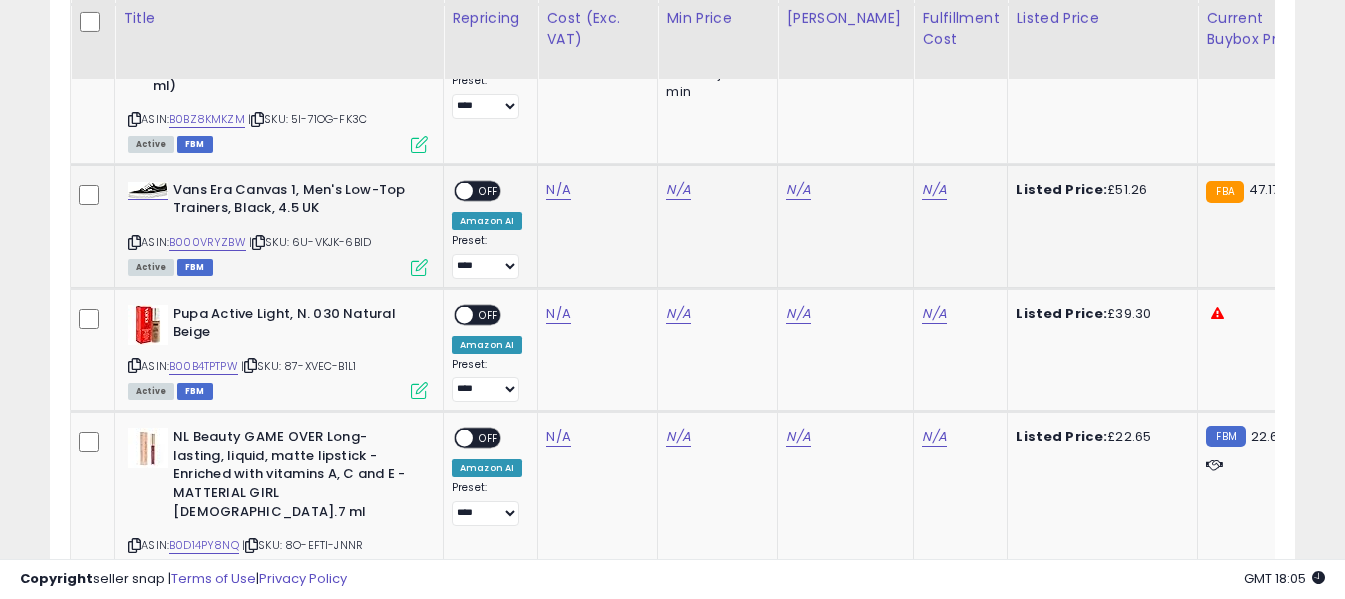 click at bounding box center [134, 242] 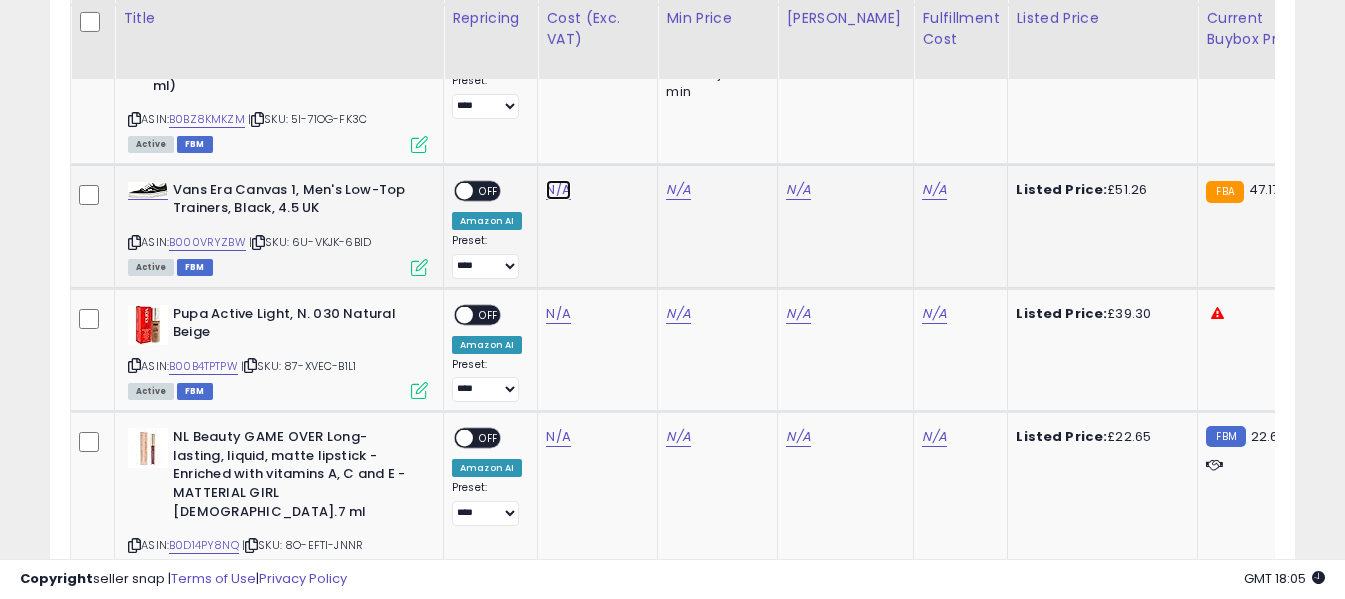 click on "N/A" at bounding box center [558, -2909] 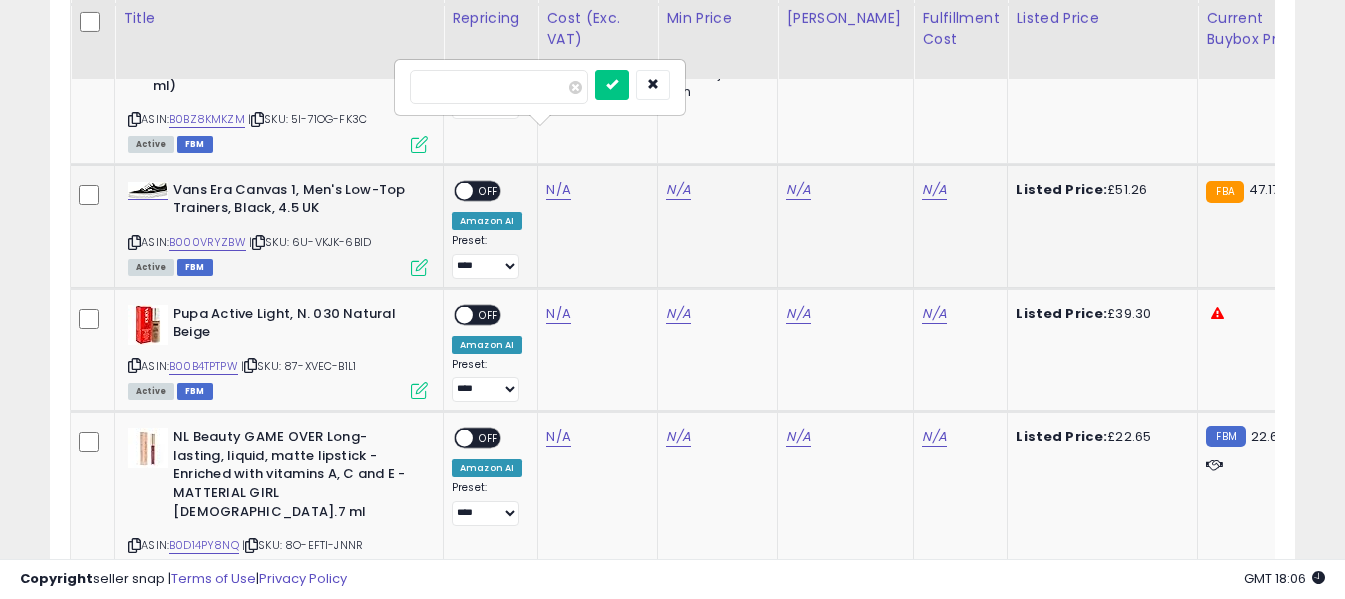click at bounding box center (499, 87) 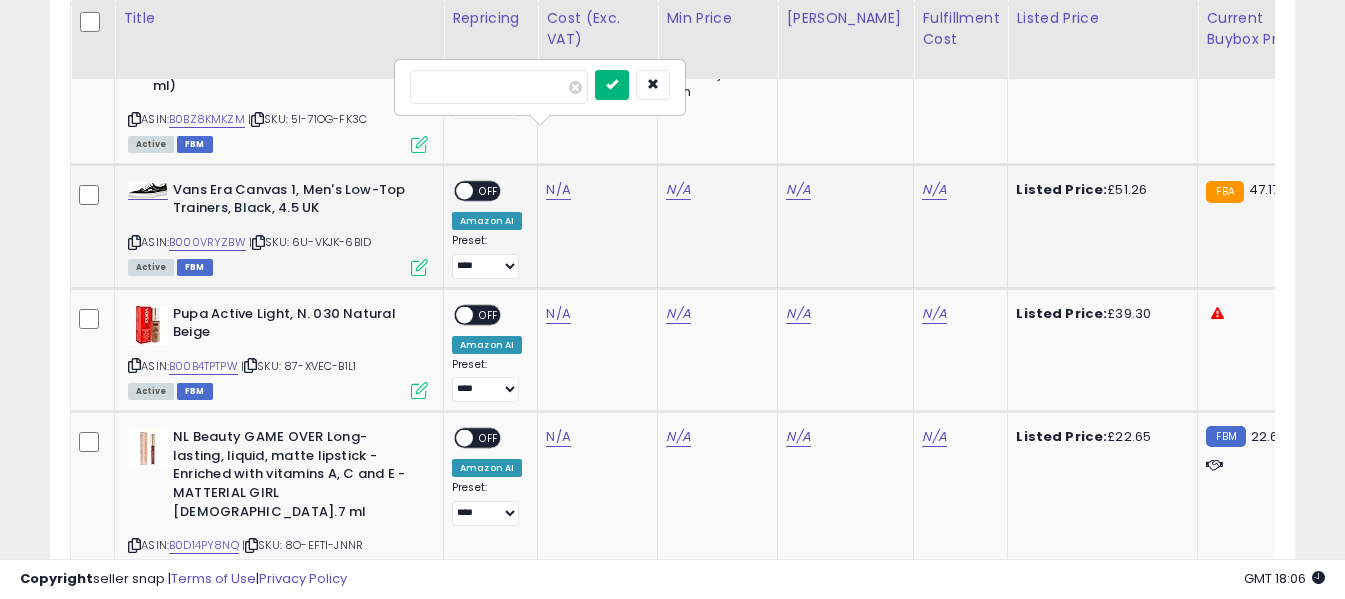 type on "*****" 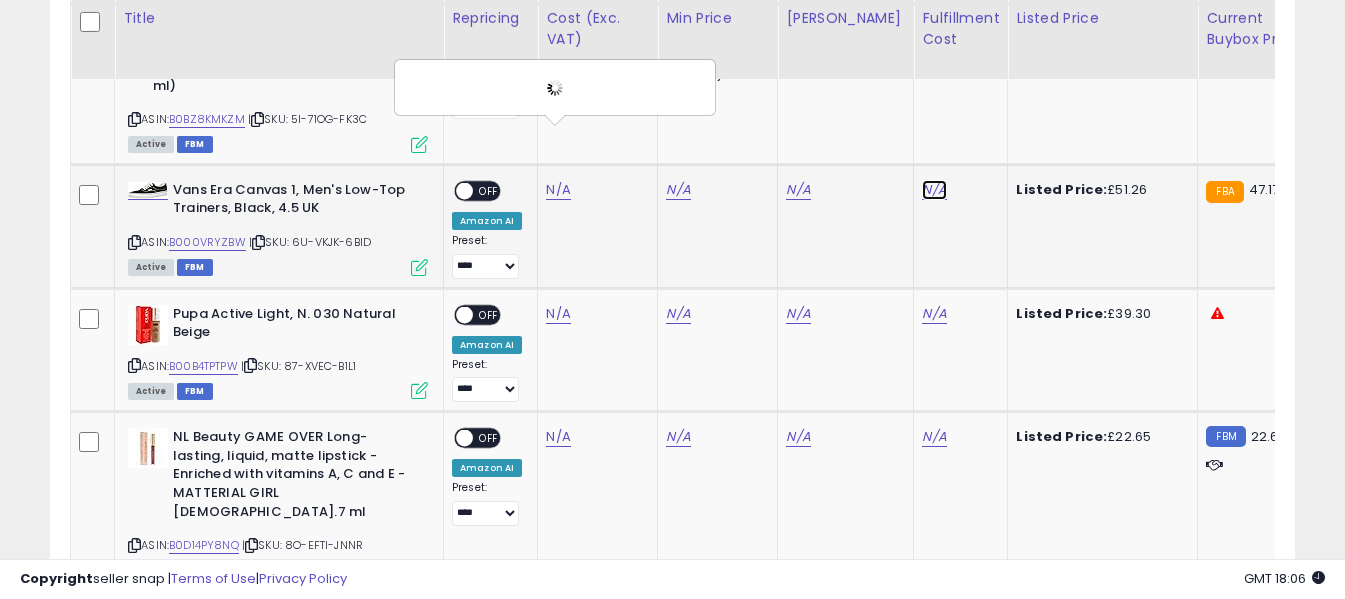 click on "N/A" at bounding box center [934, -2909] 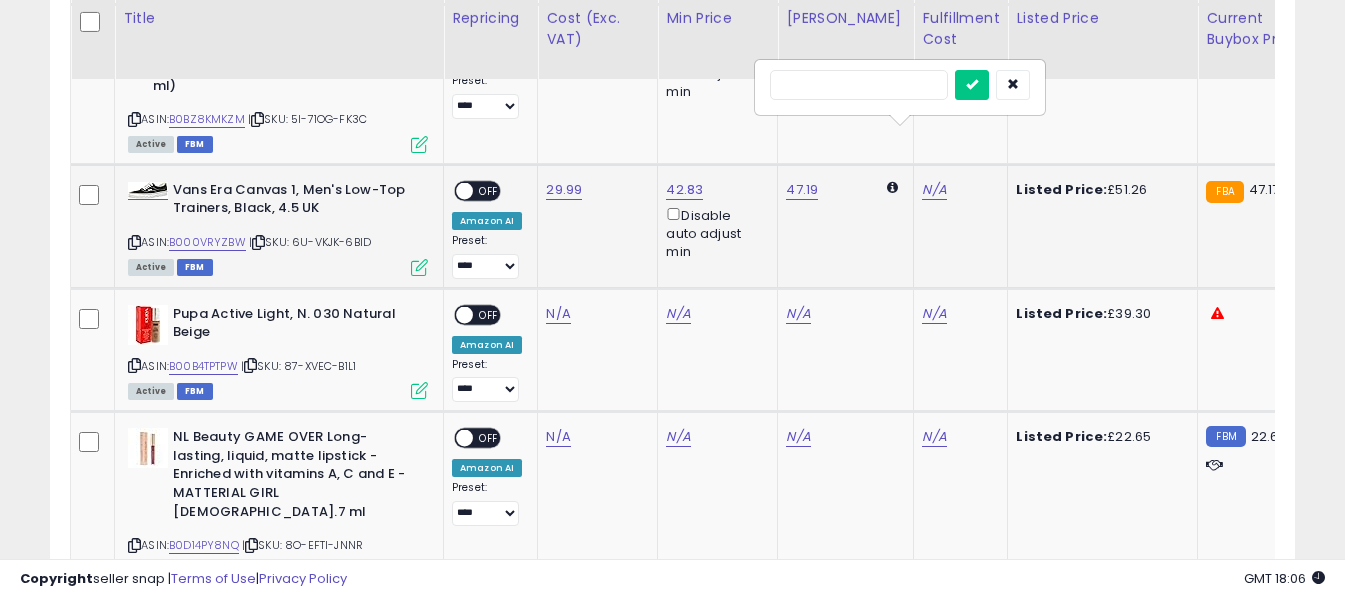 click at bounding box center [859, 85] 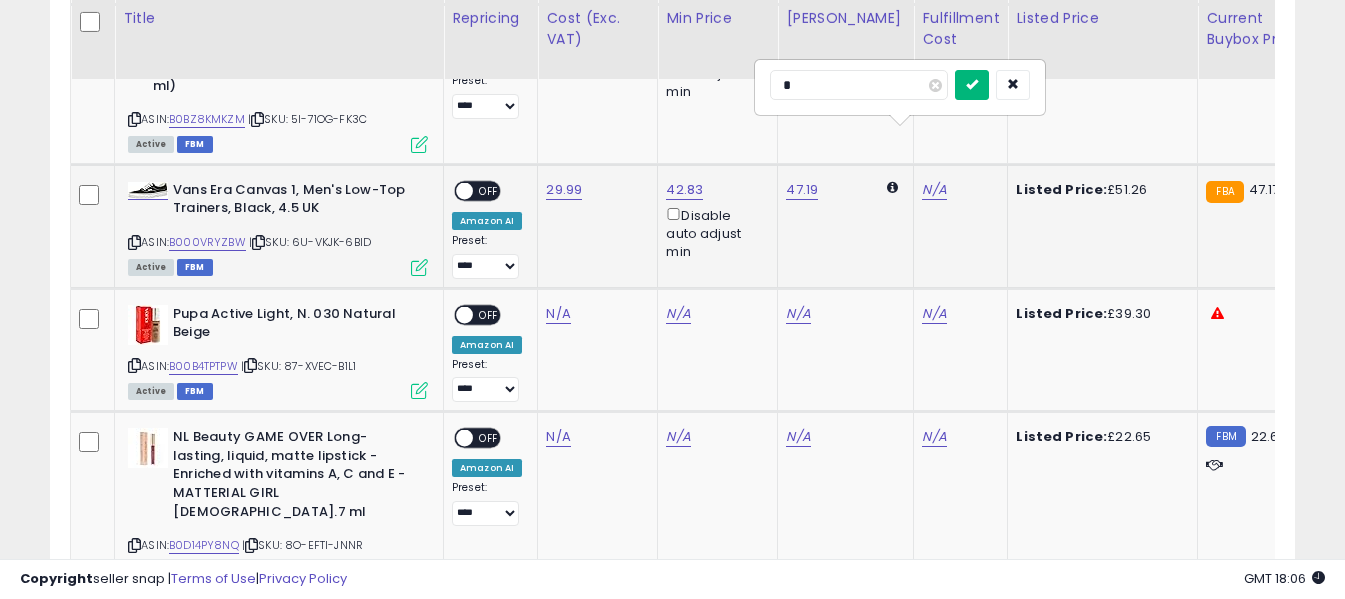 type on "*" 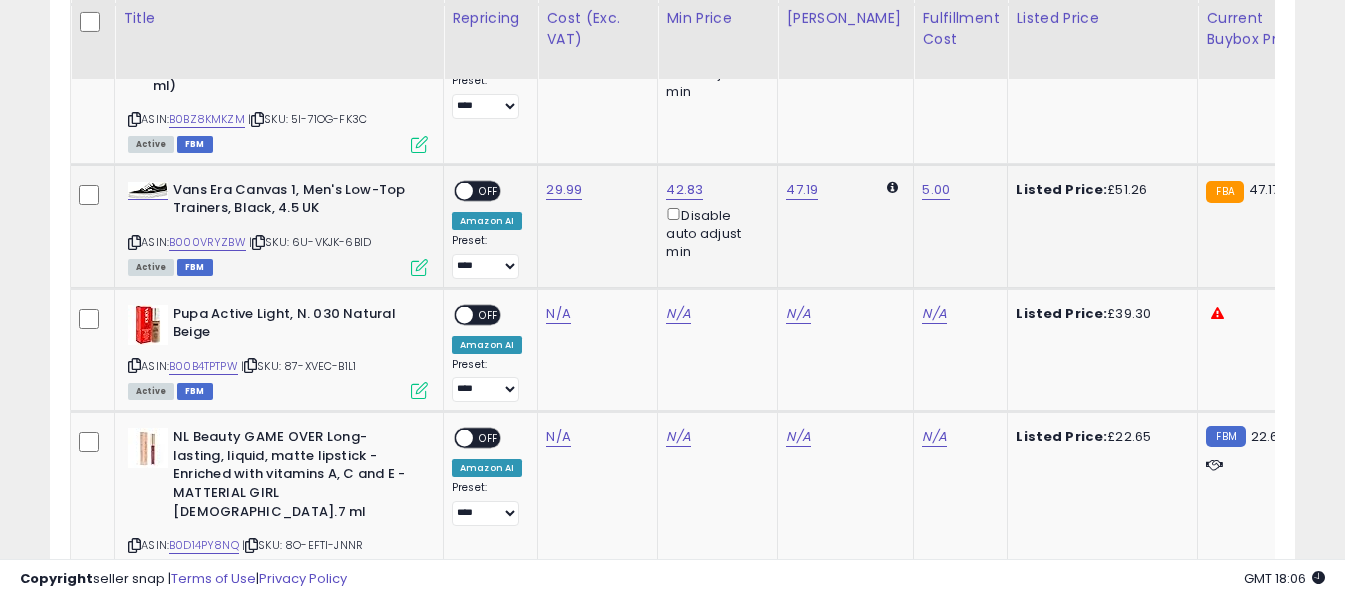 click on "OFF" at bounding box center [489, 190] 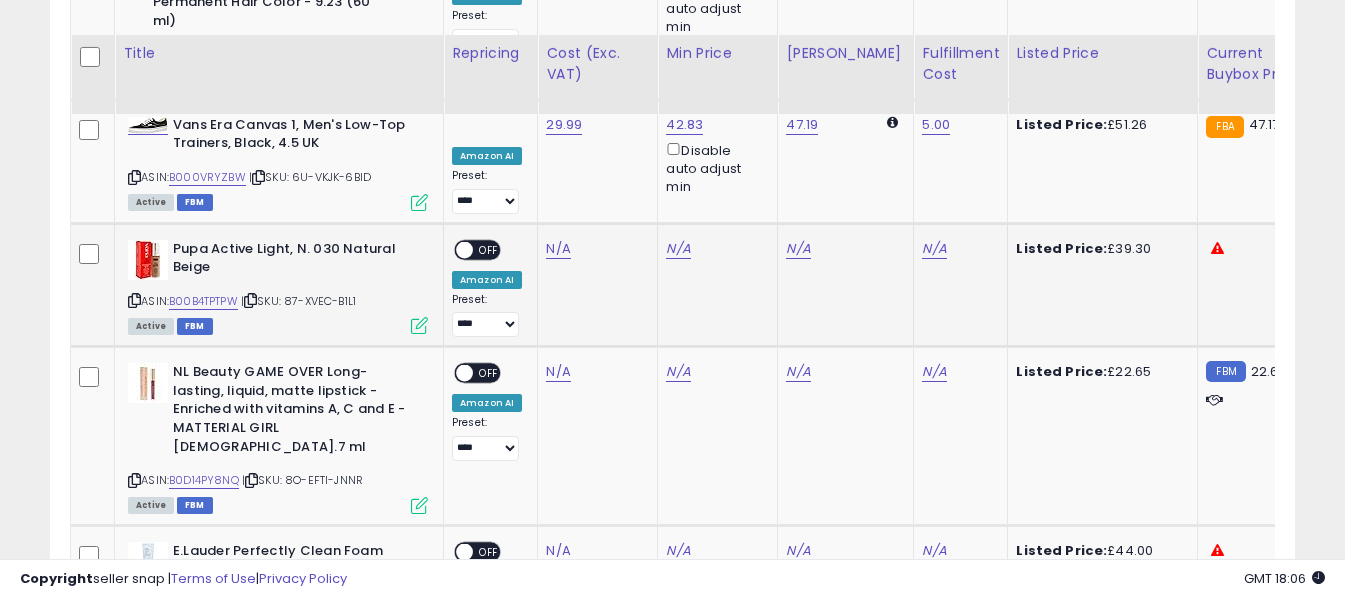 scroll, scrollTop: 5671, scrollLeft: 0, axis: vertical 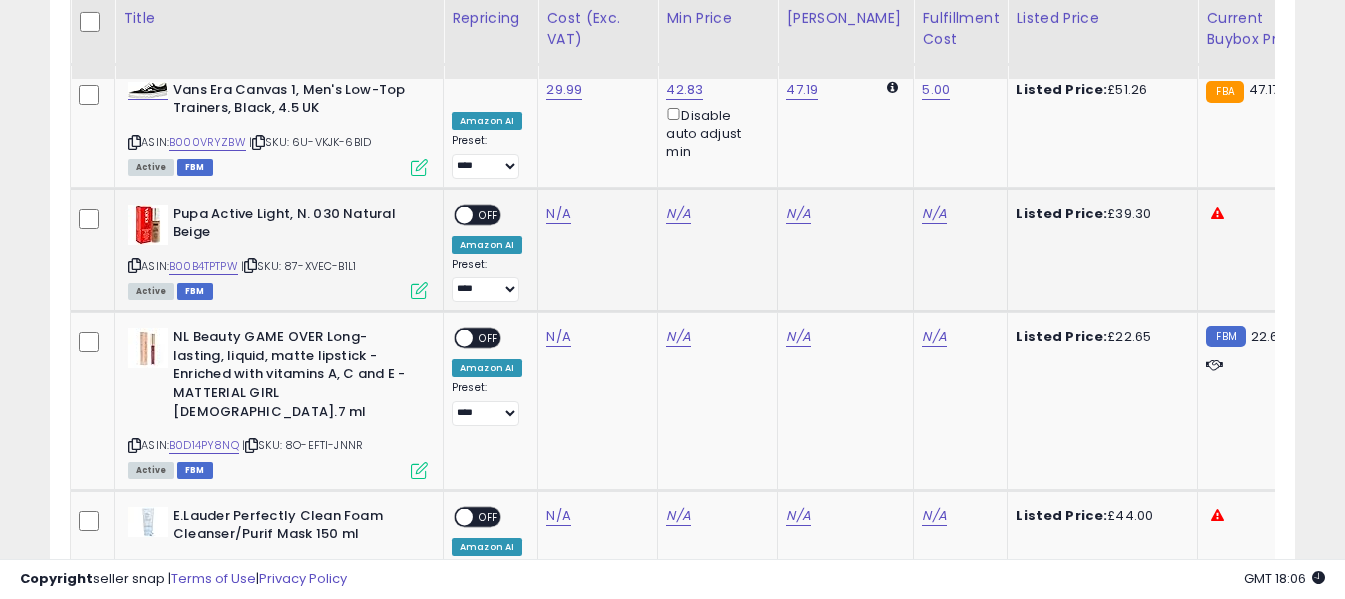 click at bounding box center [134, 265] 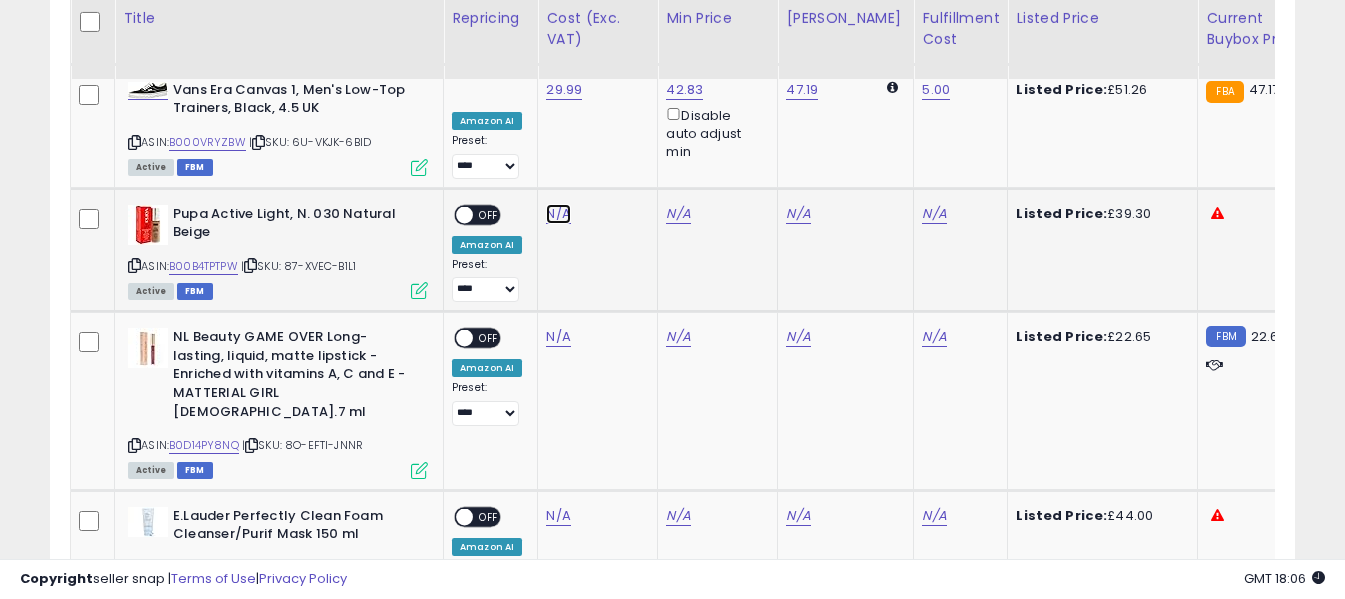 click on "N/A" at bounding box center [558, -3009] 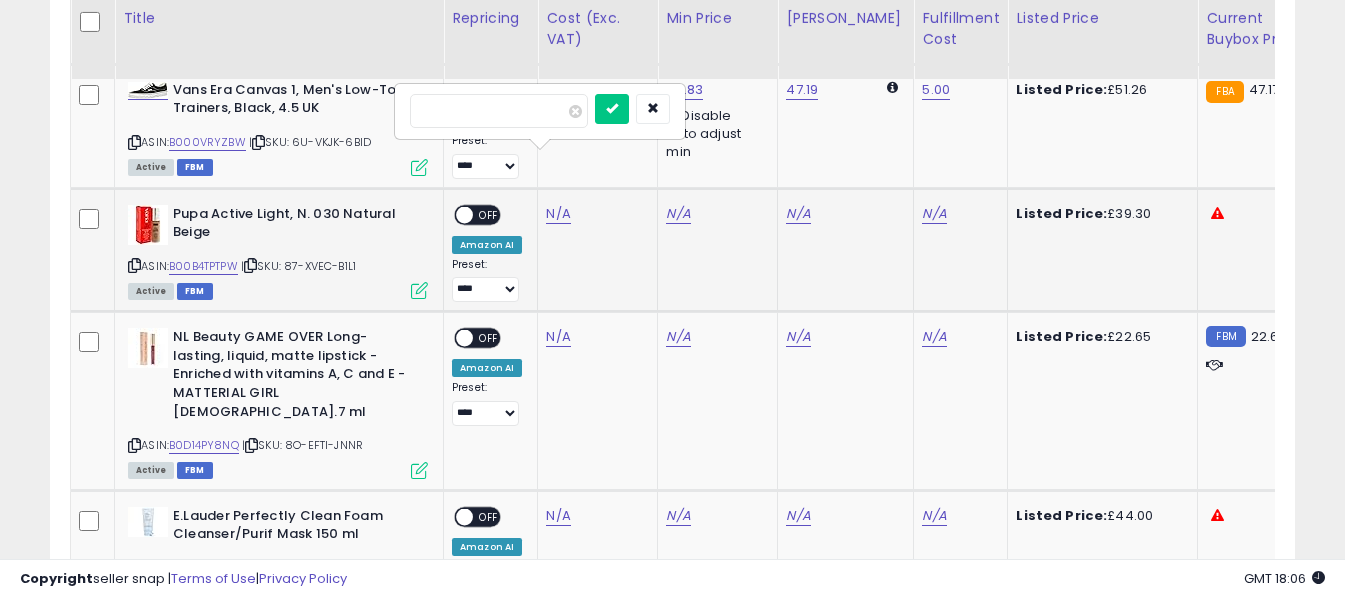click at bounding box center (499, 111) 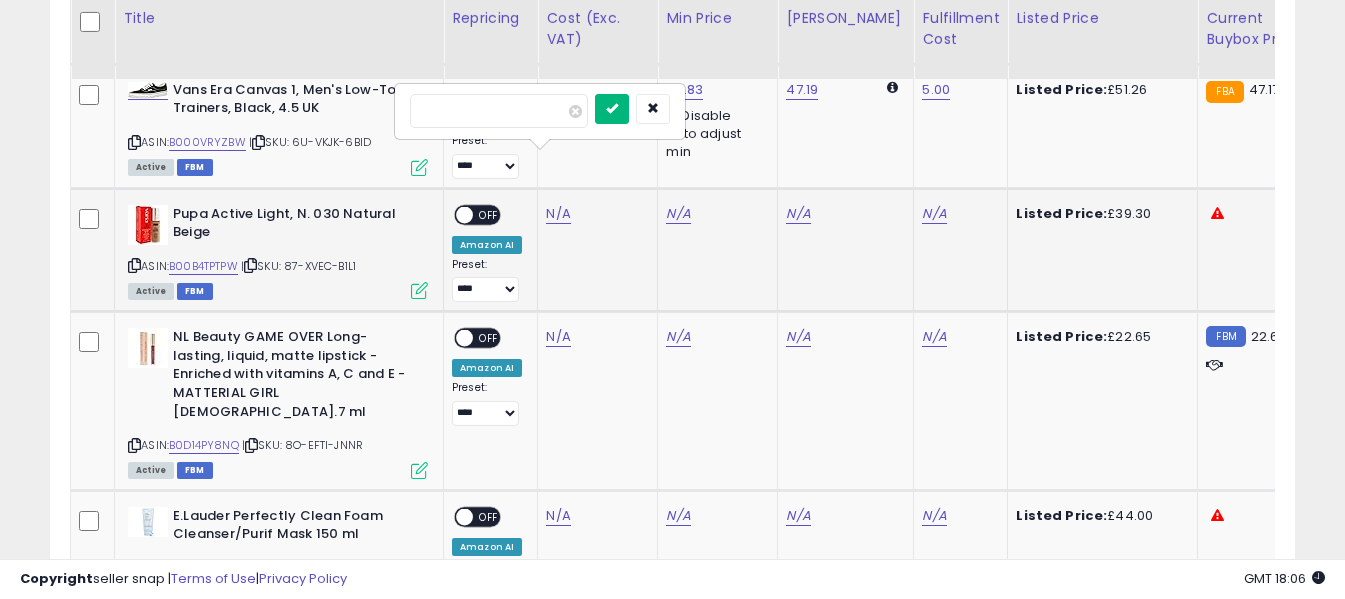 type on "**" 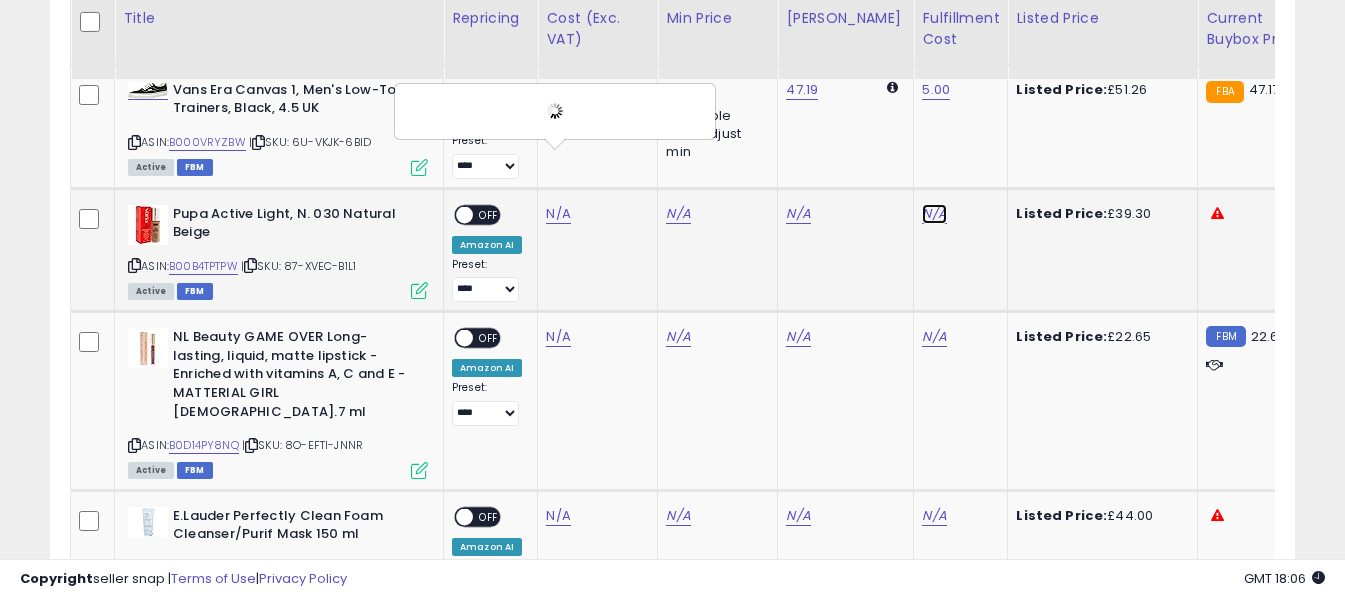 click on "N/A" at bounding box center (934, -3009) 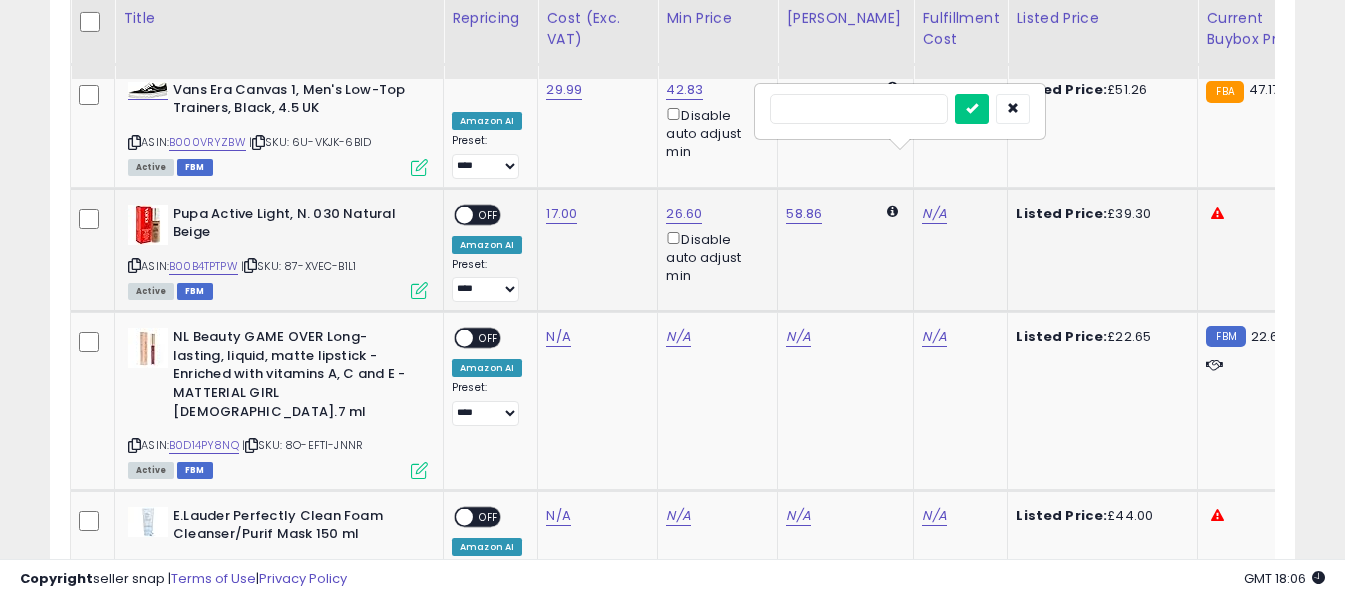 click at bounding box center (859, 109) 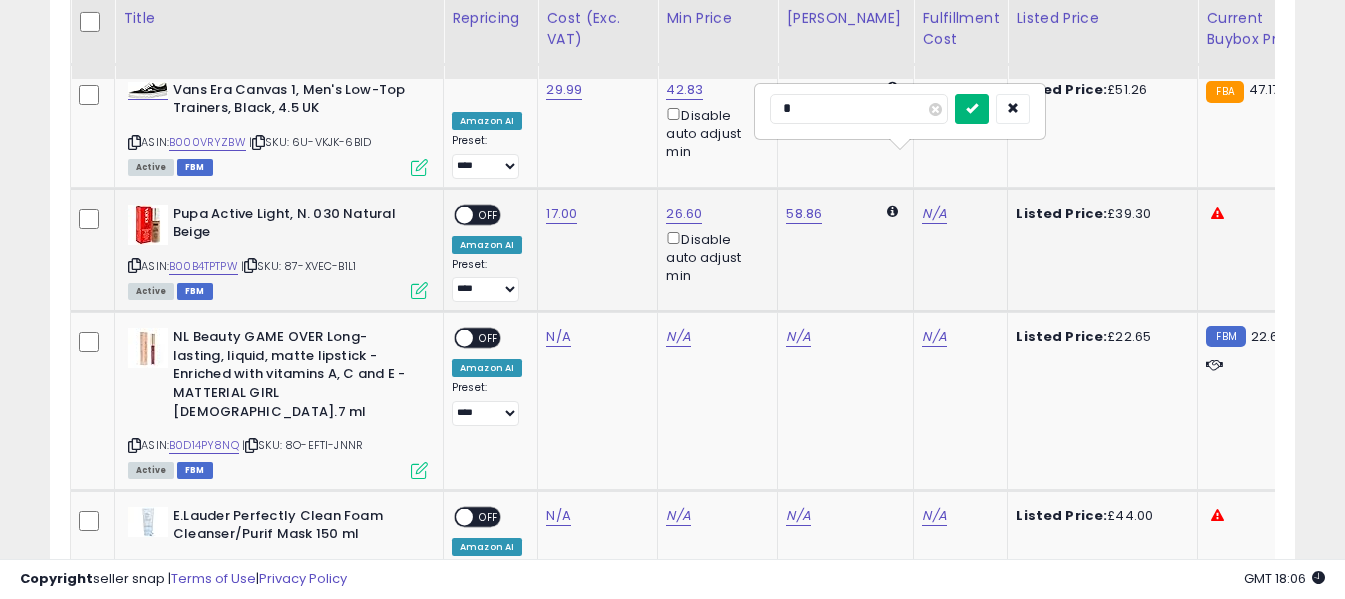 type on "*" 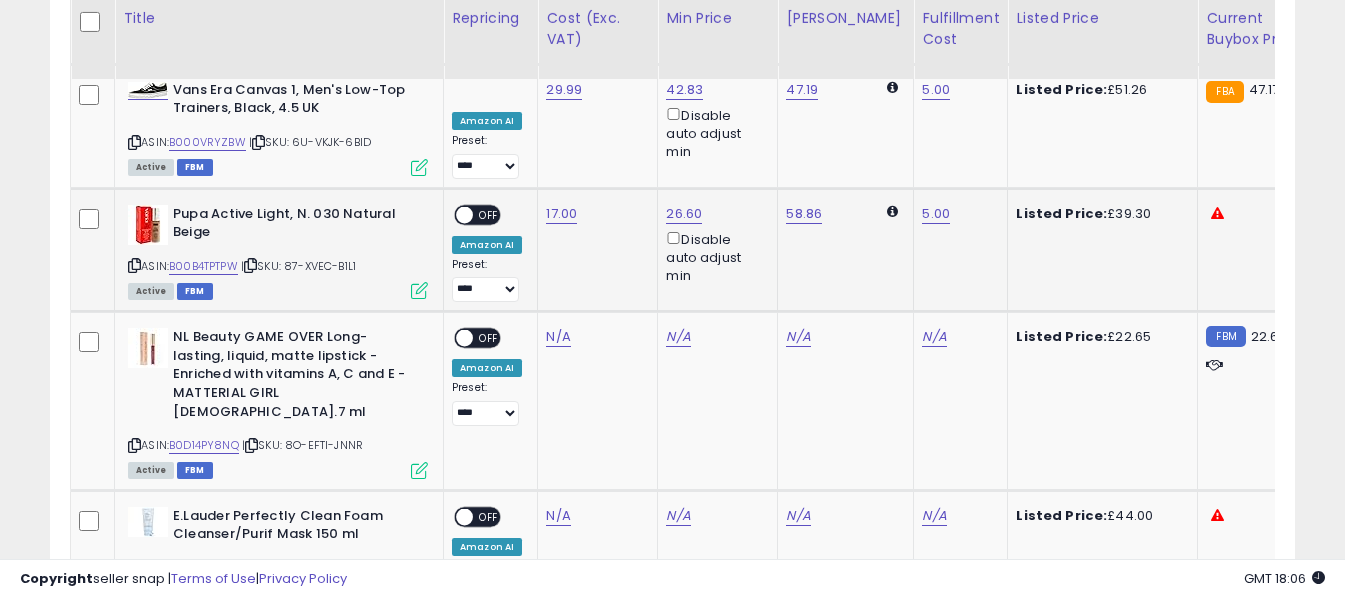 click on "OFF" at bounding box center [489, 214] 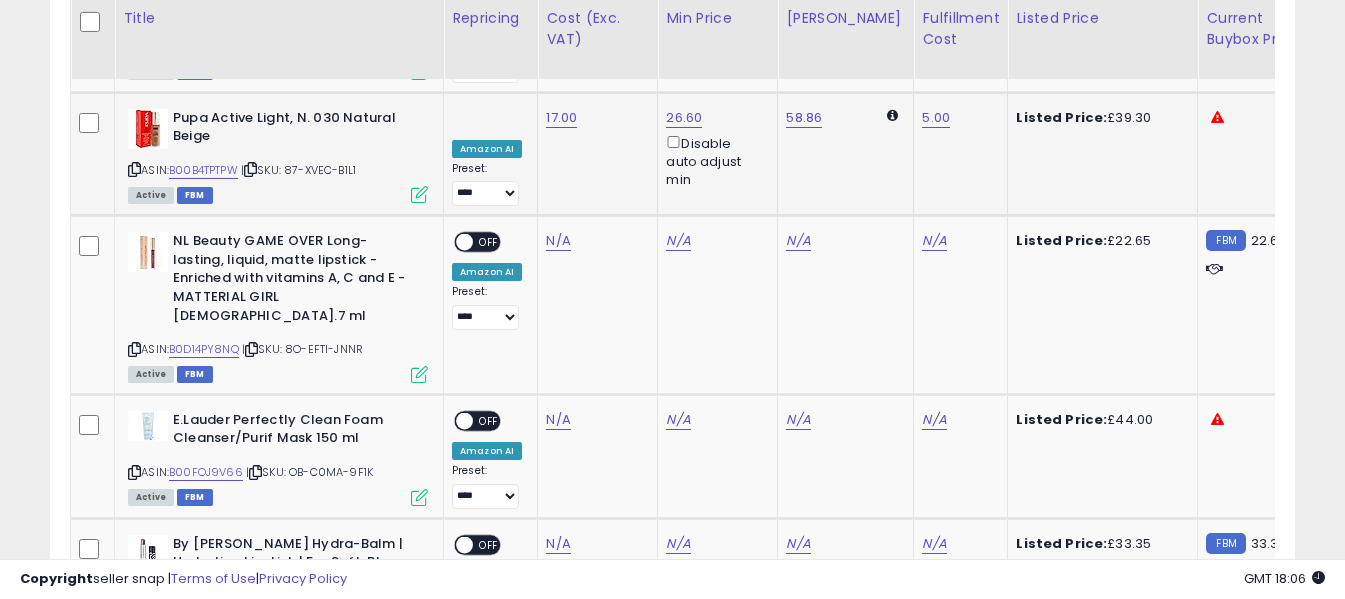 scroll, scrollTop: 5771, scrollLeft: 0, axis: vertical 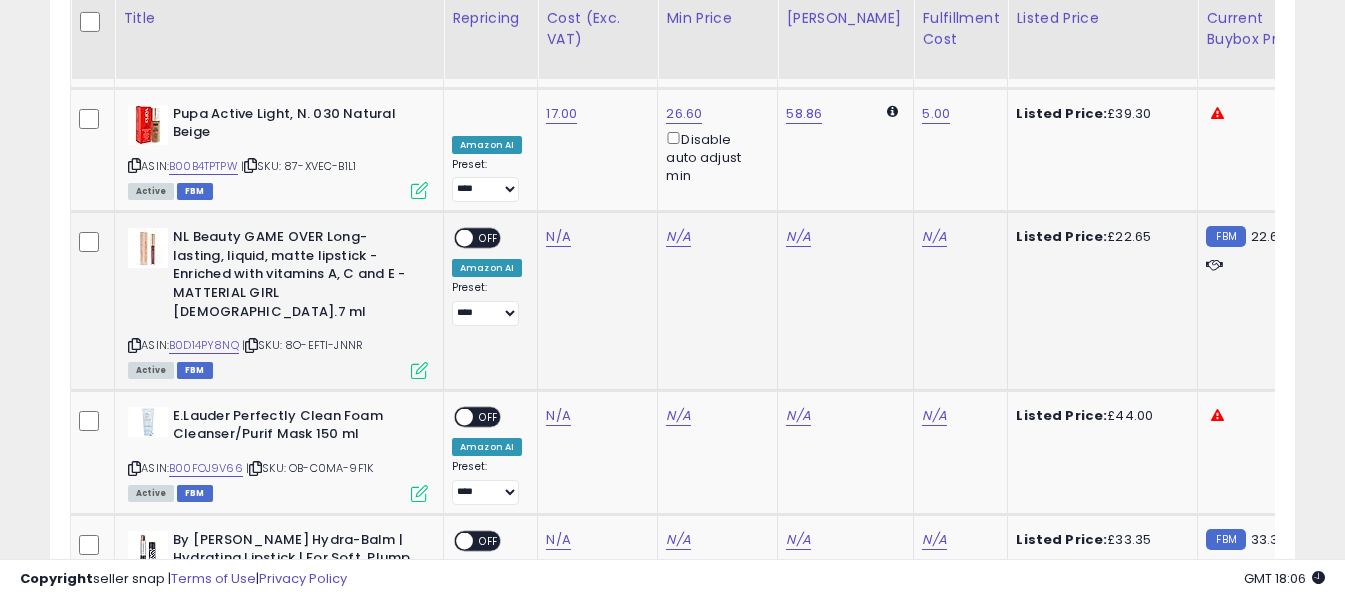 click at bounding box center (134, 345) 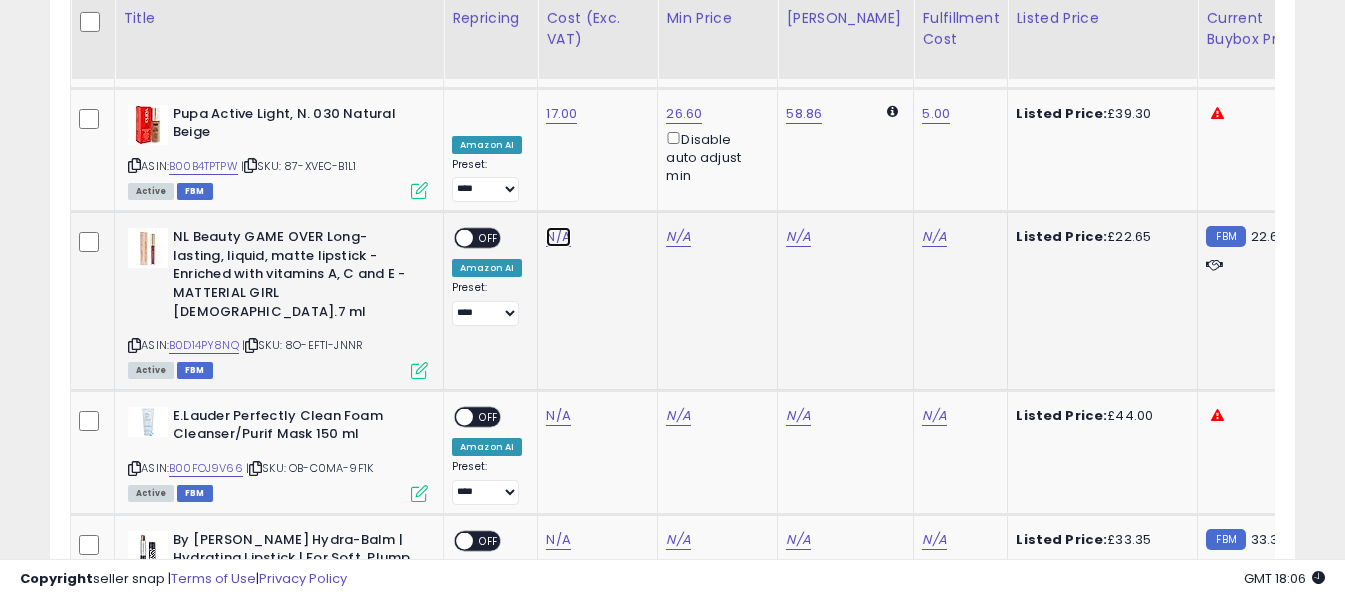 click on "N/A" at bounding box center (558, -3109) 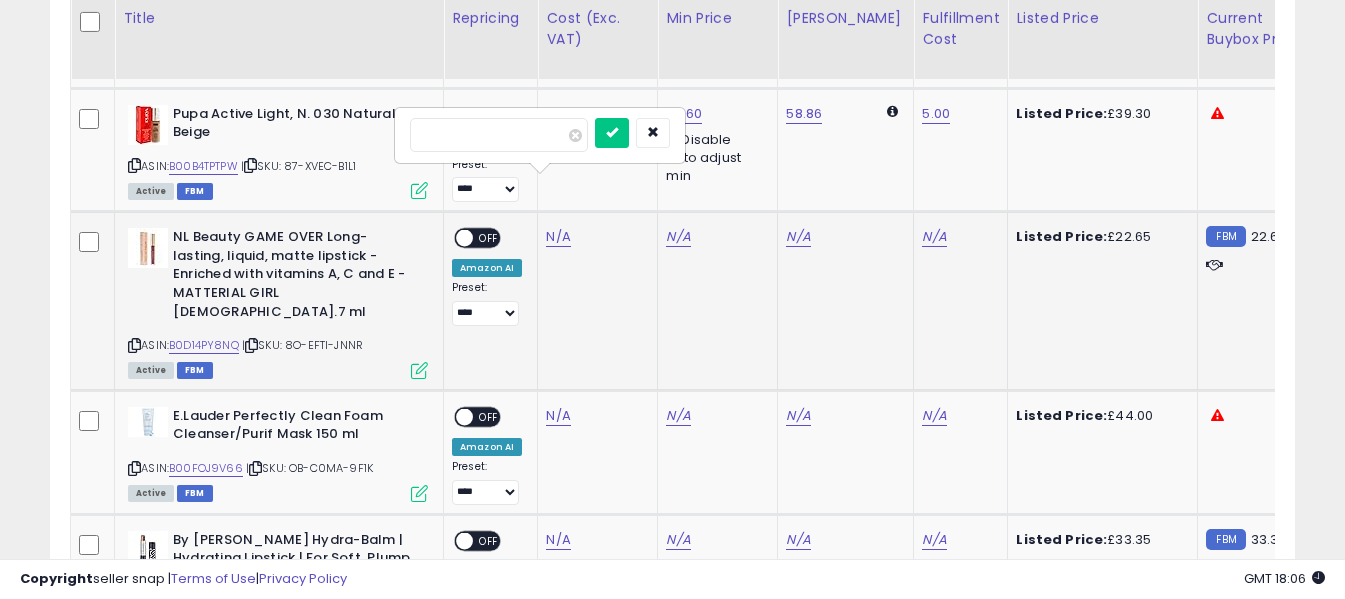 click at bounding box center (499, 135) 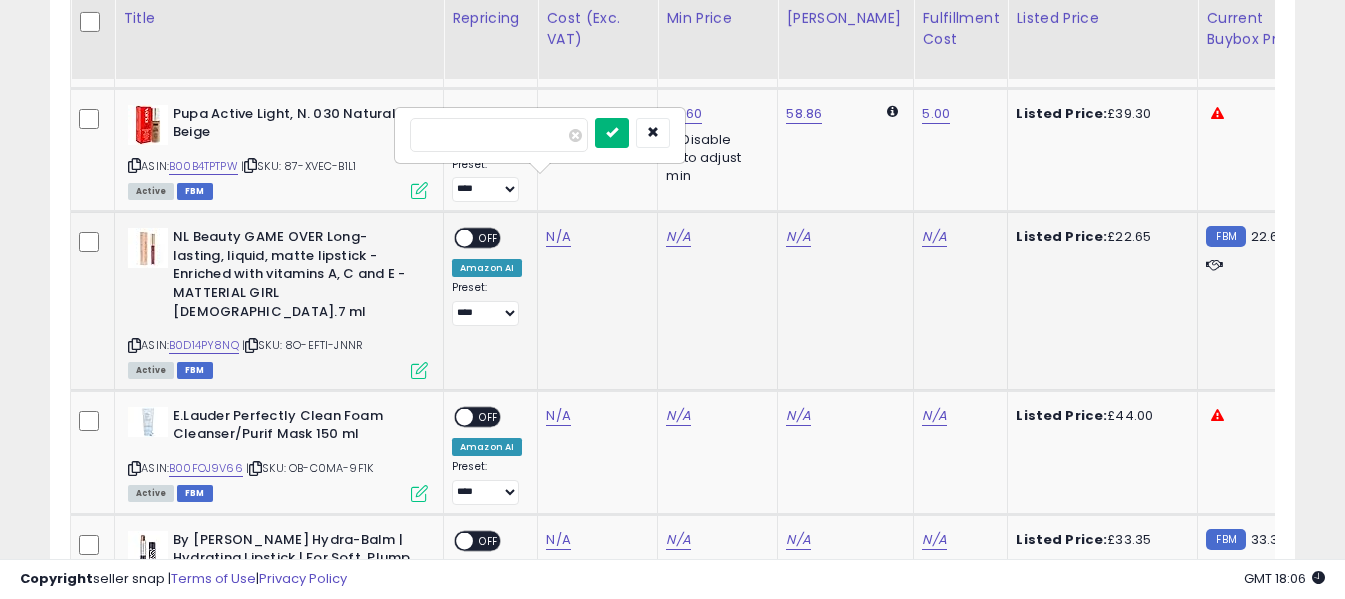 click at bounding box center [612, 132] 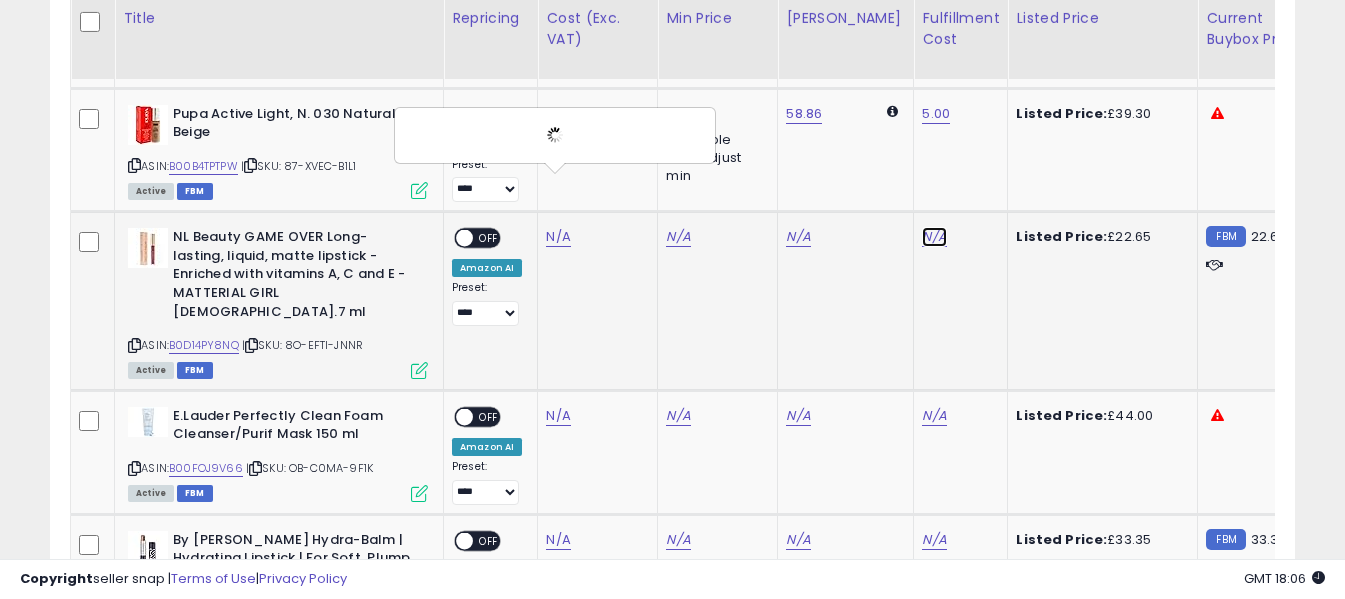 click on "N/A" at bounding box center (934, -3109) 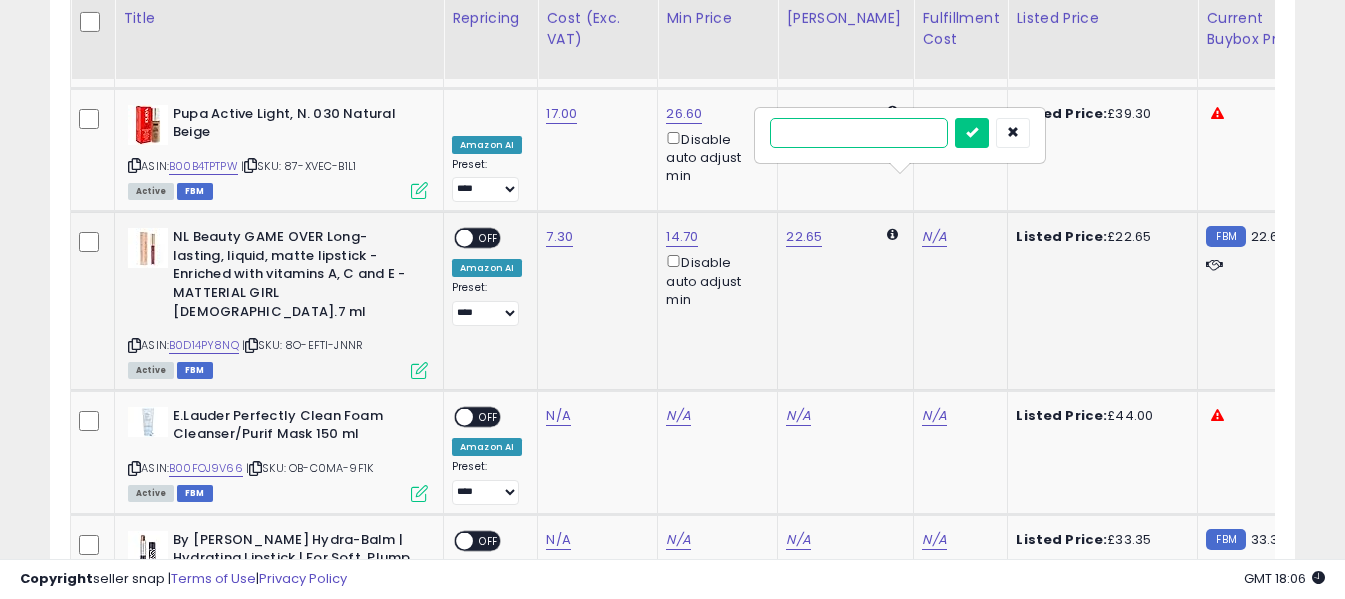 click at bounding box center [859, 133] 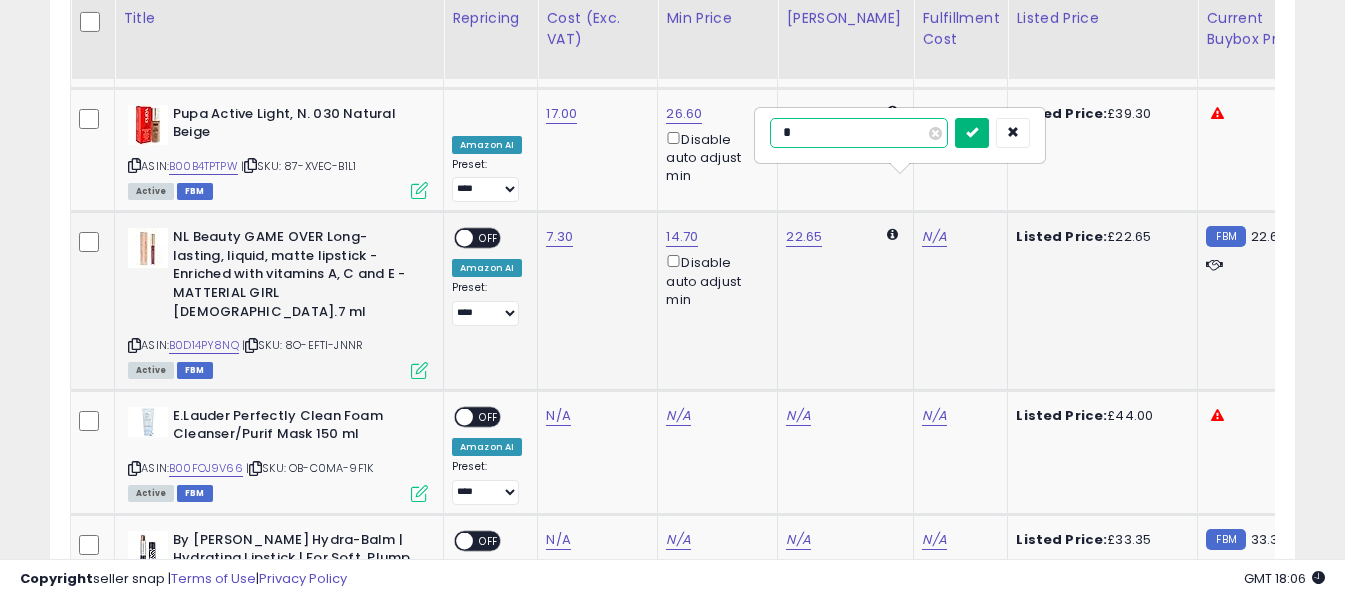 type on "*" 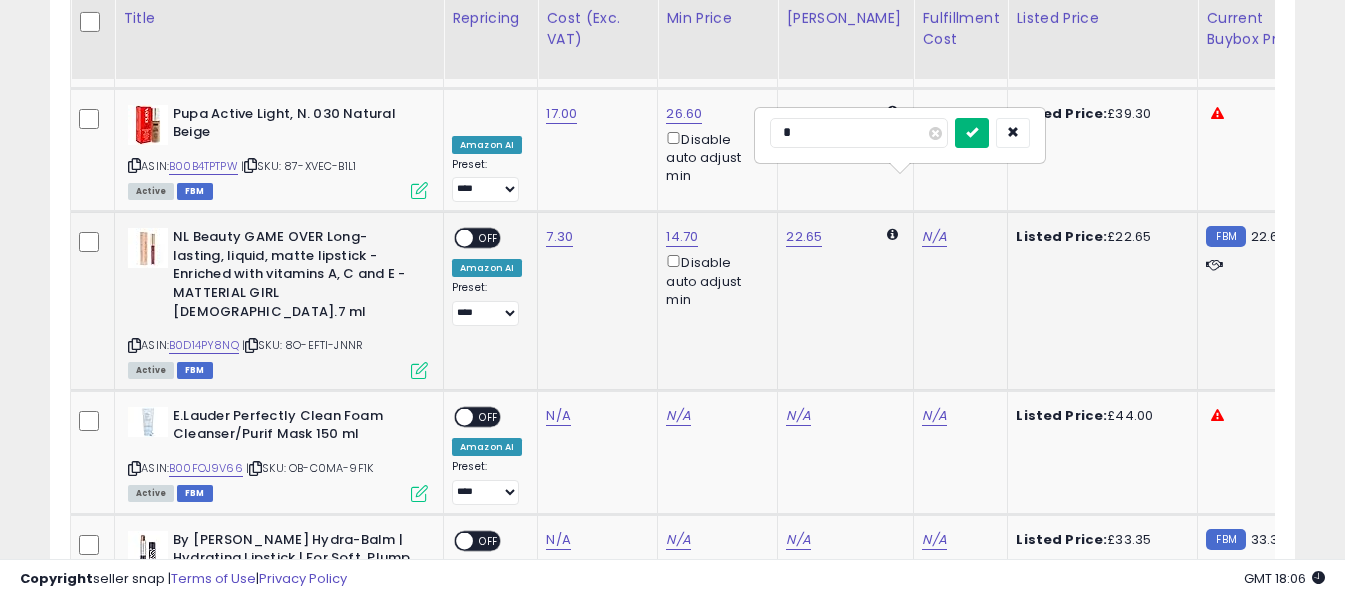 click at bounding box center (972, 133) 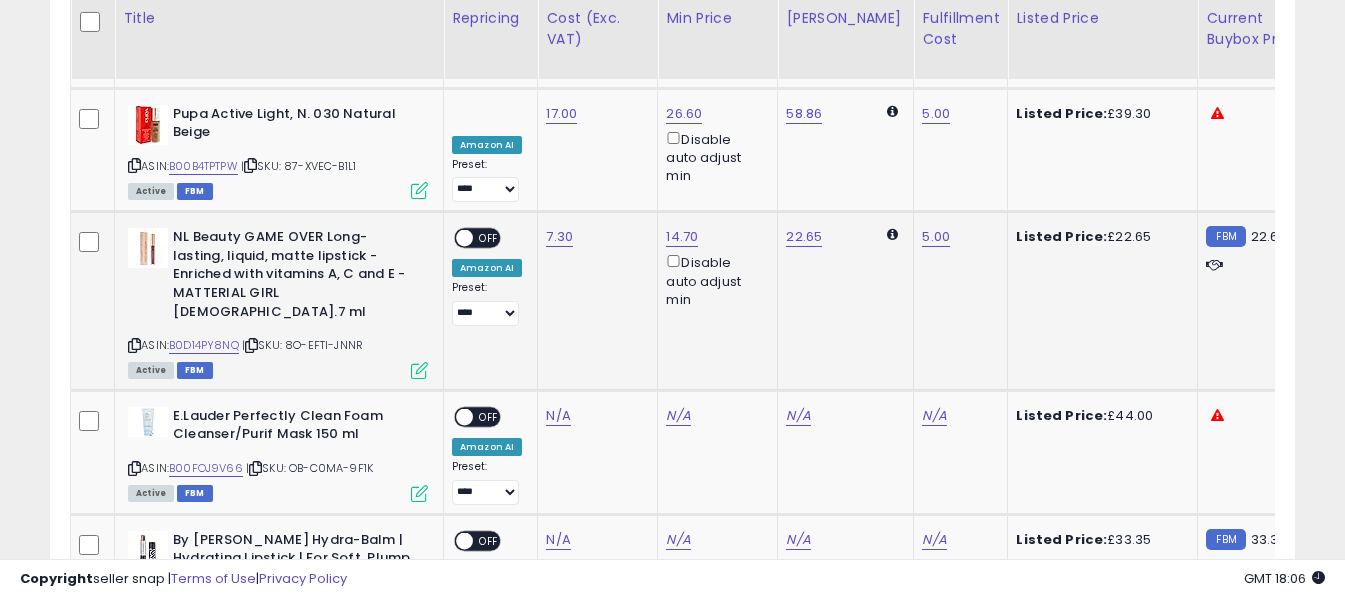click on "OFF" at bounding box center [489, 238] 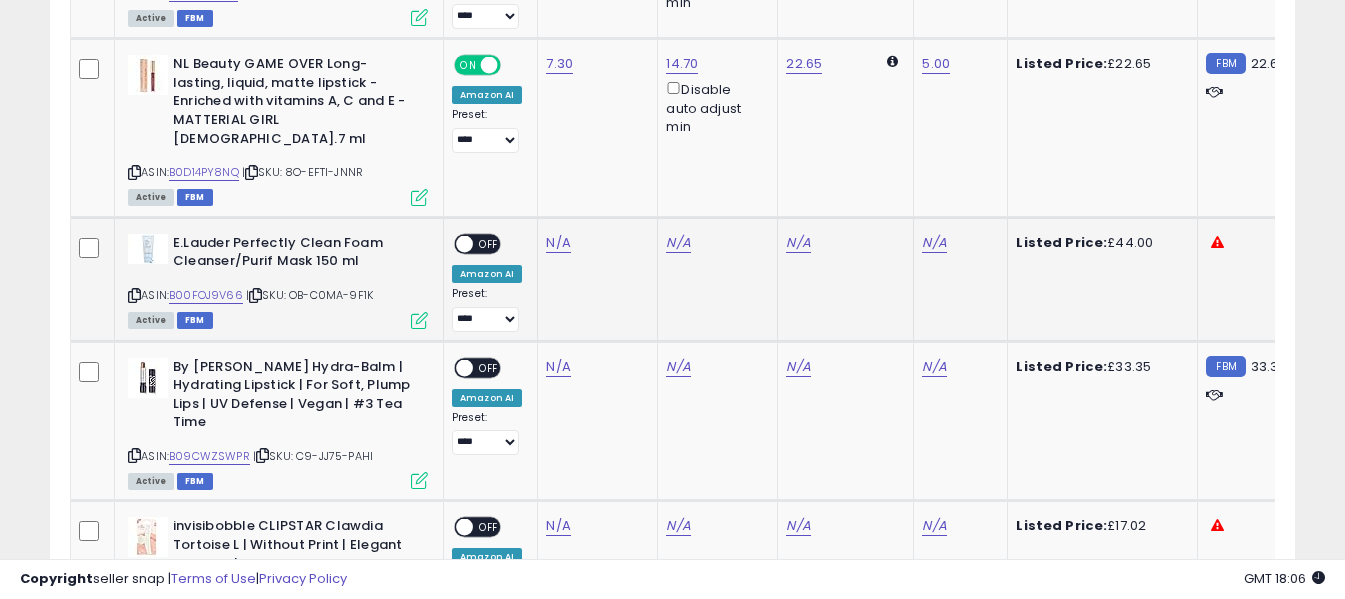 scroll, scrollTop: 5971, scrollLeft: 0, axis: vertical 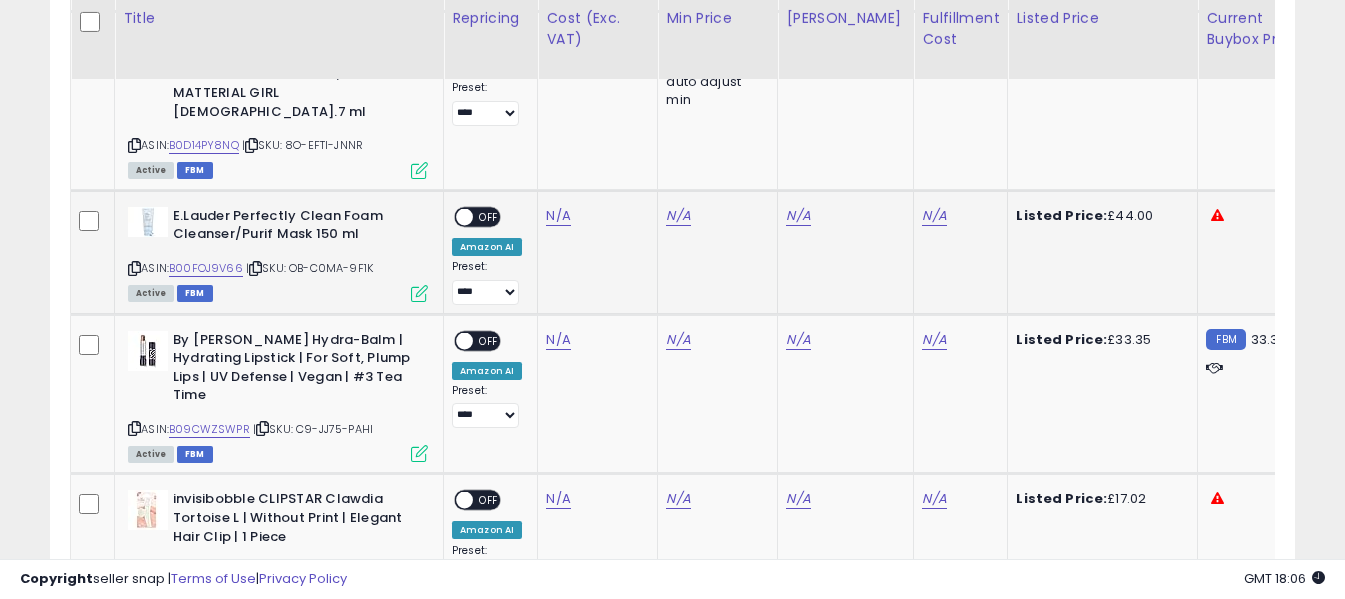 click at bounding box center (134, 268) 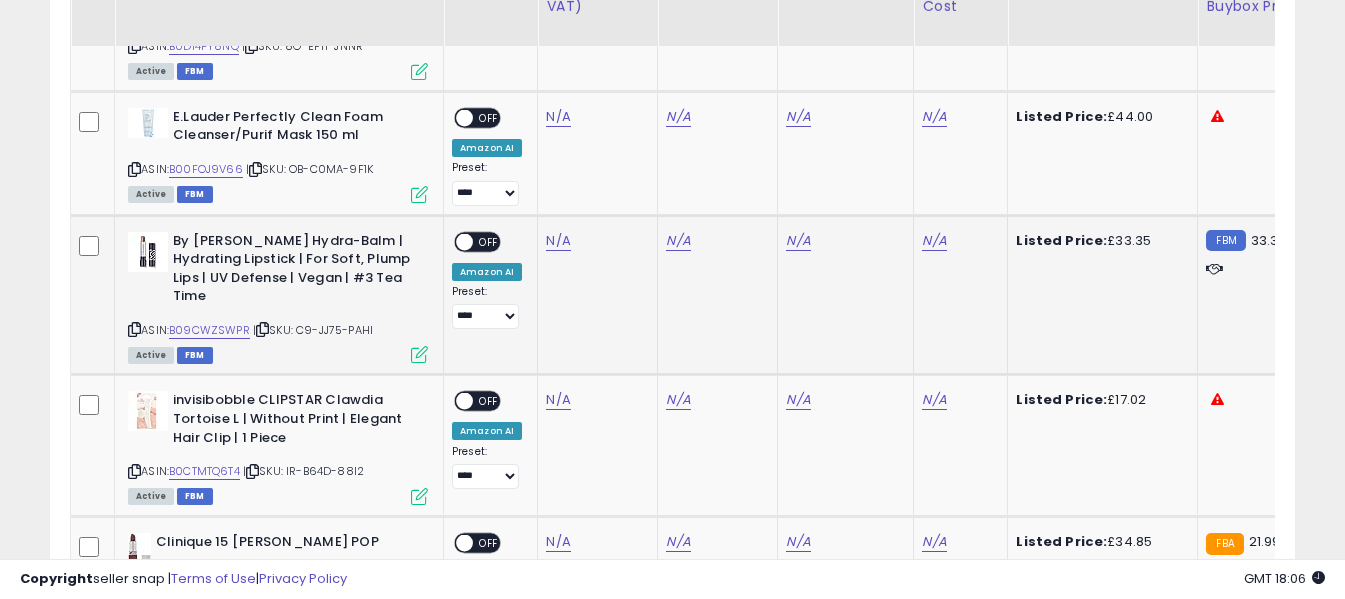 scroll, scrollTop: 6071, scrollLeft: 0, axis: vertical 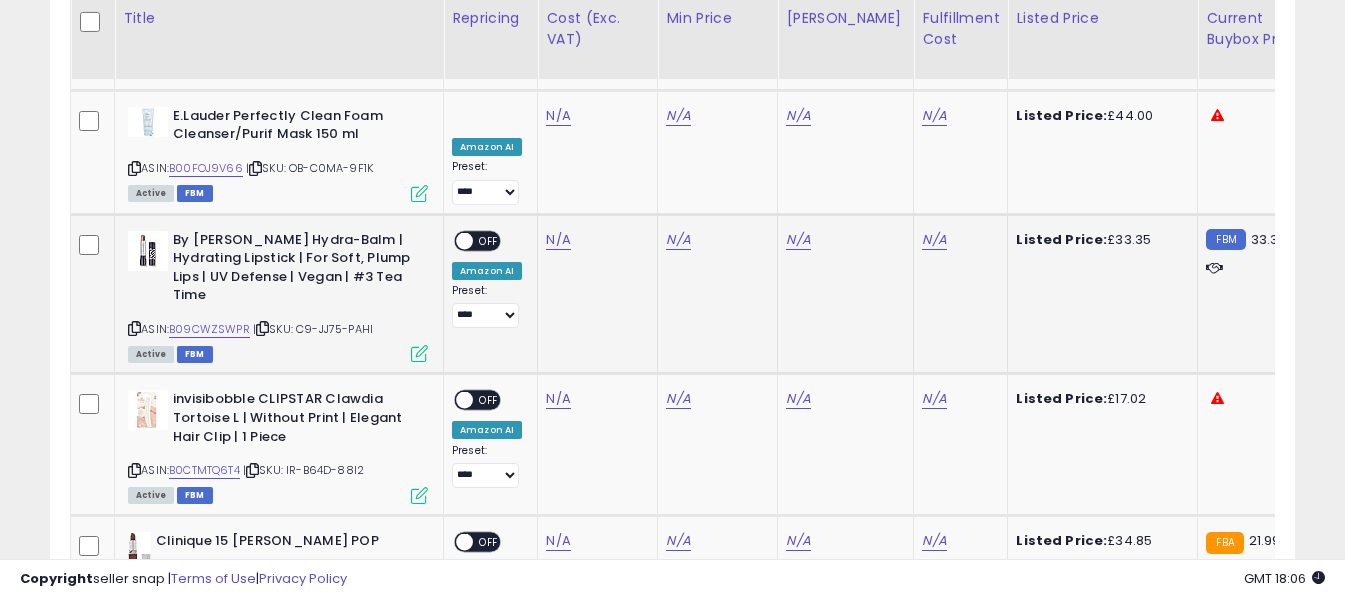 click at bounding box center (134, 328) 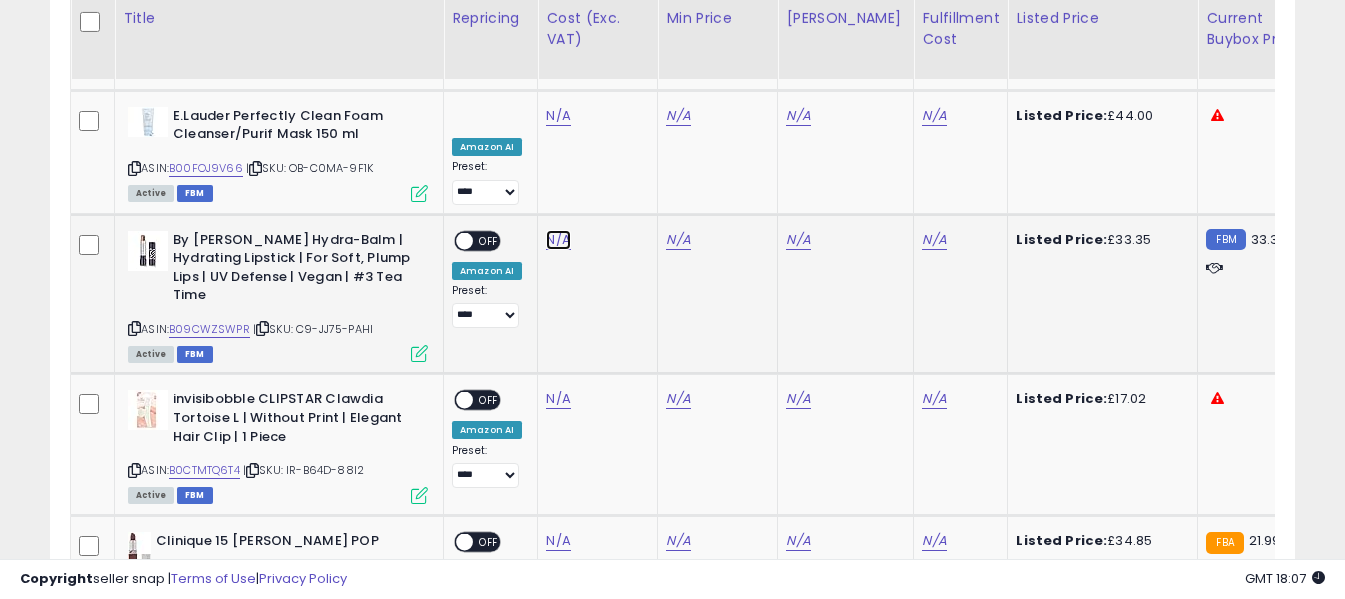 click on "N/A" at bounding box center (558, -3409) 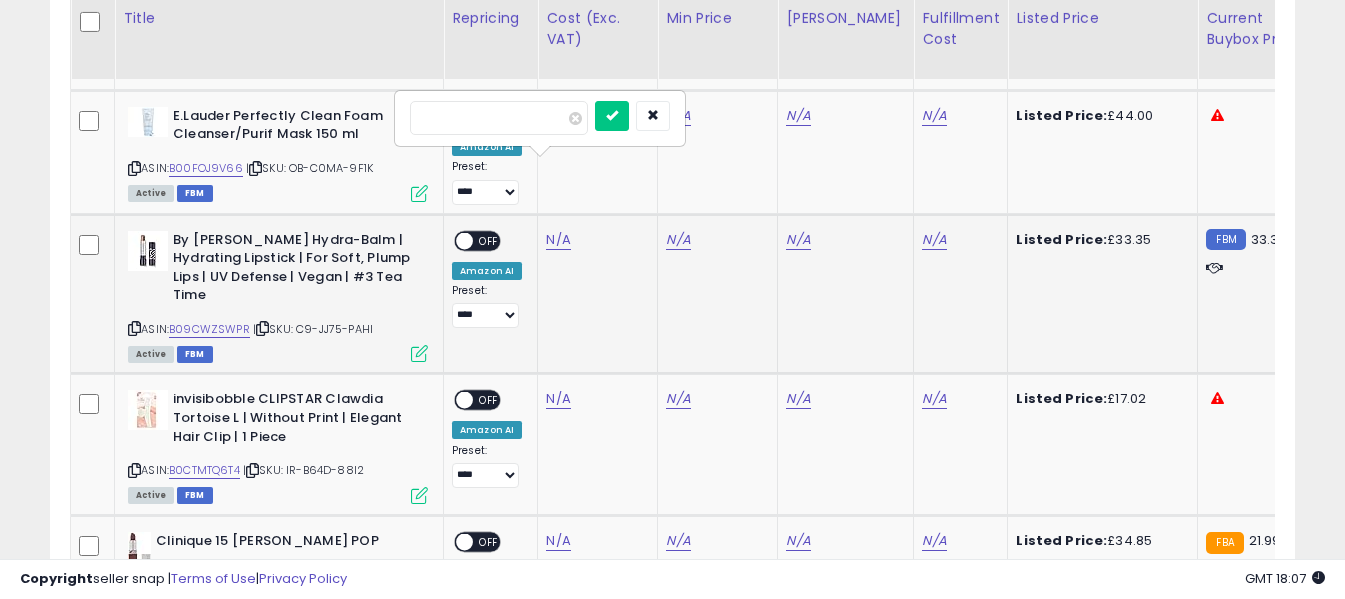 click at bounding box center (499, 118) 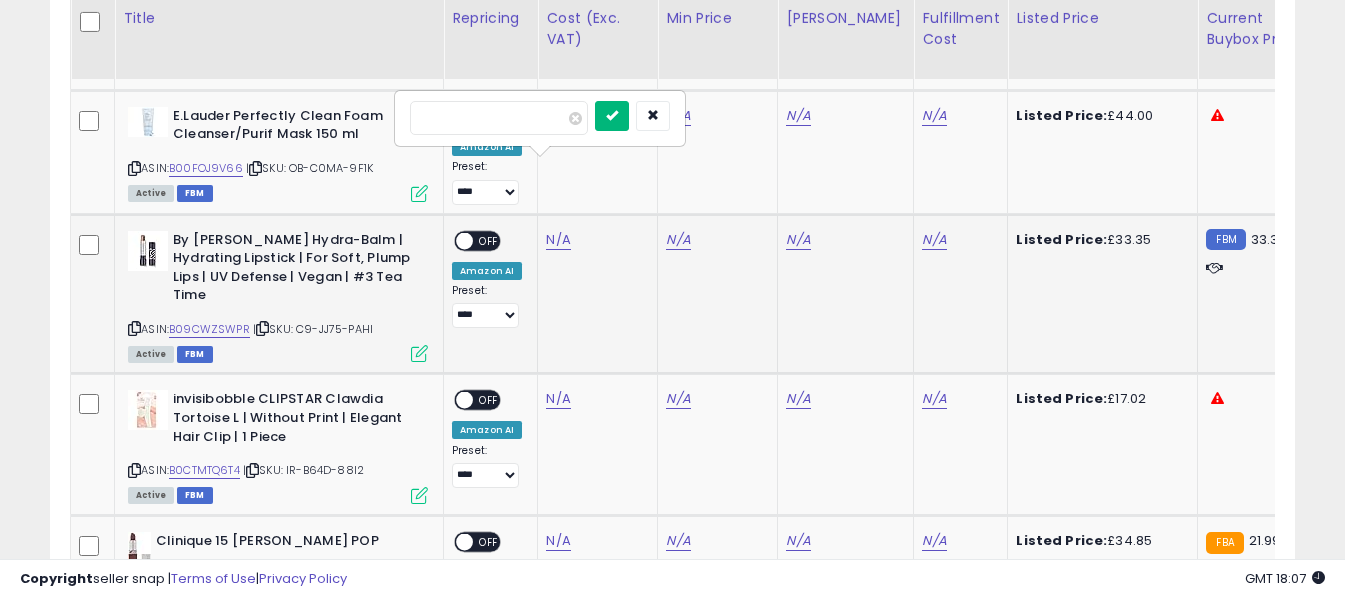 click at bounding box center (612, 115) 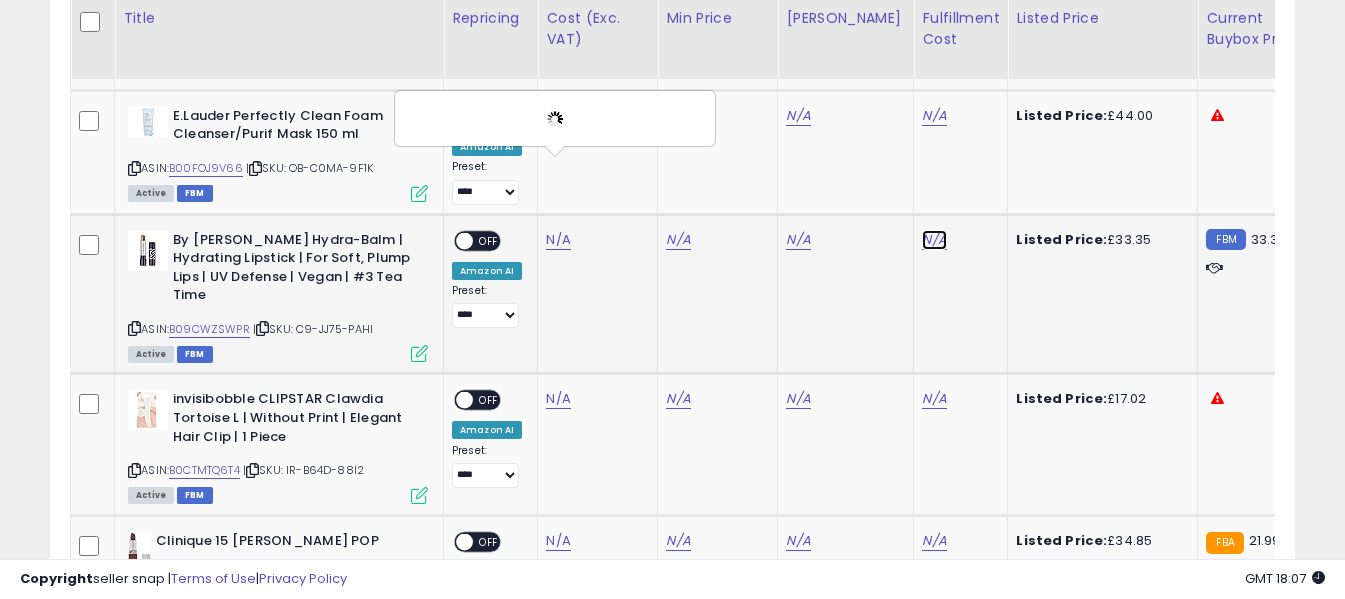 click on "N/A" at bounding box center [934, -3409] 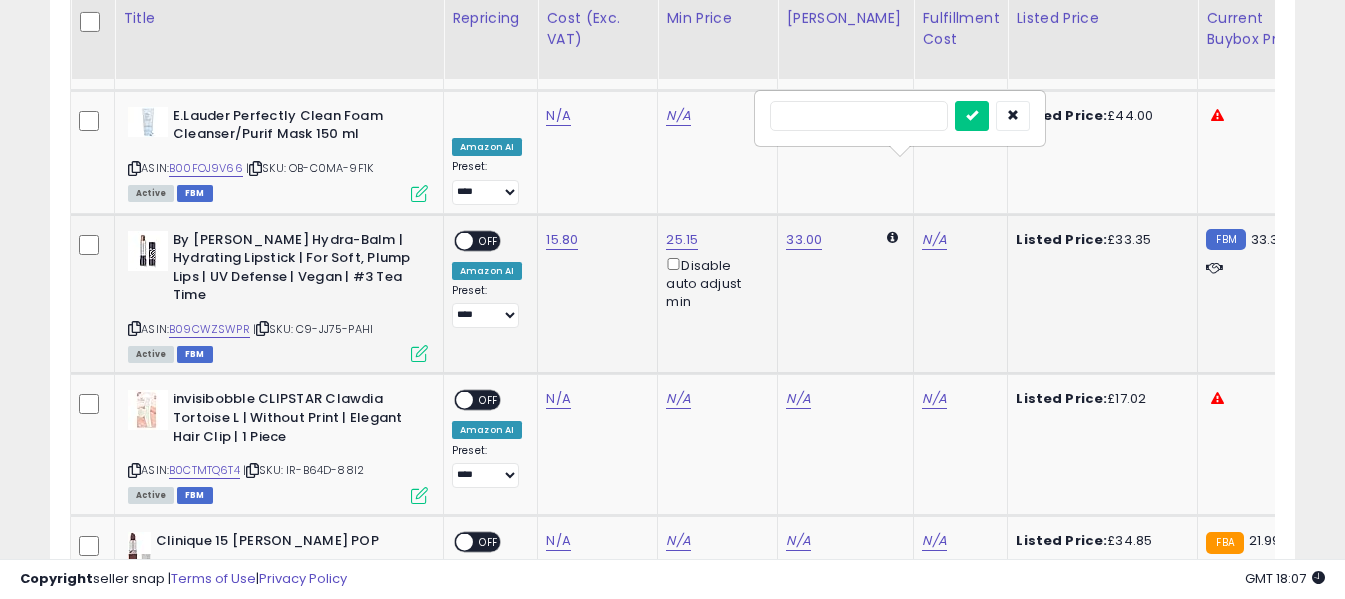 click at bounding box center [859, 116] 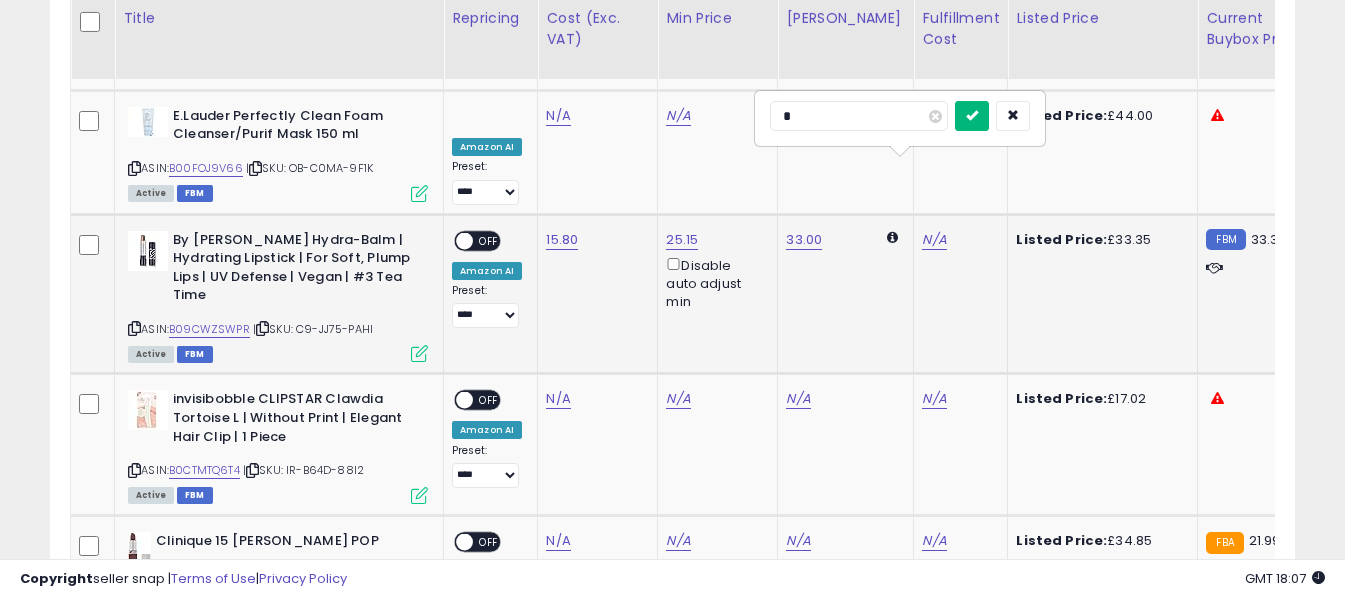 click at bounding box center (972, 115) 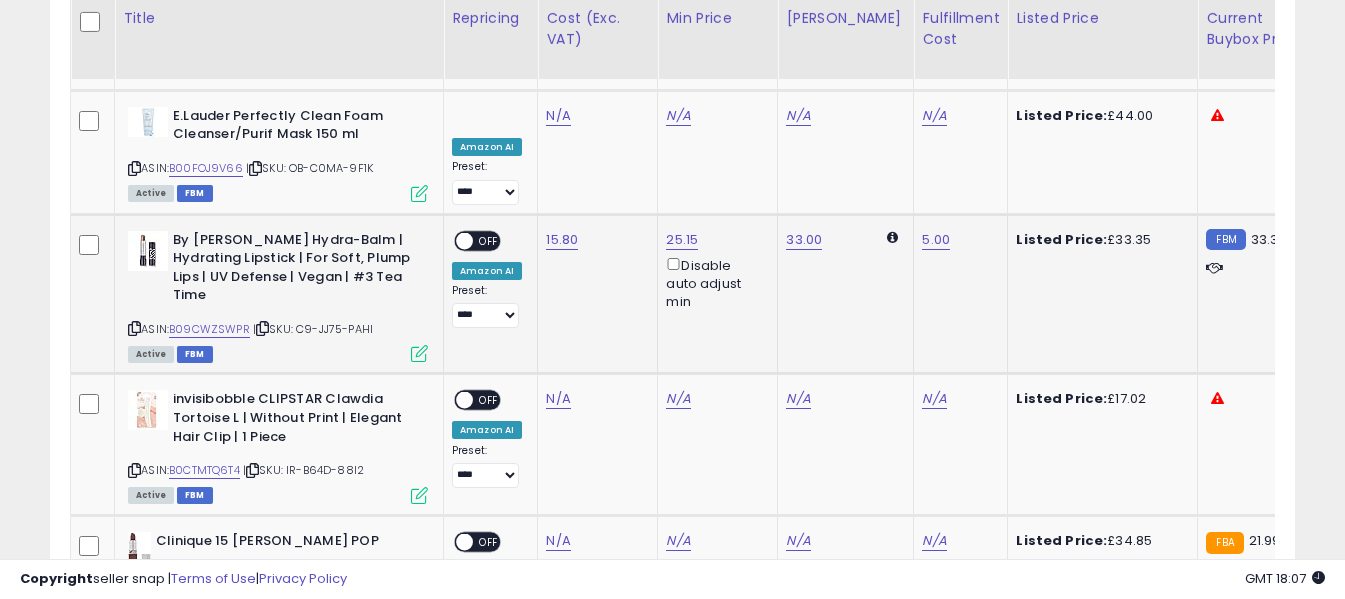 click on "OFF" at bounding box center (489, 240) 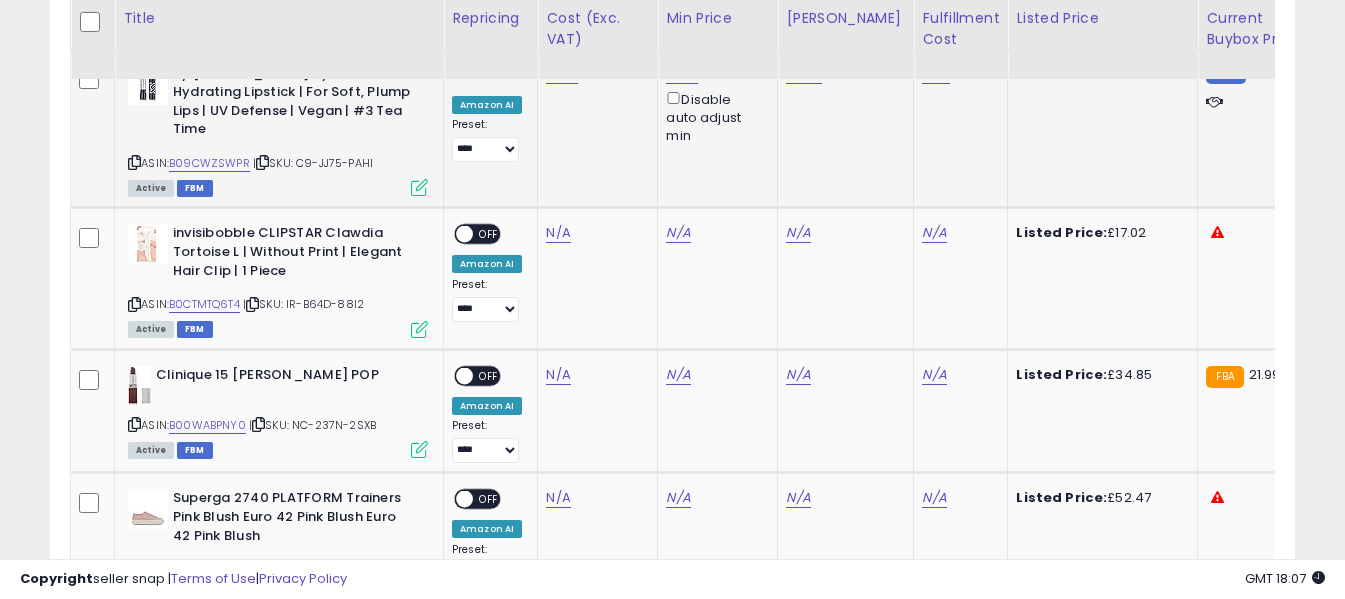 scroll, scrollTop: 6271, scrollLeft: 0, axis: vertical 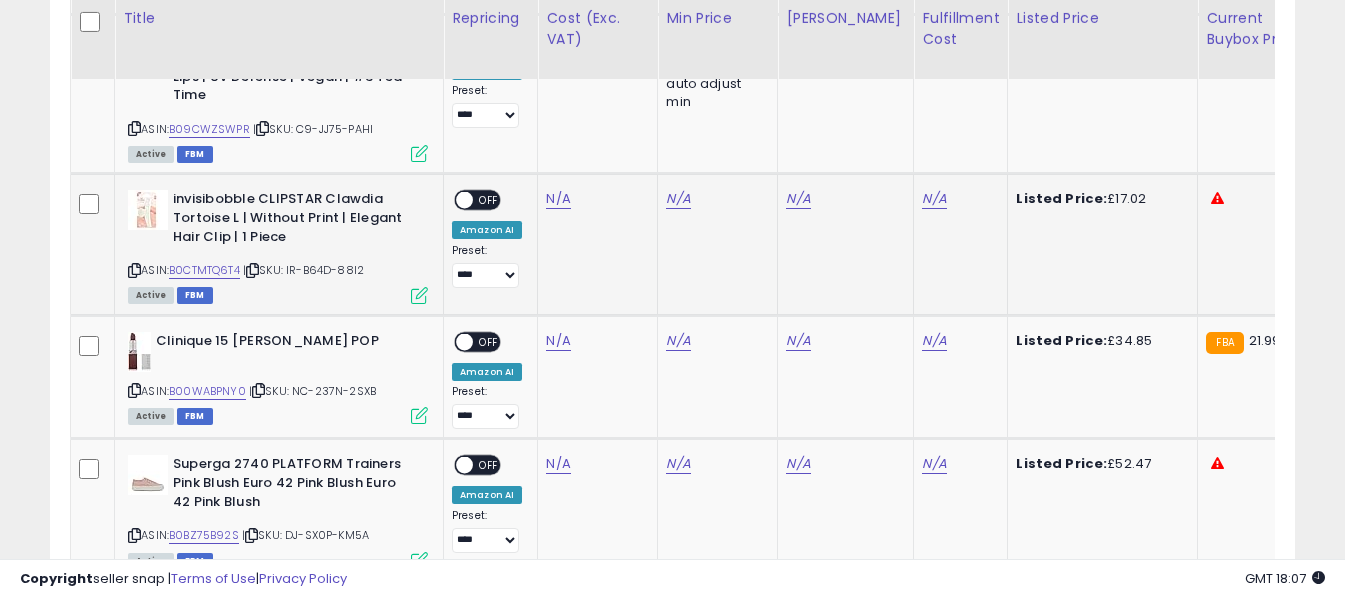drag, startPoint x: 136, startPoint y: 196, endPoint x: 176, endPoint y: 182, distance: 42.379242 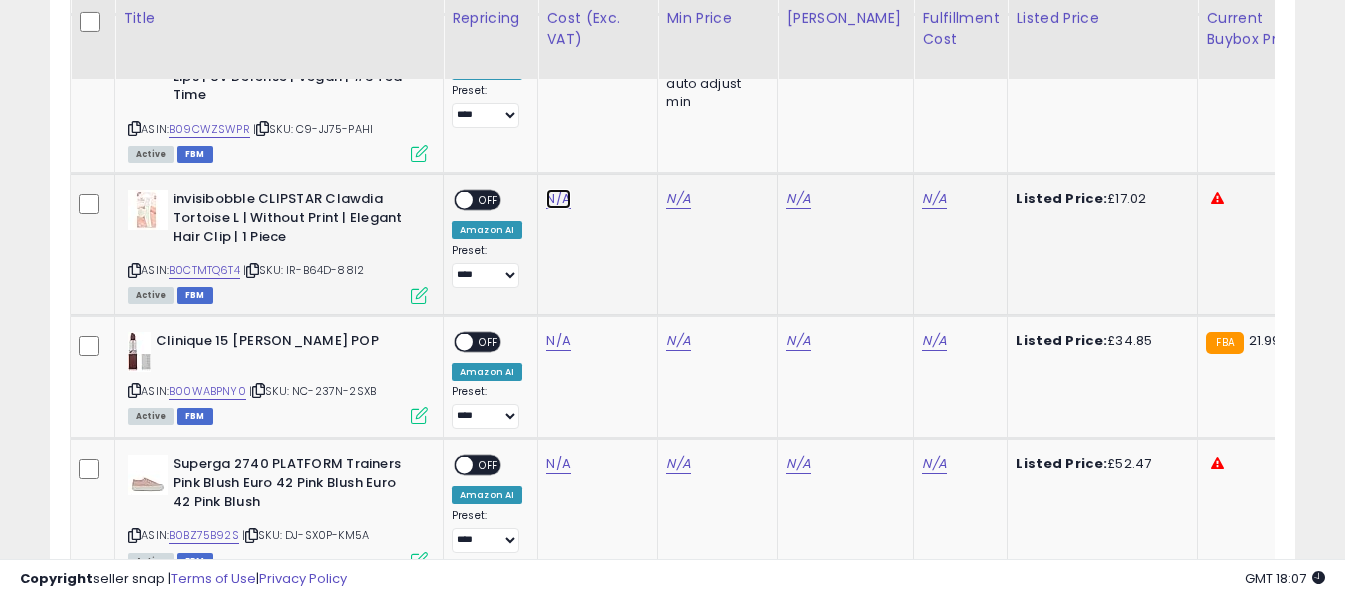click on "N/A" at bounding box center [558, -3609] 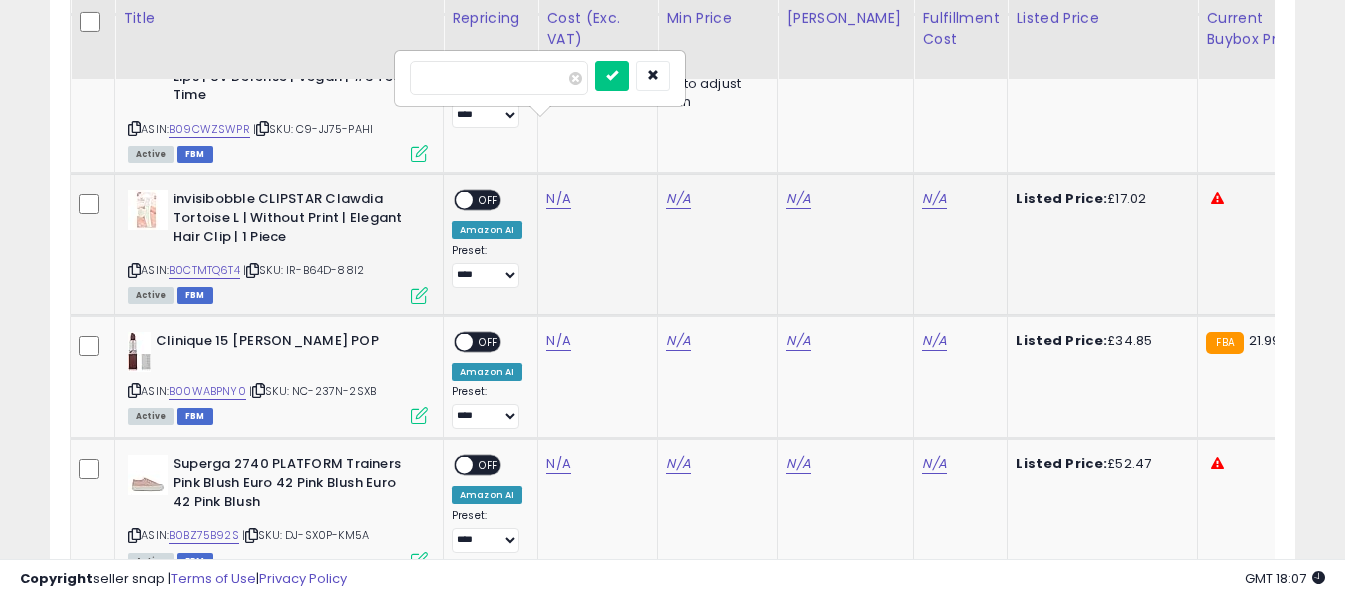 click at bounding box center [499, 78] 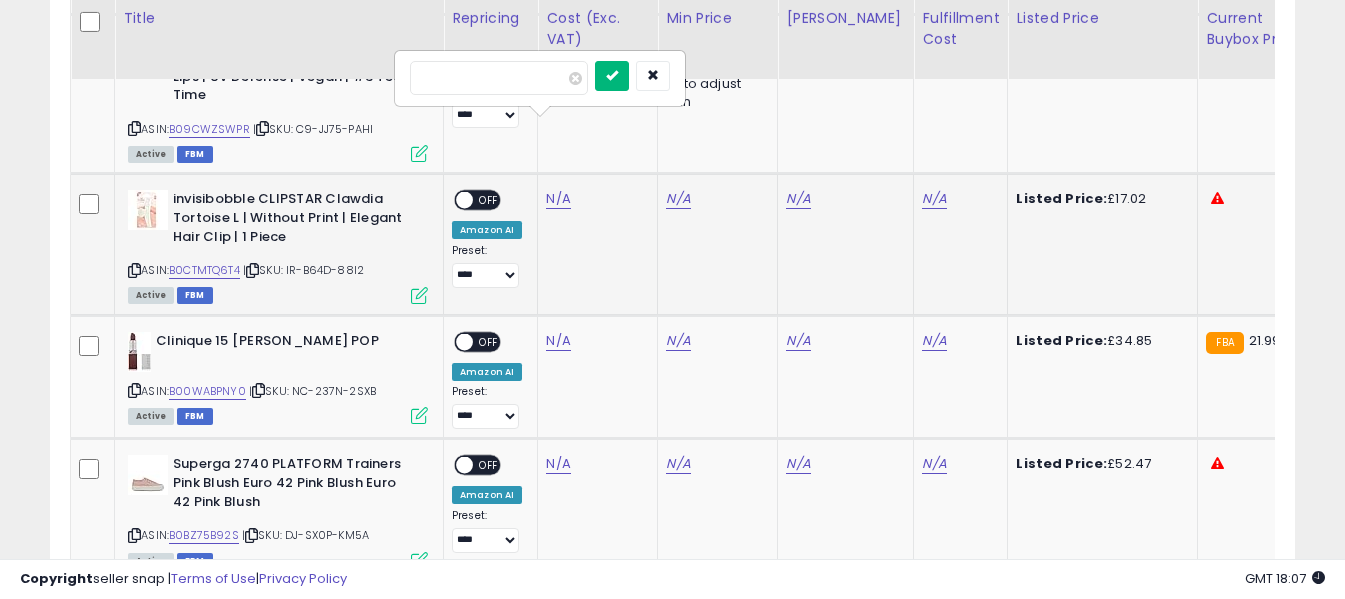 type on "****" 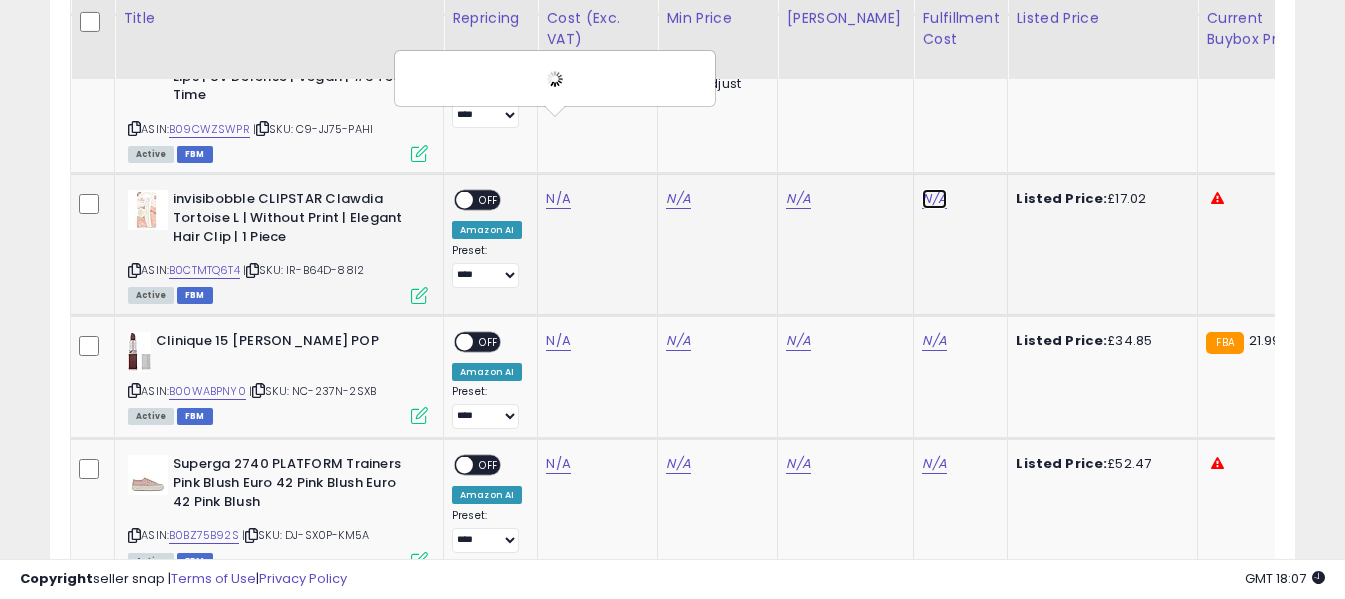 click on "N/A" at bounding box center (934, -3609) 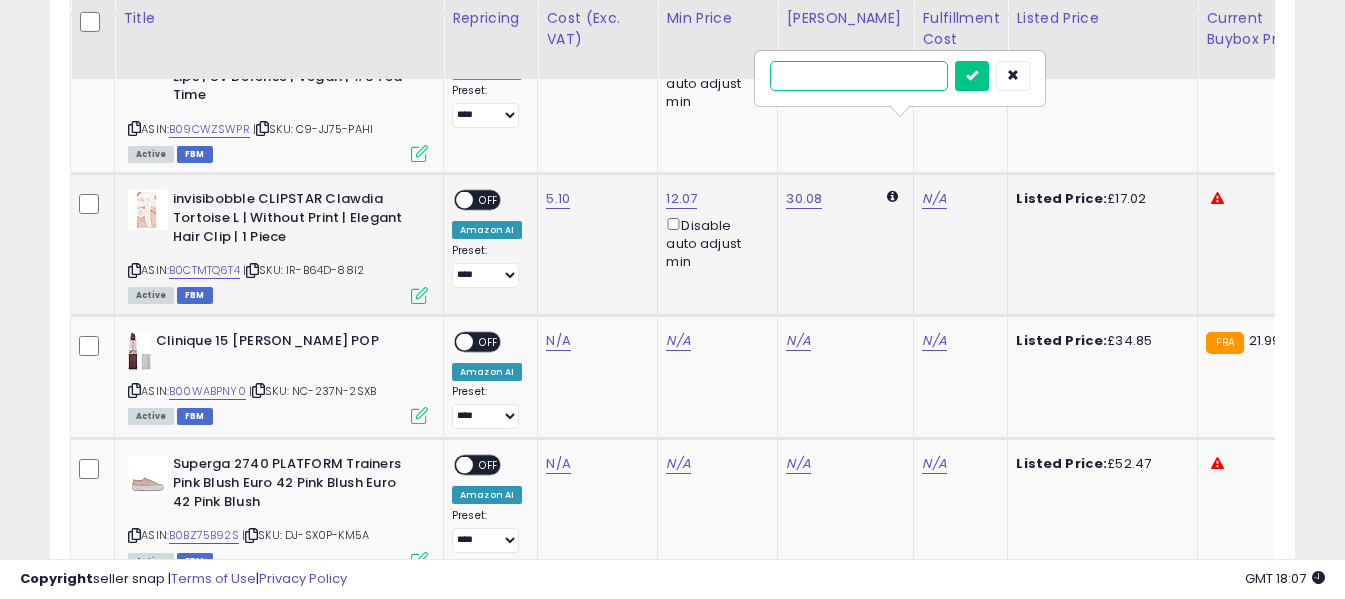 click at bounding box center (859, 76) 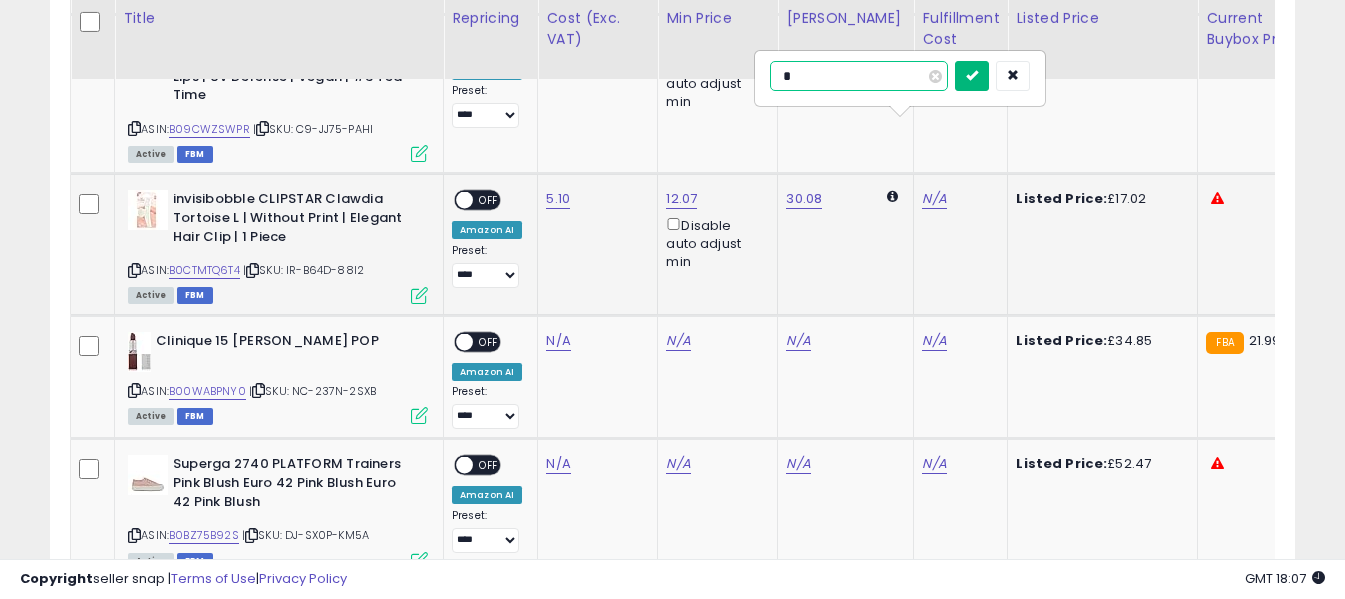 type on "*" 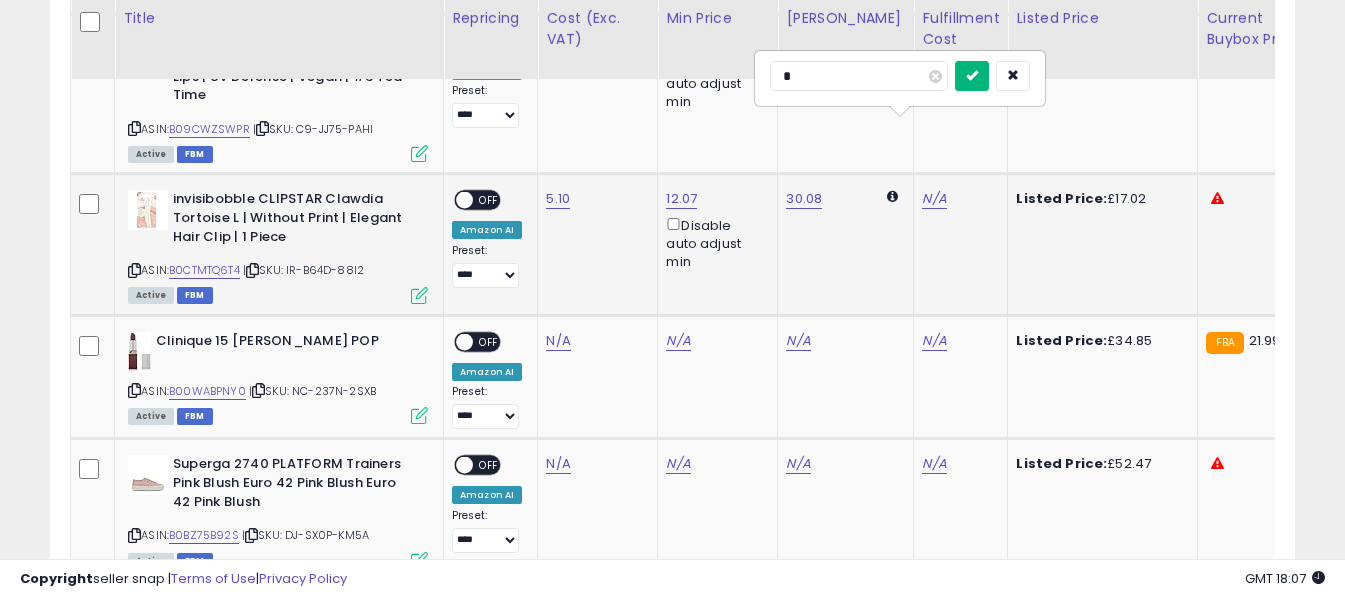 click at bounding box center [972, 76] 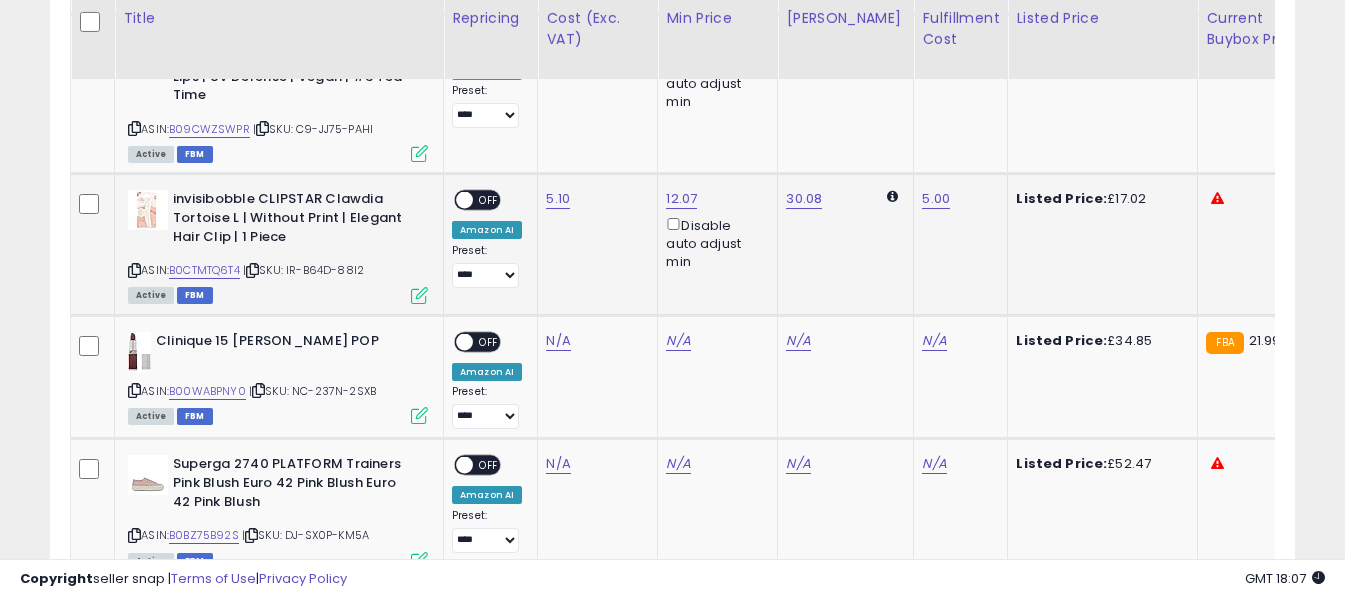 click on "OFF" at bounding box center (489, 200) 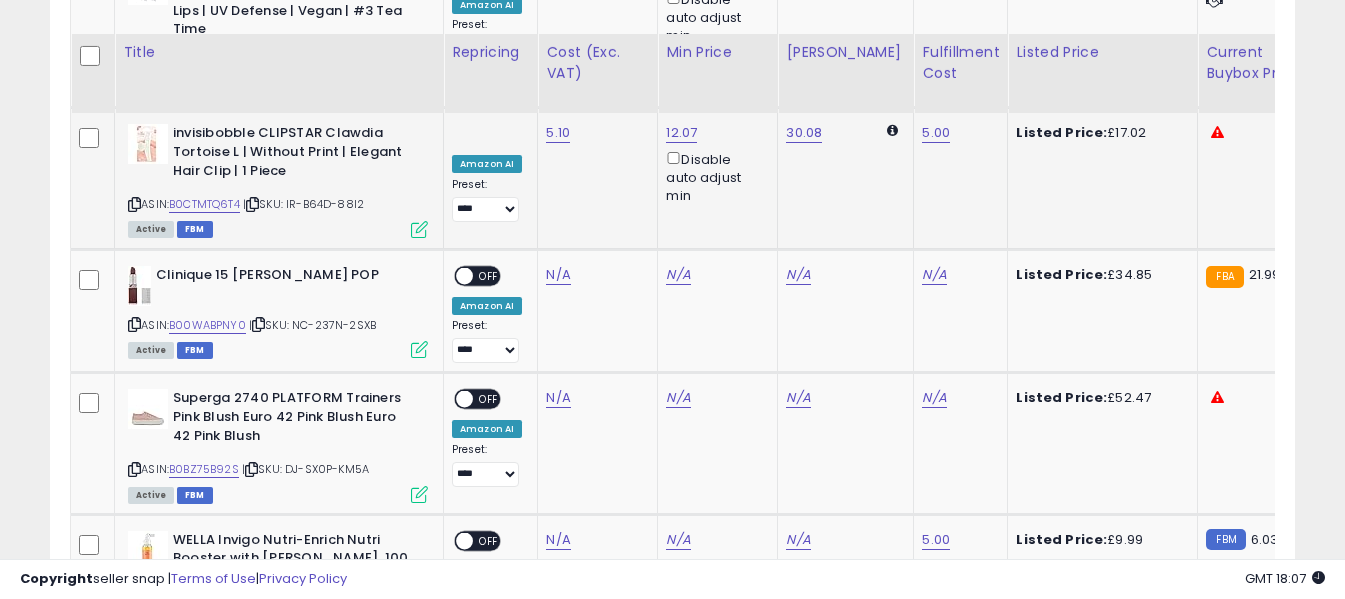 scroll, scrollTop: 6371, scrollLeft: 0, axis: vertical 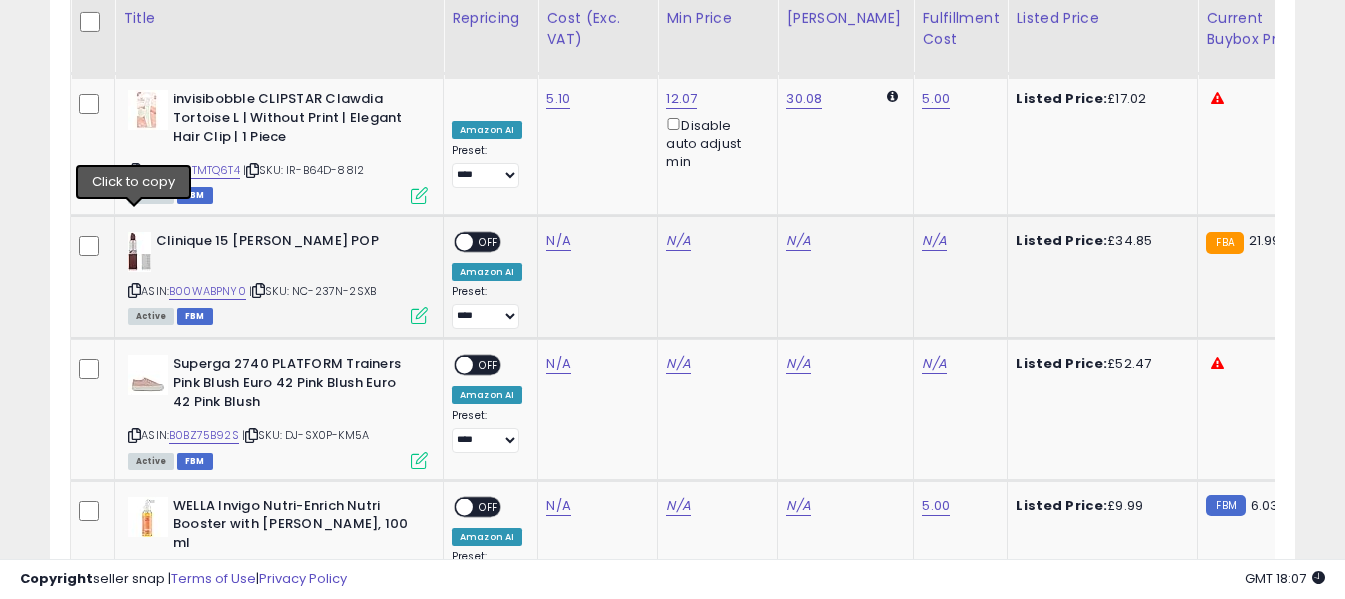 click at bounding box center (134, 290) 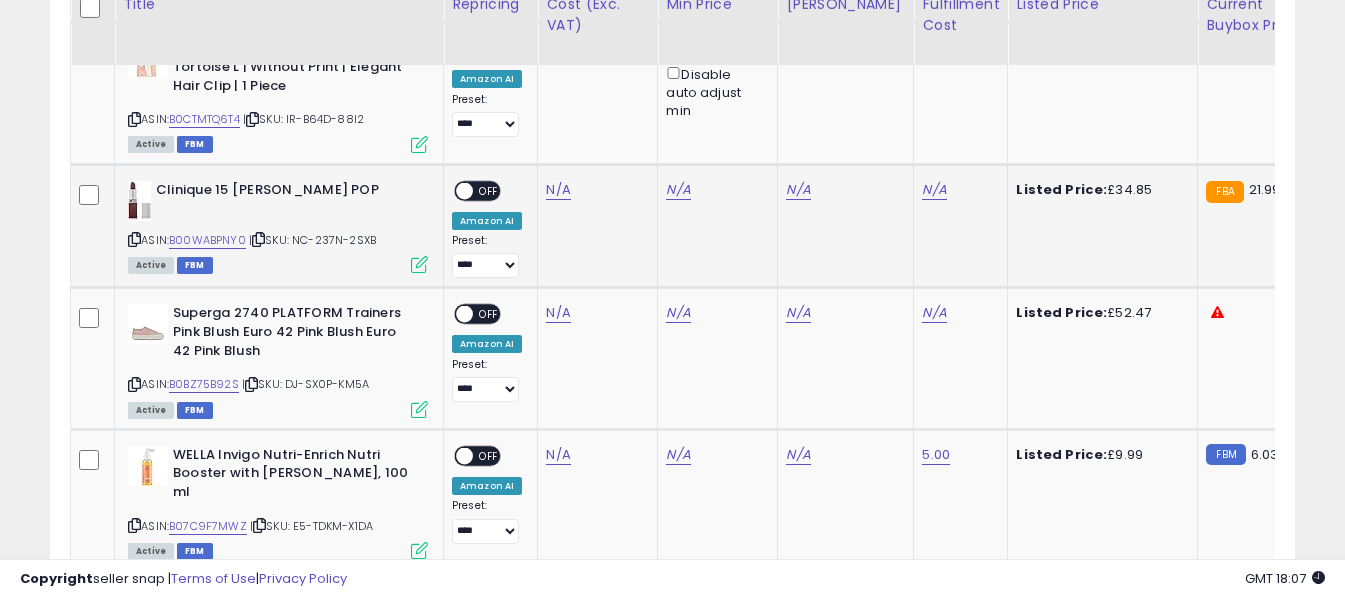 scroll, scrollTop: 6471, scrollLeft: 0, axis: vertical 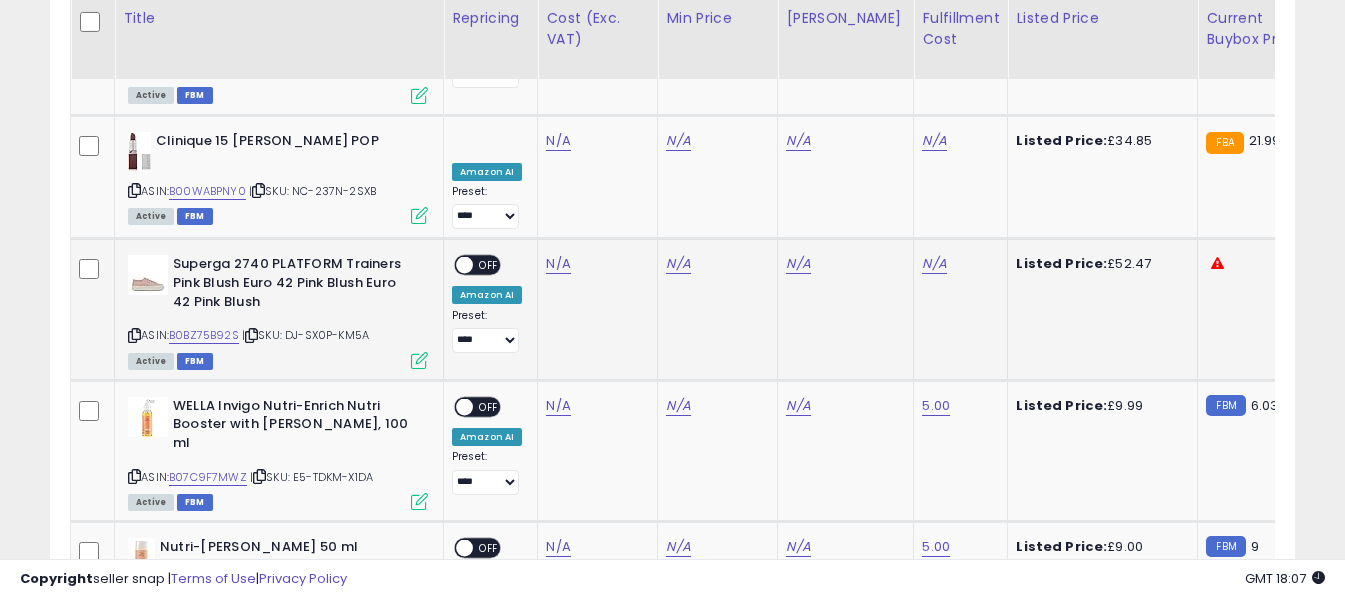 click at bounding box center [134, 335] 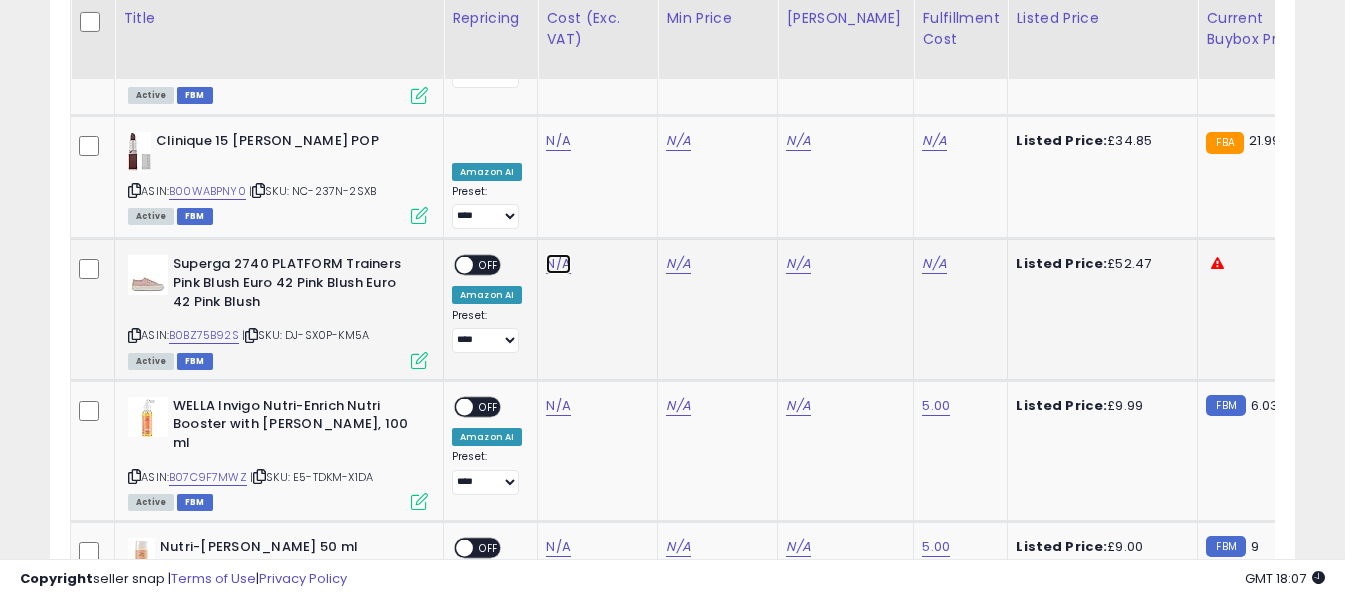 click on "N/A" at bounding box center (558, -3809) 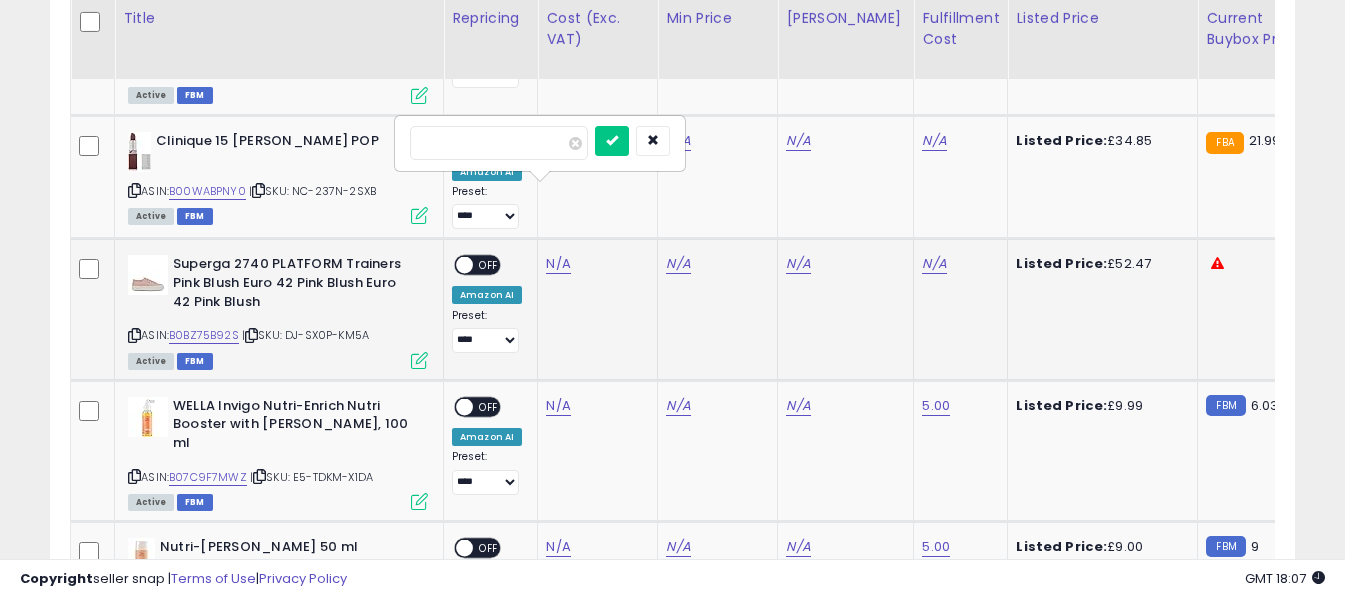 click at bounding box center [499, 143] 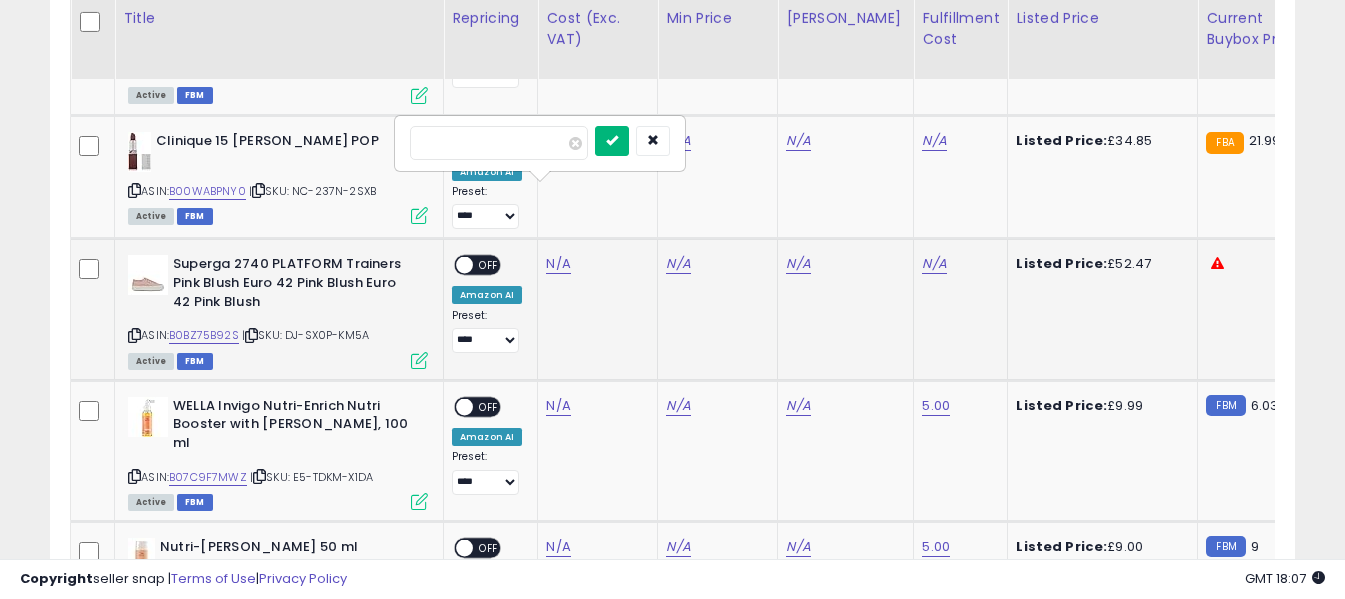 type on "*****" 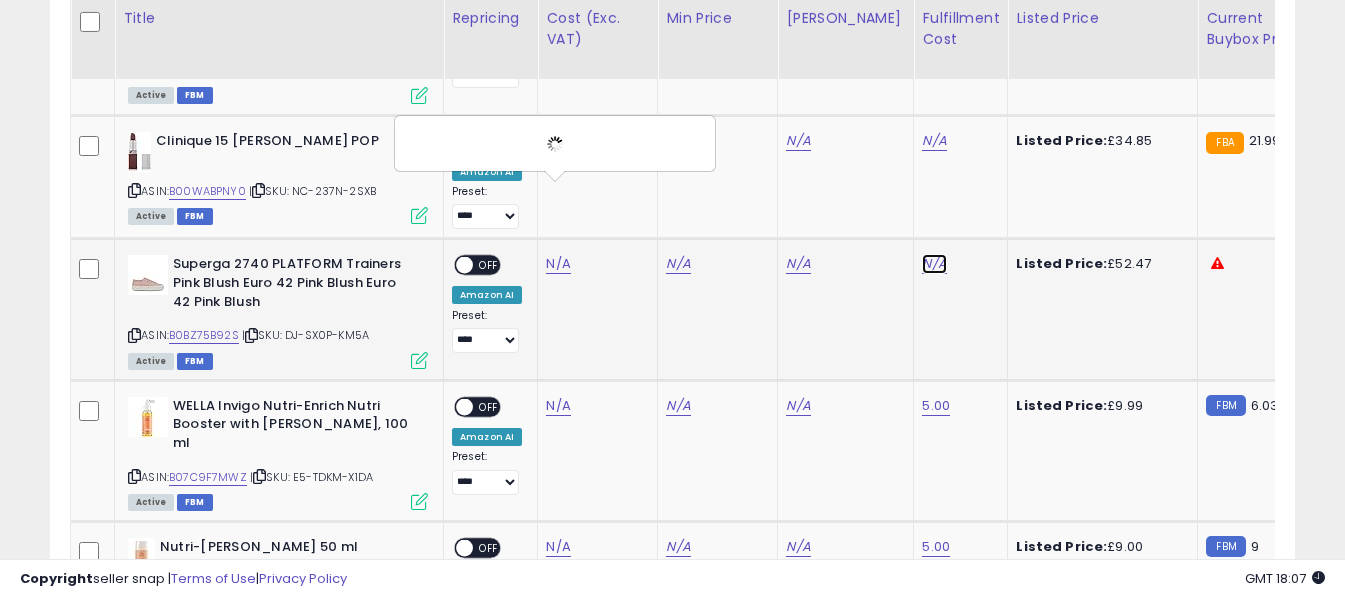 click on "N/A" at bounding box center [934, -3809] 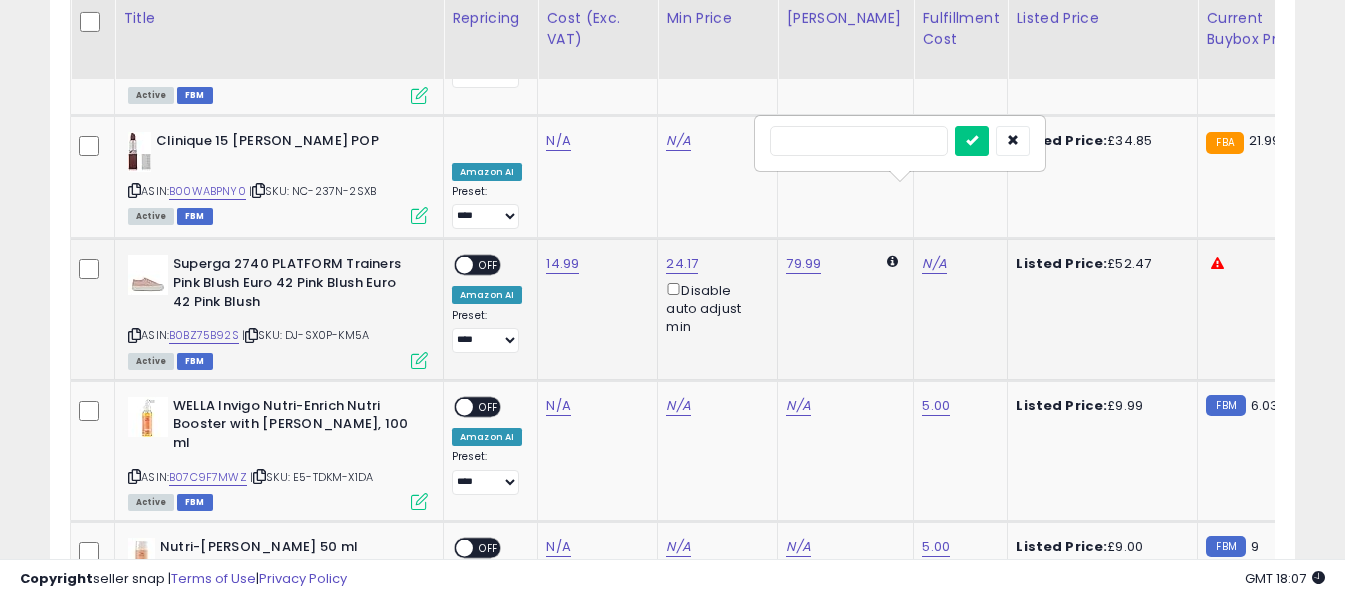click at bounding box center (859, 141) 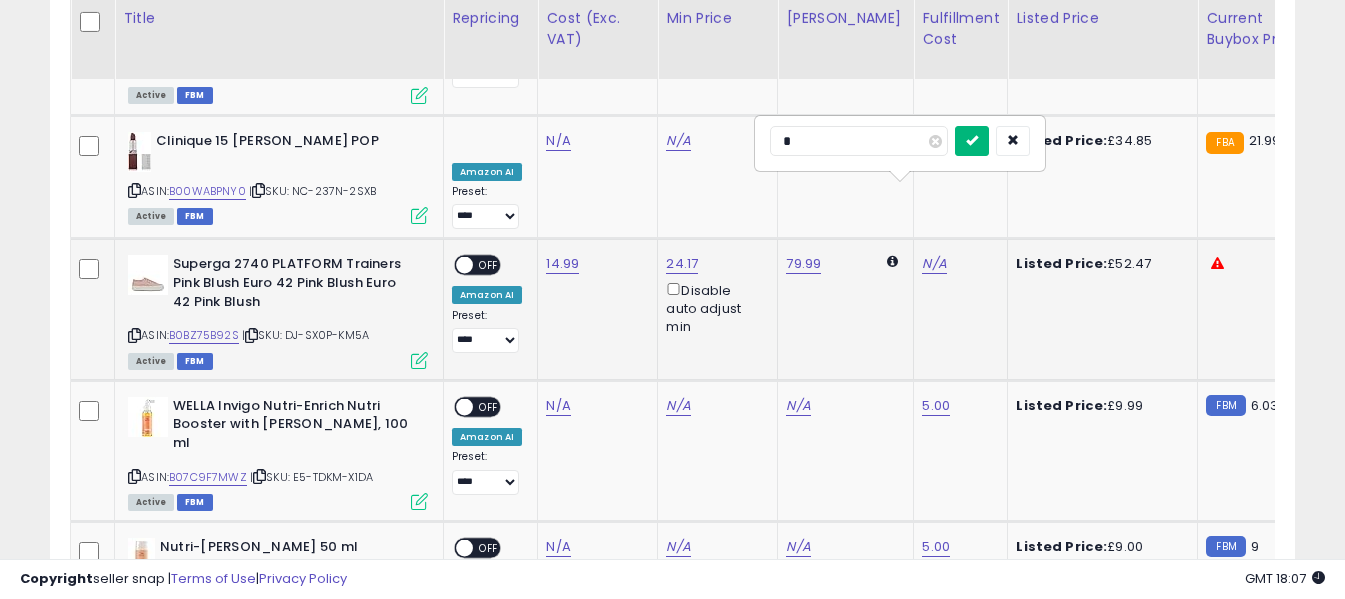 type on "*" 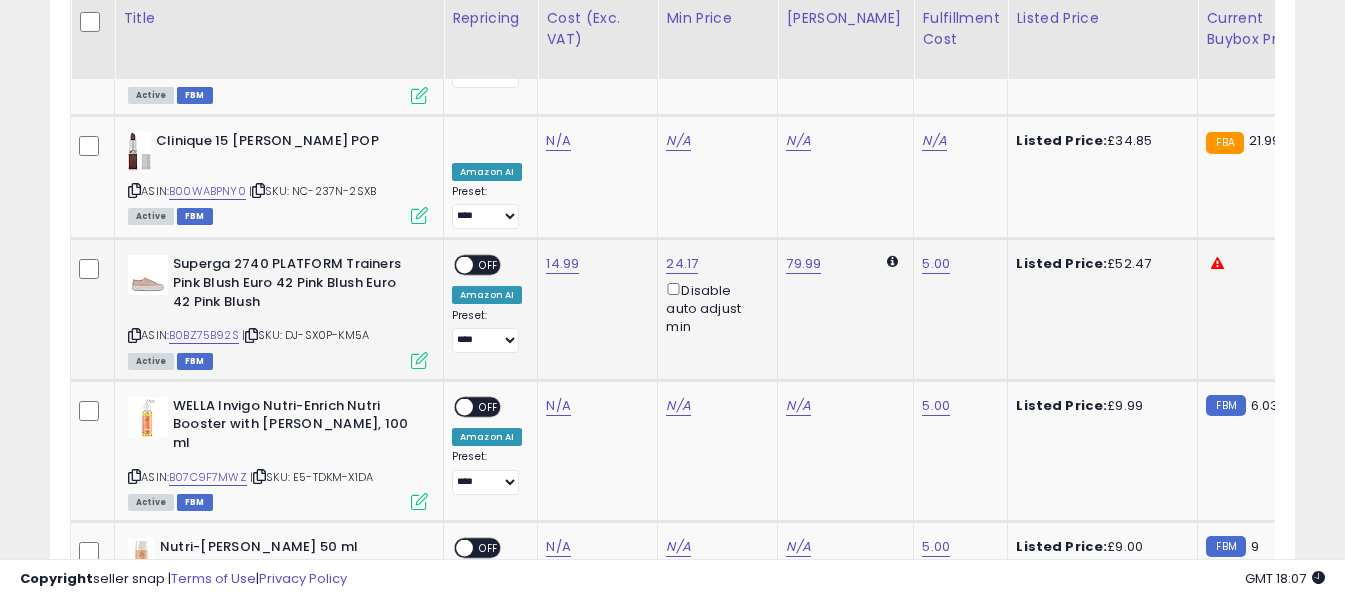 click on "OFF" at bounding box center (489, 265) 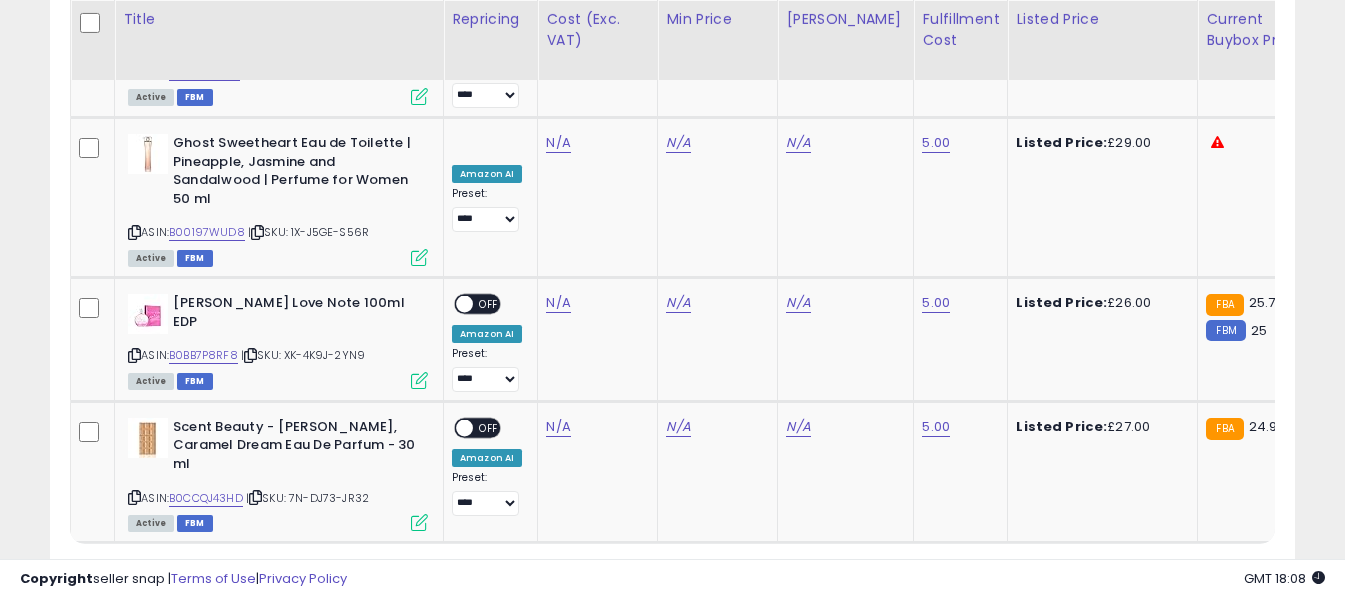 scroll, scrollTop: 7371, scrollLeft: 0, axis: vertical 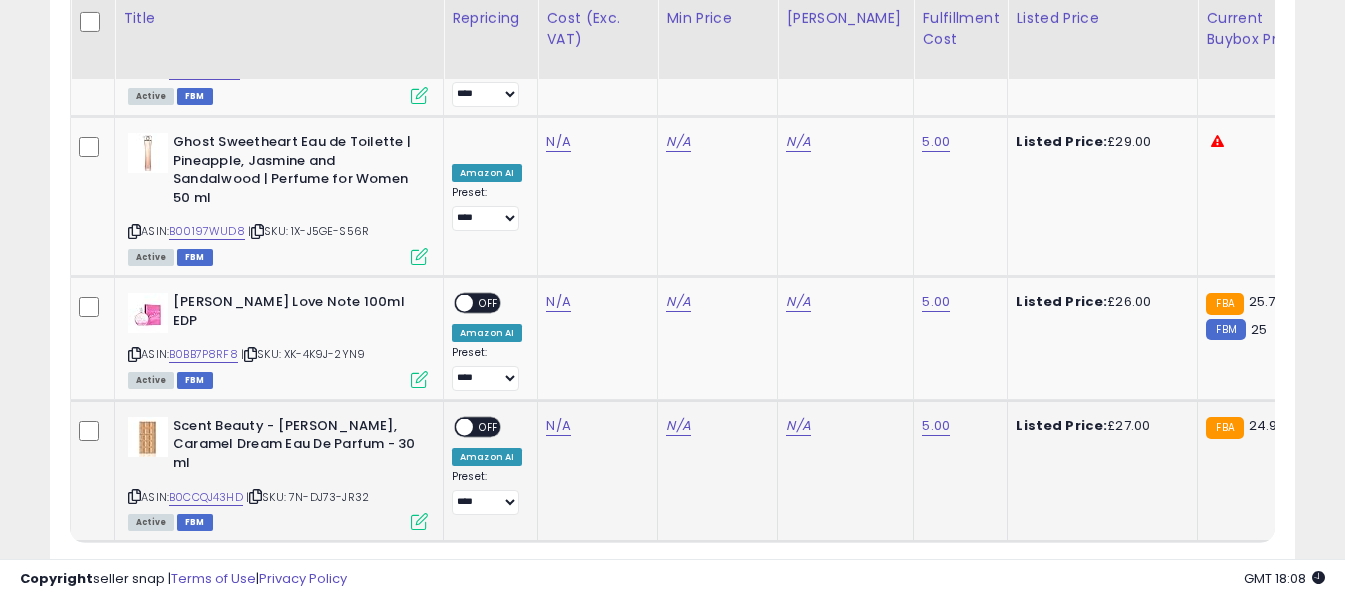 click at bounding box center (134, 496) 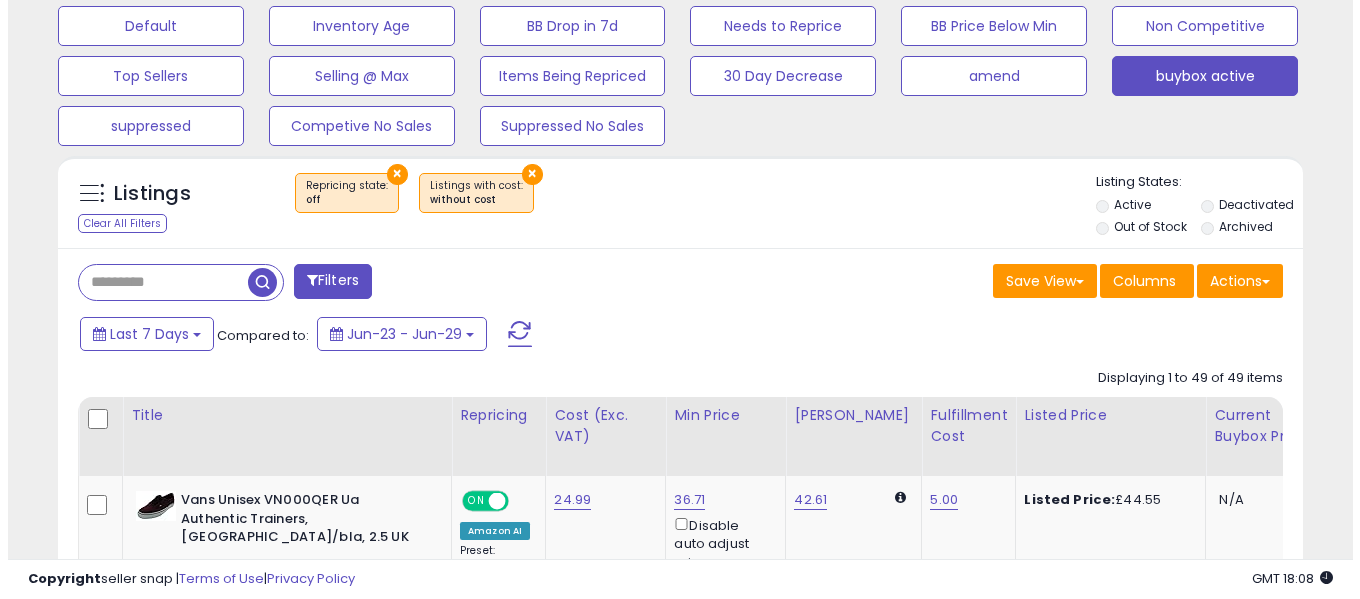 scroll, scrollTop: 671, scrollLeft: 0, axis: vertical 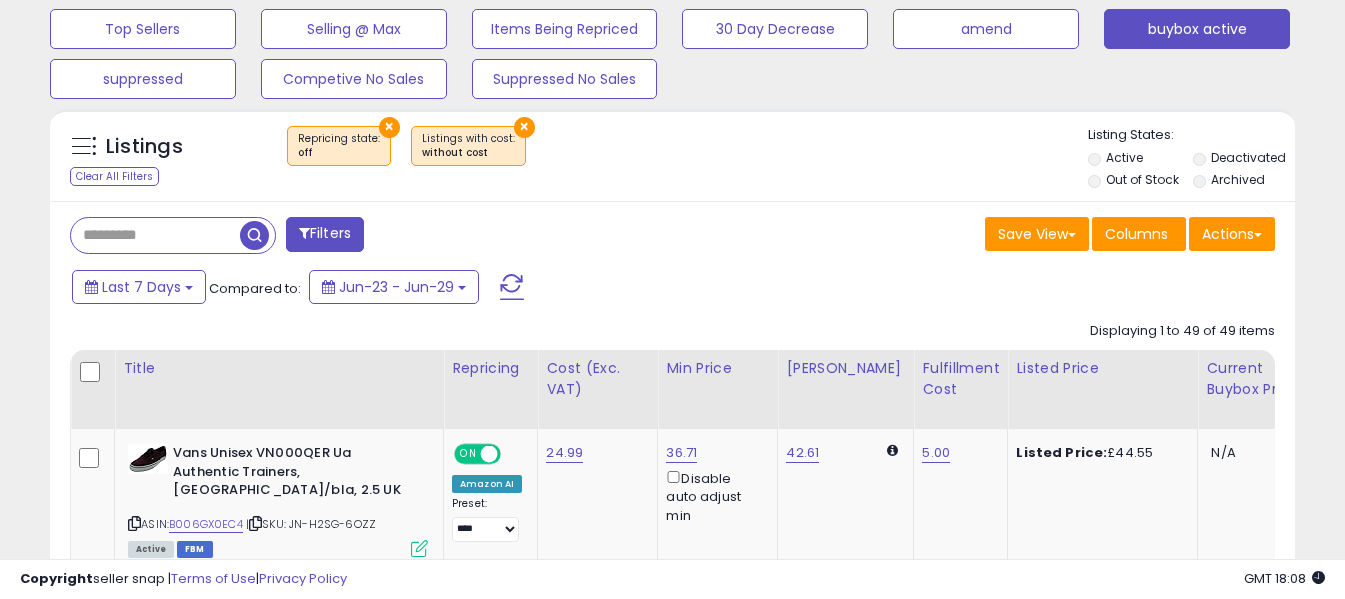 click at bounding box center (512, 287) 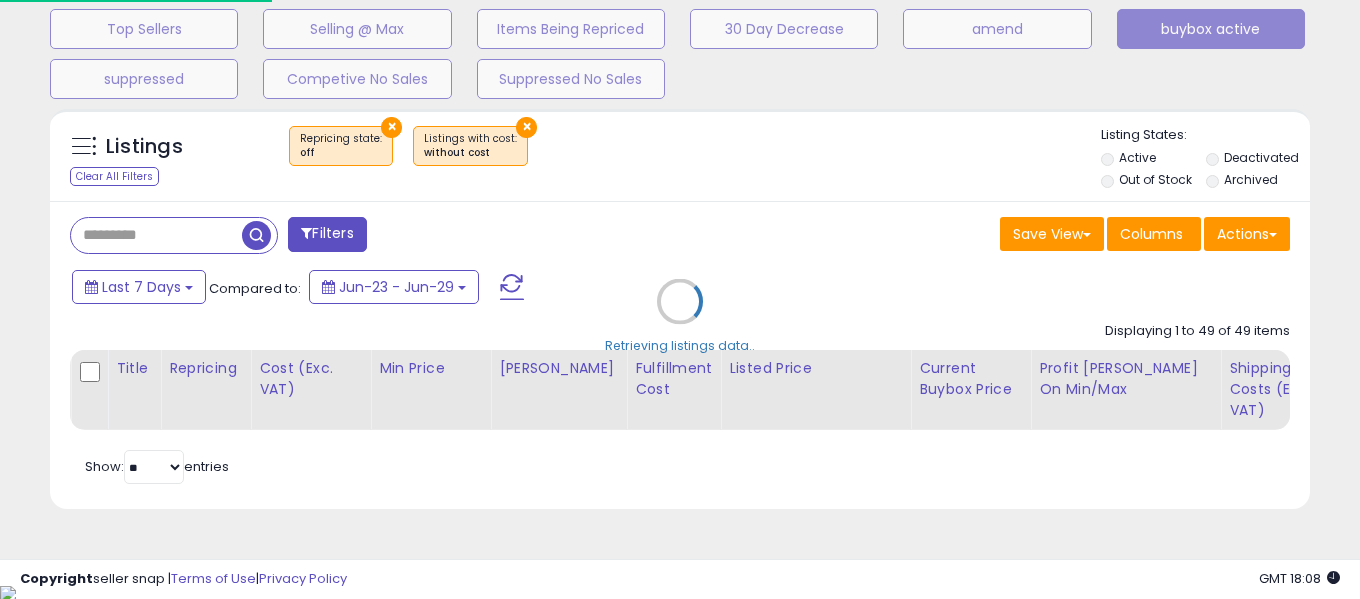 scroll, scrollTop: 999590, scrollLeft: 999271, axis: both 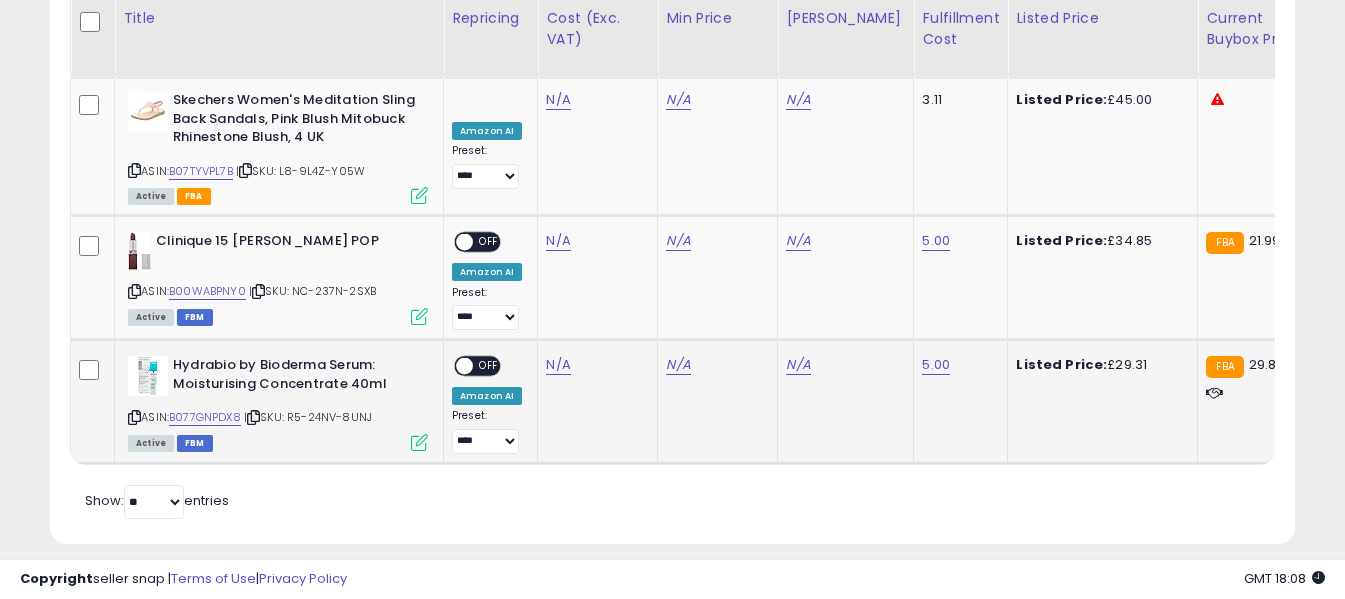 click at bounding box center (134, 417) 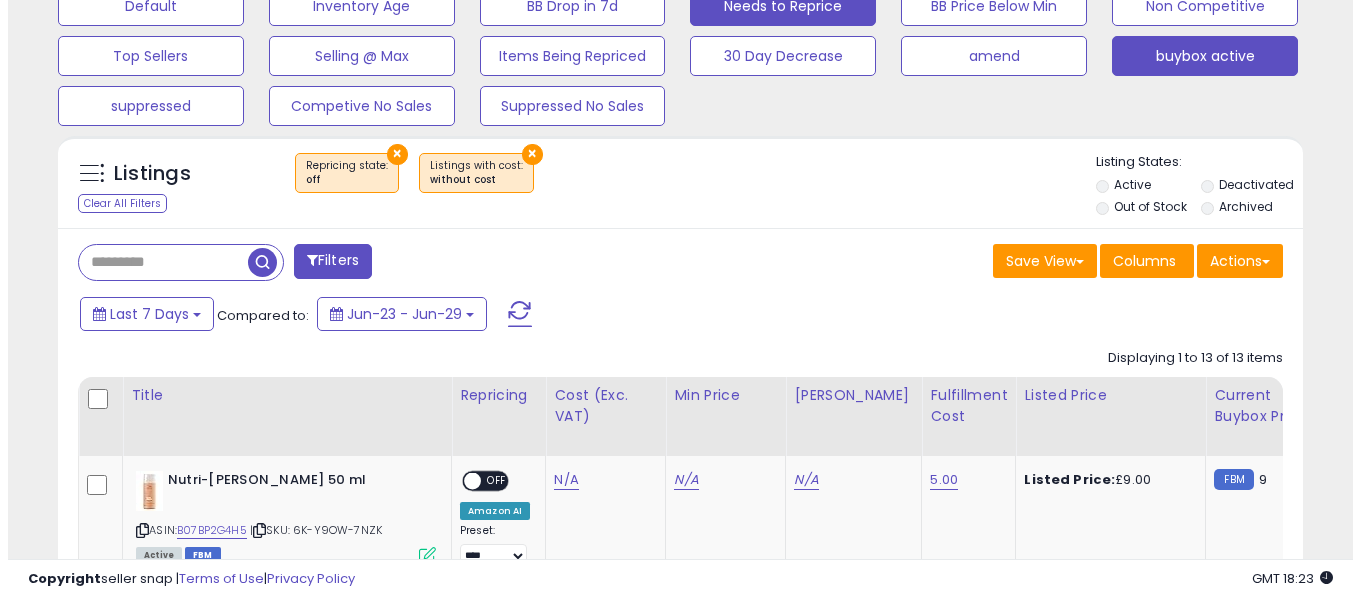 scroll, scrollTop: 668, scrollLeft: 0, axis: vertical 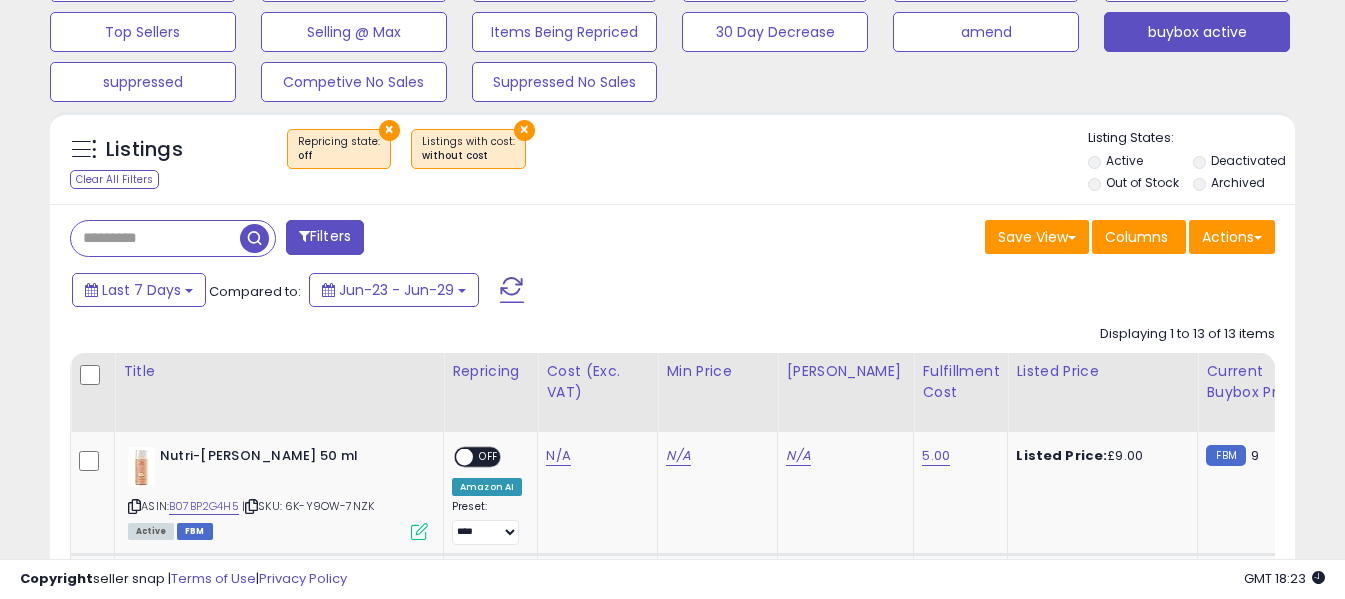 click at bounding box center (512, 290) 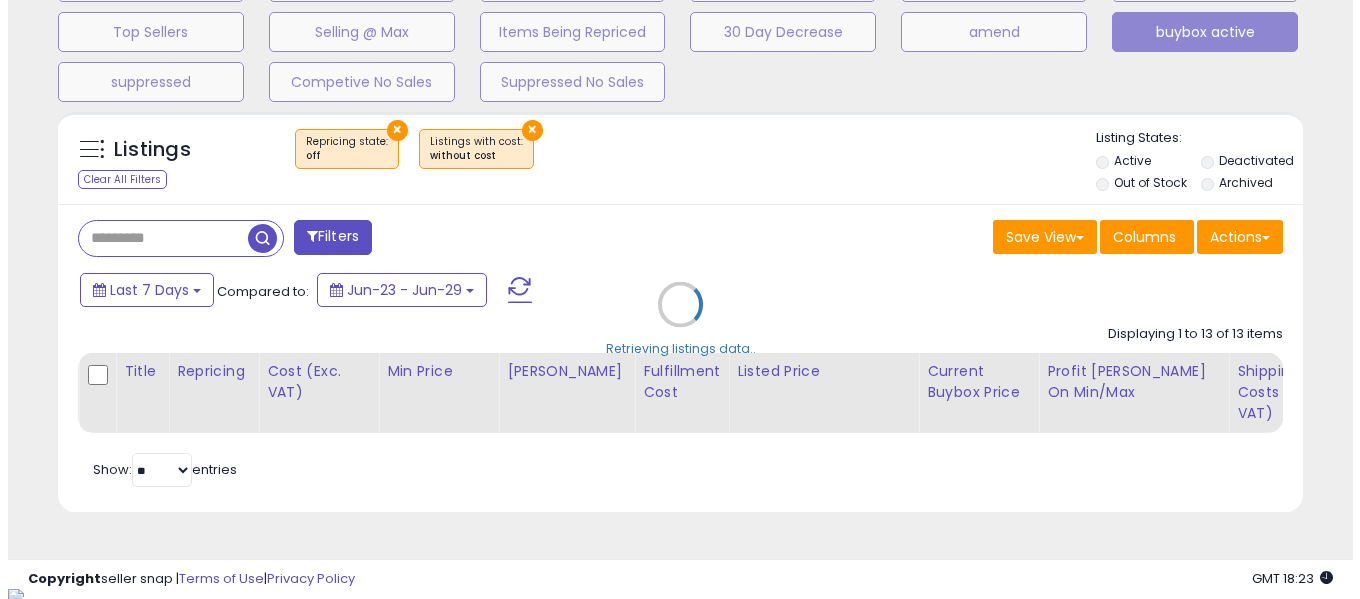 scroll, scrollTop: 999590, scrollLeft: 999271, axis: both 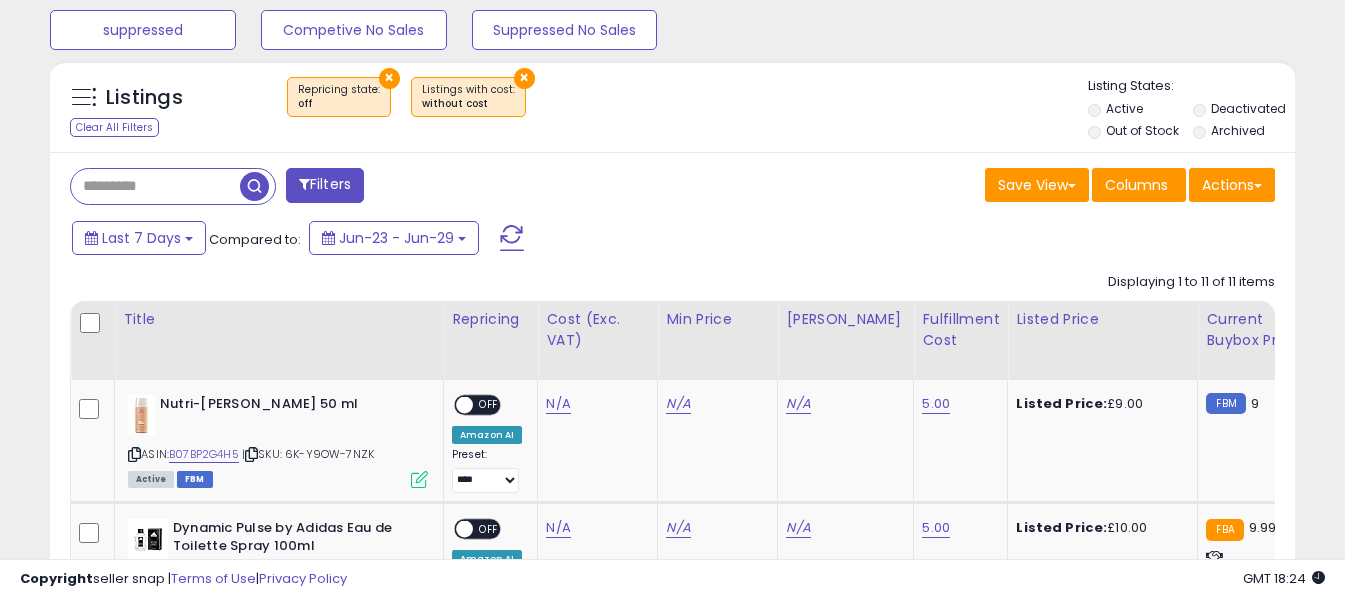 click at bounding box center (512, 238) 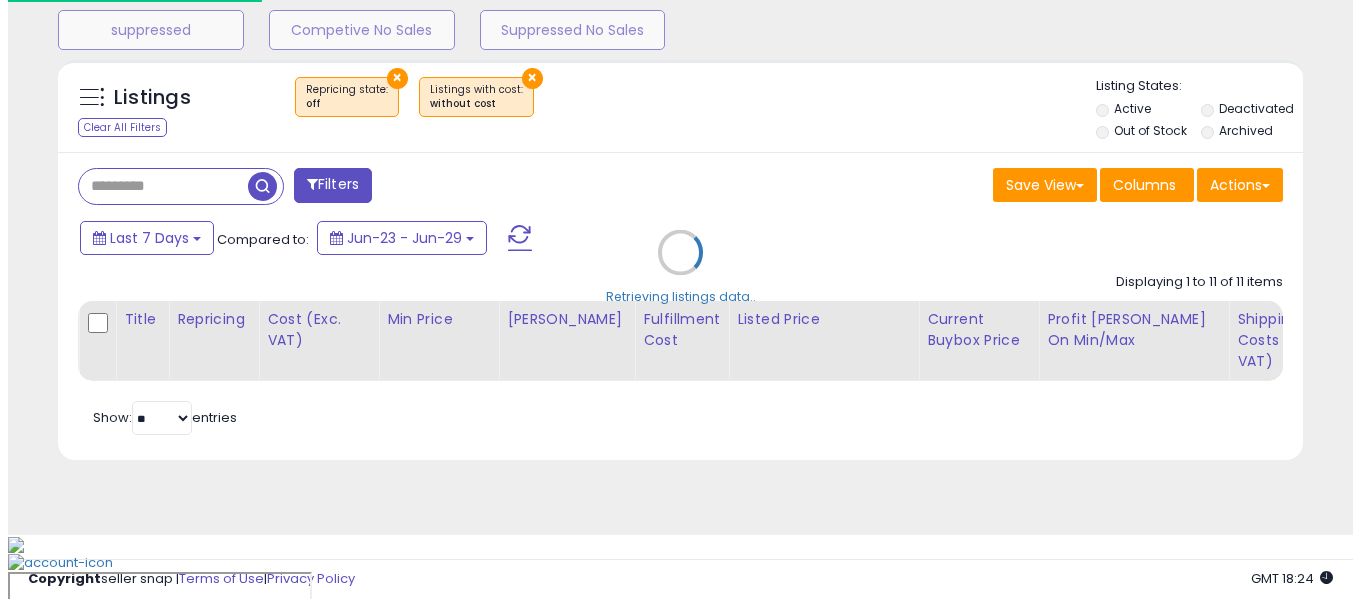 scroll, scrollTop: 671, scrollLeft: 0, axis: vertical 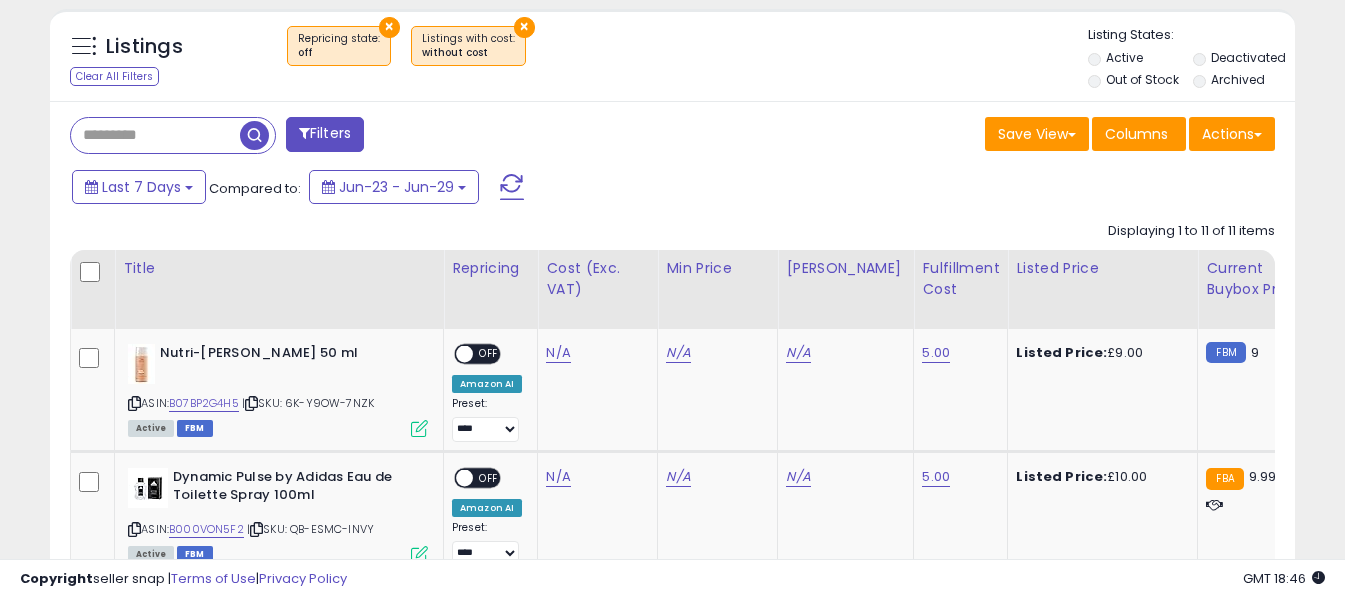 click at bounding box center (512, 187) 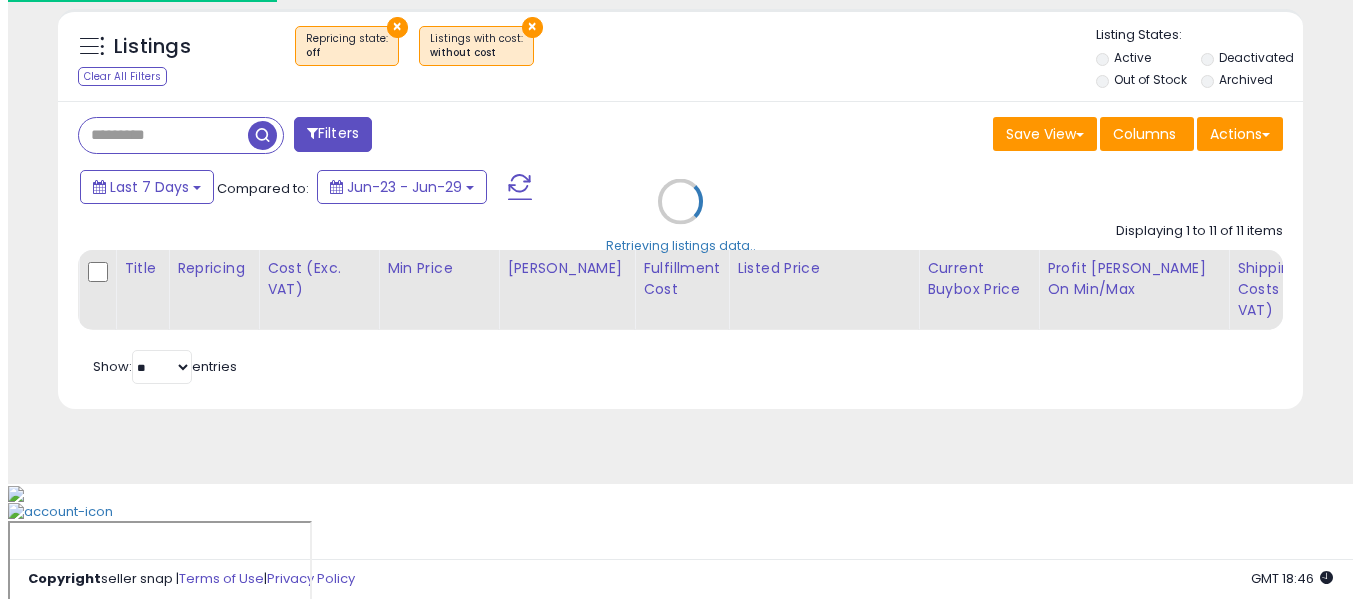 scroll, scrollTop: 671, scrollLeft: 0, axis: vertical 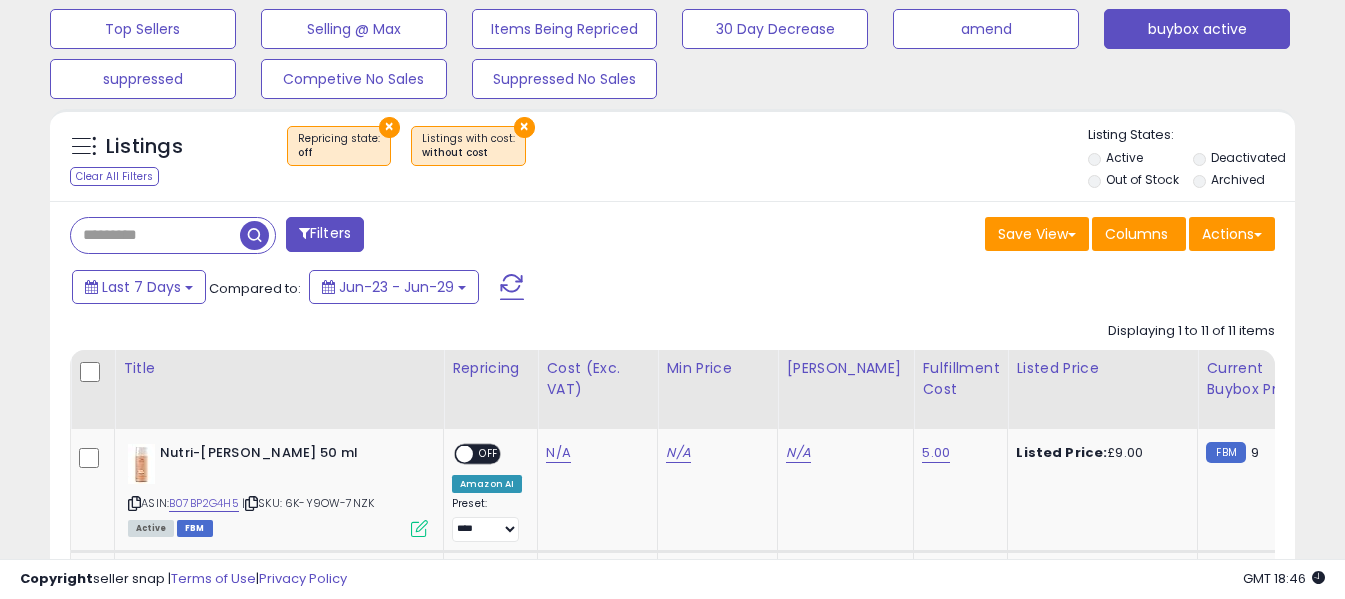 click at bounding box center (512, 287) 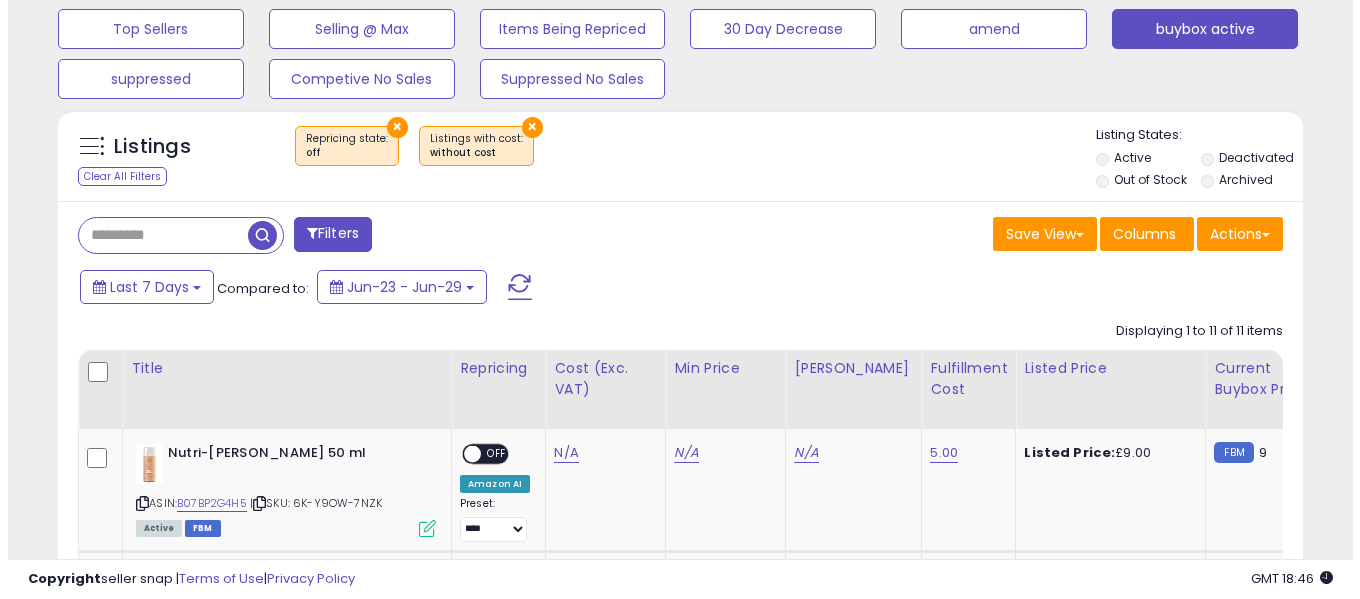 scroll, scrollTop: 999590, scrollLeft: 999271, axis: both 